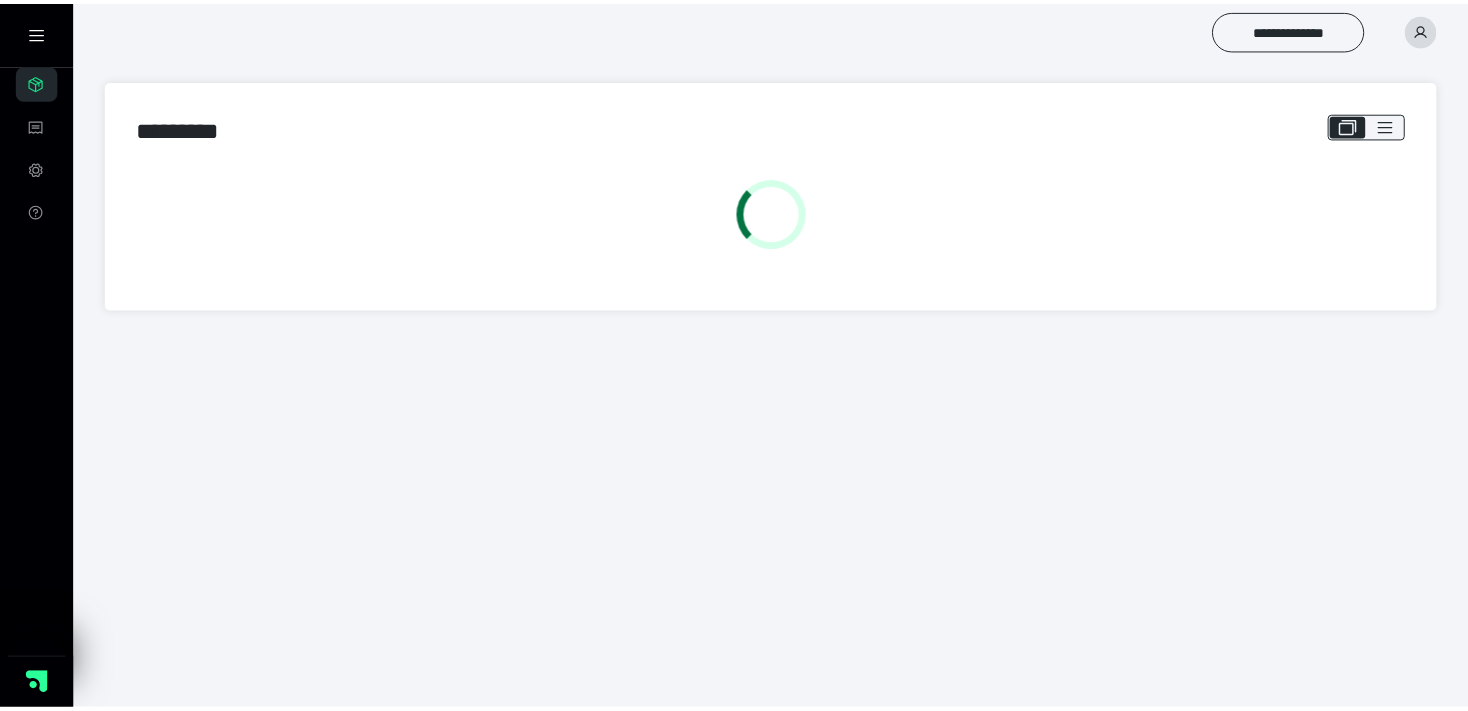 scroll, scrollTop: 0, scrollLeft: 0, axis: both 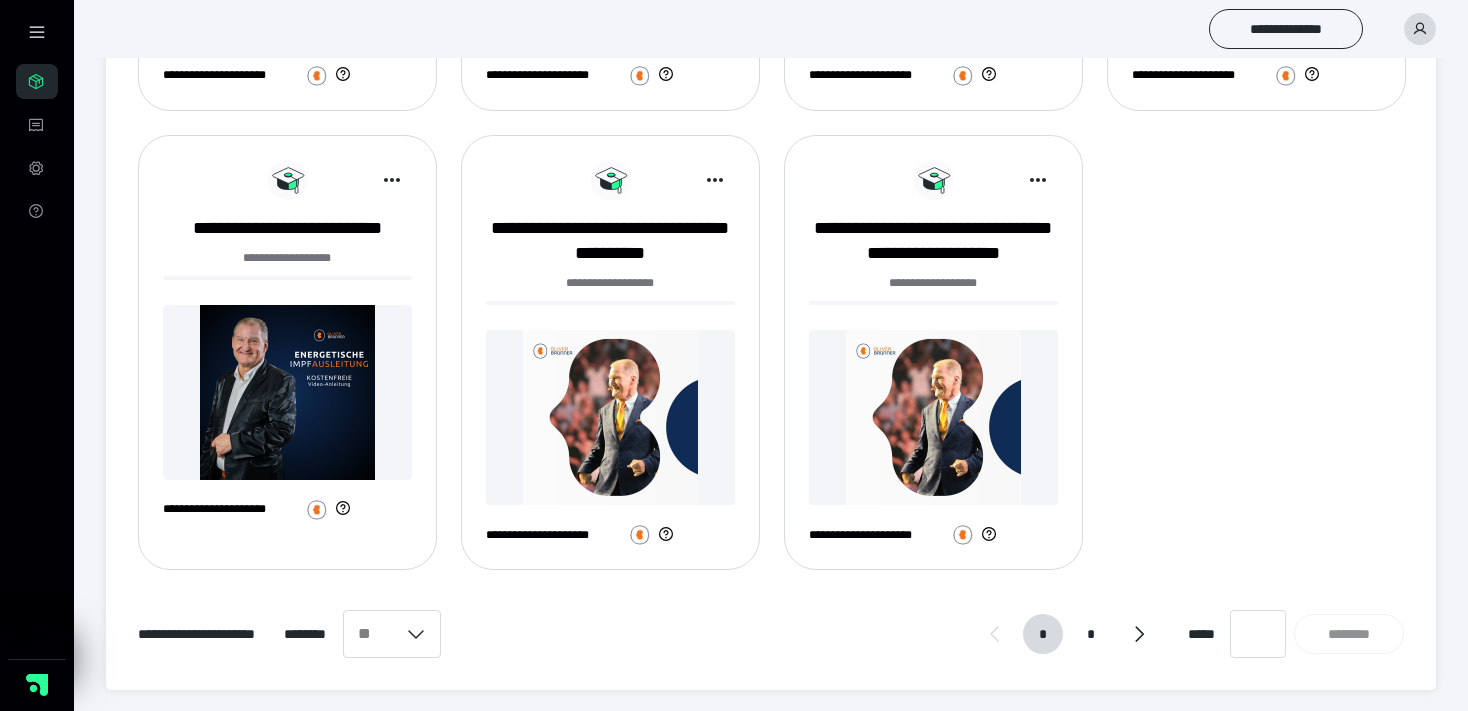 click at bounding box center (933, 417) 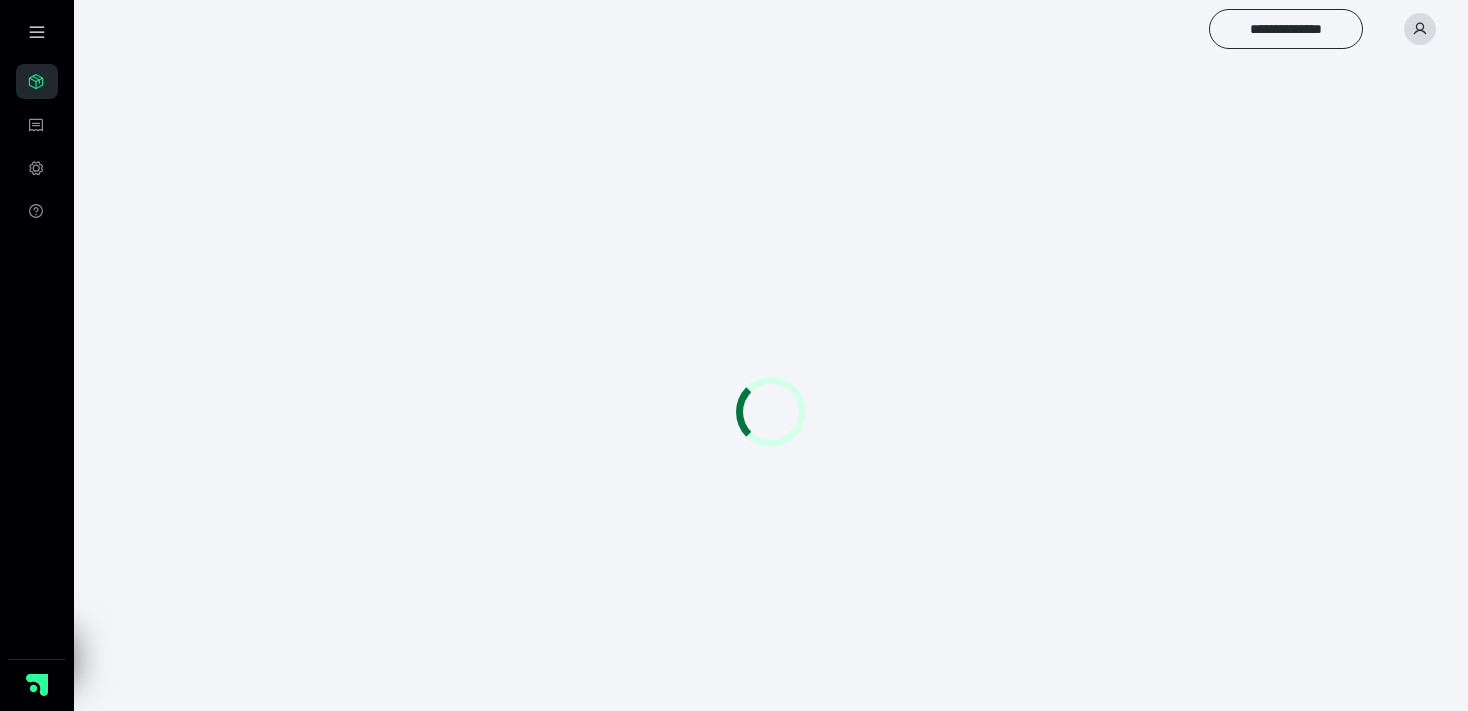 scroll, scrollTop: 0, scrollLeft: 0, axis: both 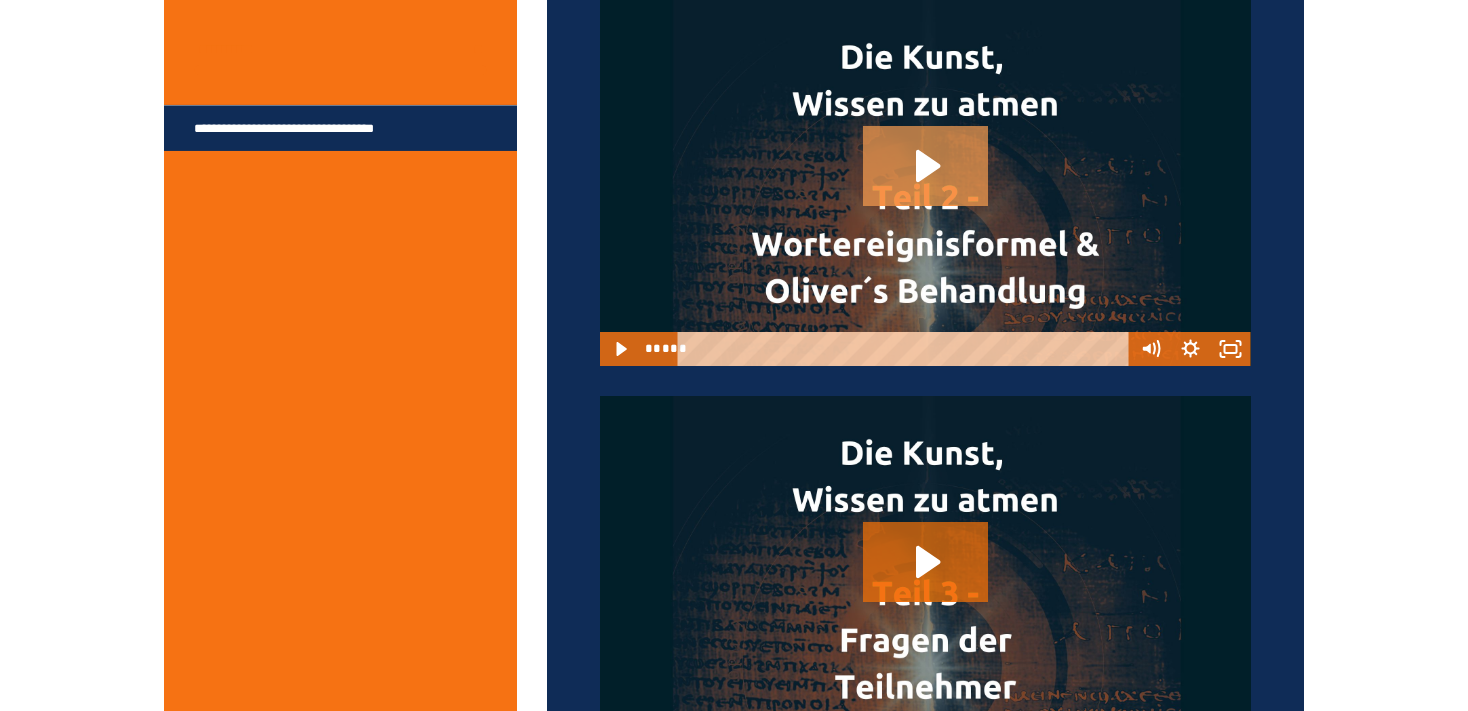 click 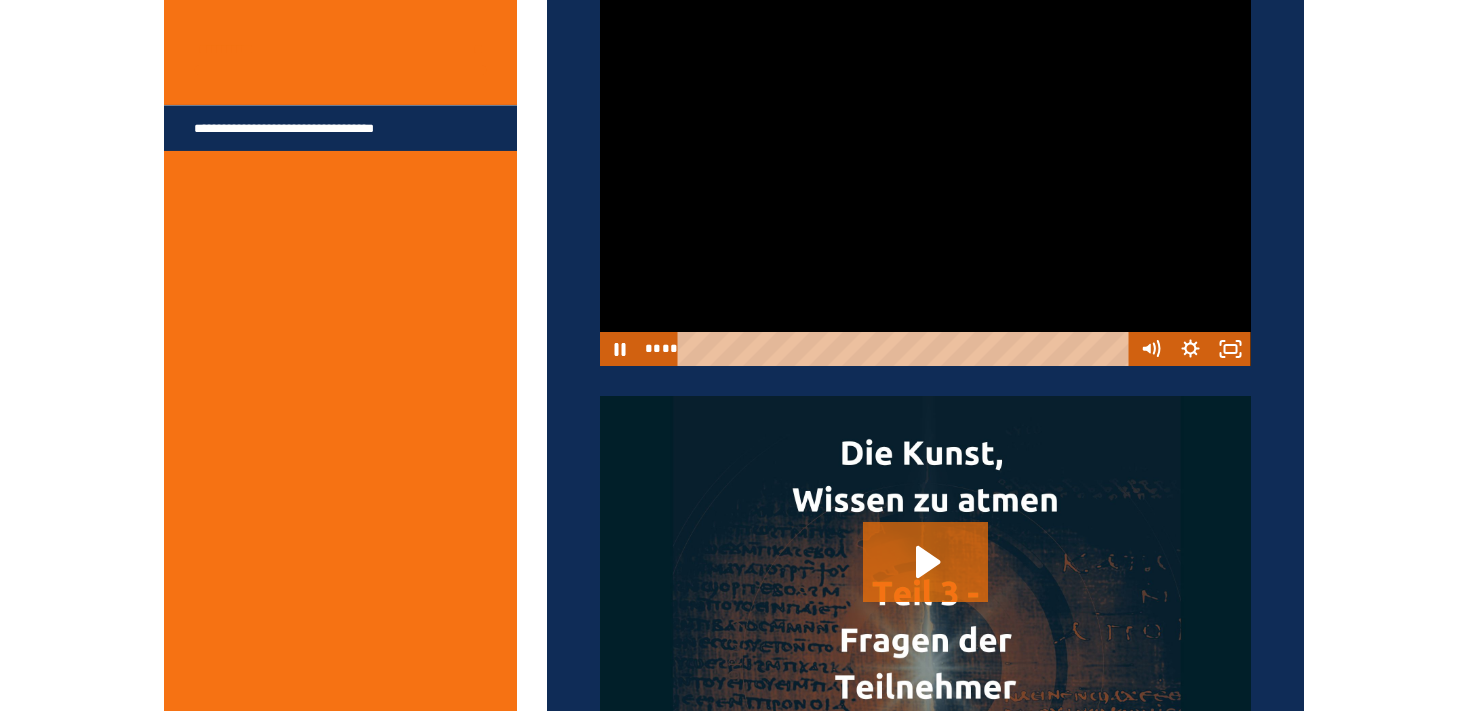 click at bounding box center [925, 183] 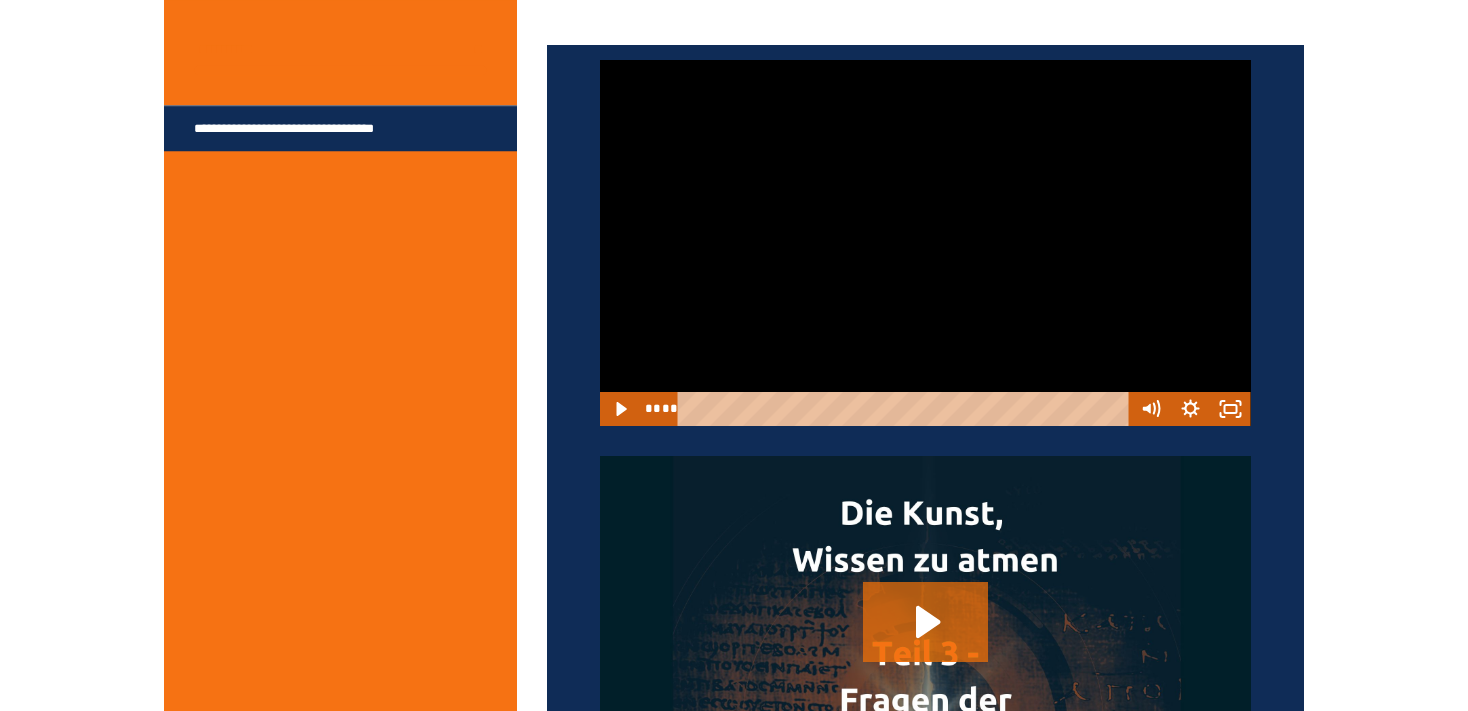 scroll, scrollTop: 3229, scrollLeft: 0, axis: vertical 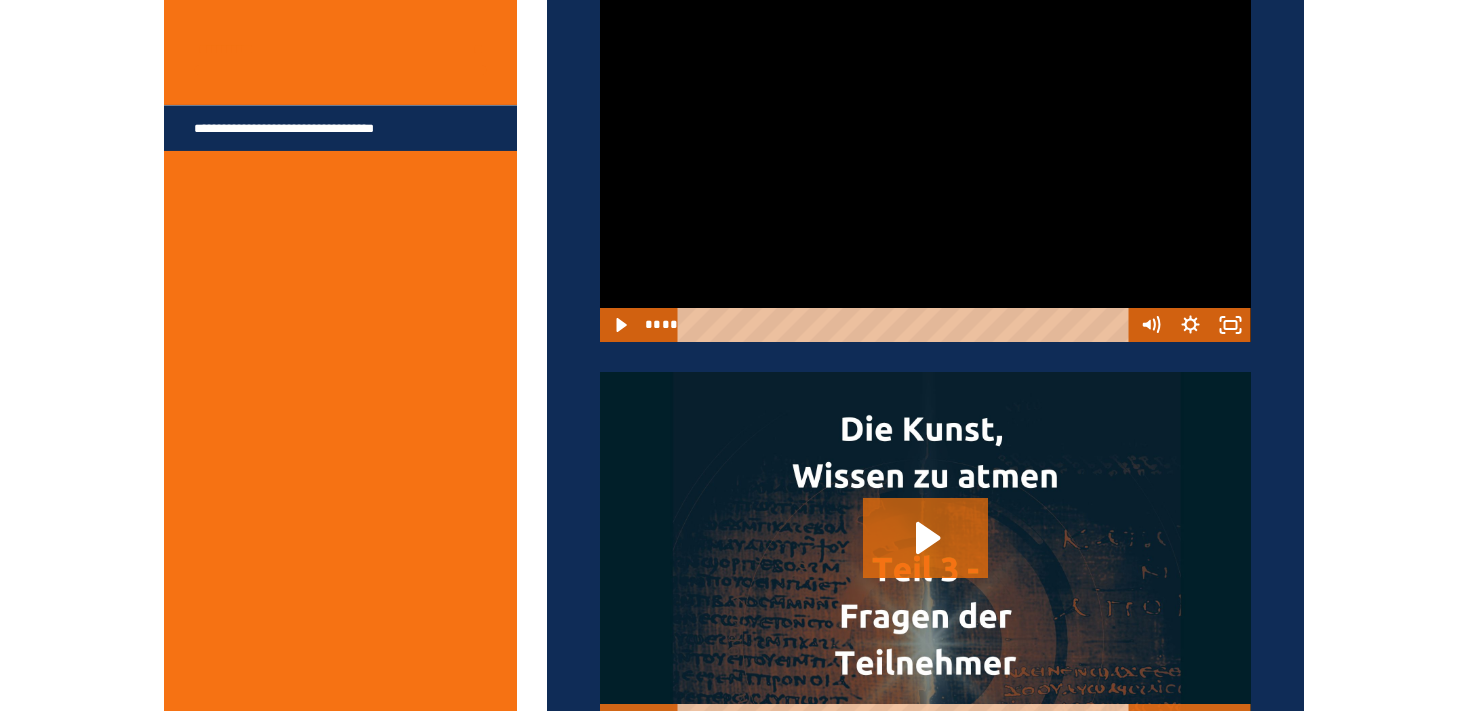 click at bounding box center [925, 159] 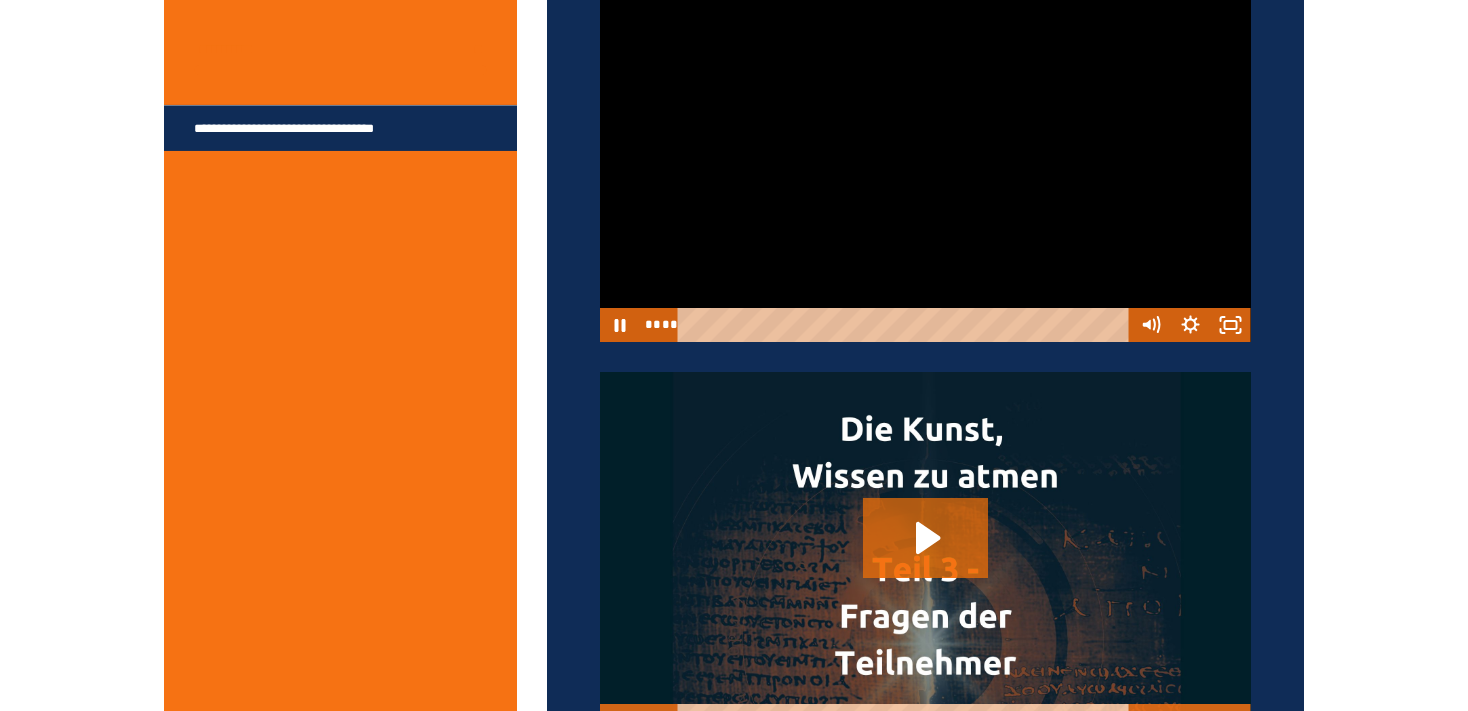 click at bounding box center (925, 159) 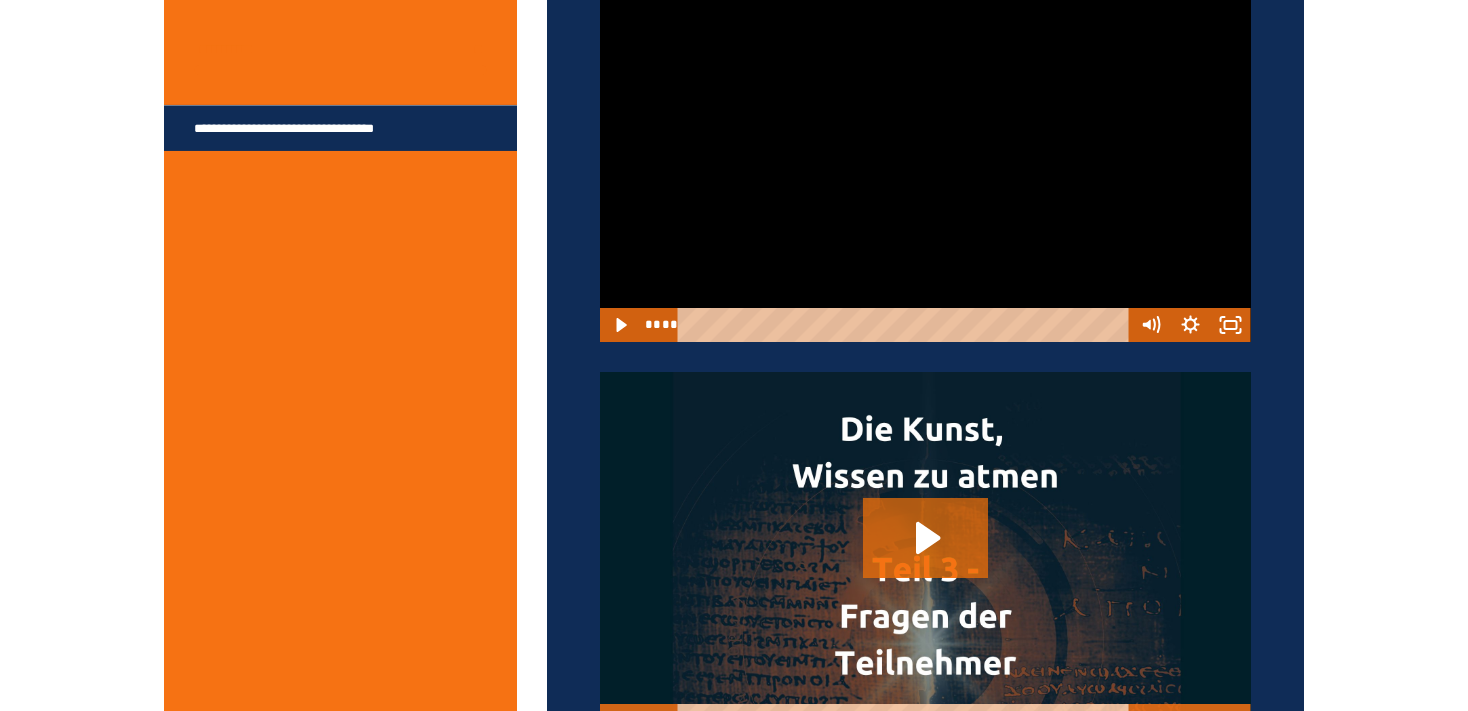 click at bounding box center (925, 159) 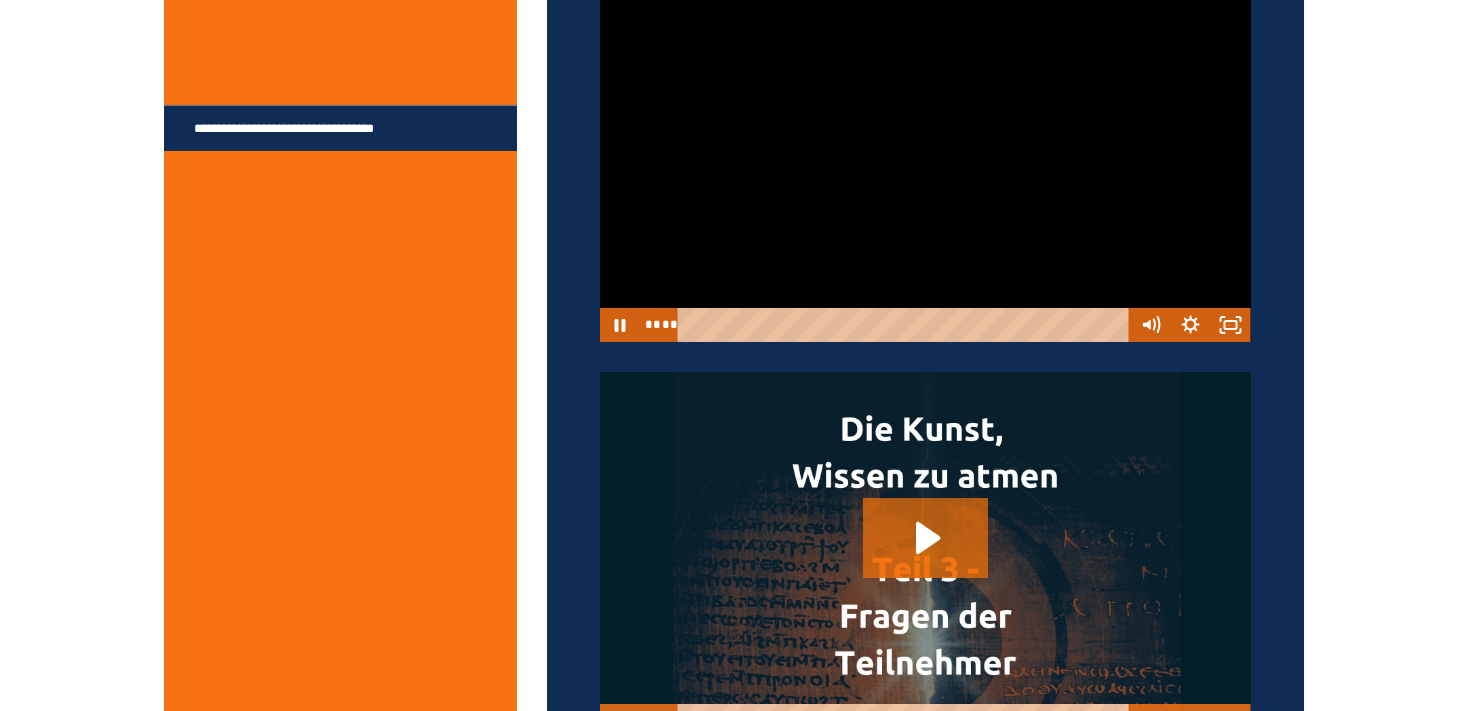 click at bounding box center (925, 159) 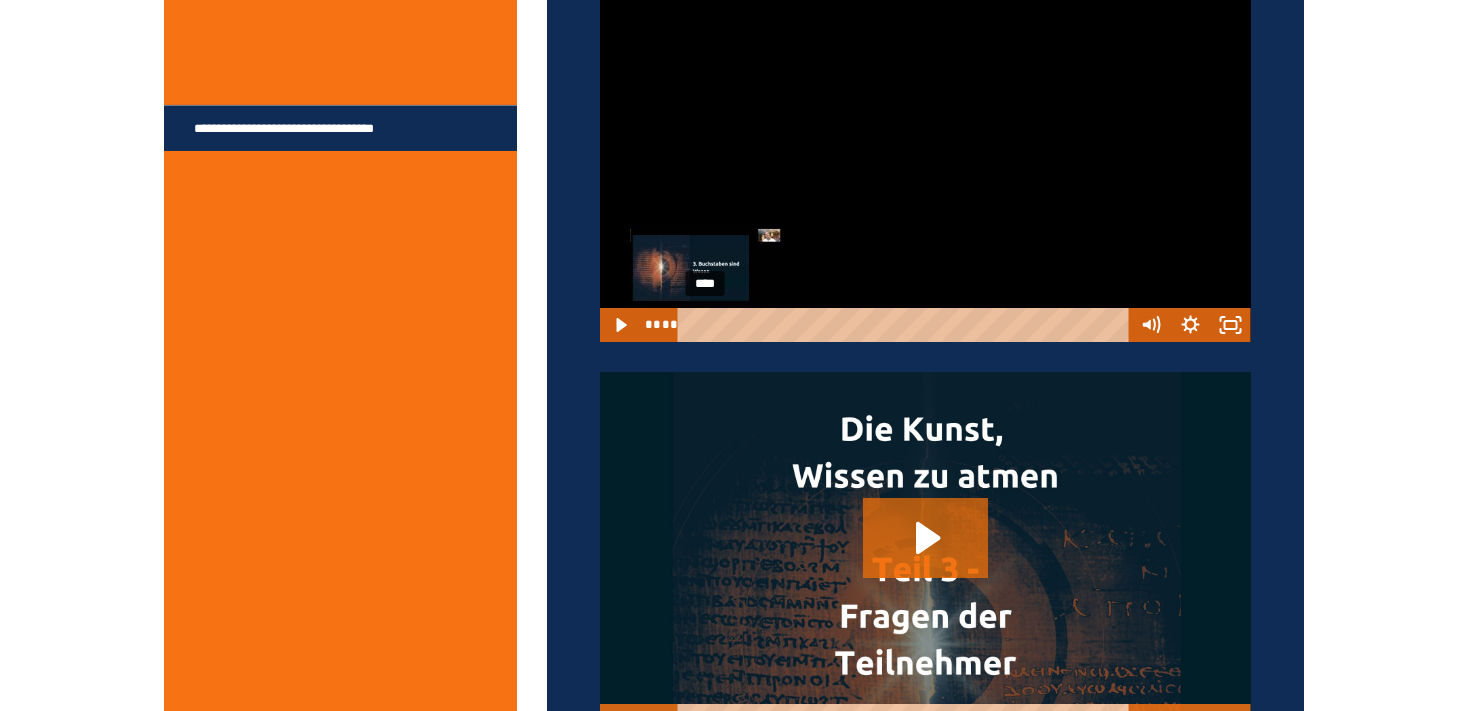 click at bounding box center [705, 324] 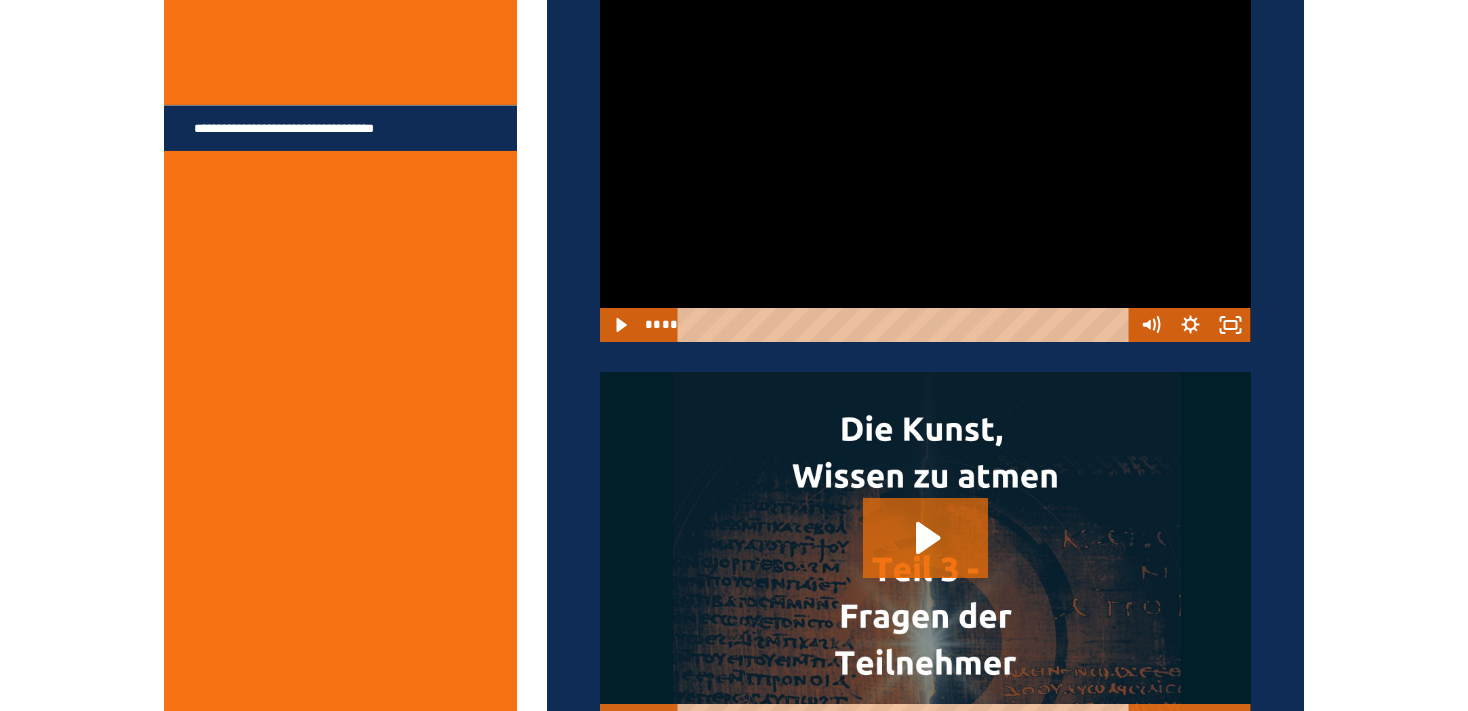 click at bounding box center (925, 159) 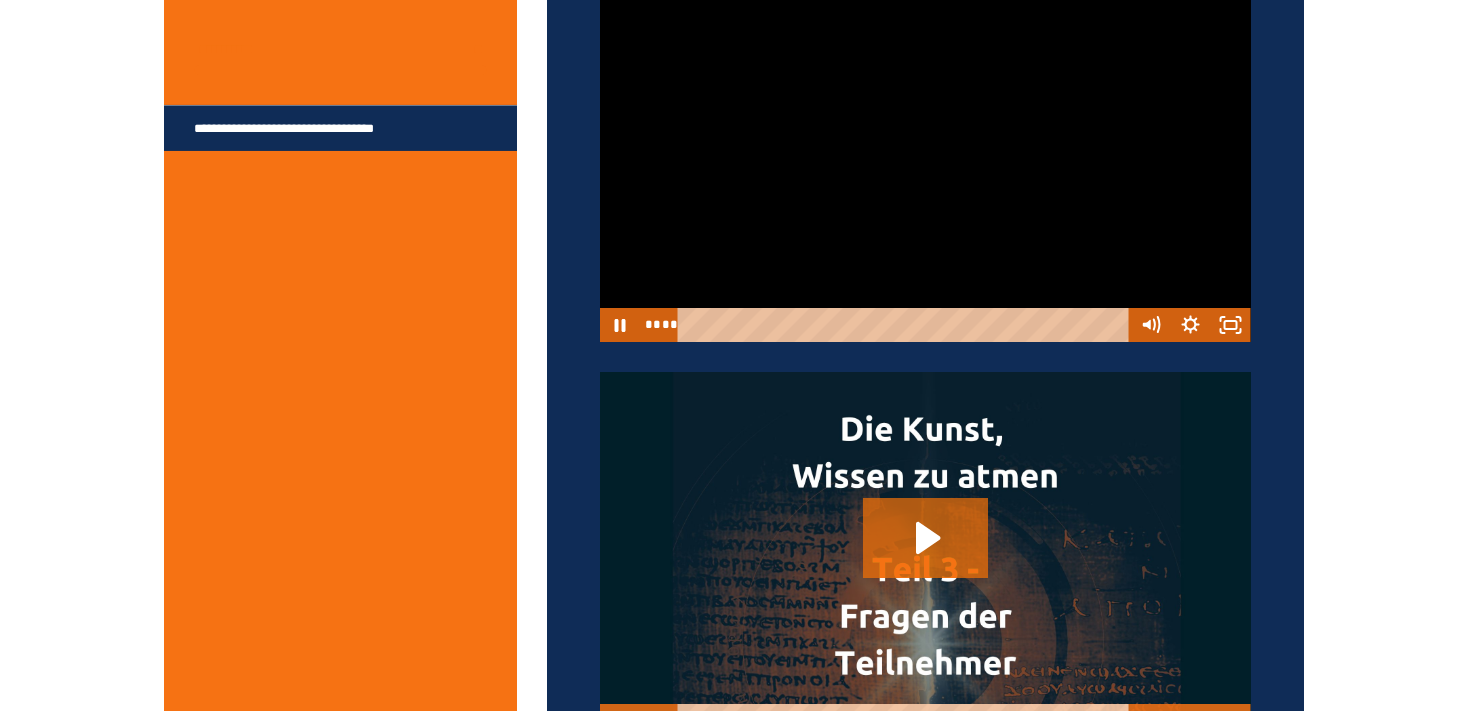 click at bounding box center [925, 159] 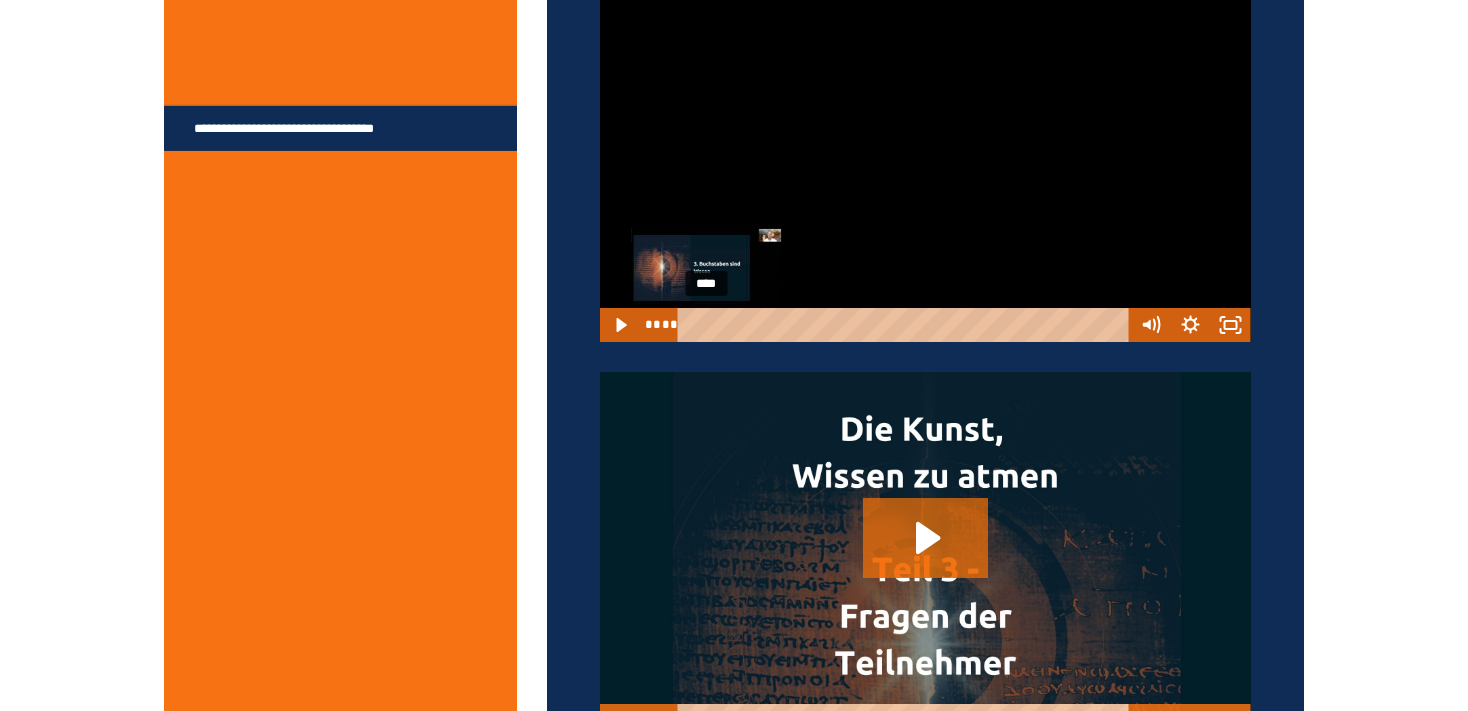 click at bounding box center (705, 324) 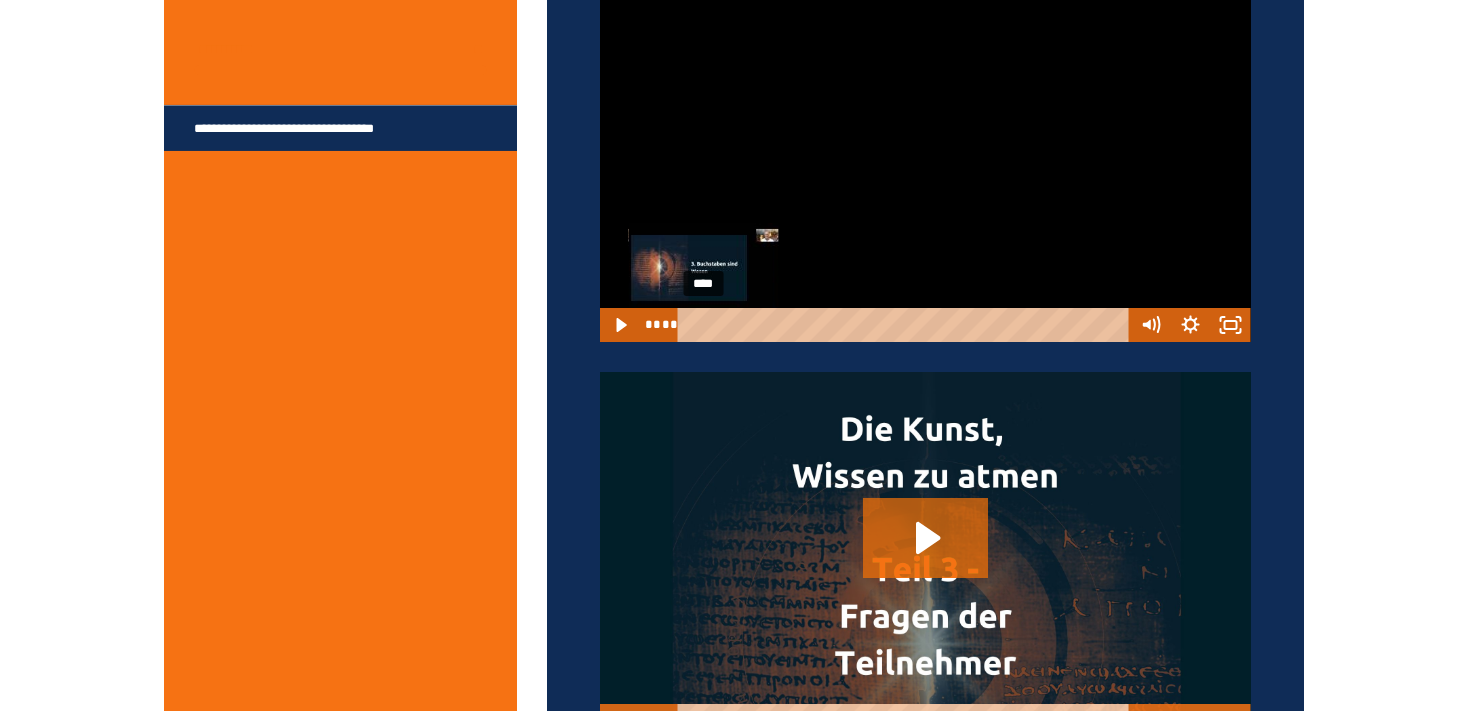 click at bounding box center [705, 324] 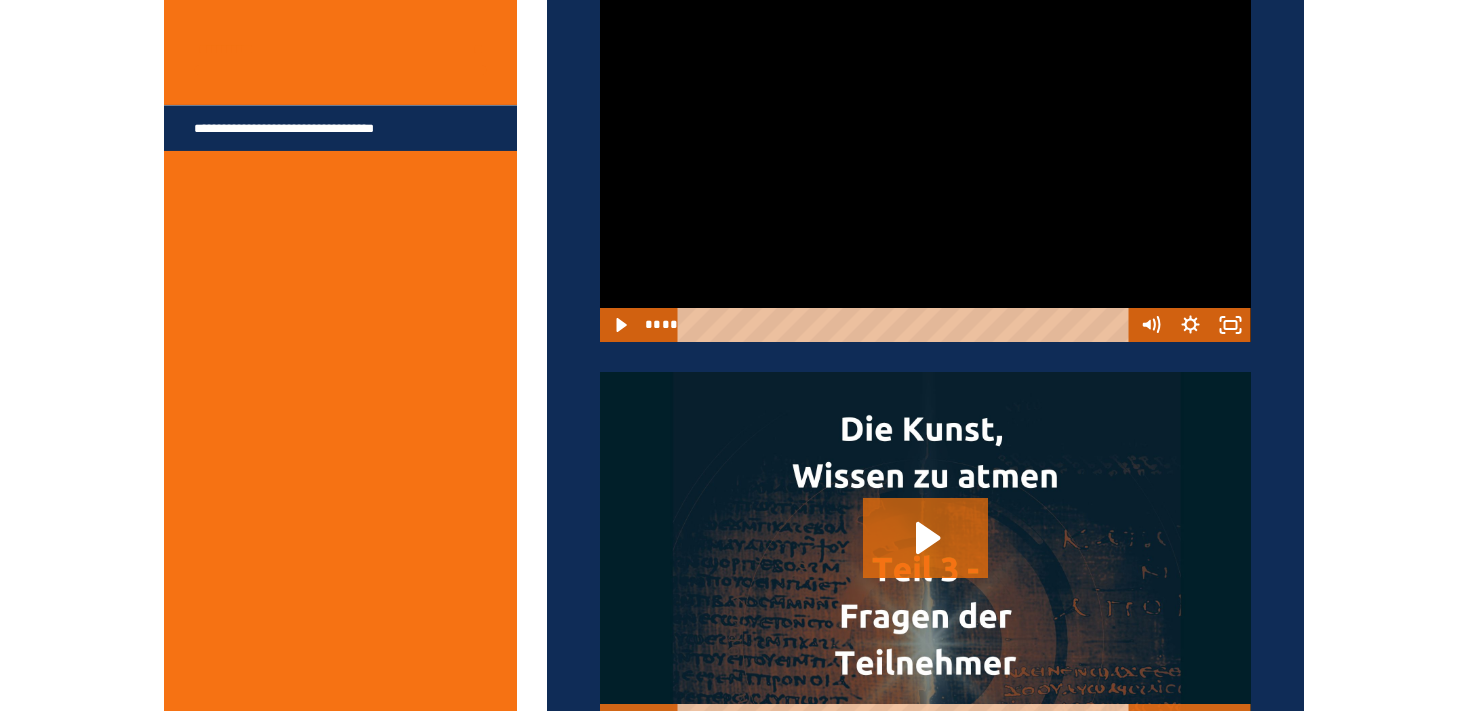 click at bounding box center [925, 159] 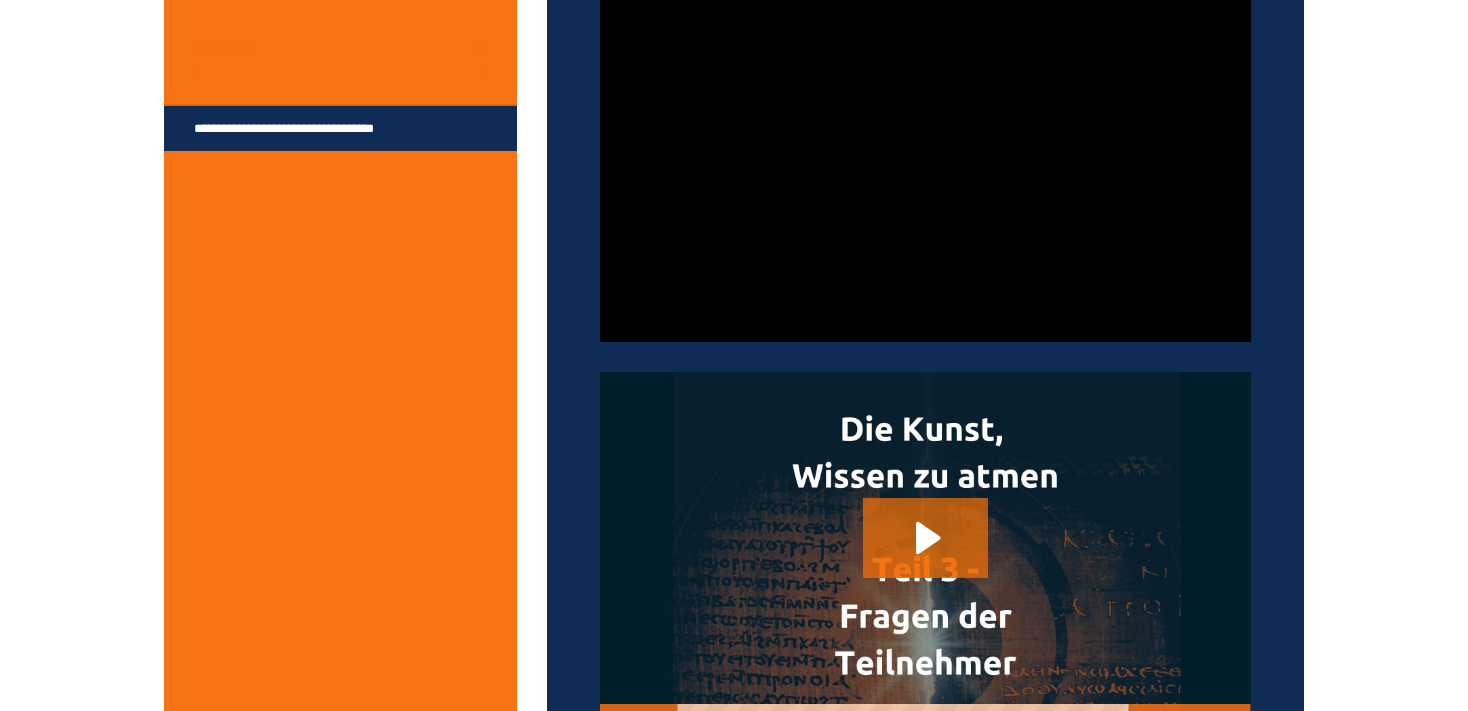 click at bounding box center [925, 159] 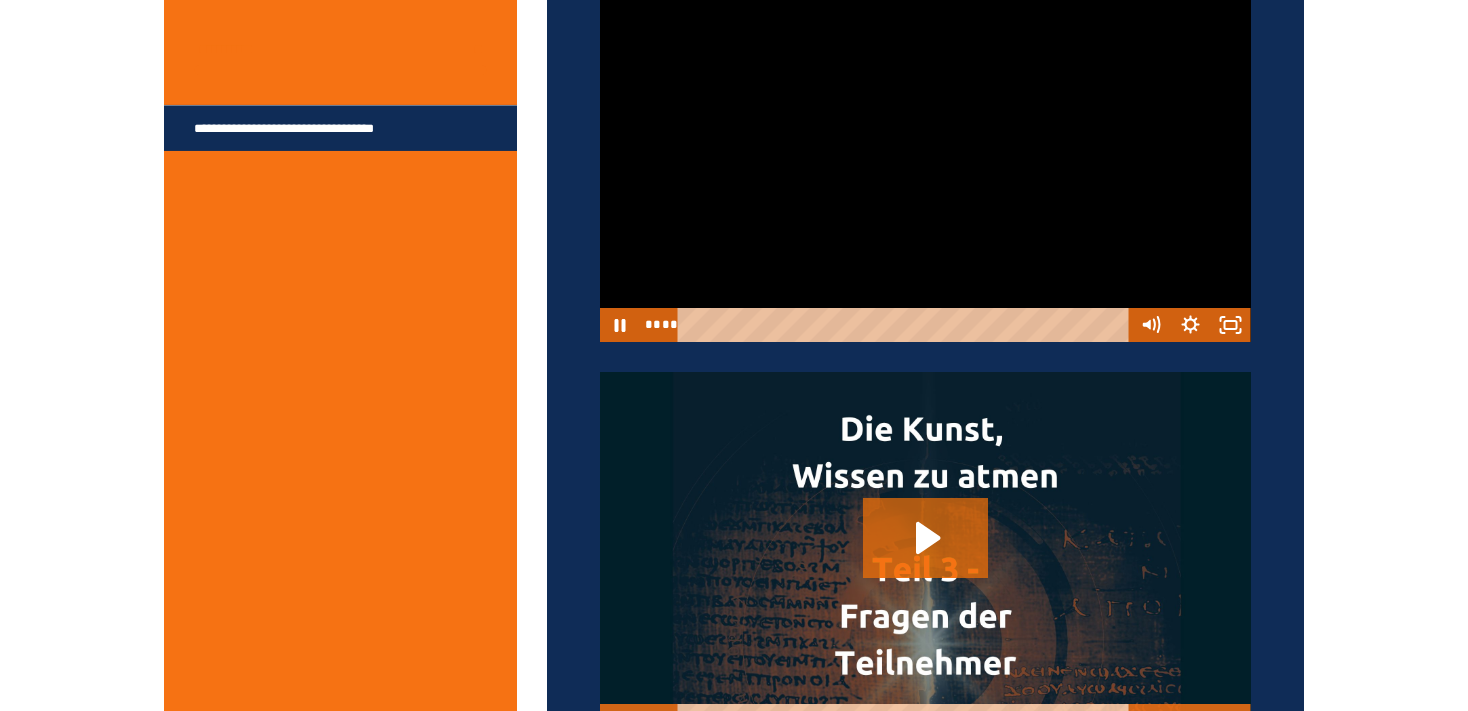 click at bounding box center (925, 159) 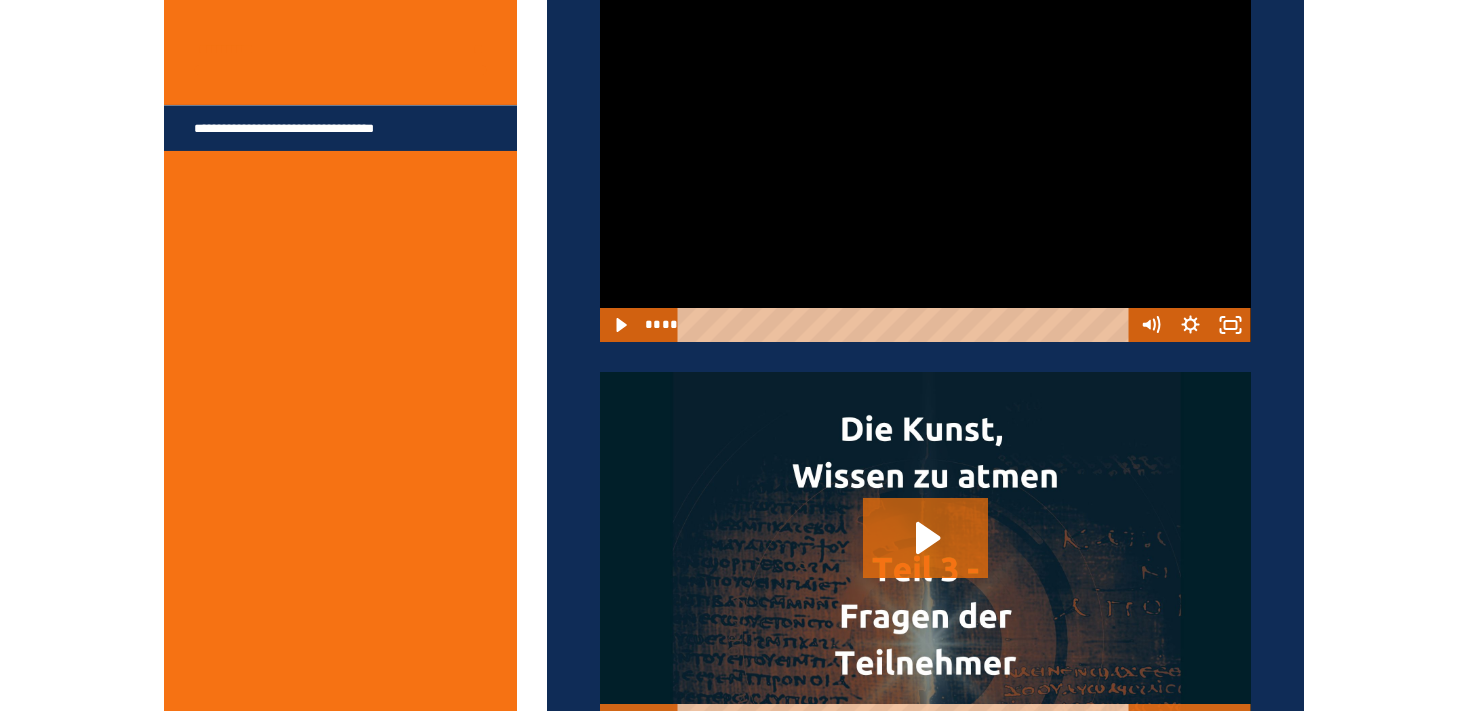 click at bounding box center [925, 159] 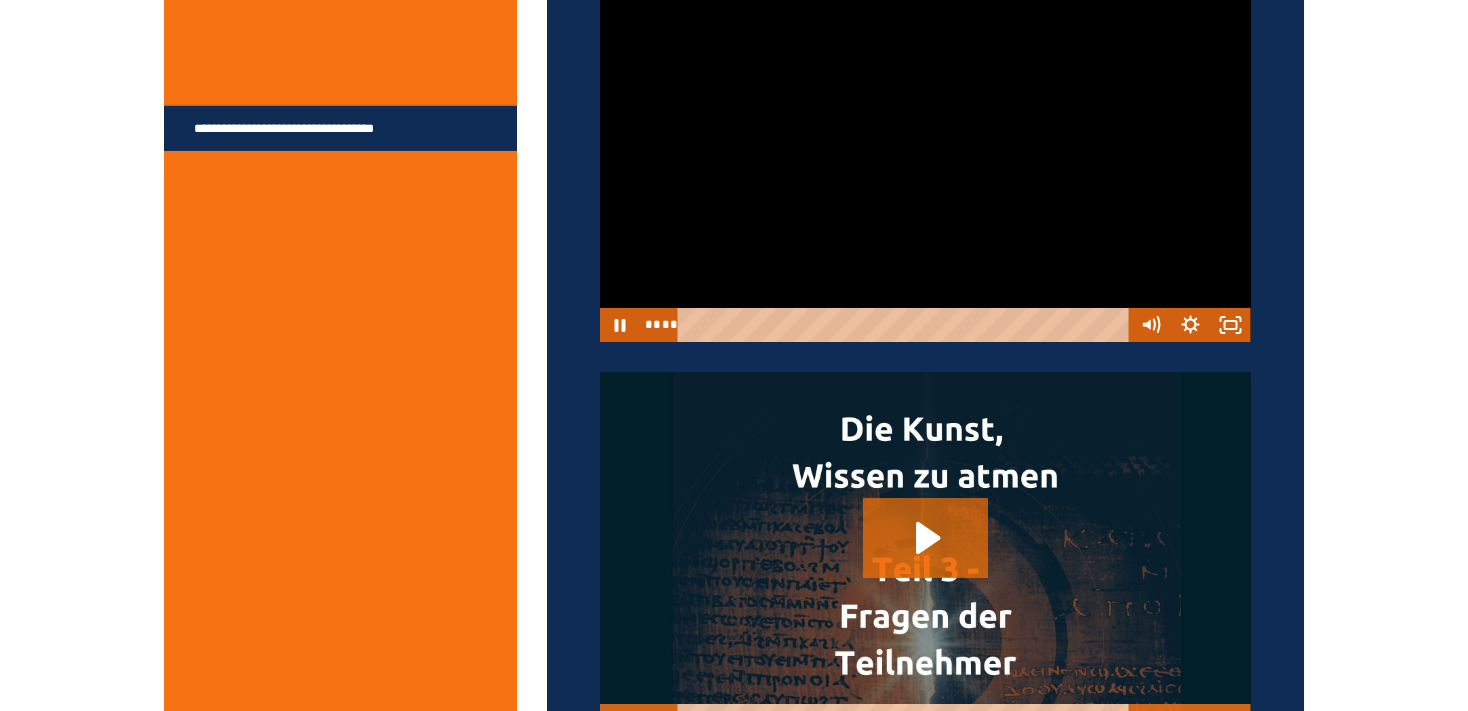 click at bounding box center (925, 159) 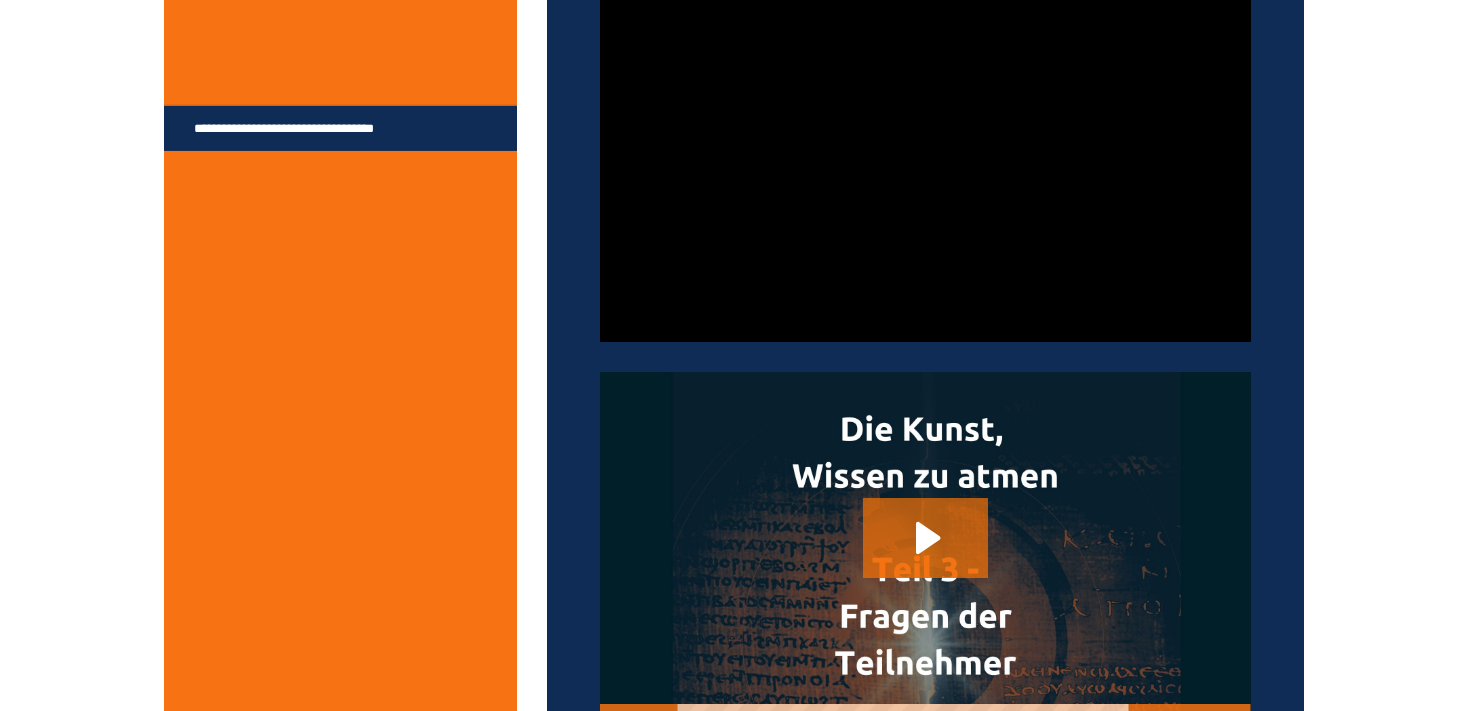click at bounding box center [925, 159] 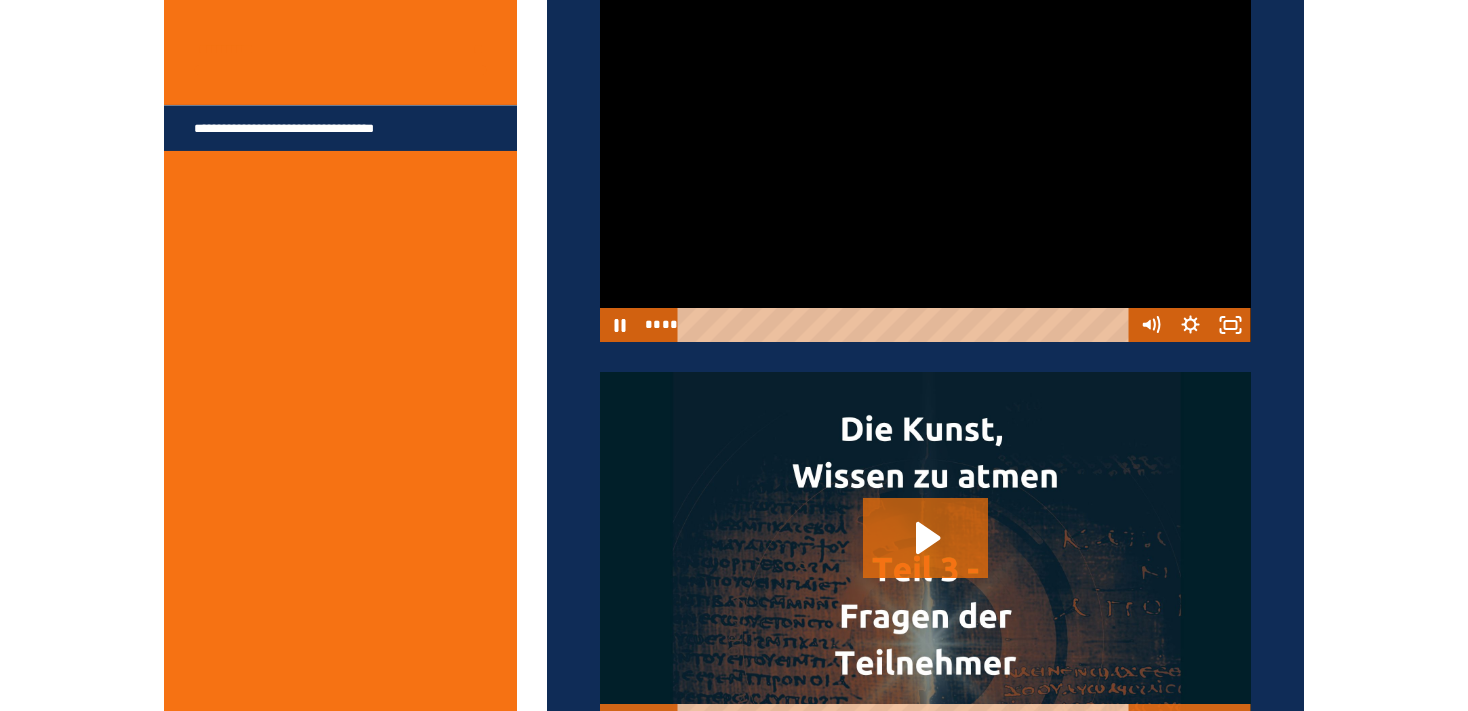 click at bounding box center [925, 159] 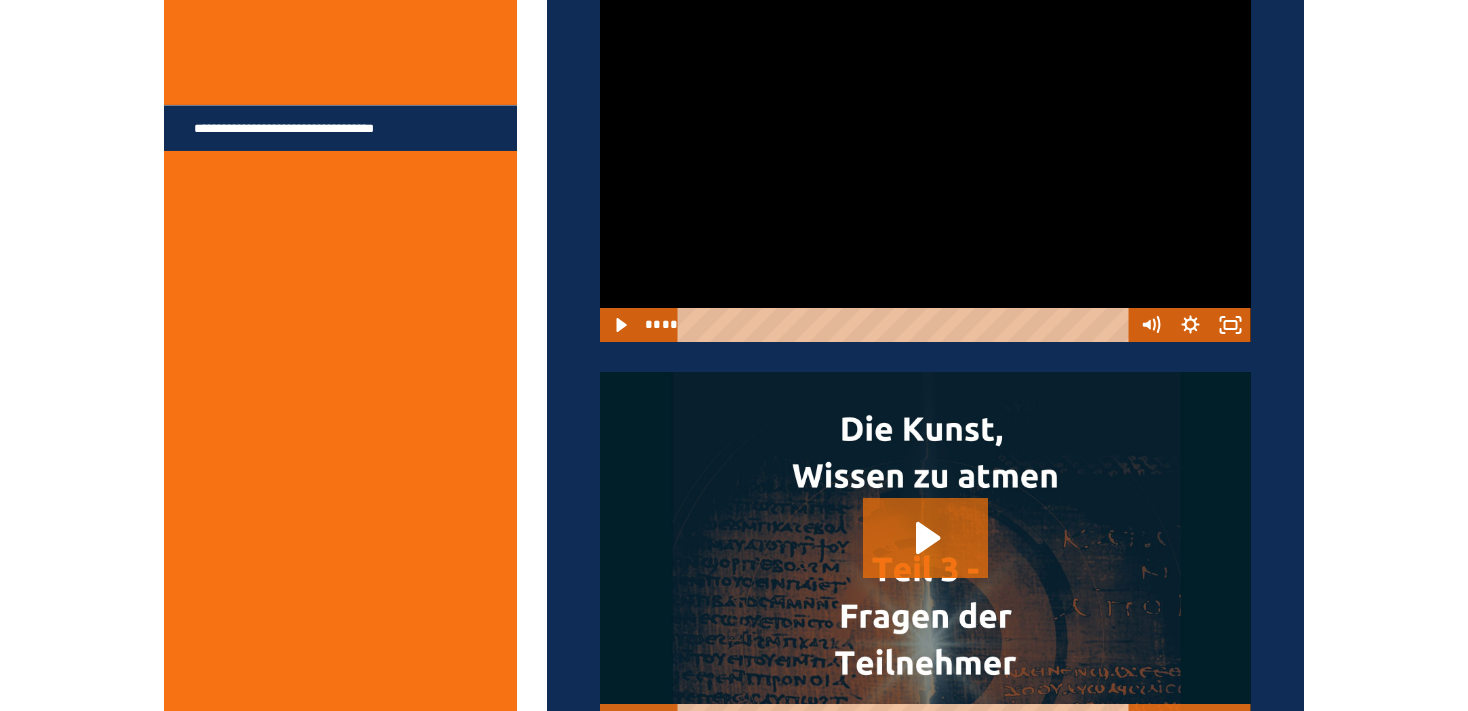 click at bounding box center (925, 159) 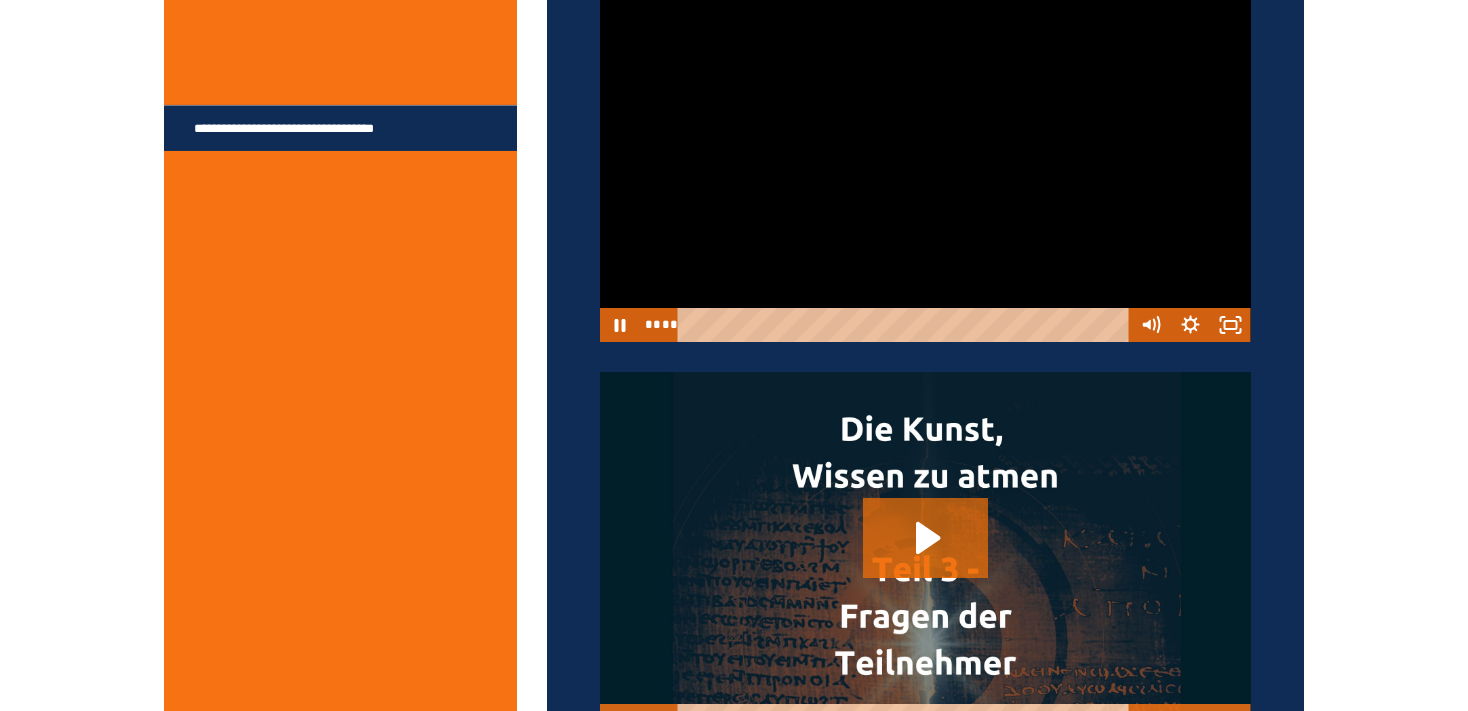 click at bounding box center (925, 159) 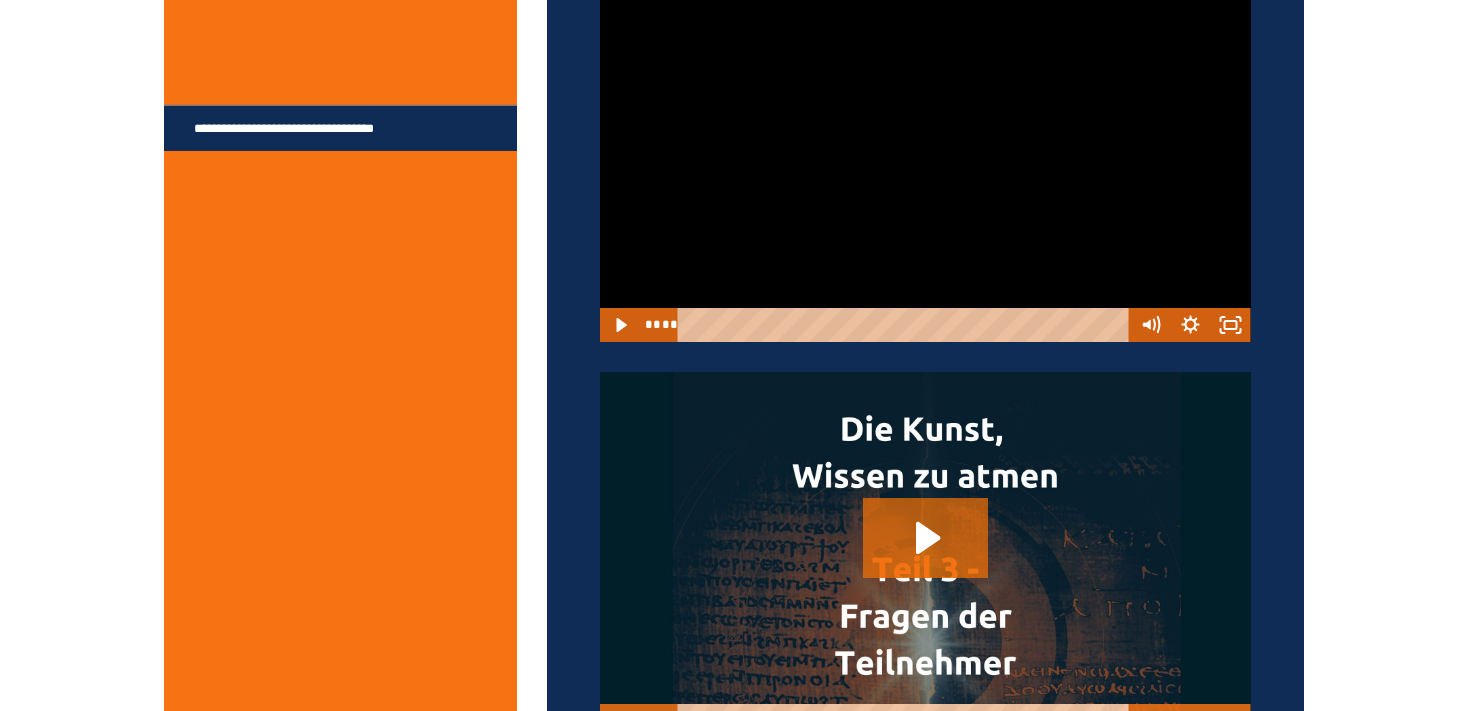 click at bounding box center (925, 159) 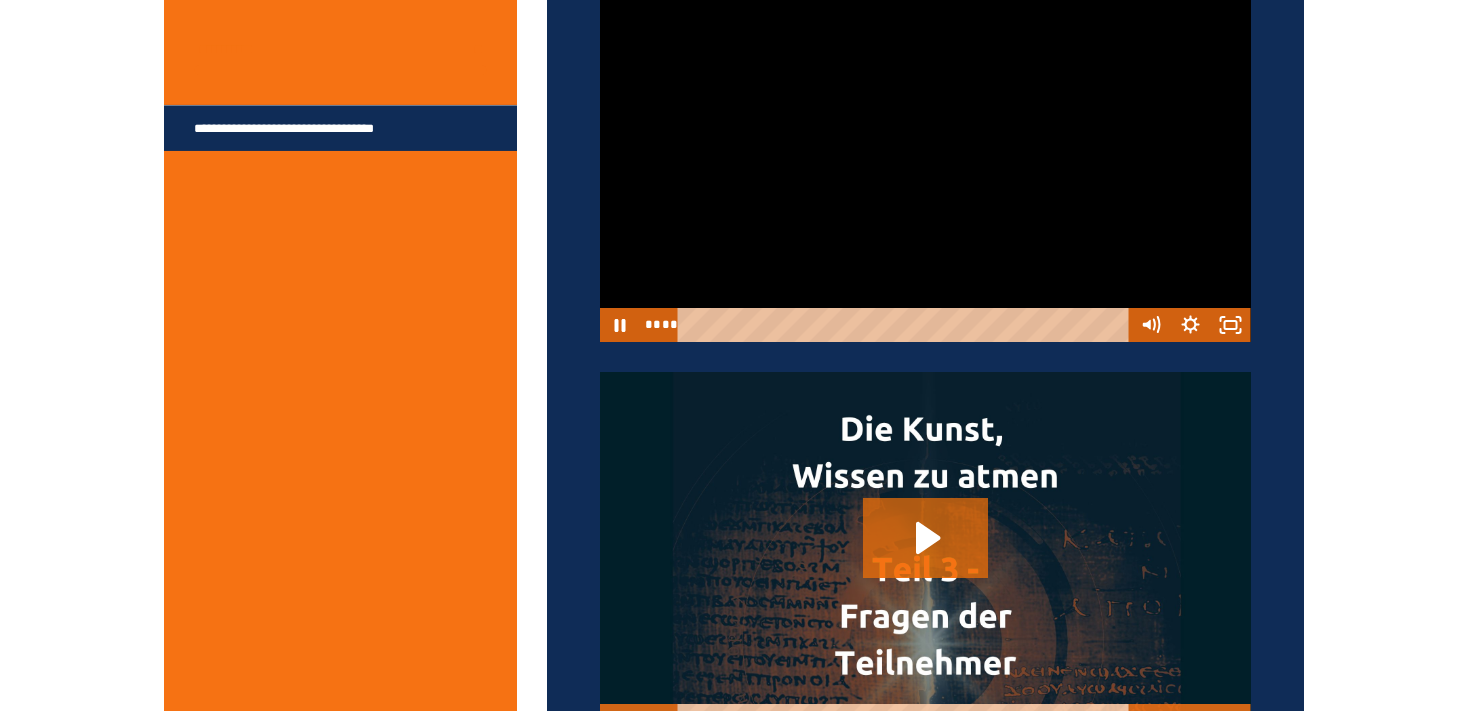 click at bounding box center (925, 159) 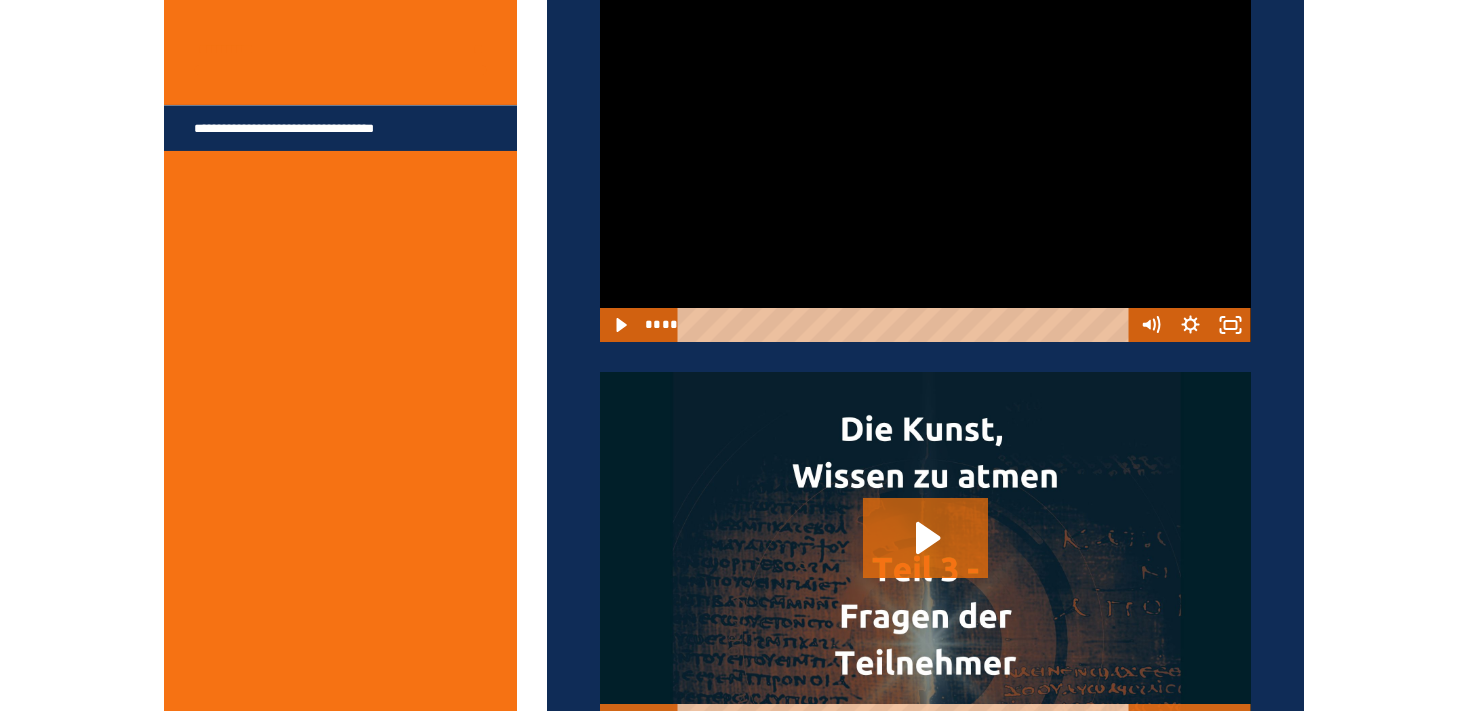 click at bounding box center [925, 159] 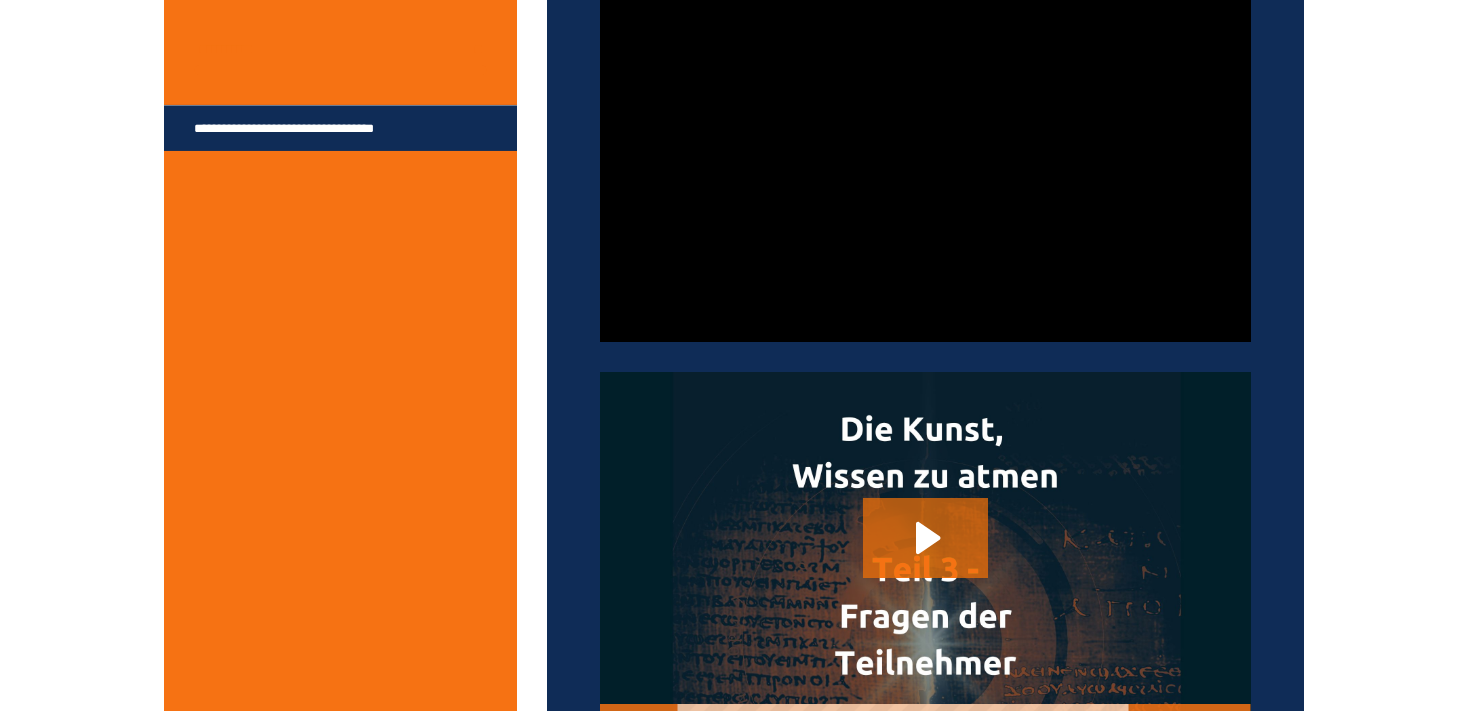 click at bounding box center (925, 159) 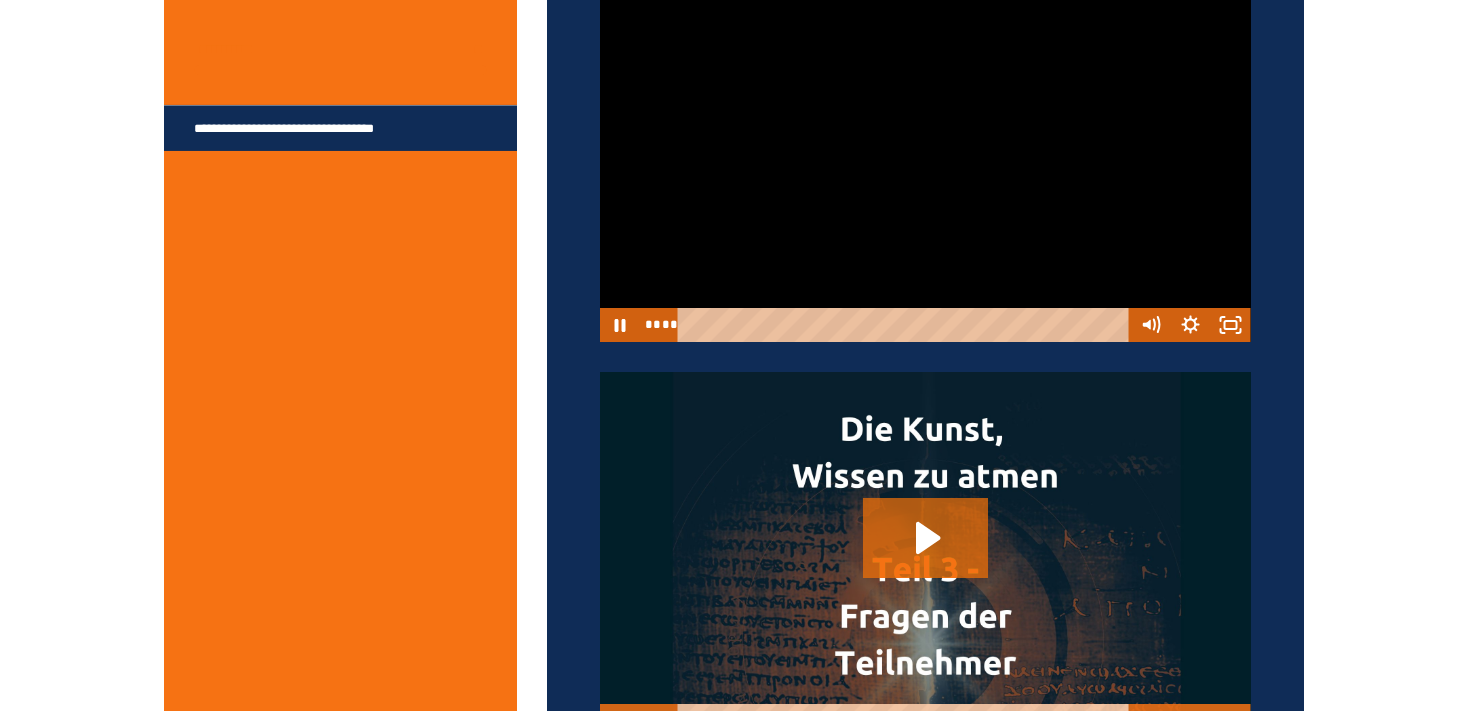 click at bounding box center [925, 159] 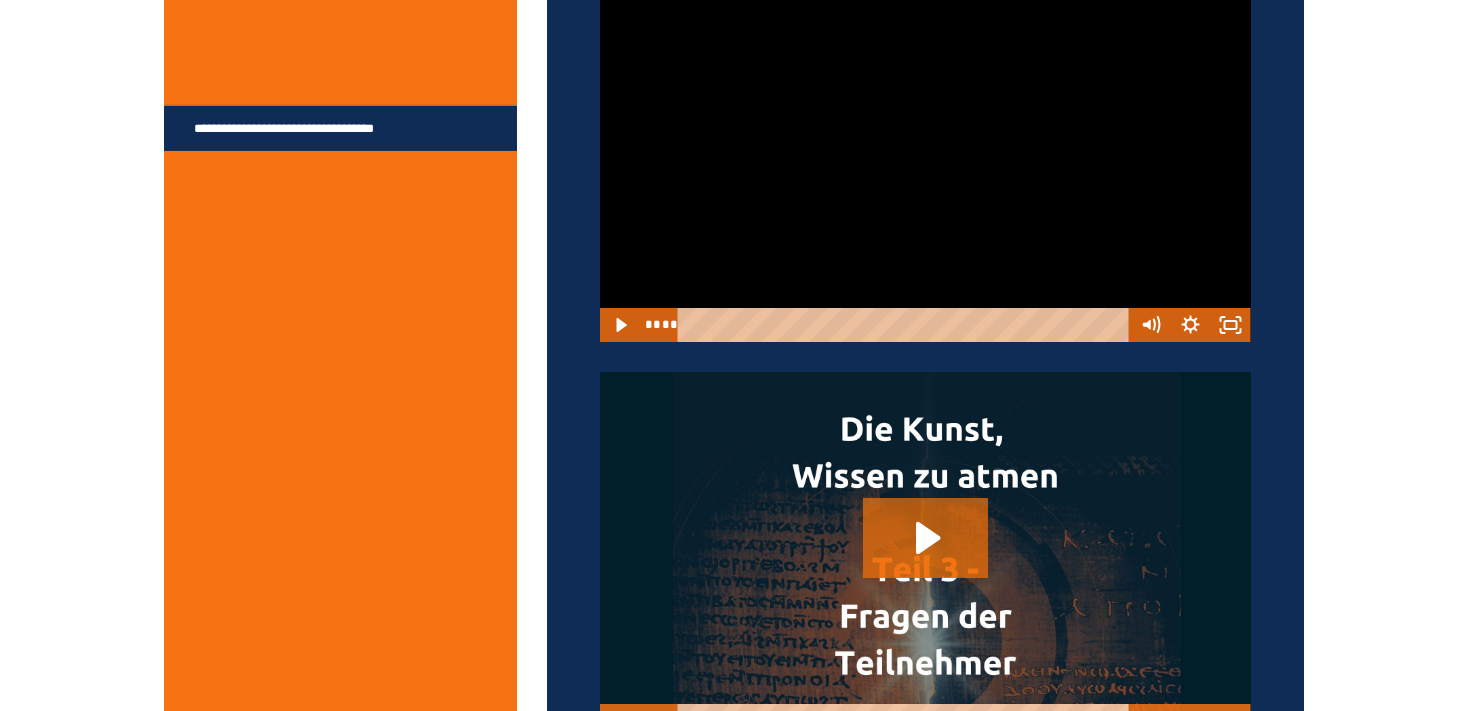 click at bounding box center (925, 159) 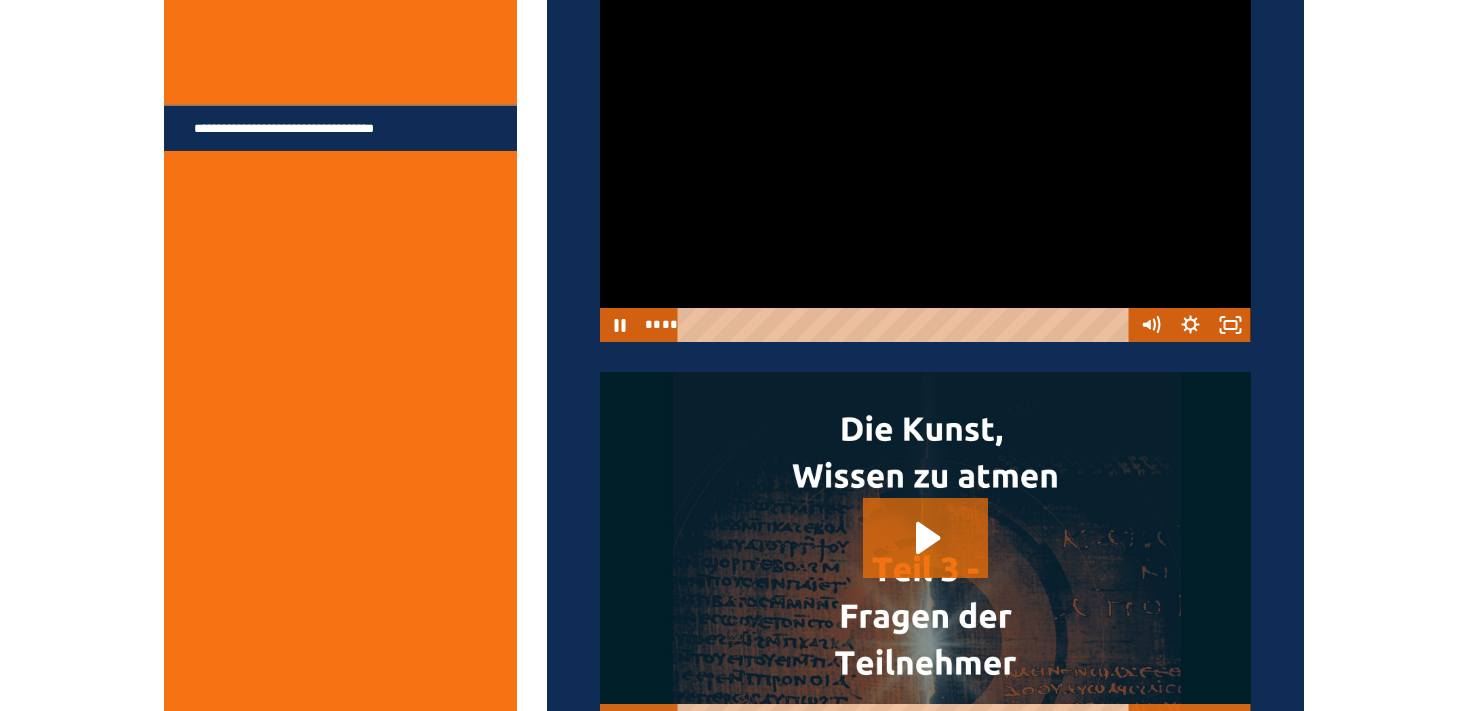 click at bounding box center (925, 159) 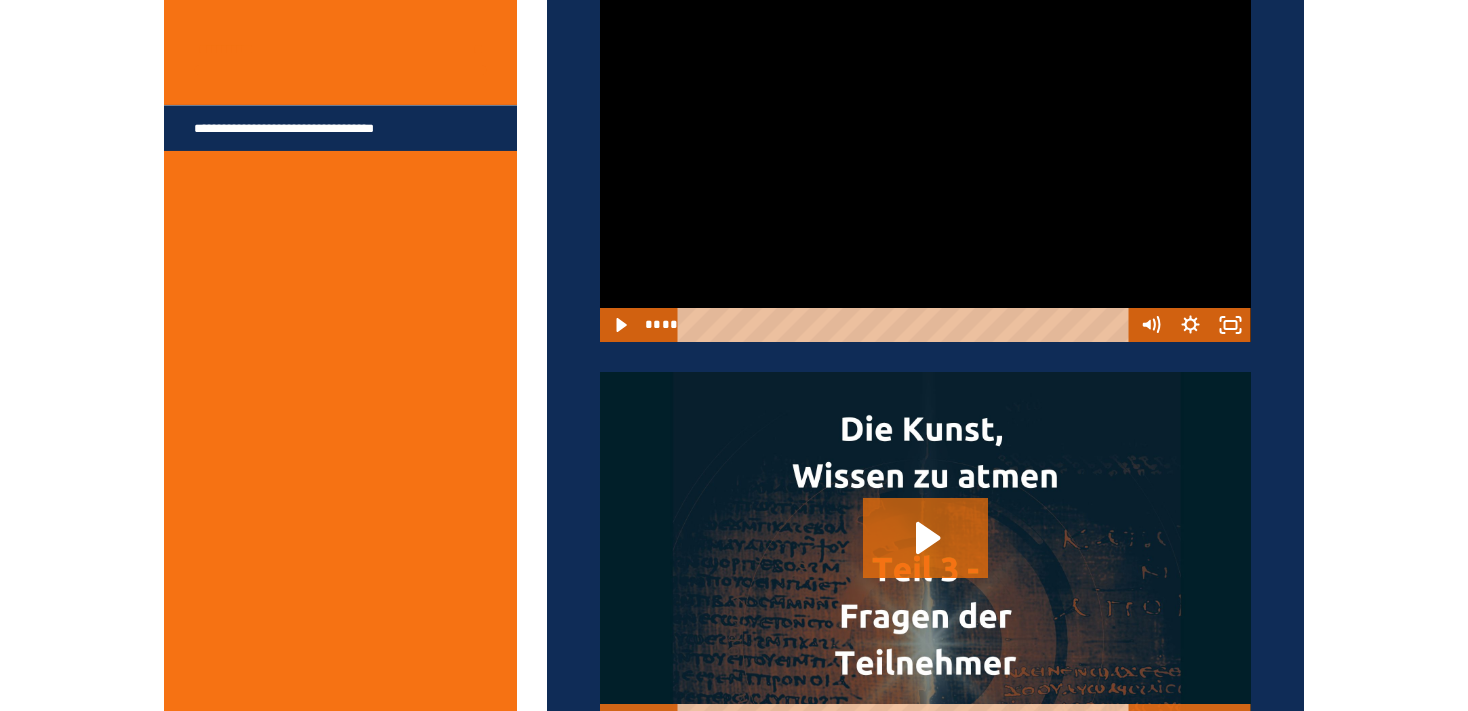 click at bounding box center (925, 159) 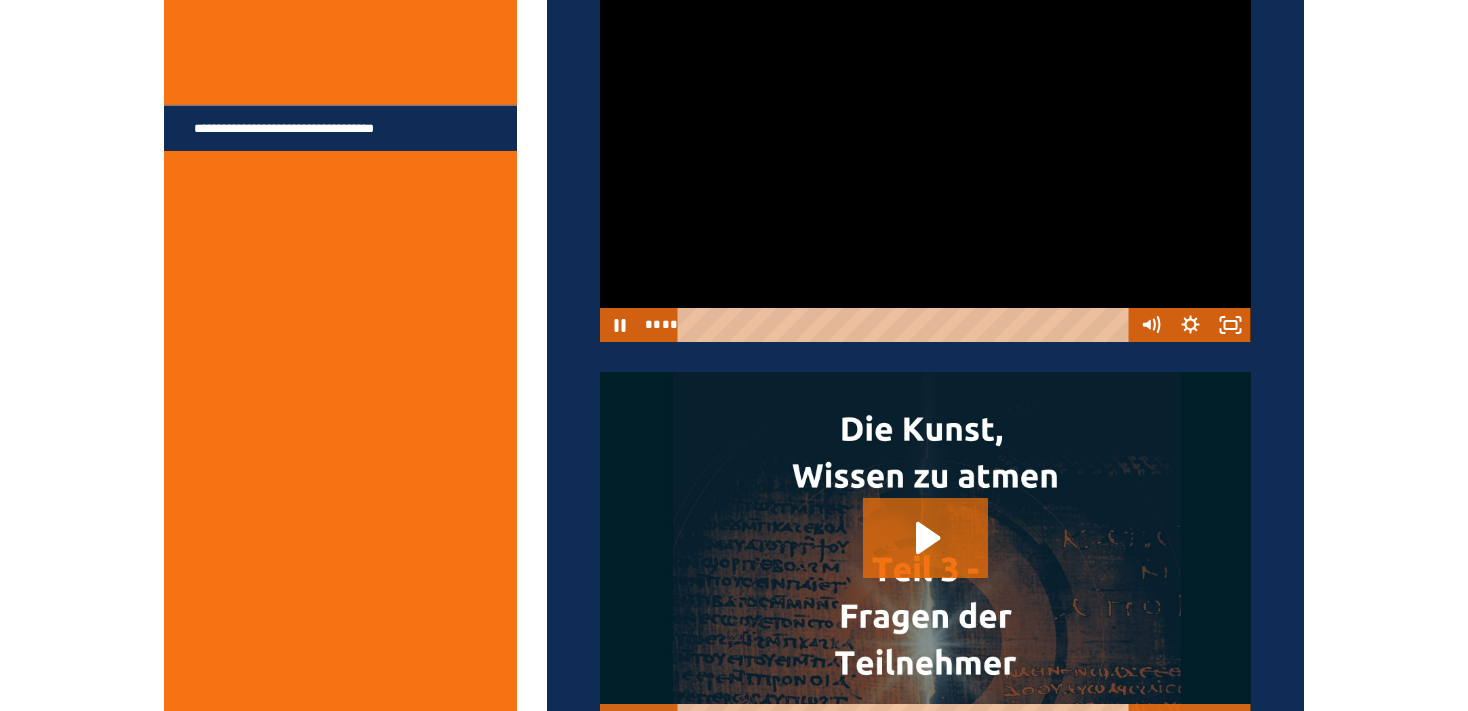 click at bounding box center (925, 159) 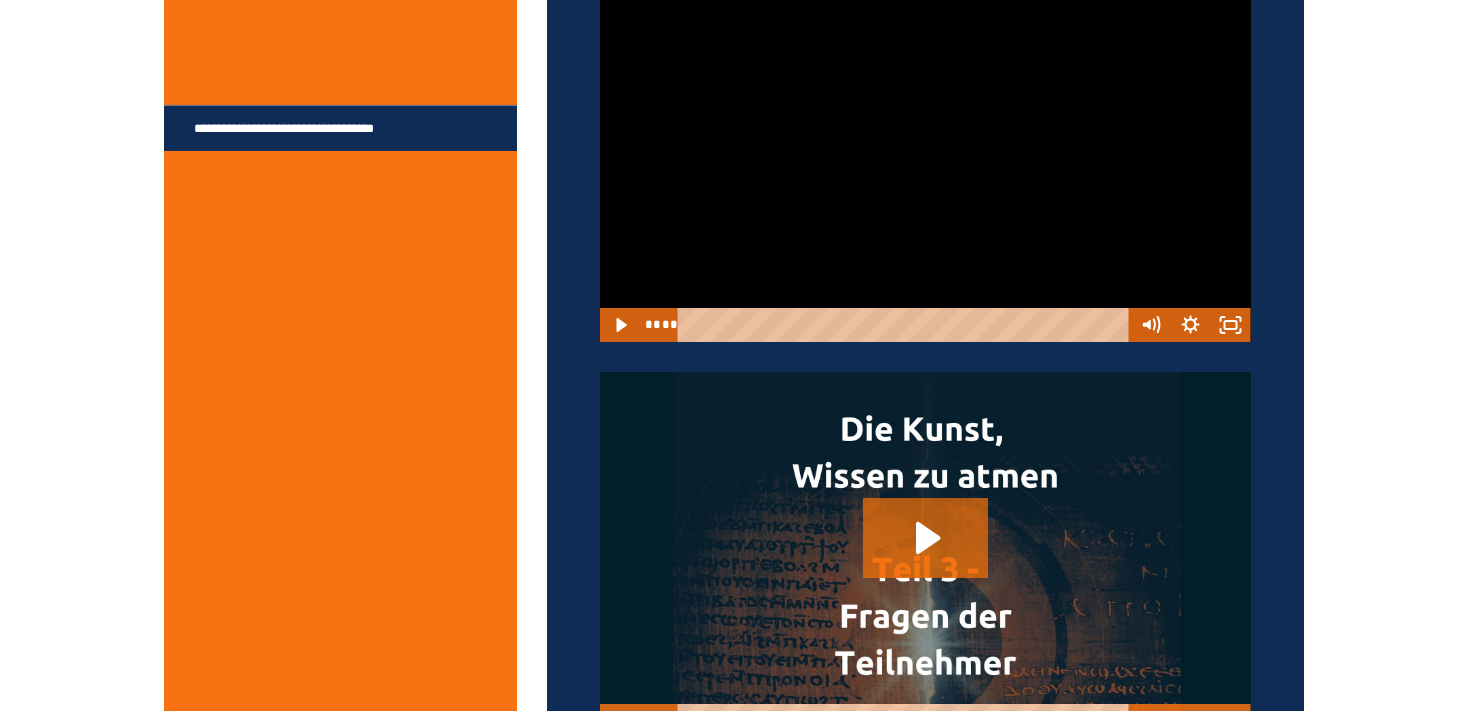 click at bounding box center (925, 159) 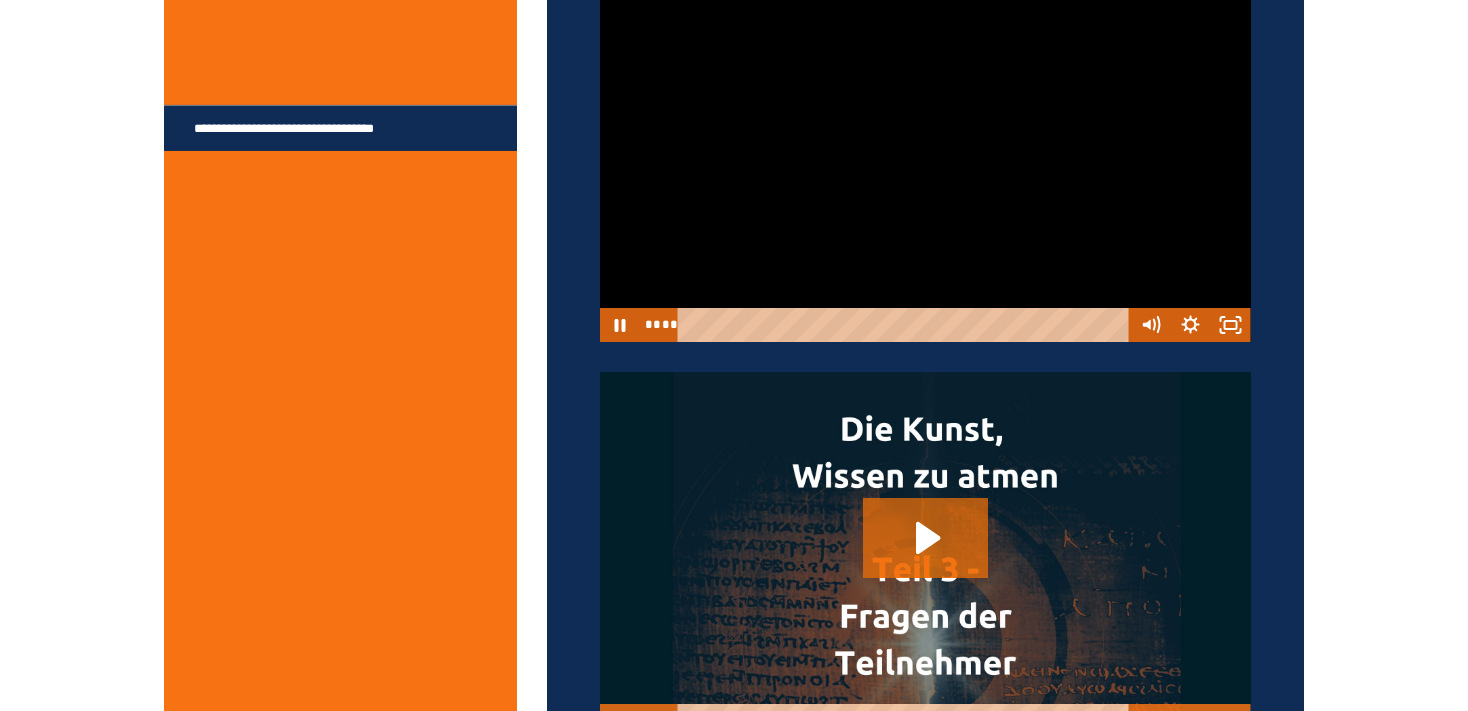 click at bounding box center (925, 159) 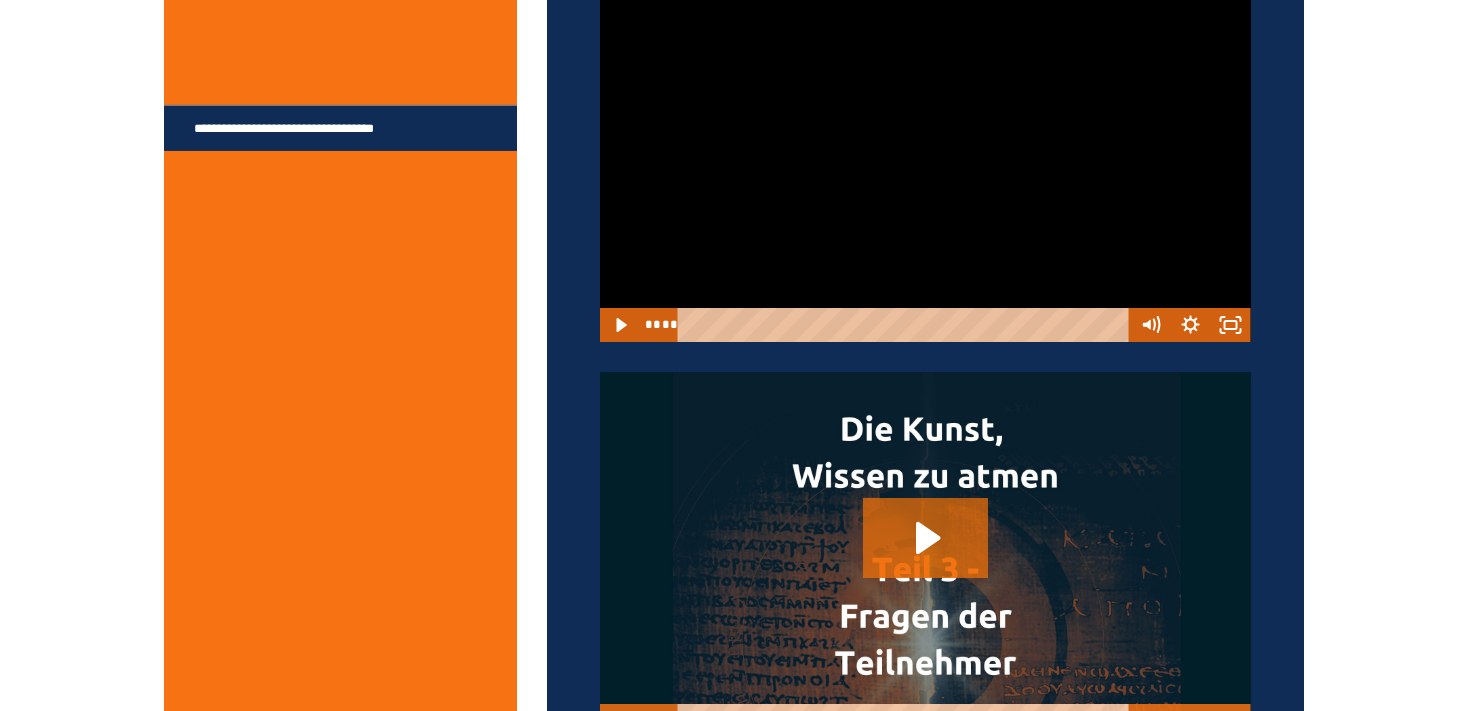 click at bounding box center (925, 159) 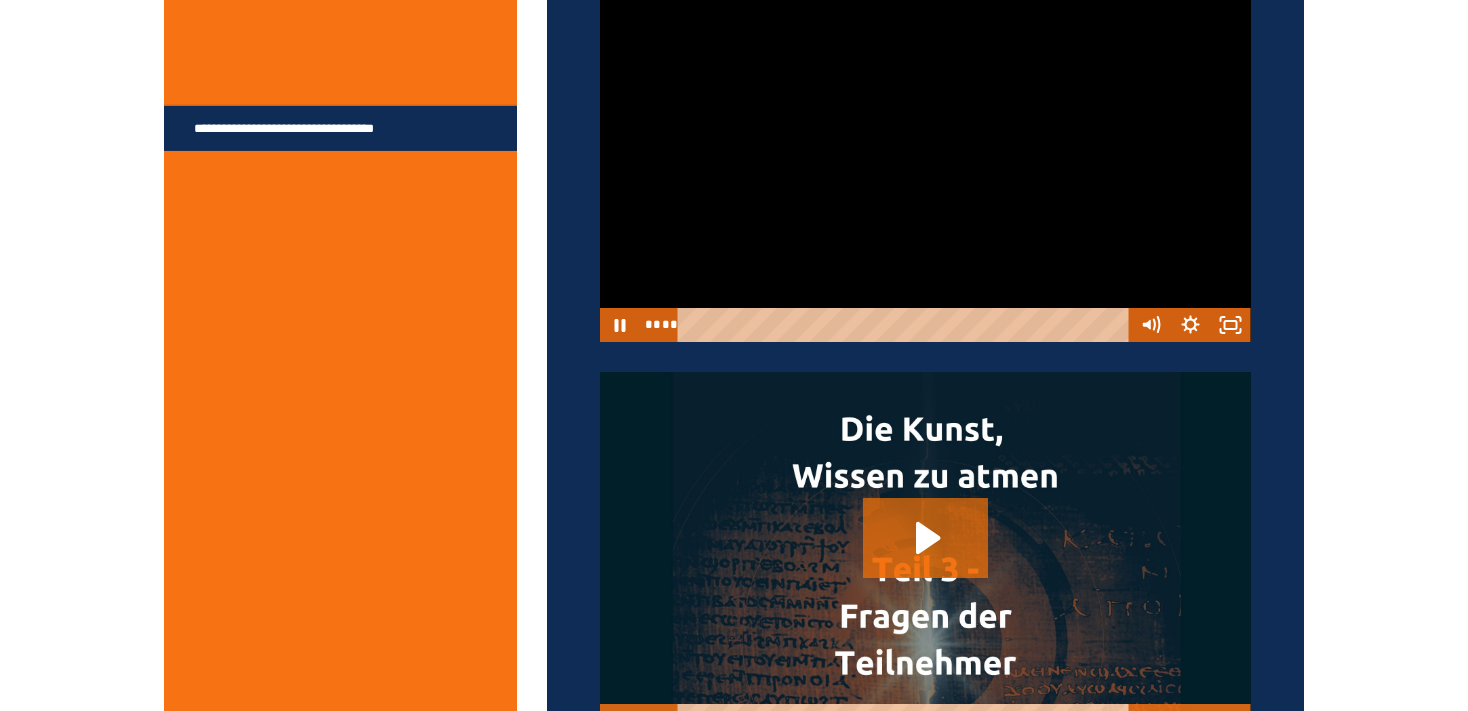 click at bounding box center [925, 159] 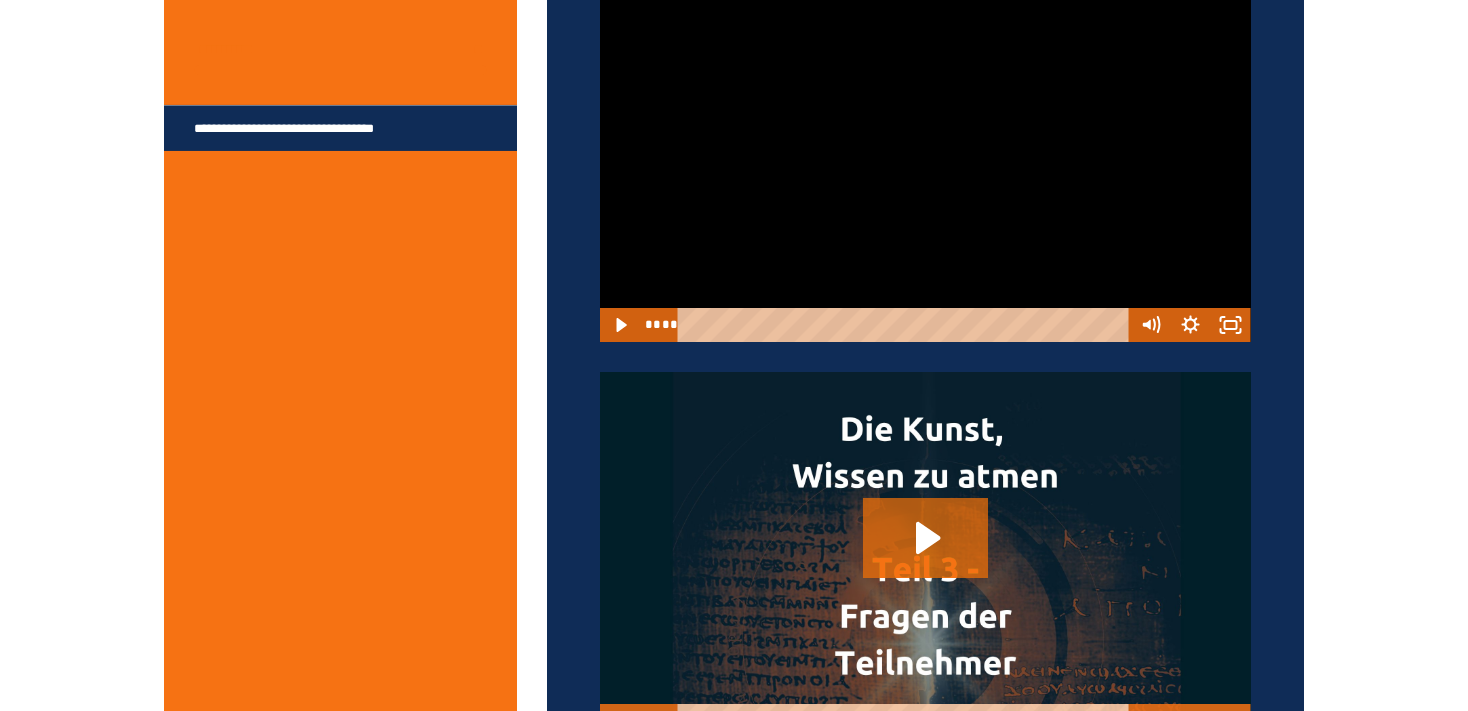 click at bounding box center (925, 159) 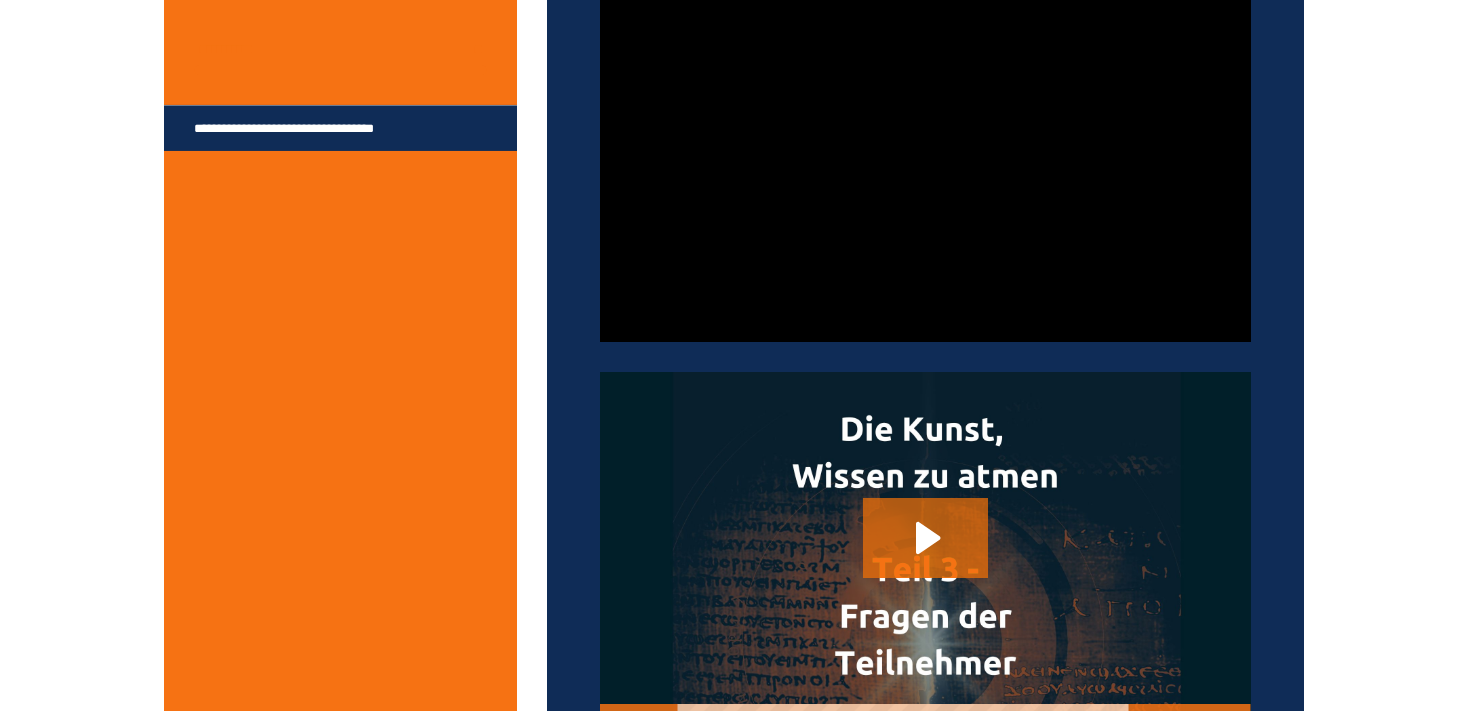 click at bounding box center [925, 159] 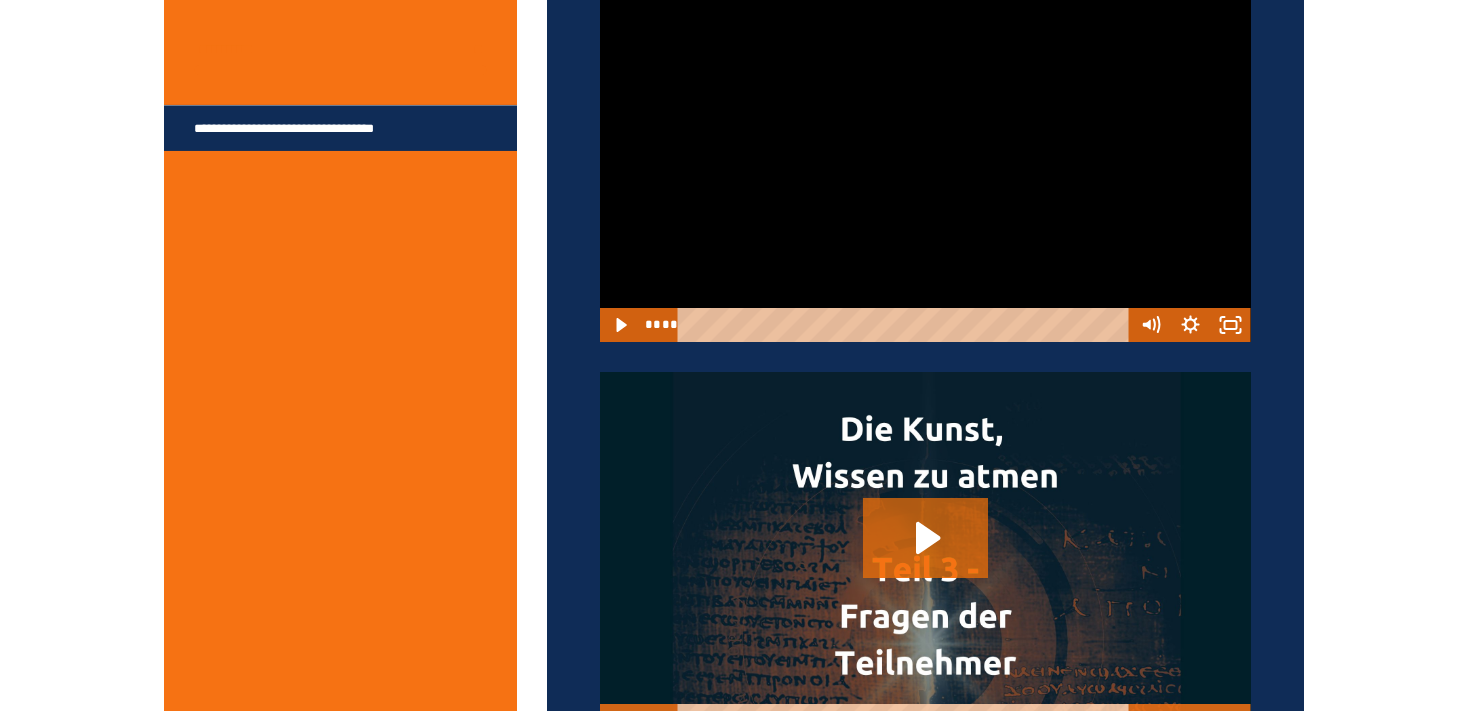 click at bounding box center [925, 159] 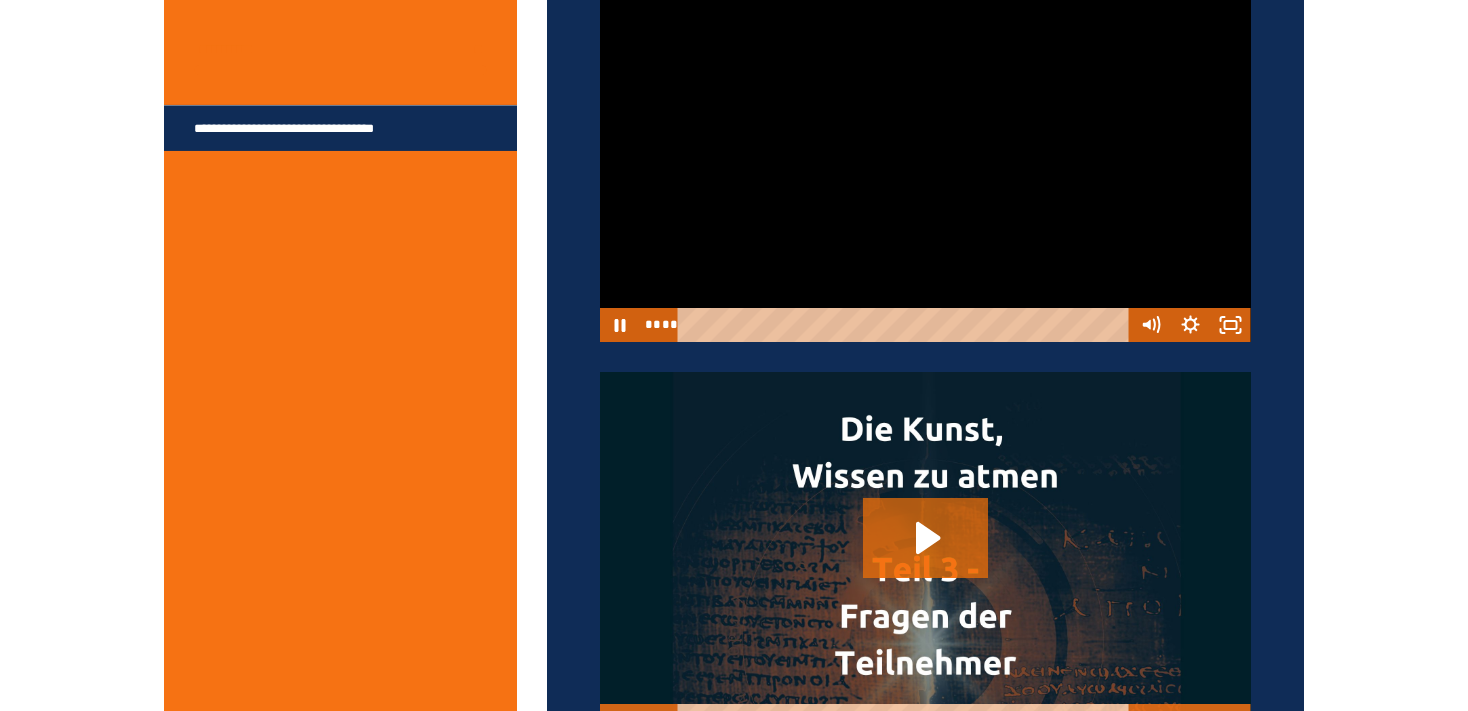 click at bounding box center [925, 159] 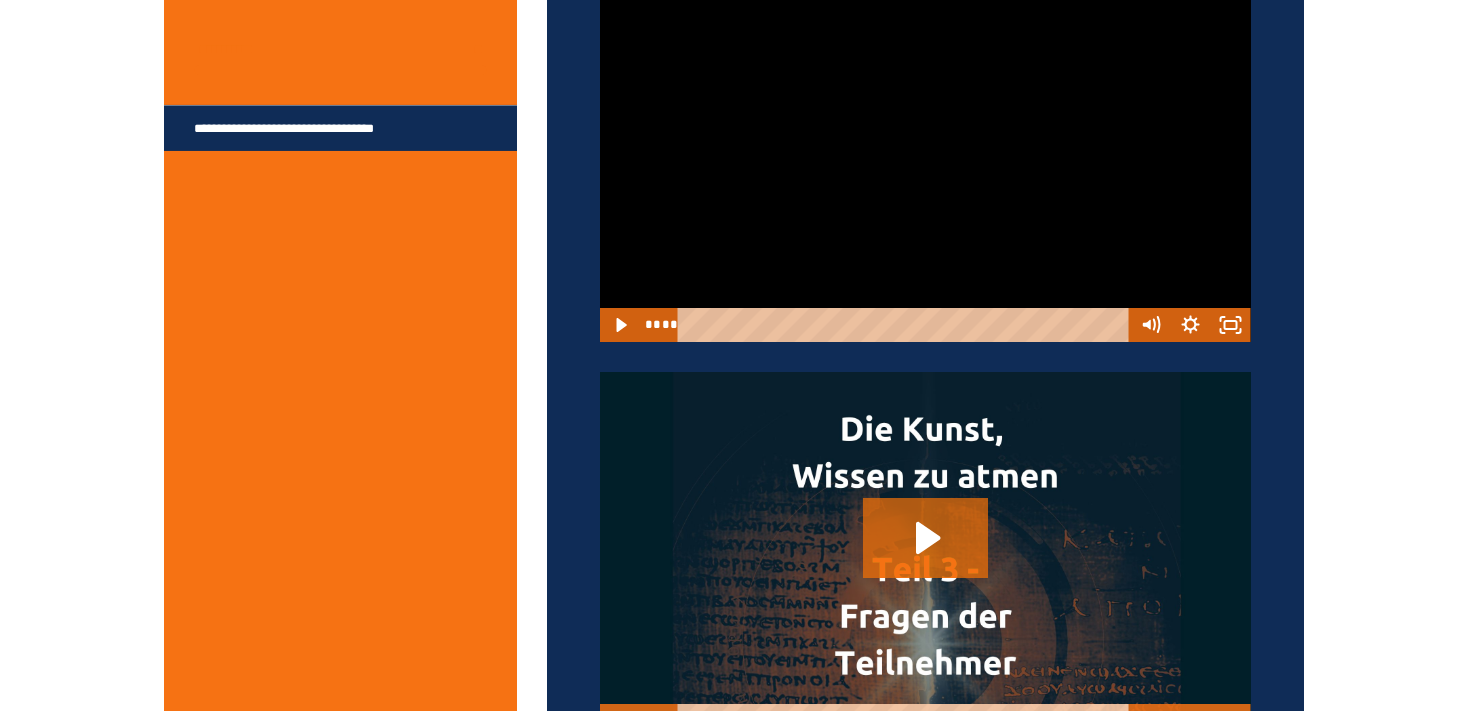 click at bounding box center (925, 159) 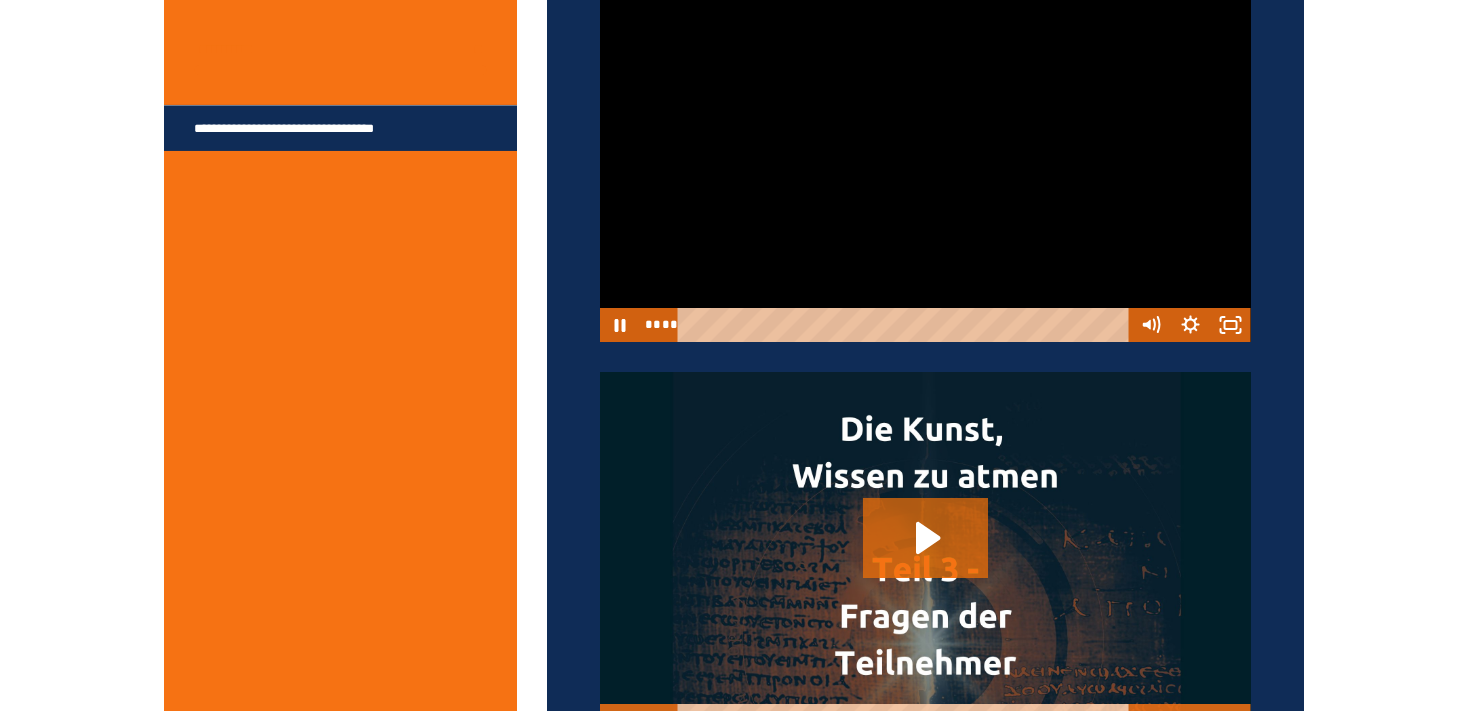 click at bounding box center [925, 159] 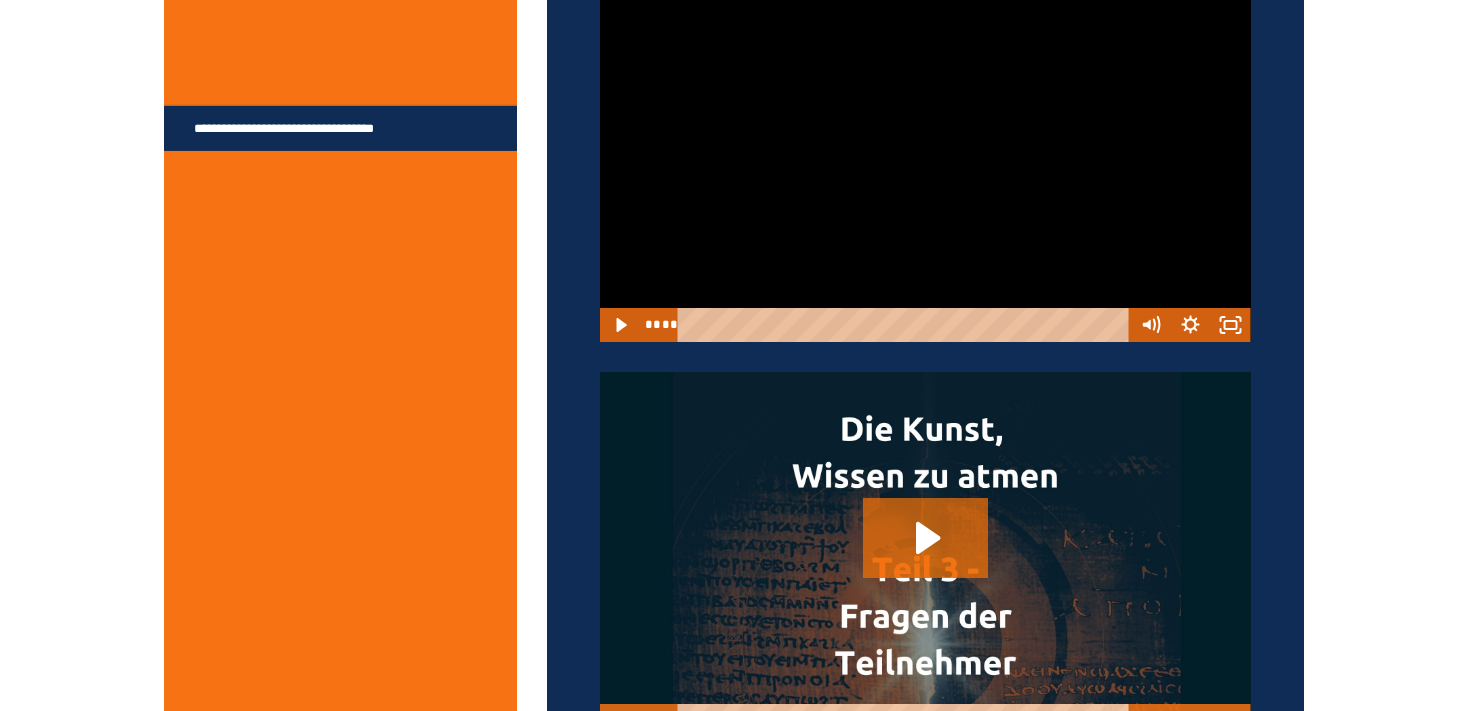click at bounding box center [925, 159] 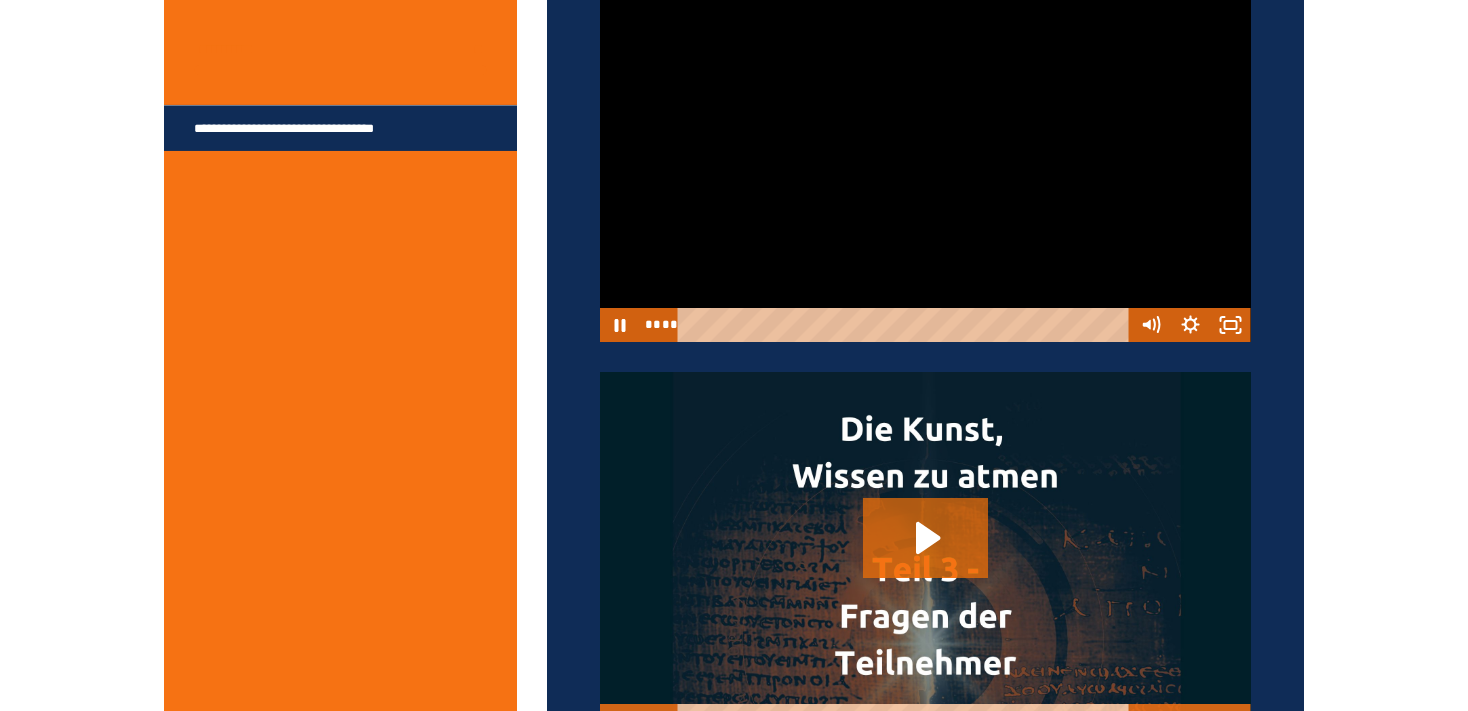 click at bounding box center (925, 159) 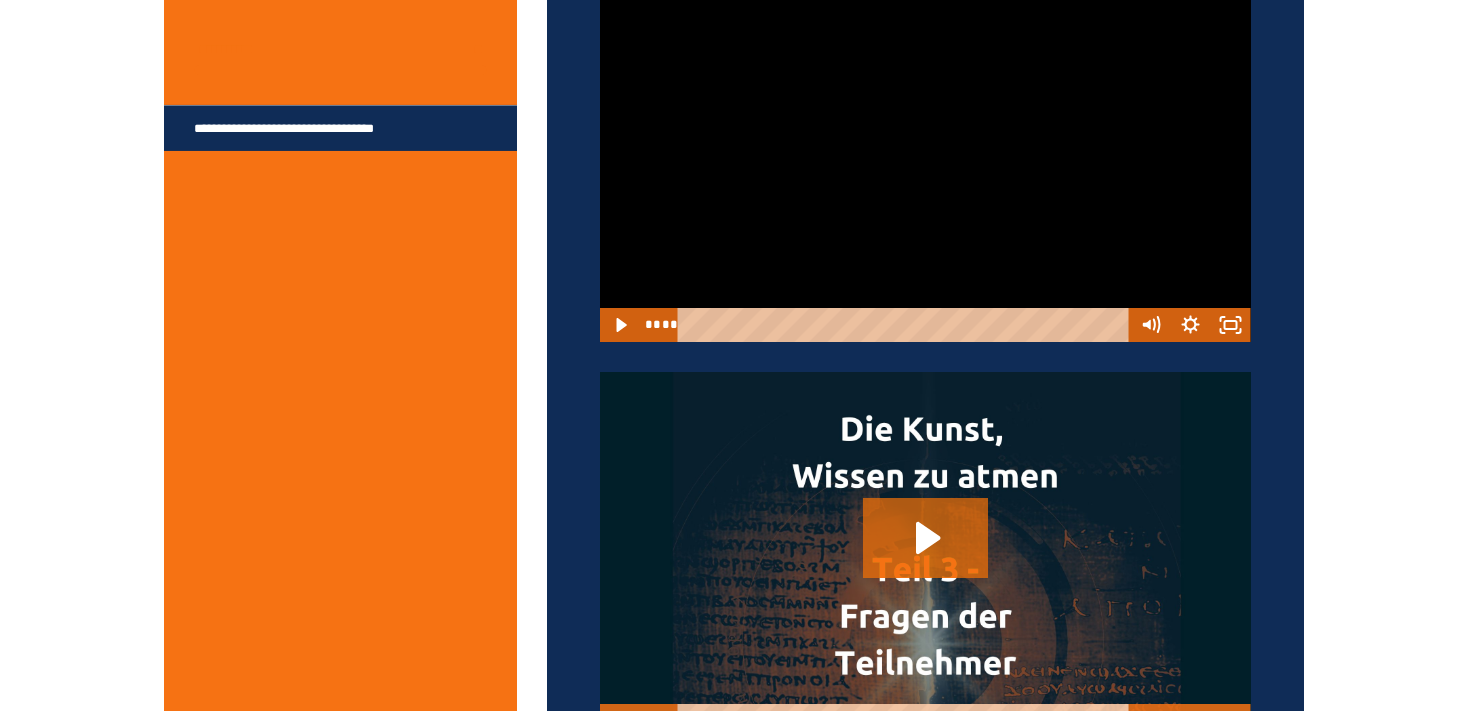 click at bounding box center (925, 159) 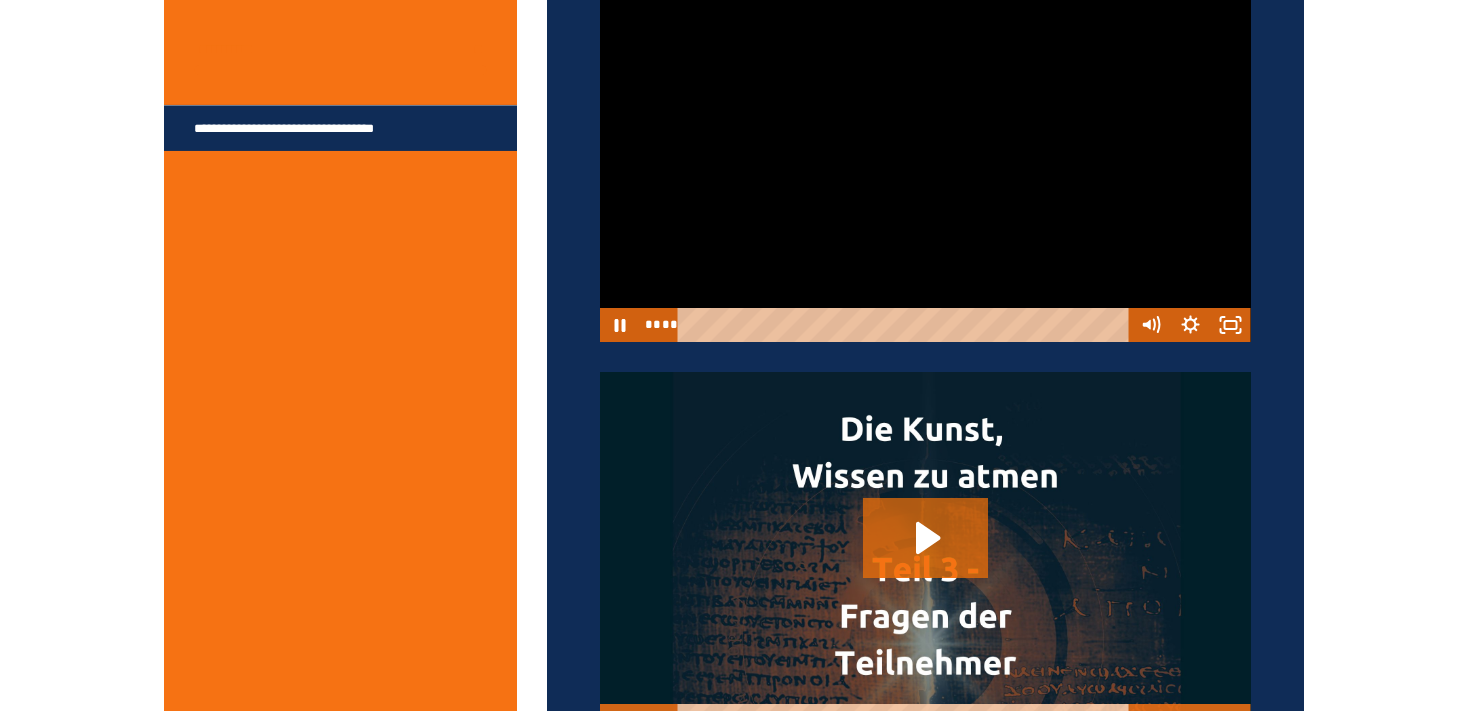 drag, startPoint x: 878, startPoint y: 300, endPoint x: 887, endPoint y: 295, distance: 10.29563 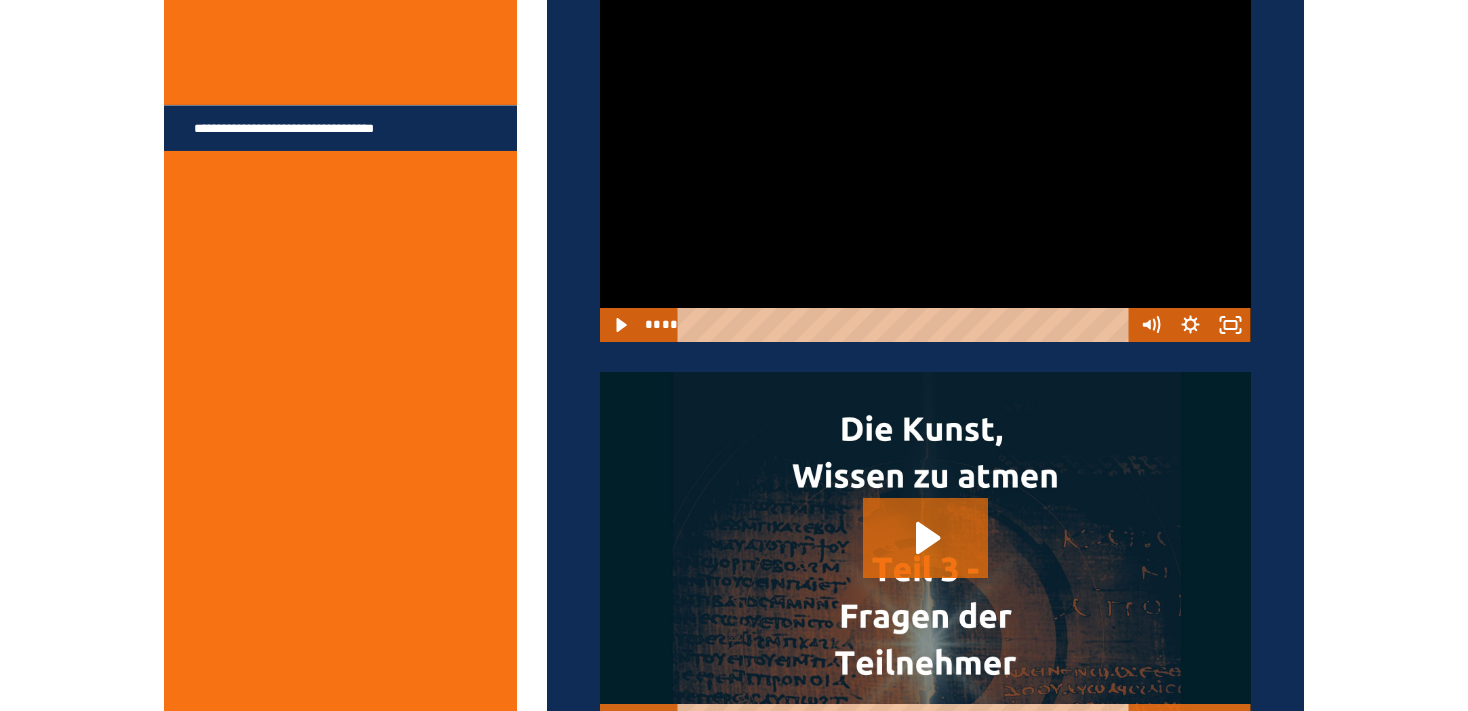 click at bounding box center [925, 159] 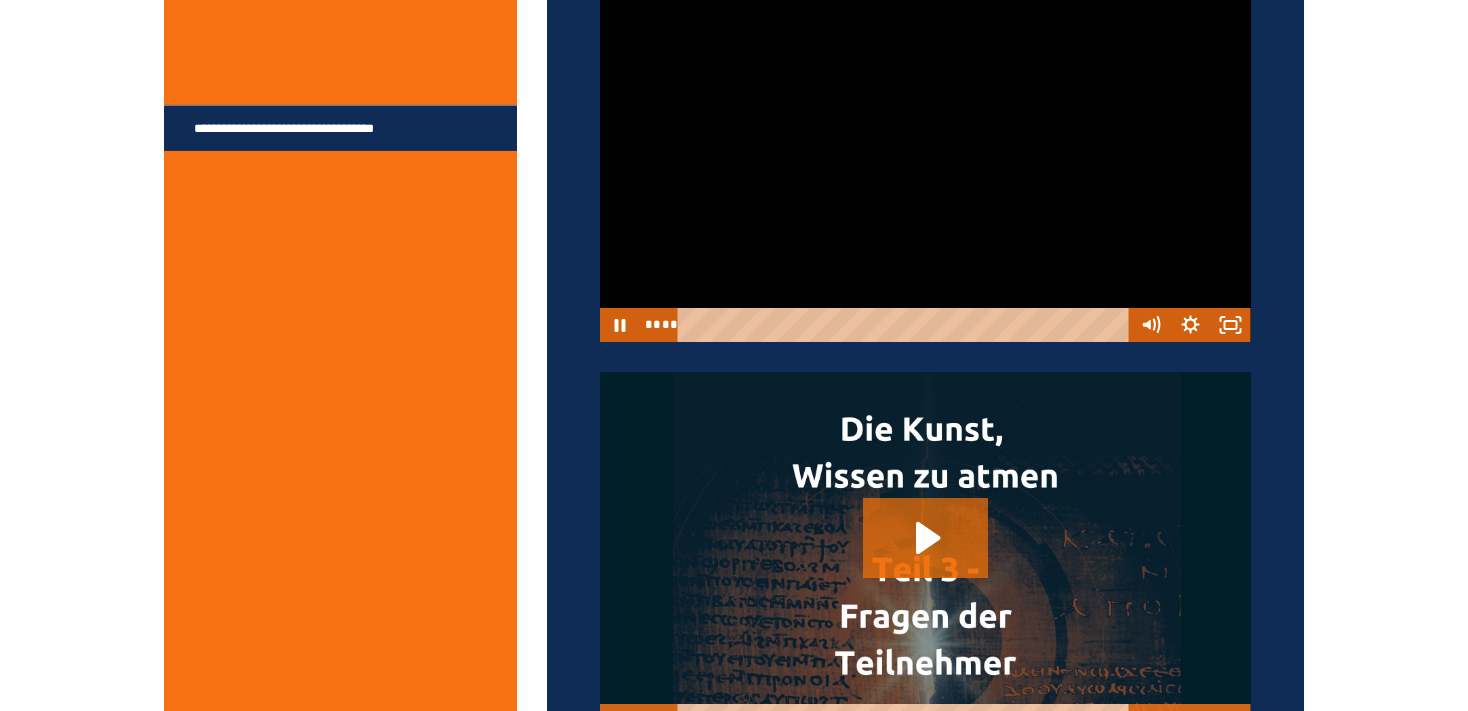 click at bounding box center [925, 159] 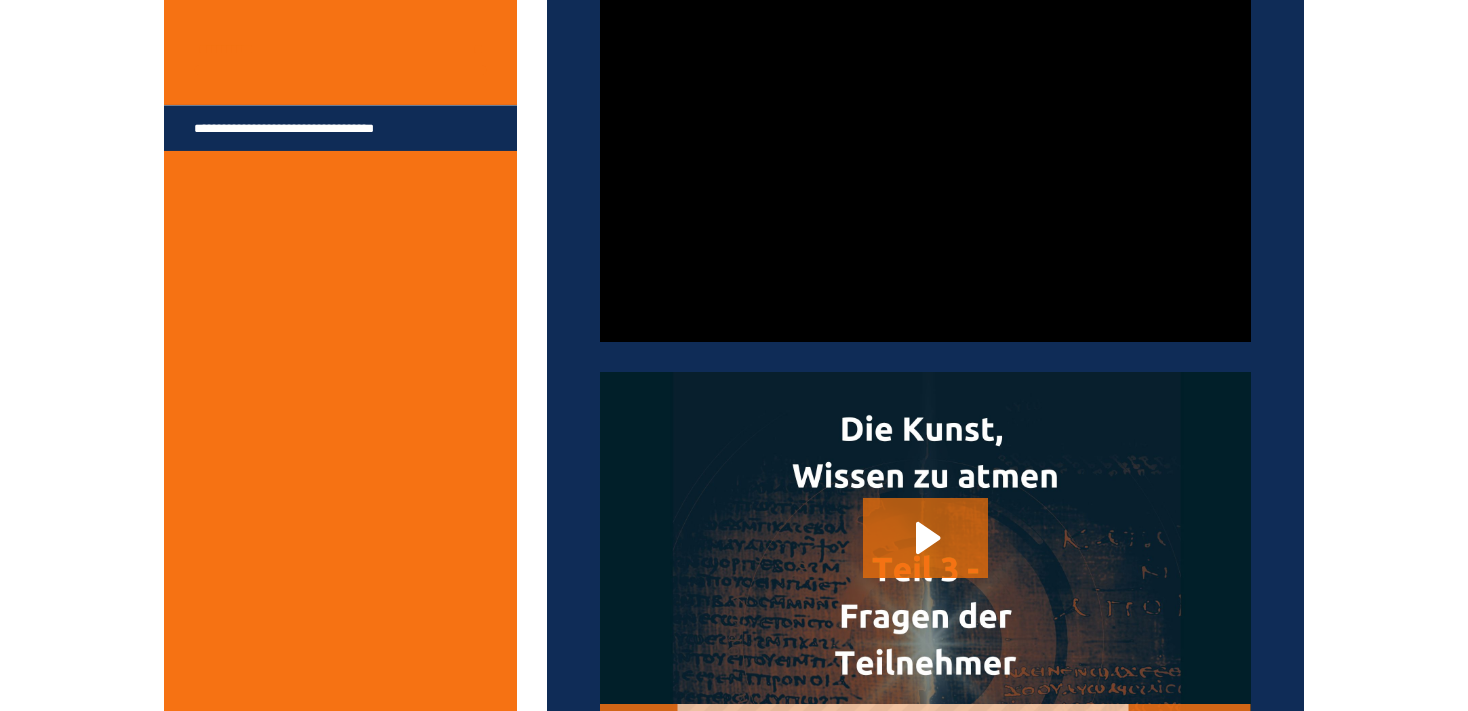 click at bounding box center [925, 159] 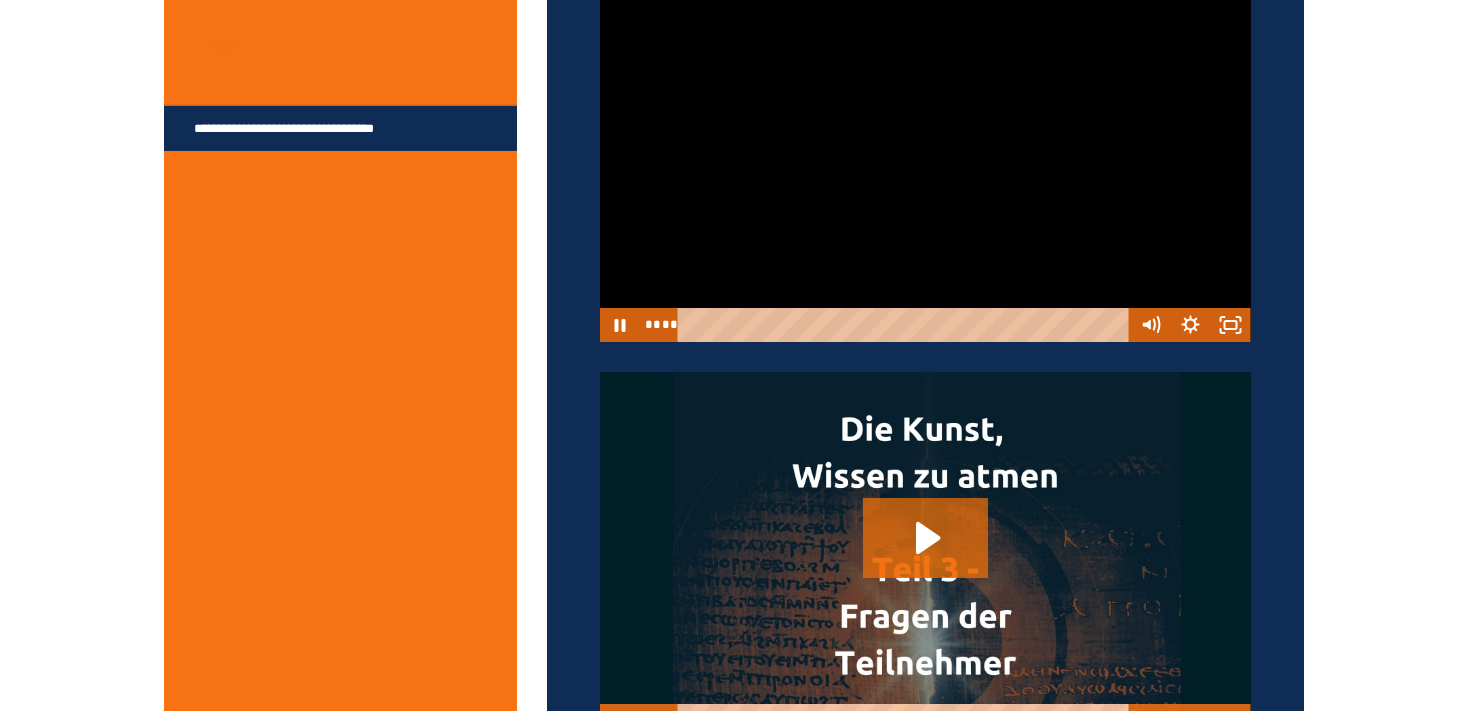 click at bounding box center [925, 159] 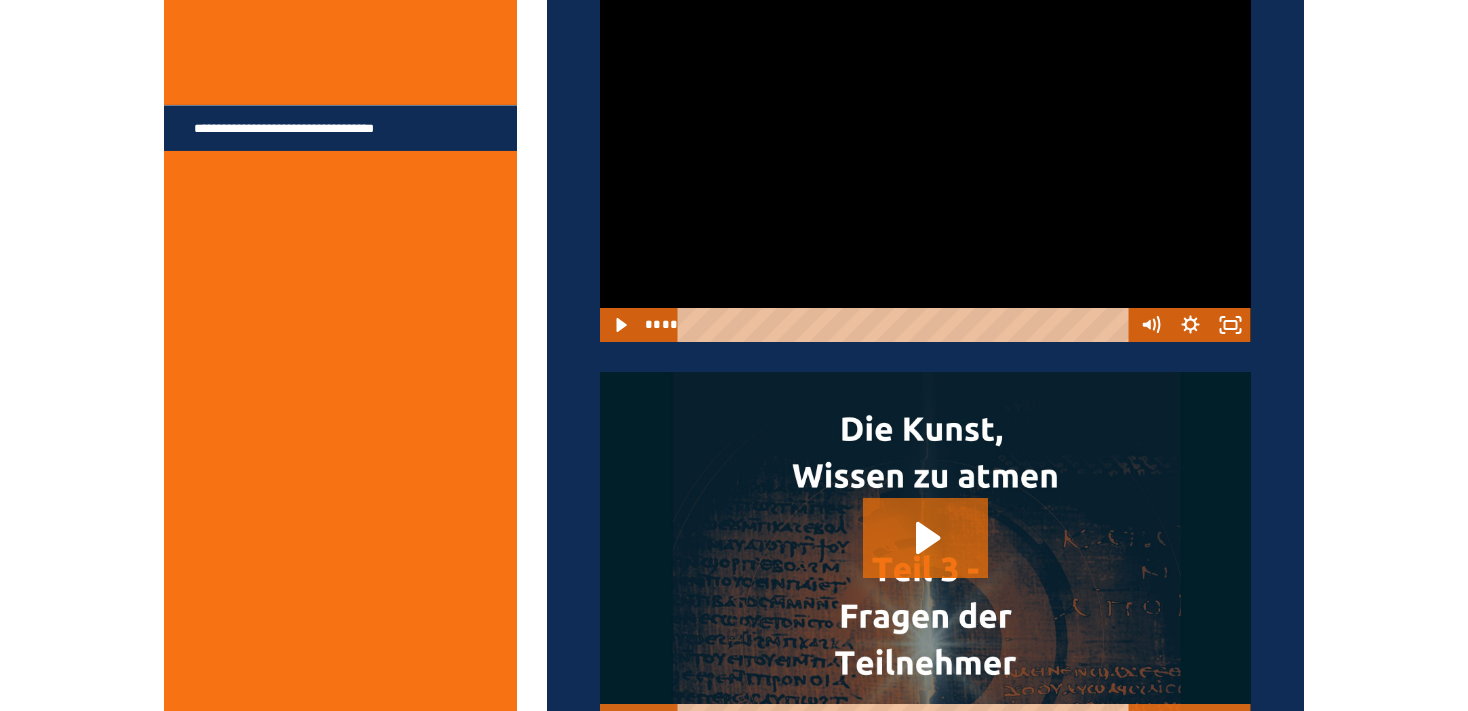 click at bounding box center [925, 159] 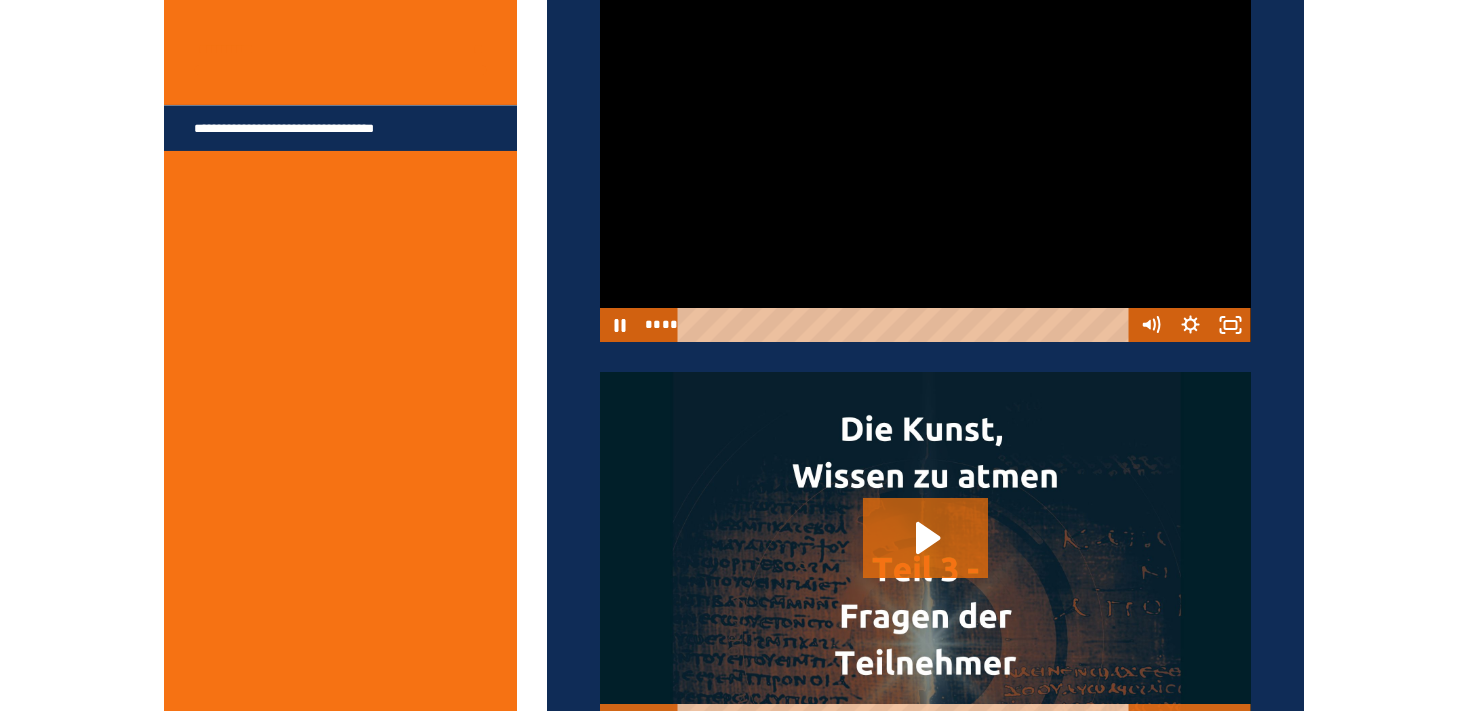 click at bounding box center (925, 159) 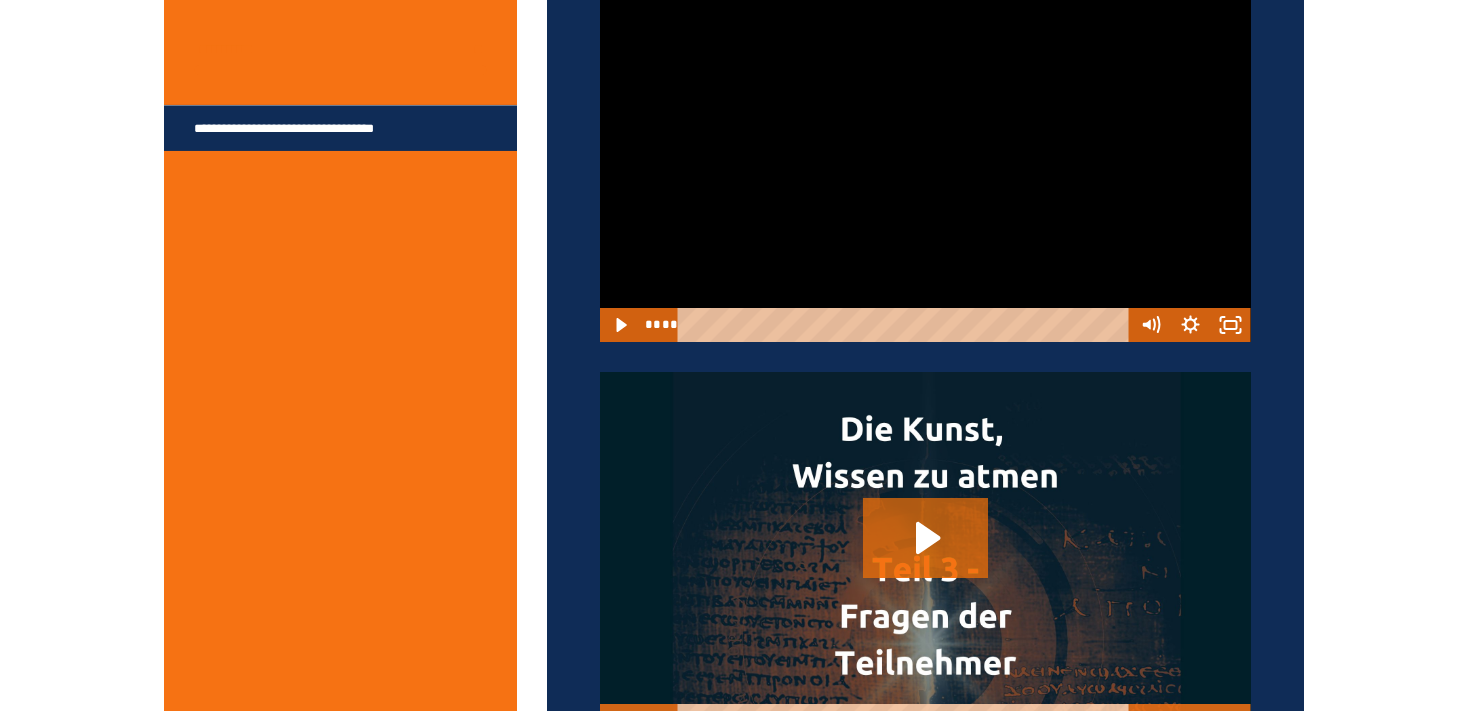 click at bounding box center (925, 159) 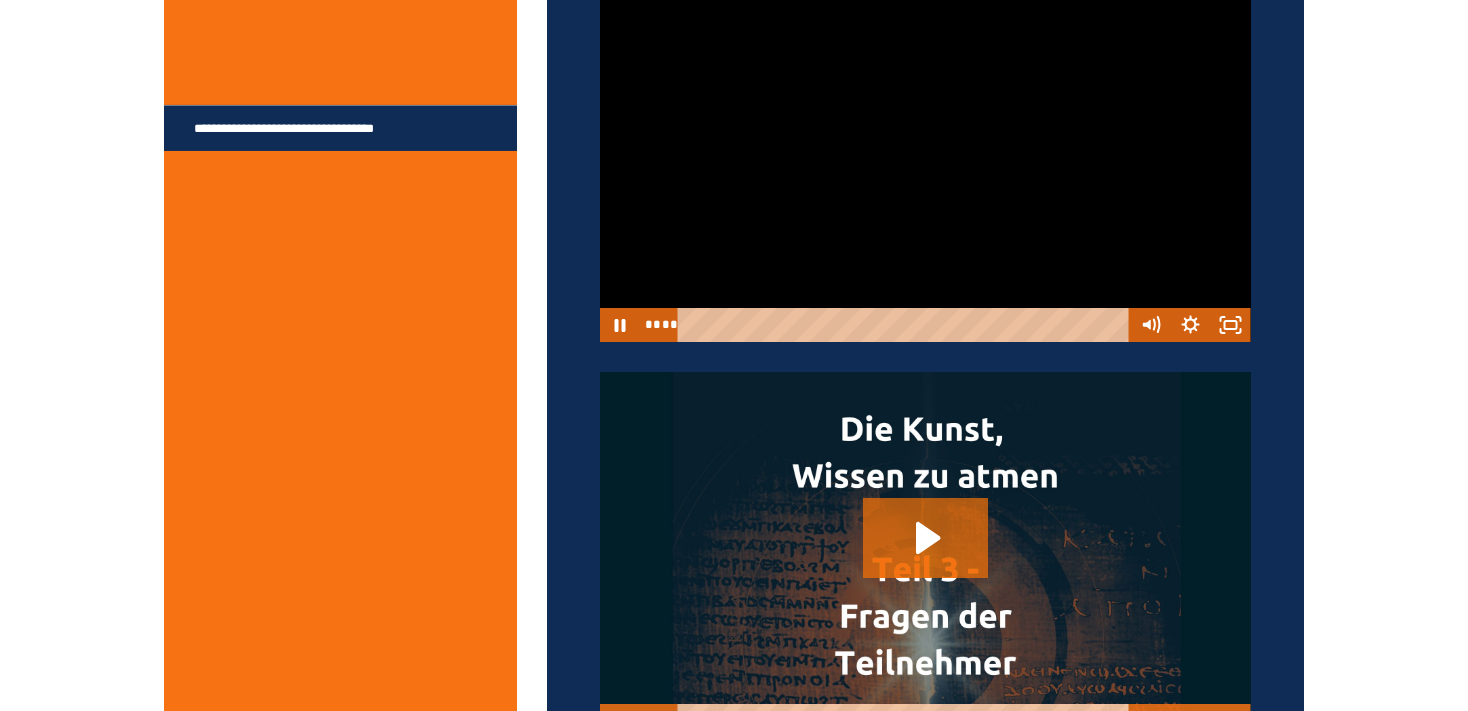 click at bounding box center (925, 159) 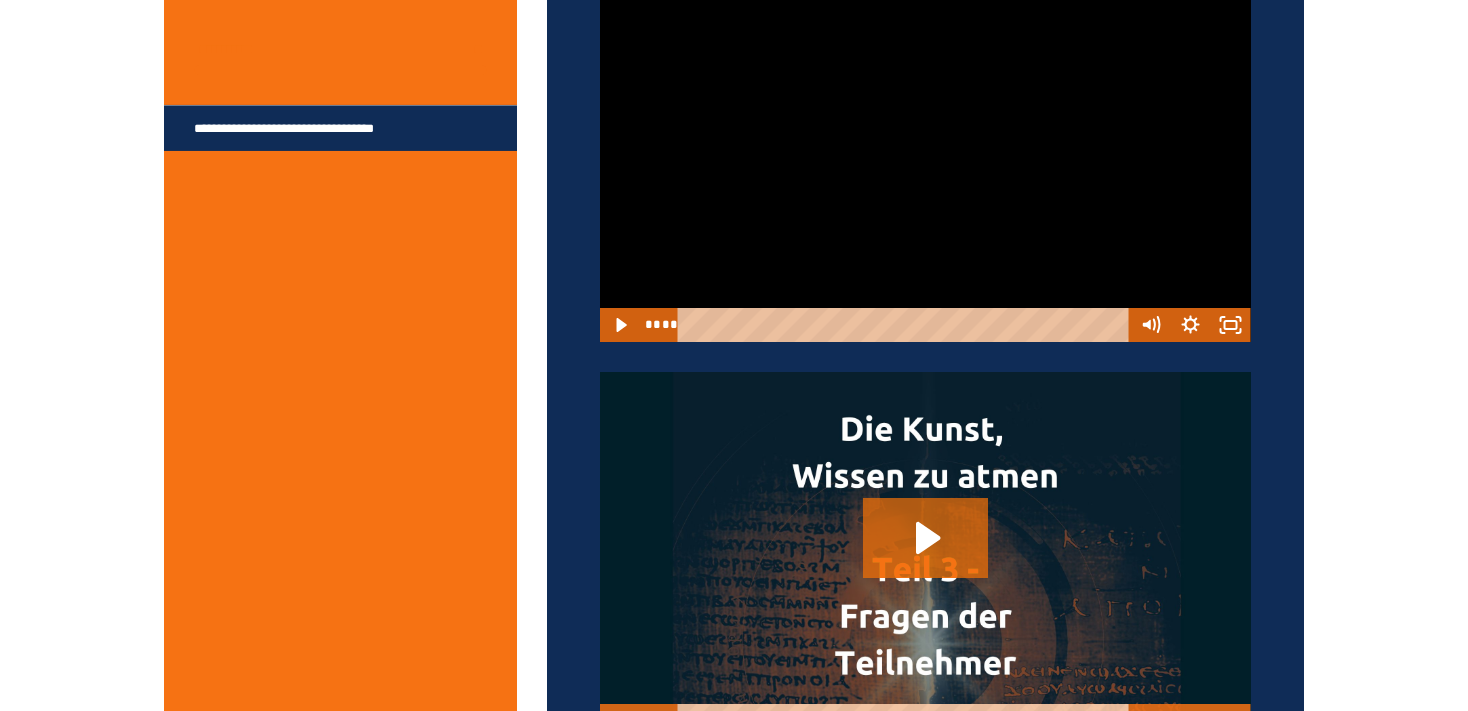 click at bounding box center [925, 159] 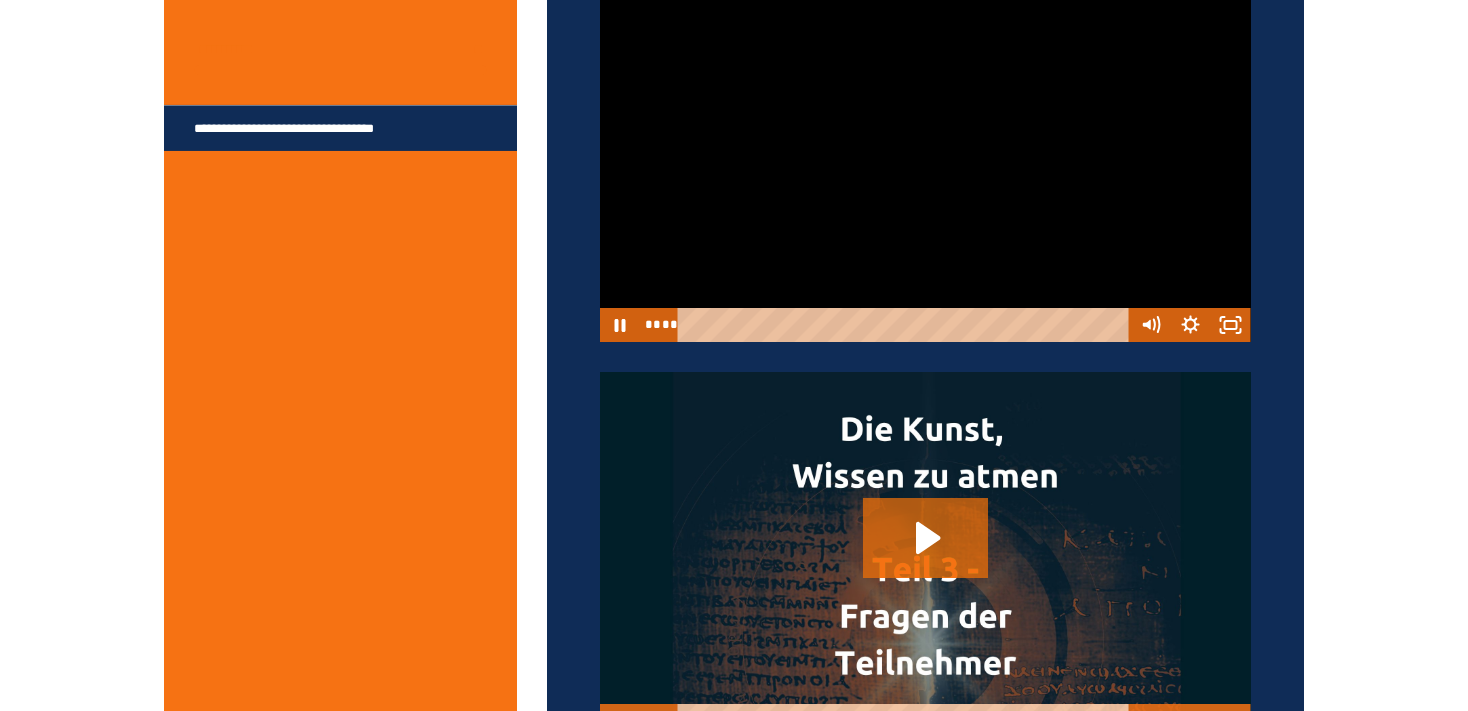 click at bounding box center [925, 159] 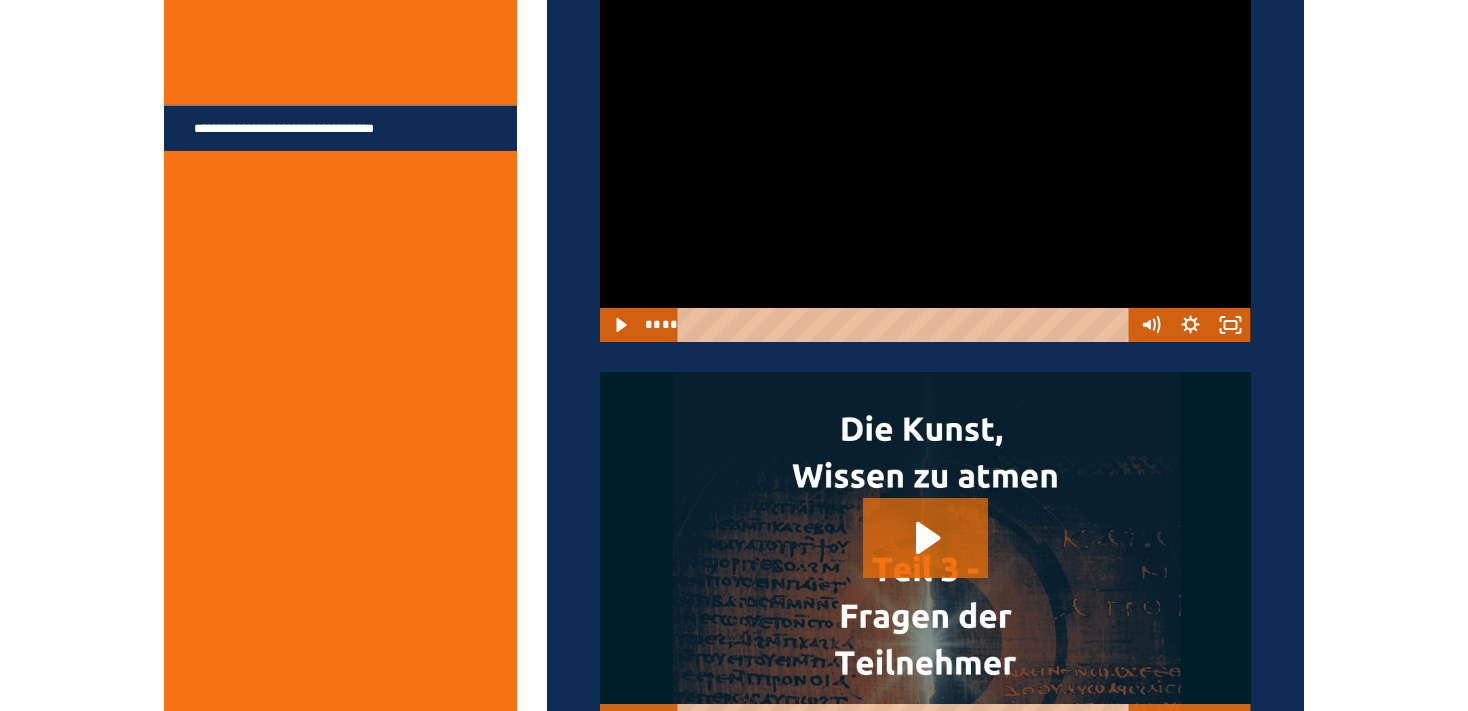 click at bounding box center (925, 159) 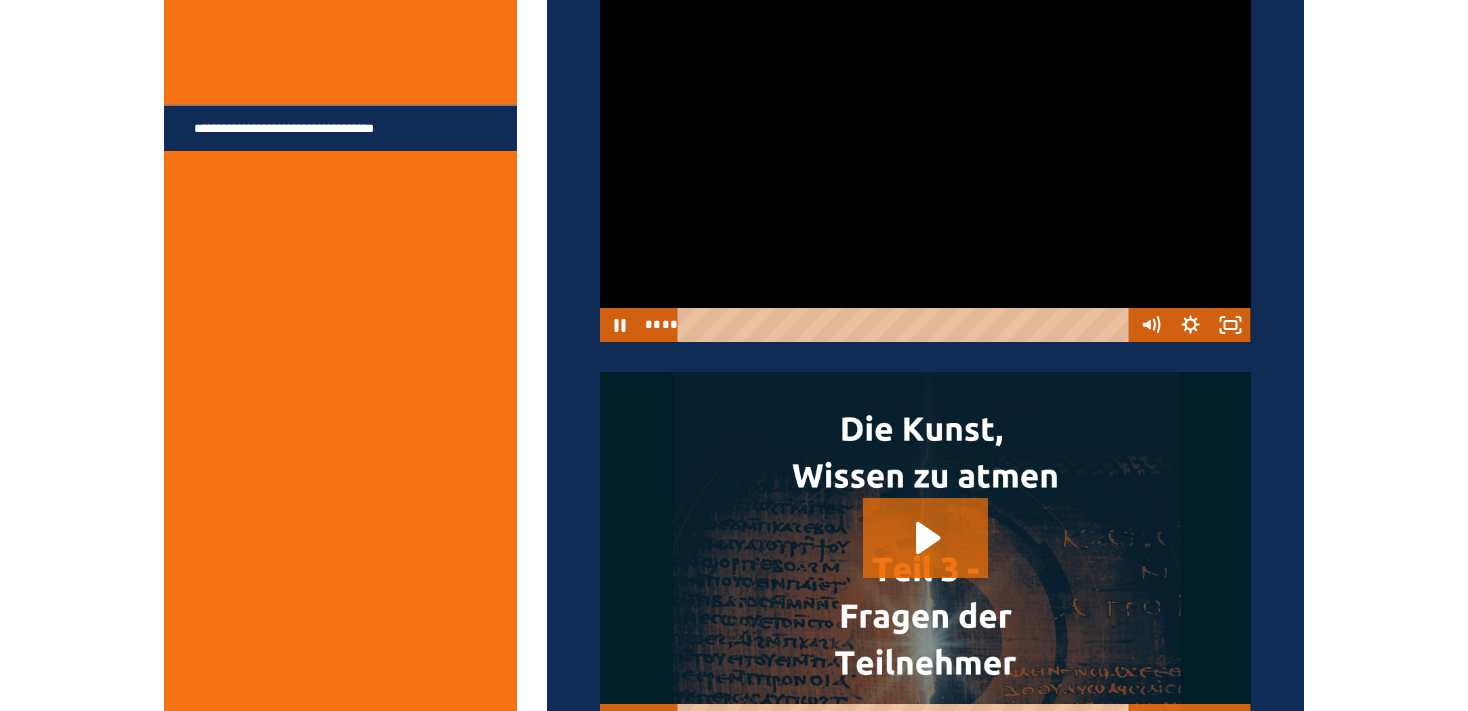 click at bounding box center (925, 159) 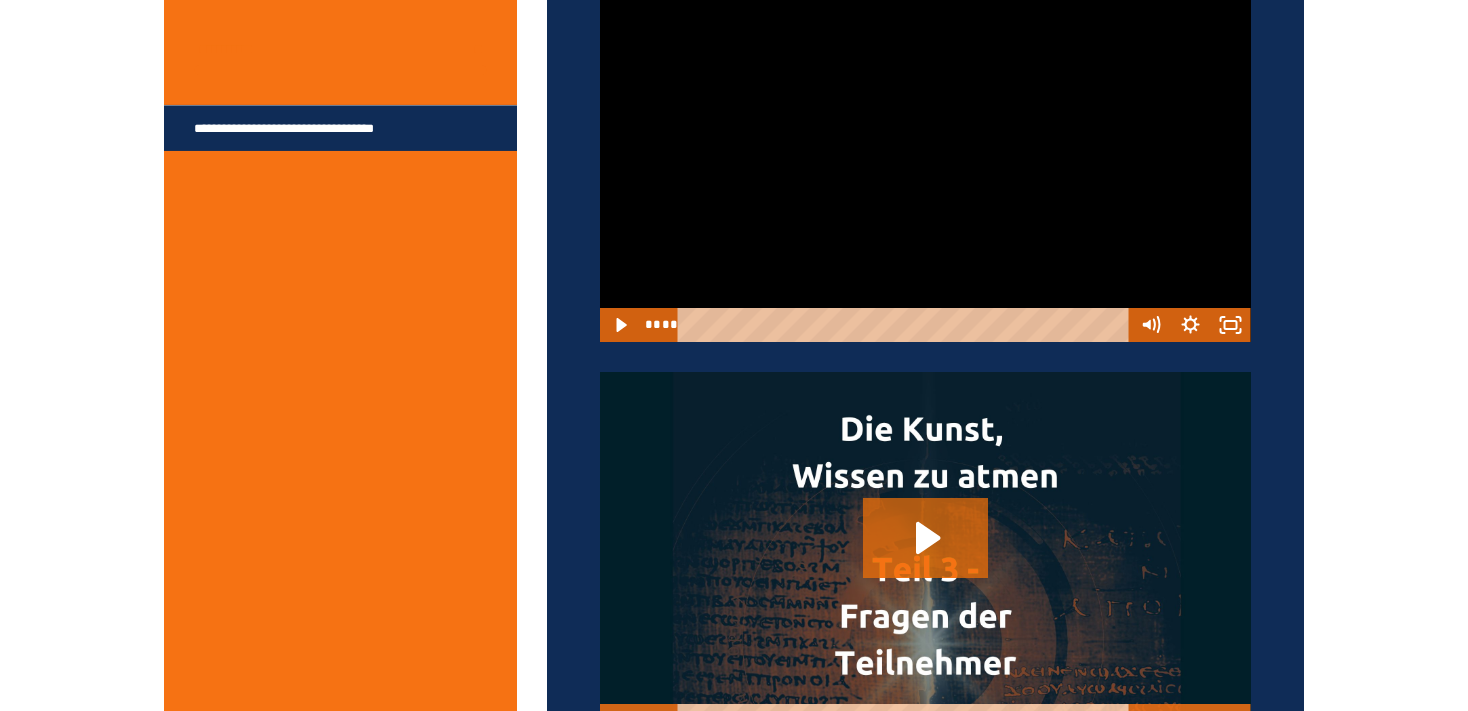 click at bounding box center (925, 159) 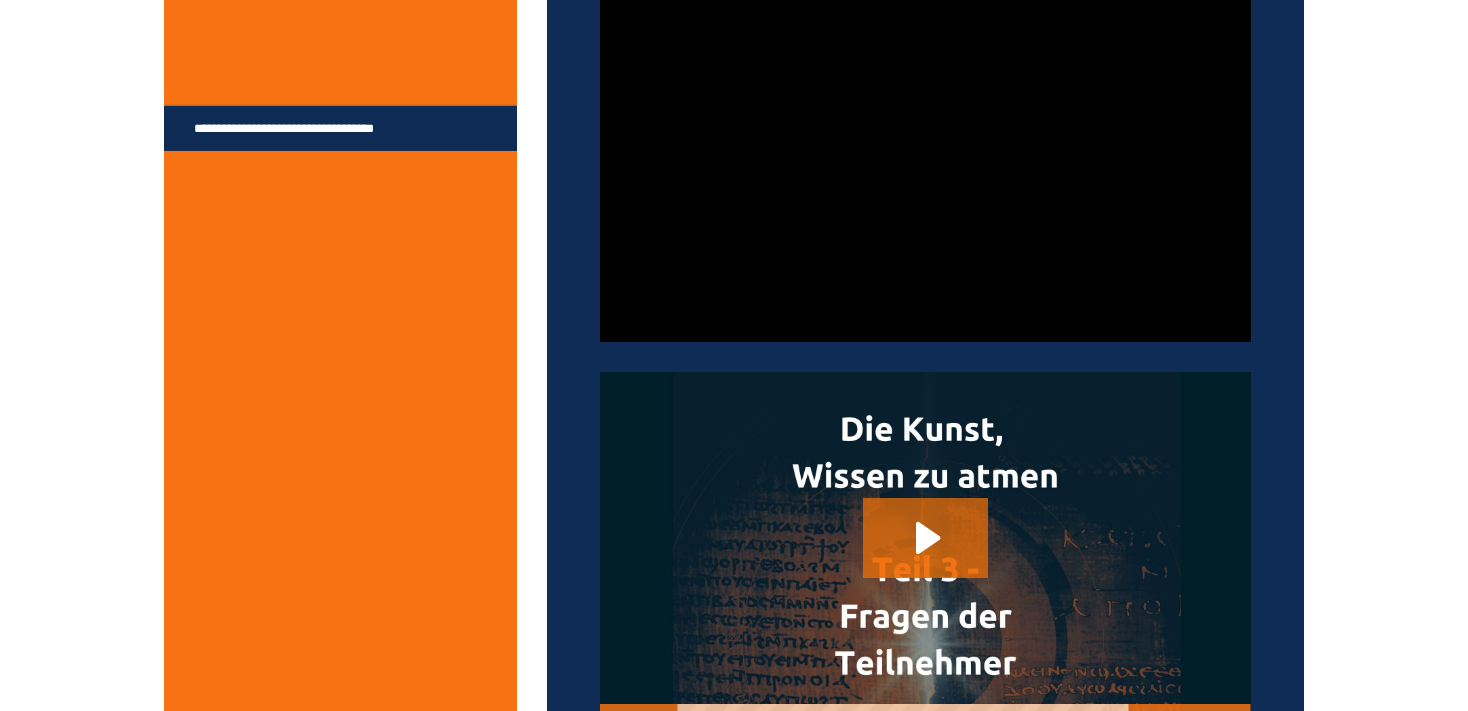 click at bounding box center (925, 159) 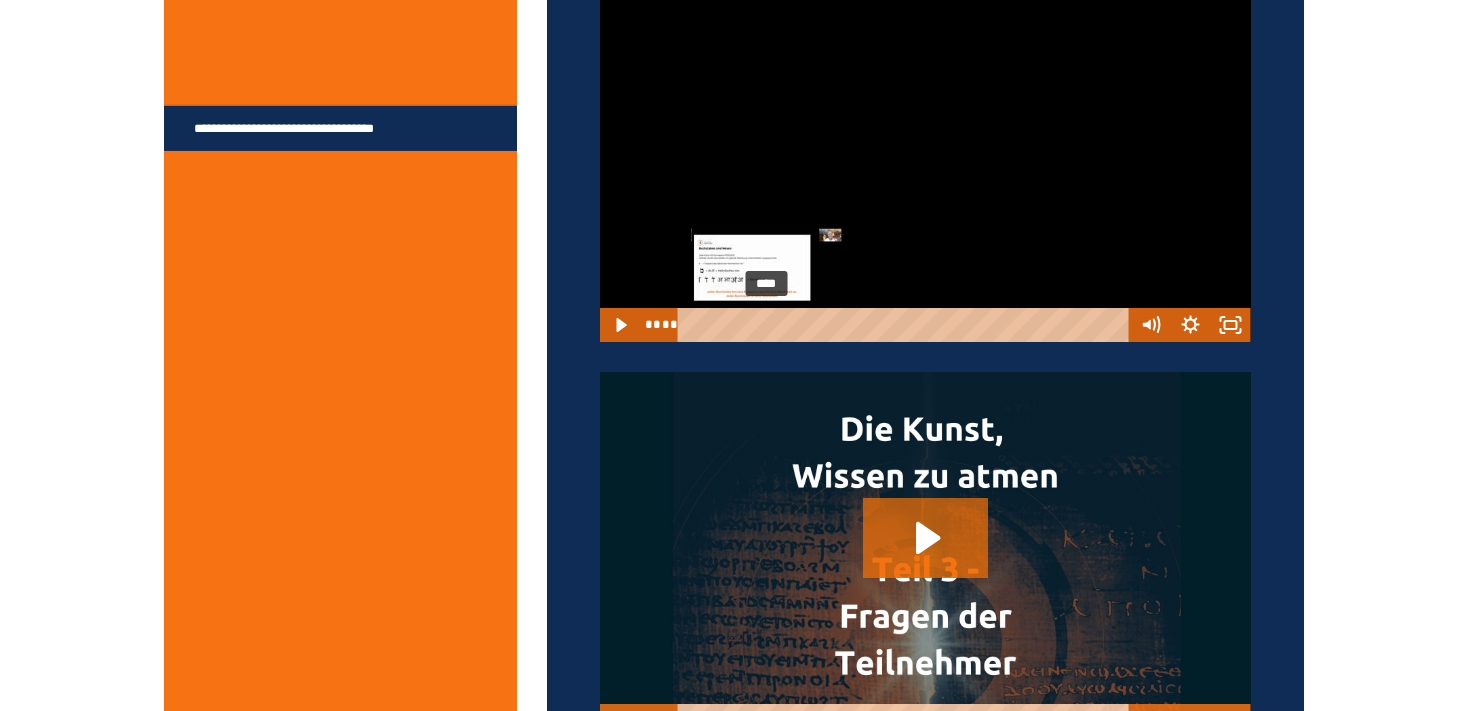 click at bounding box center [766, 324] 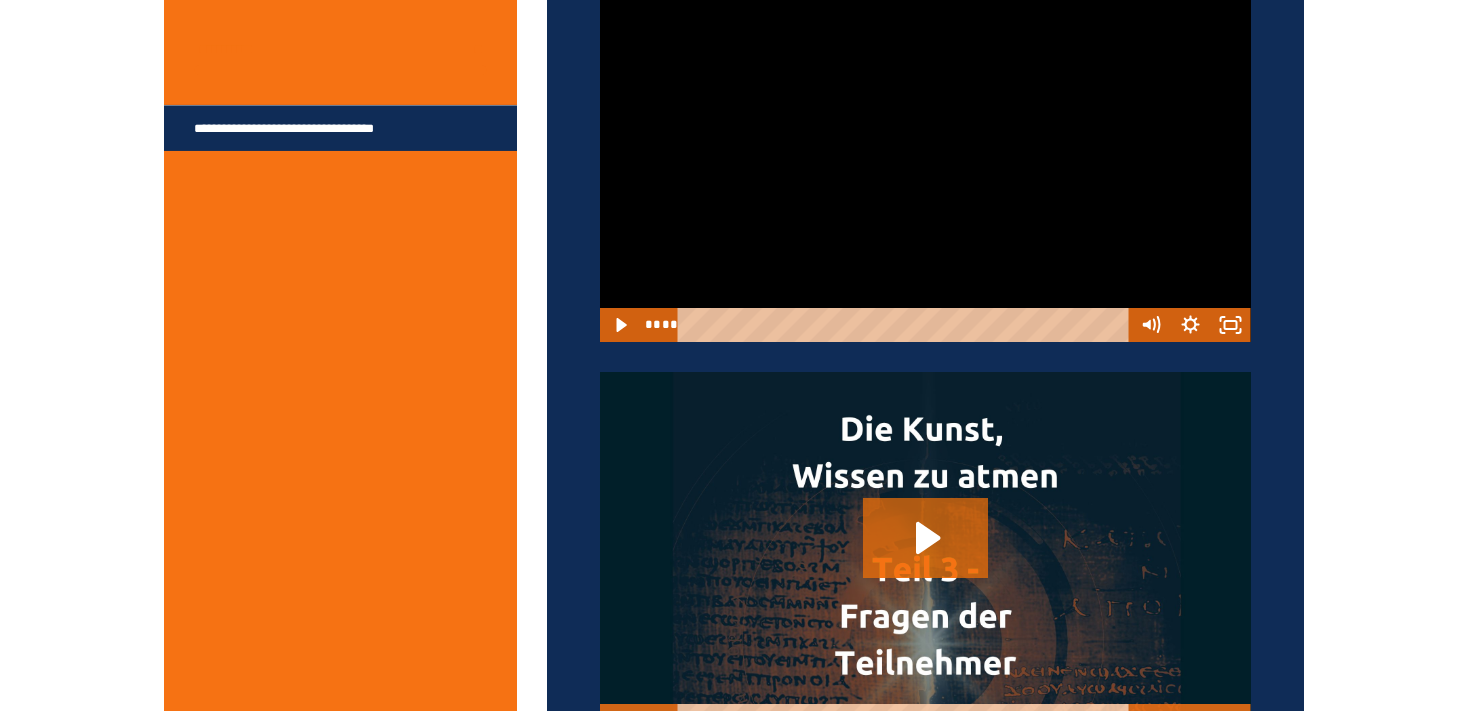 click at bounding box center [925, 159] 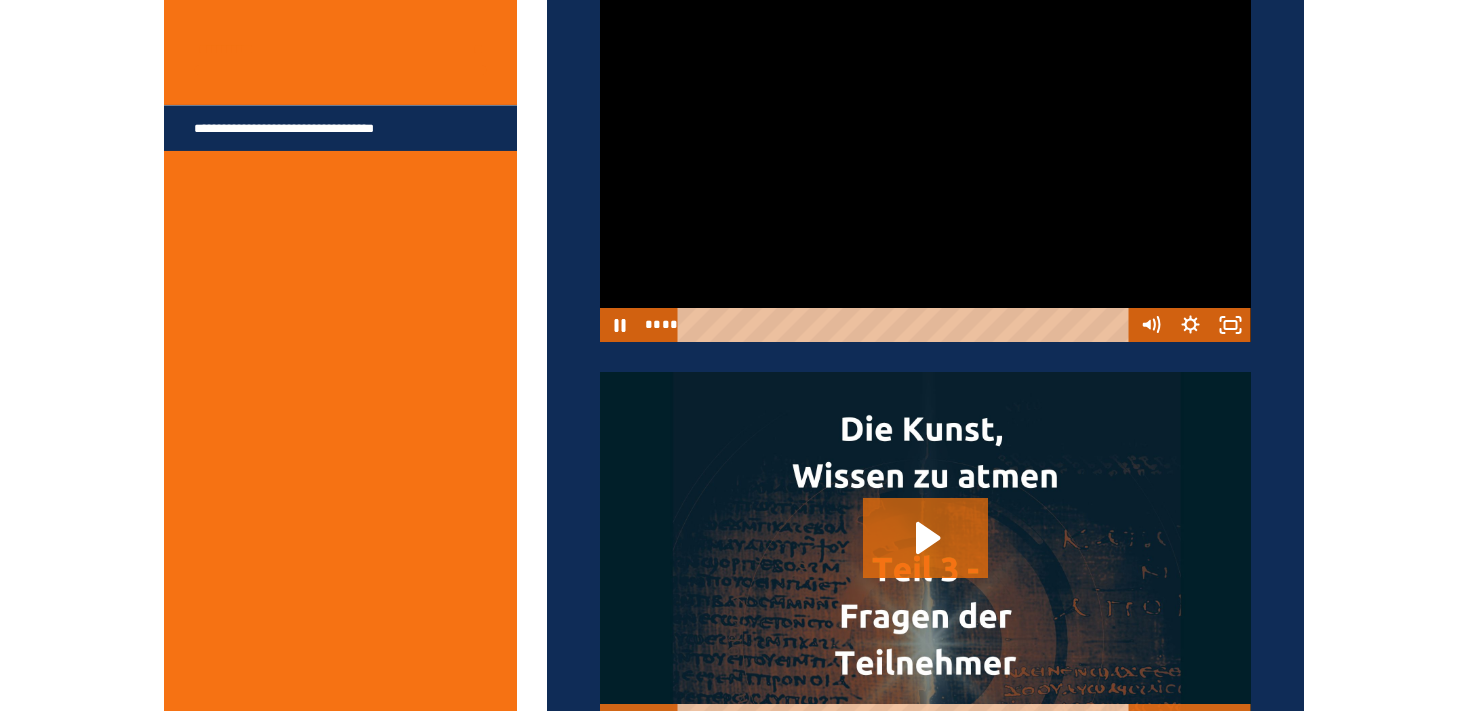 click at bounding box center [925, 159] 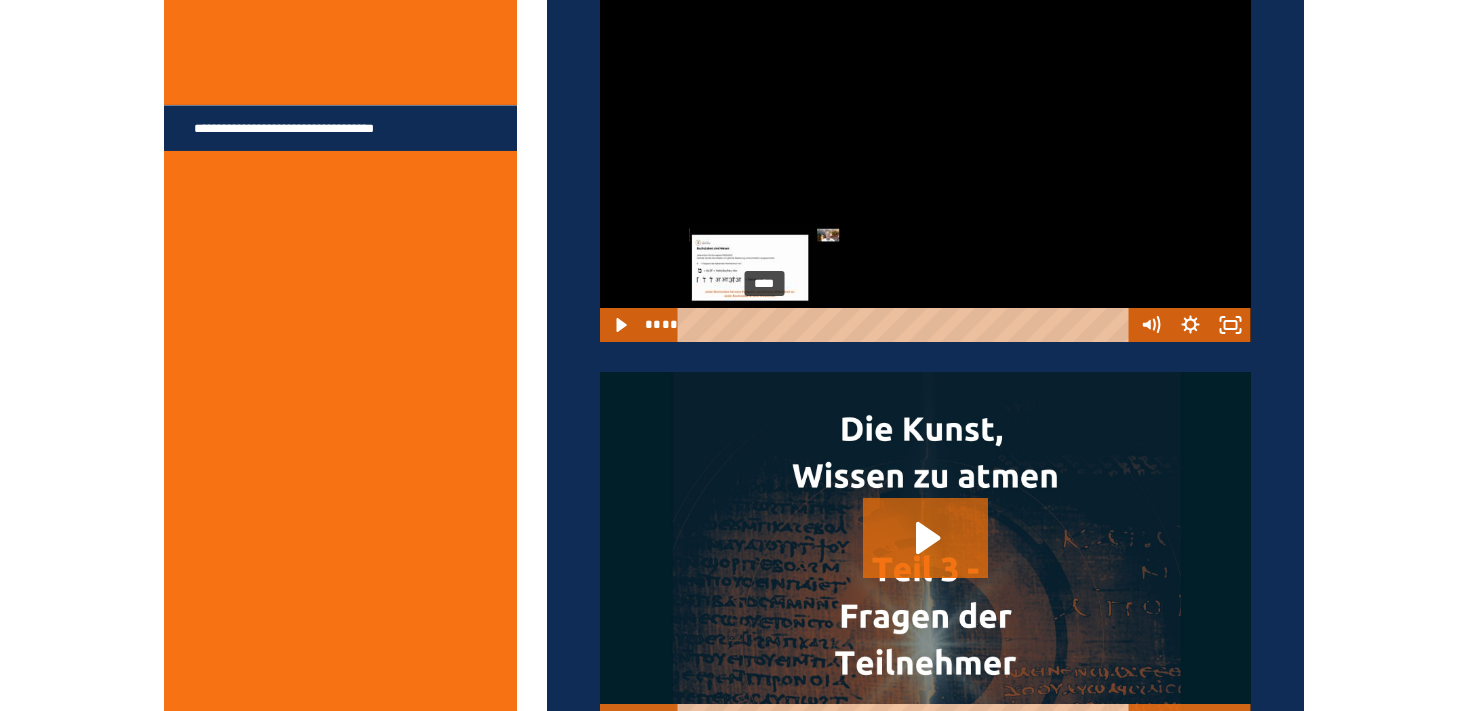 click at bounding box center [767, 324] 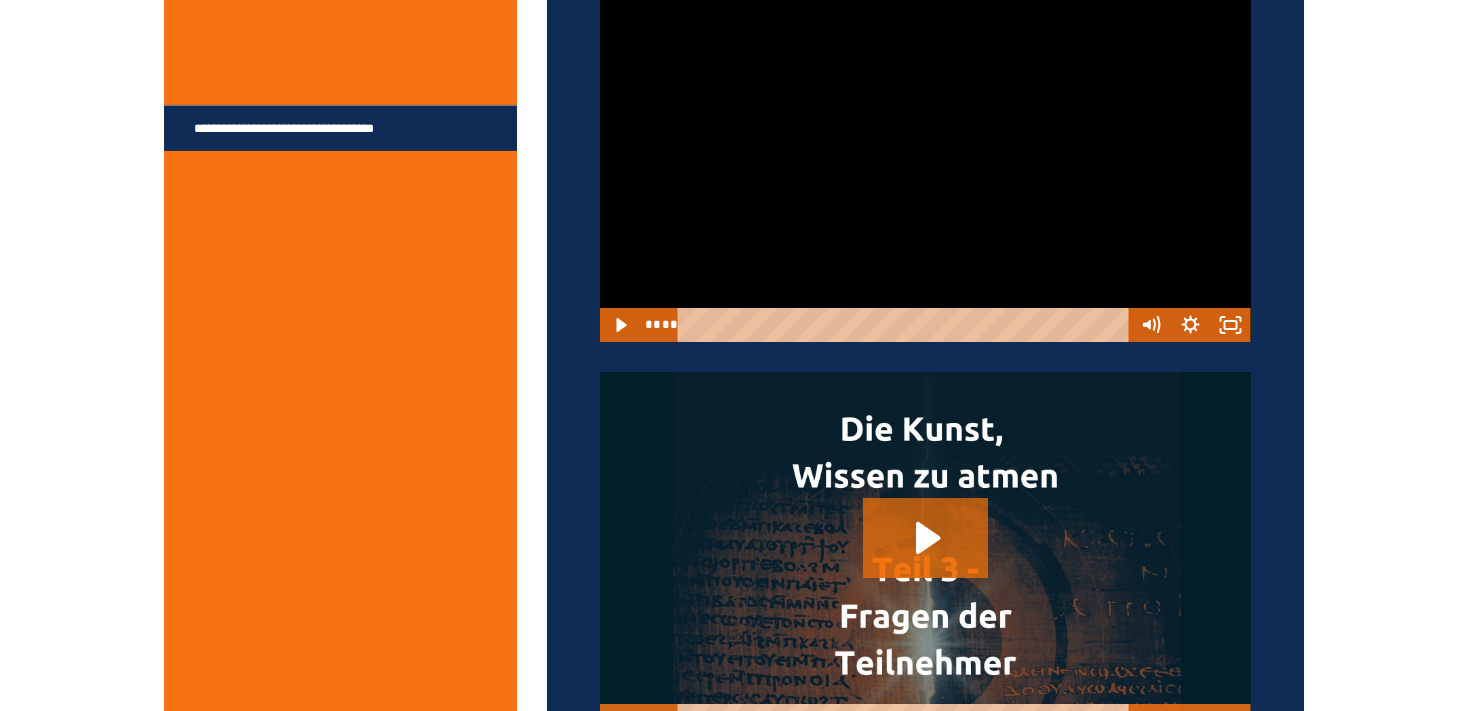 click at bounding box center [925, 159] 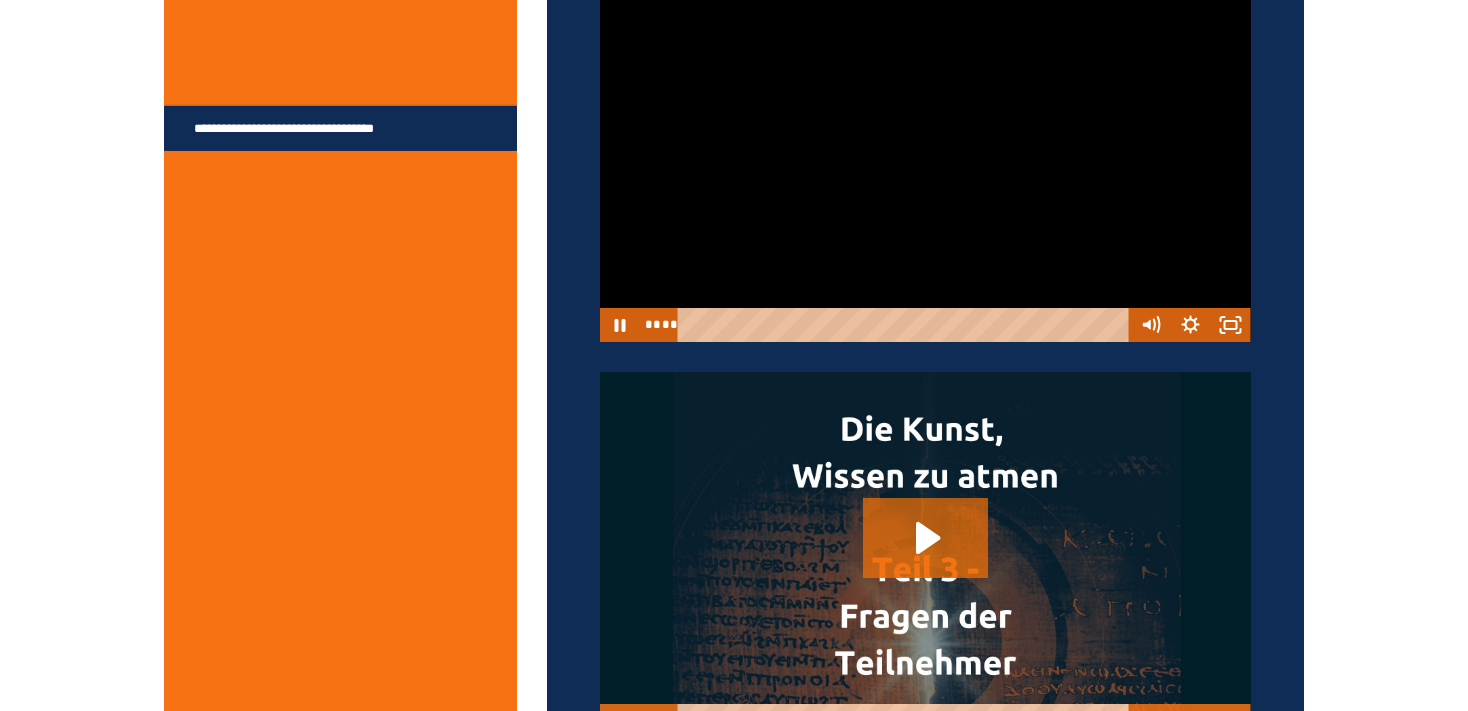 click at bounding box center [925, 159] 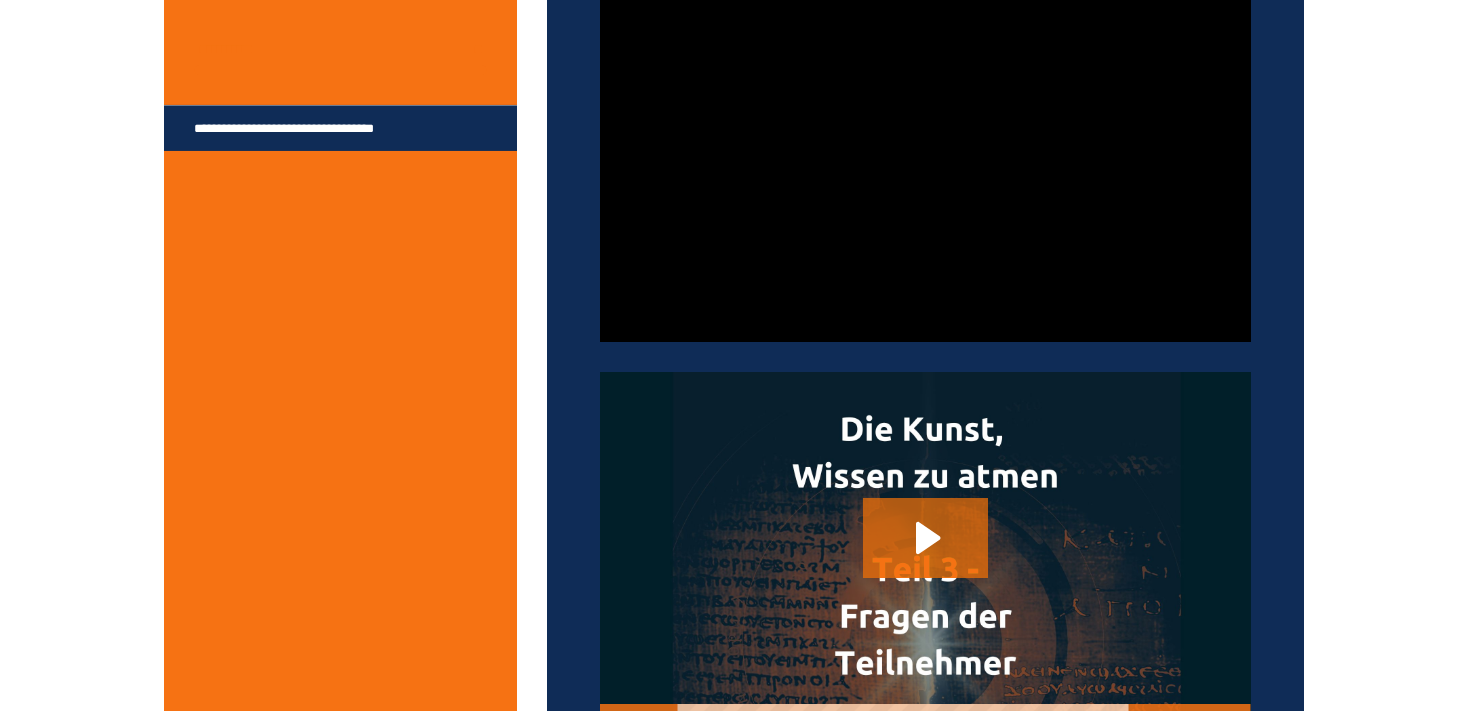 click at bounding box center [925, 159] 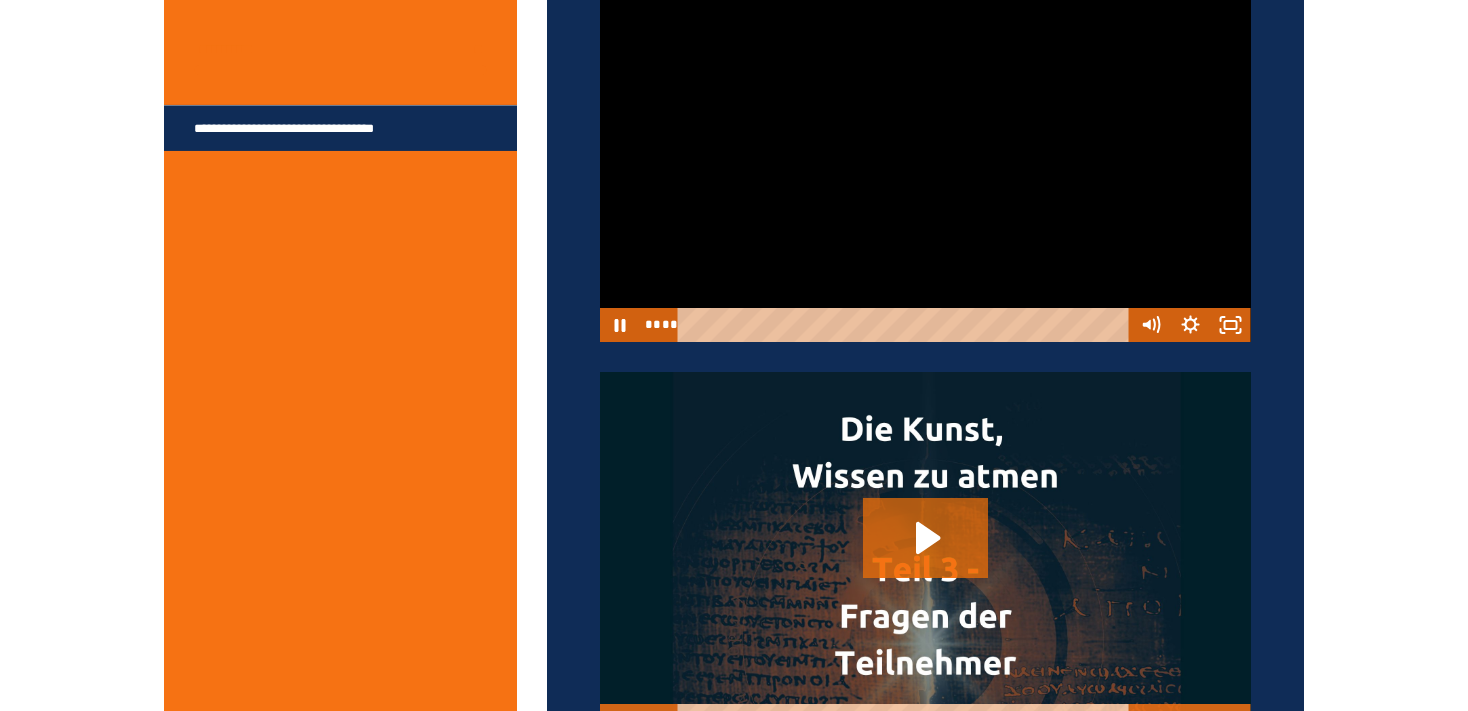 click at bounding box center [925, 159] 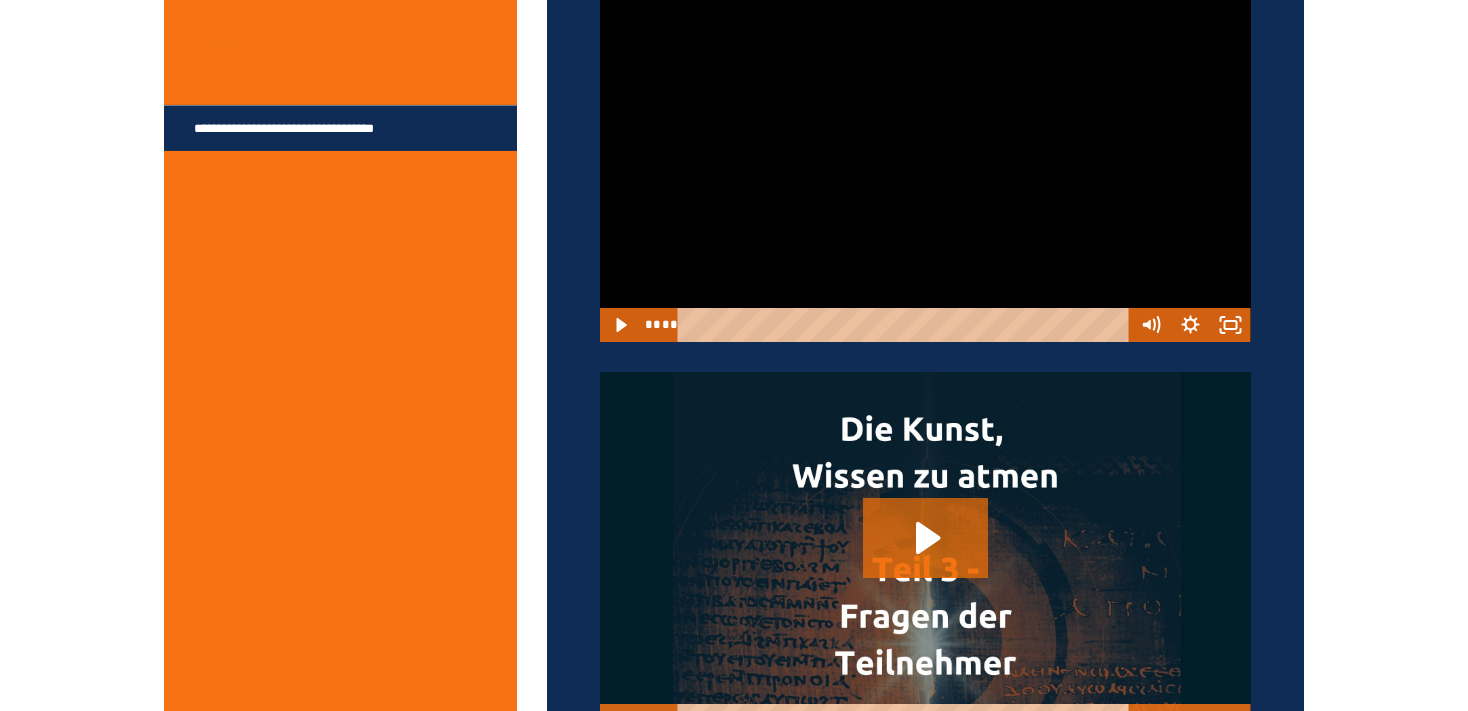 click at bounding box center (925, 159) 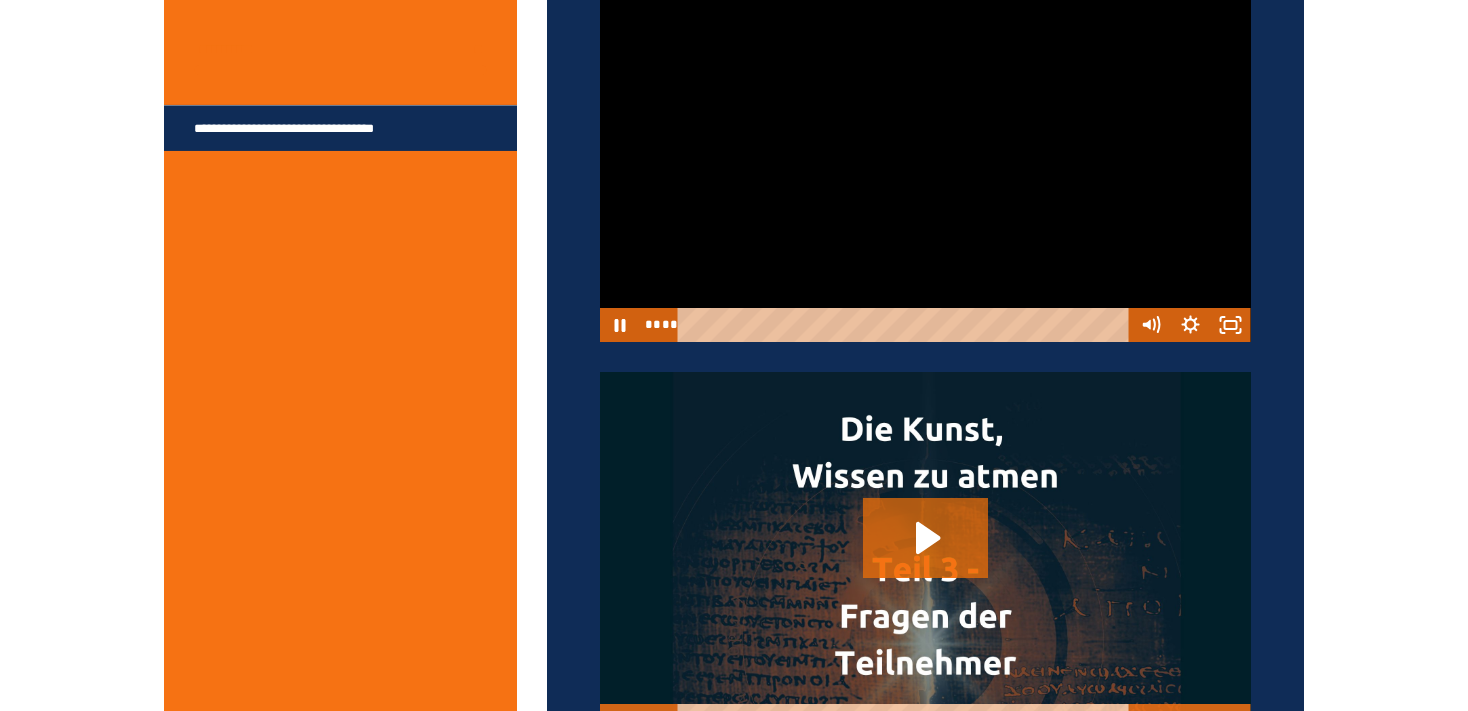 click at bounding box center [925, 159] 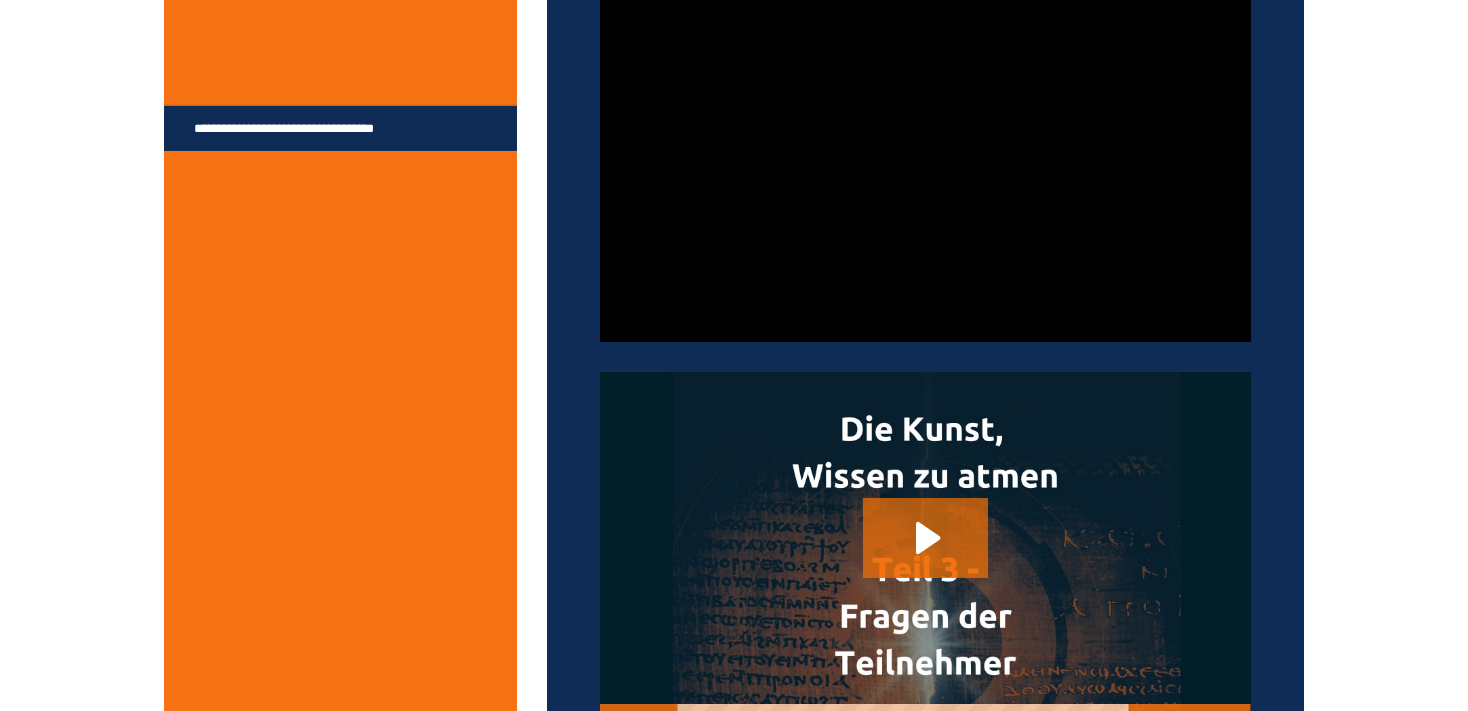 click at bounding box center [925, 159] 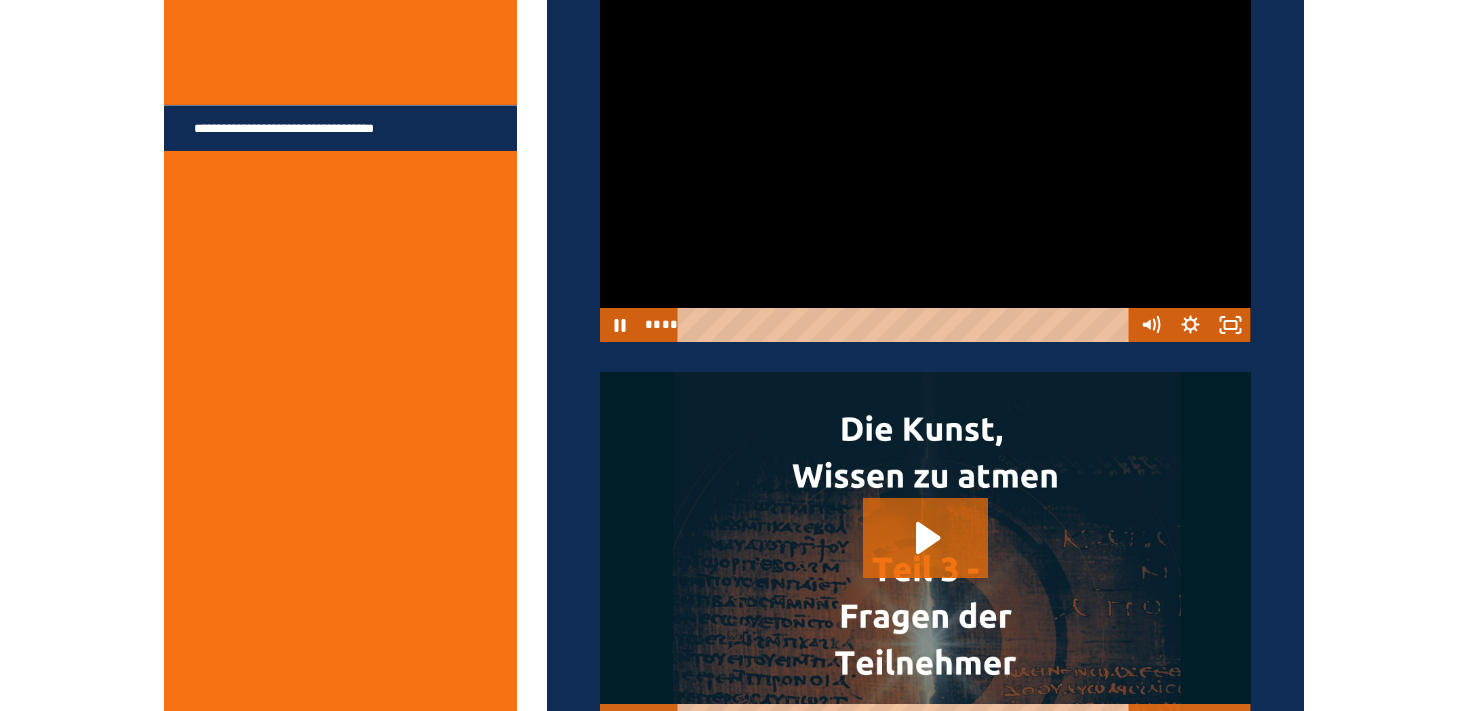 click at bounding box center (925, 159) 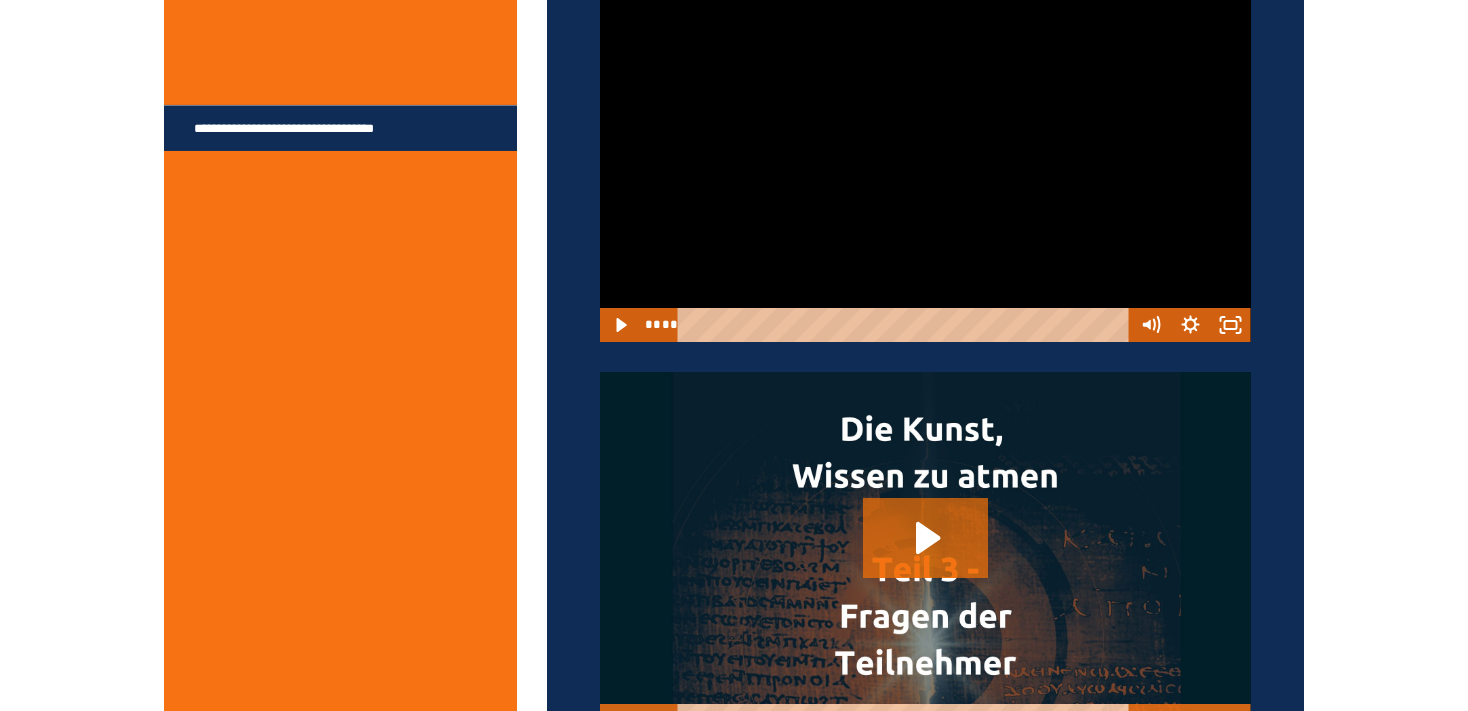 click at bounding box center [925, 159] 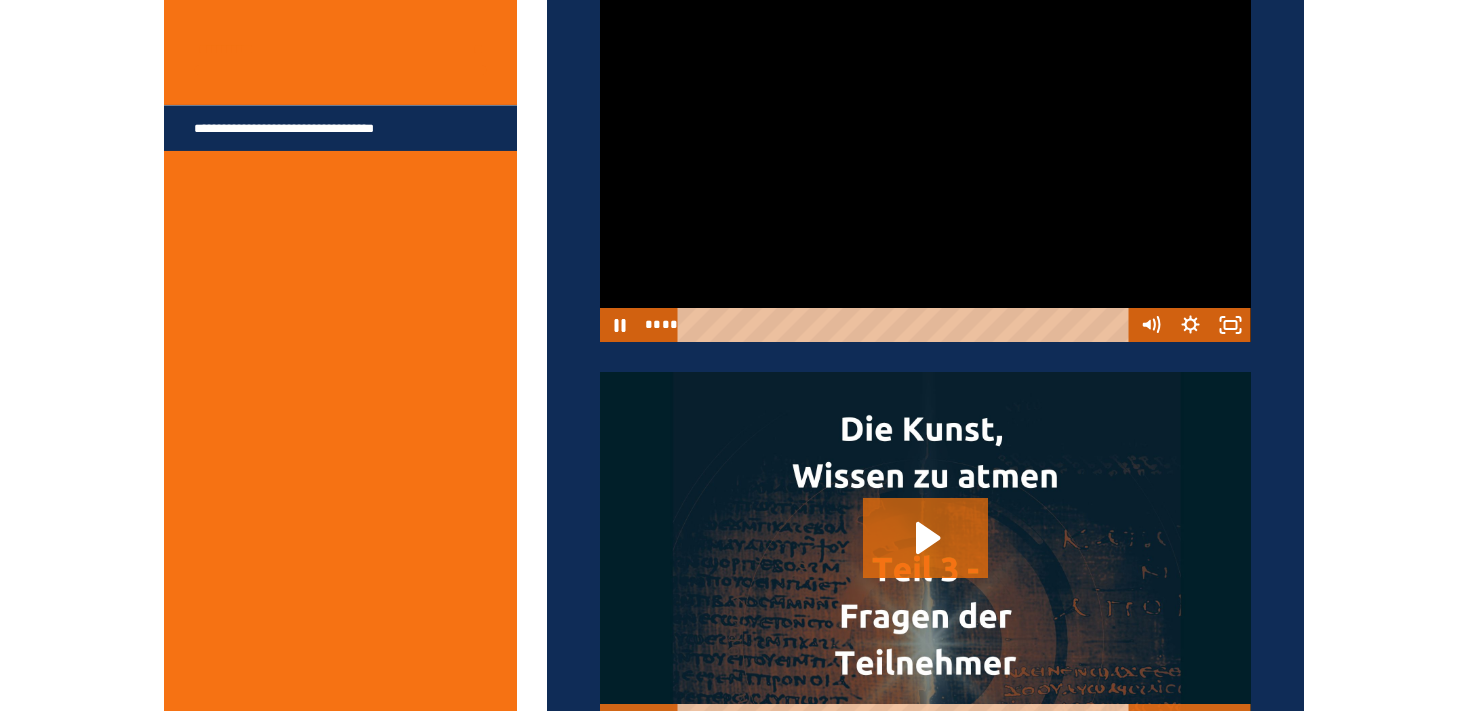 click at bounding box center (925, 159) 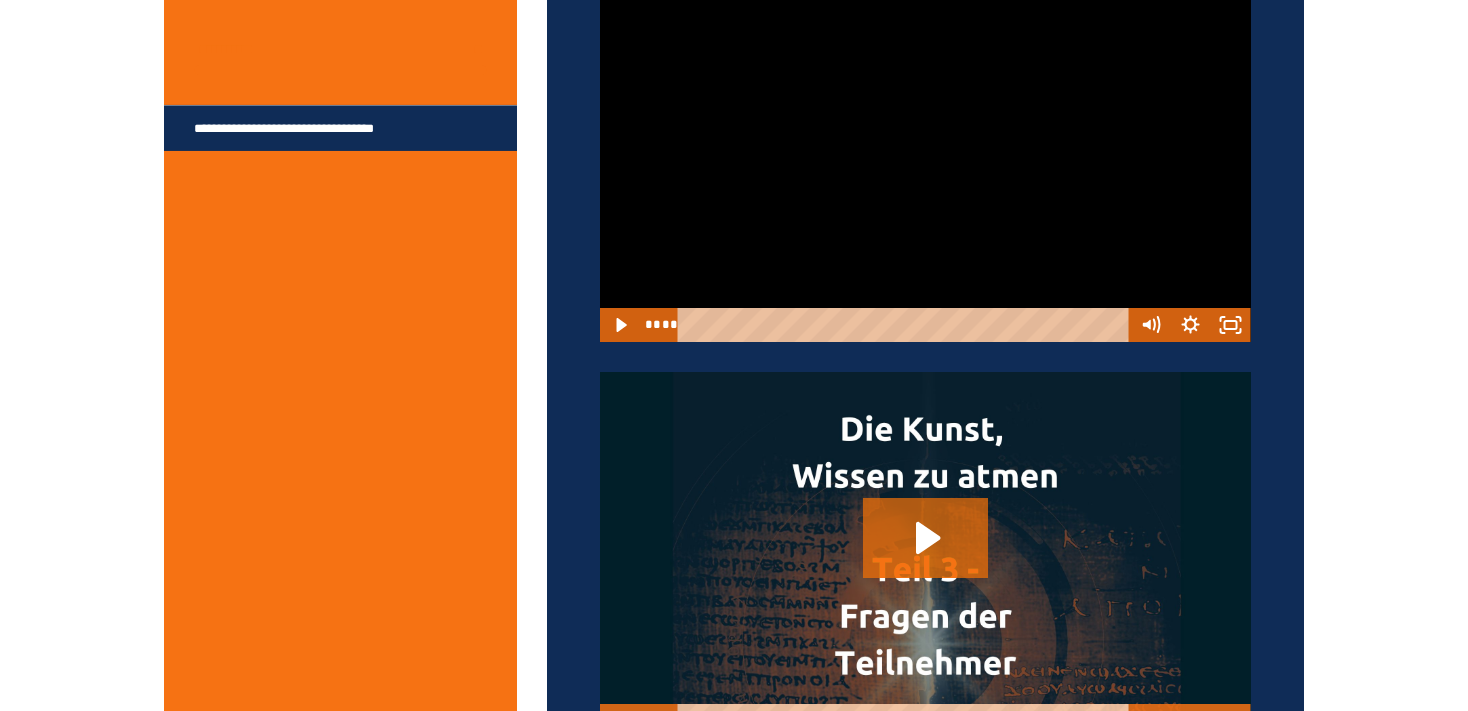 click at bounding box center (925, 159) 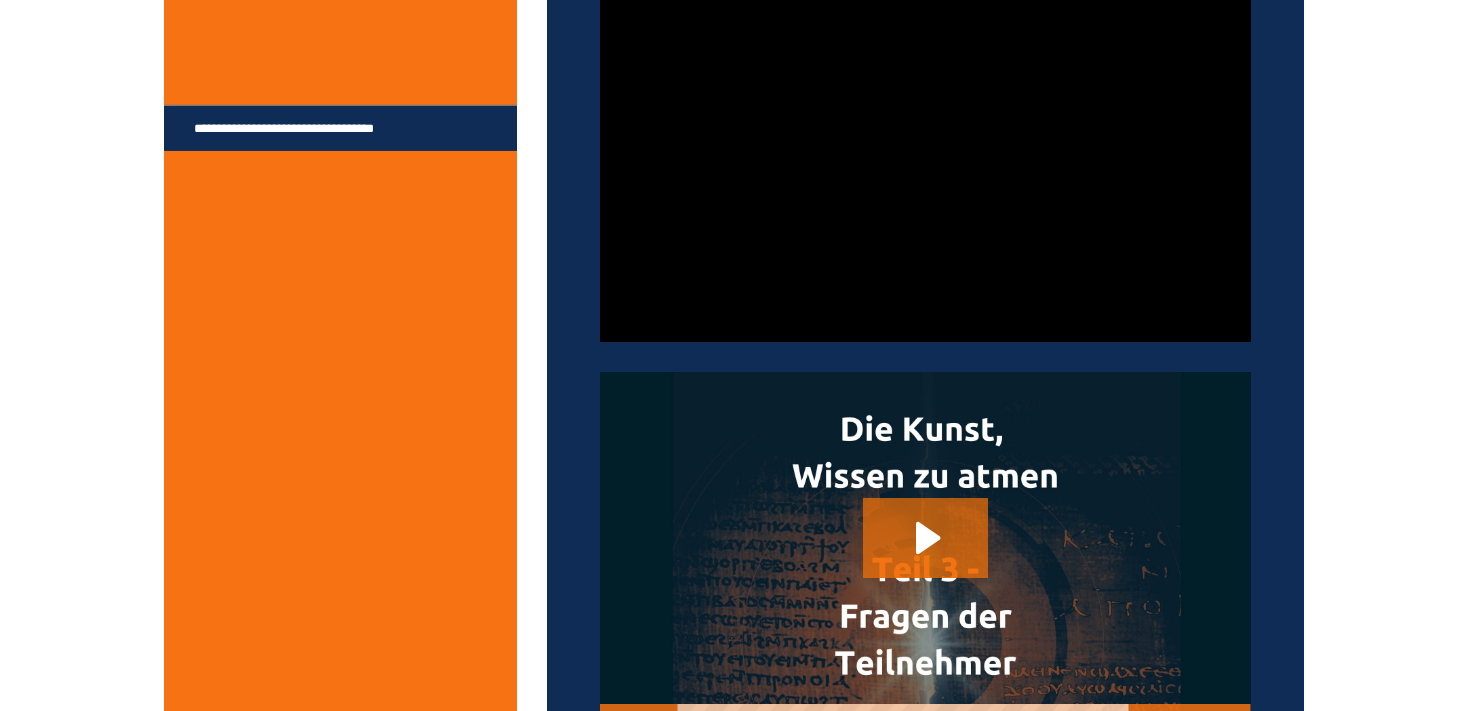 click at bounding box center [925, 159] 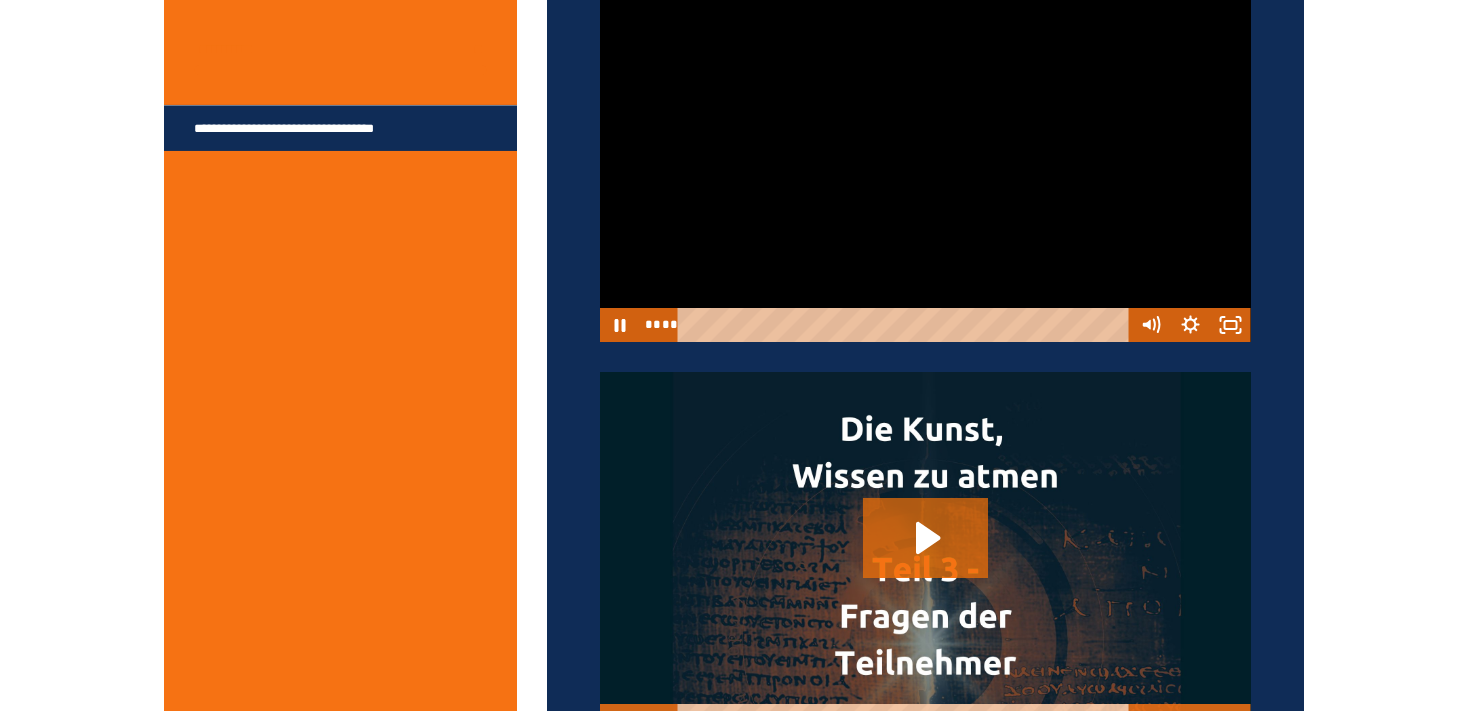 click at bounding box center (925, 159) 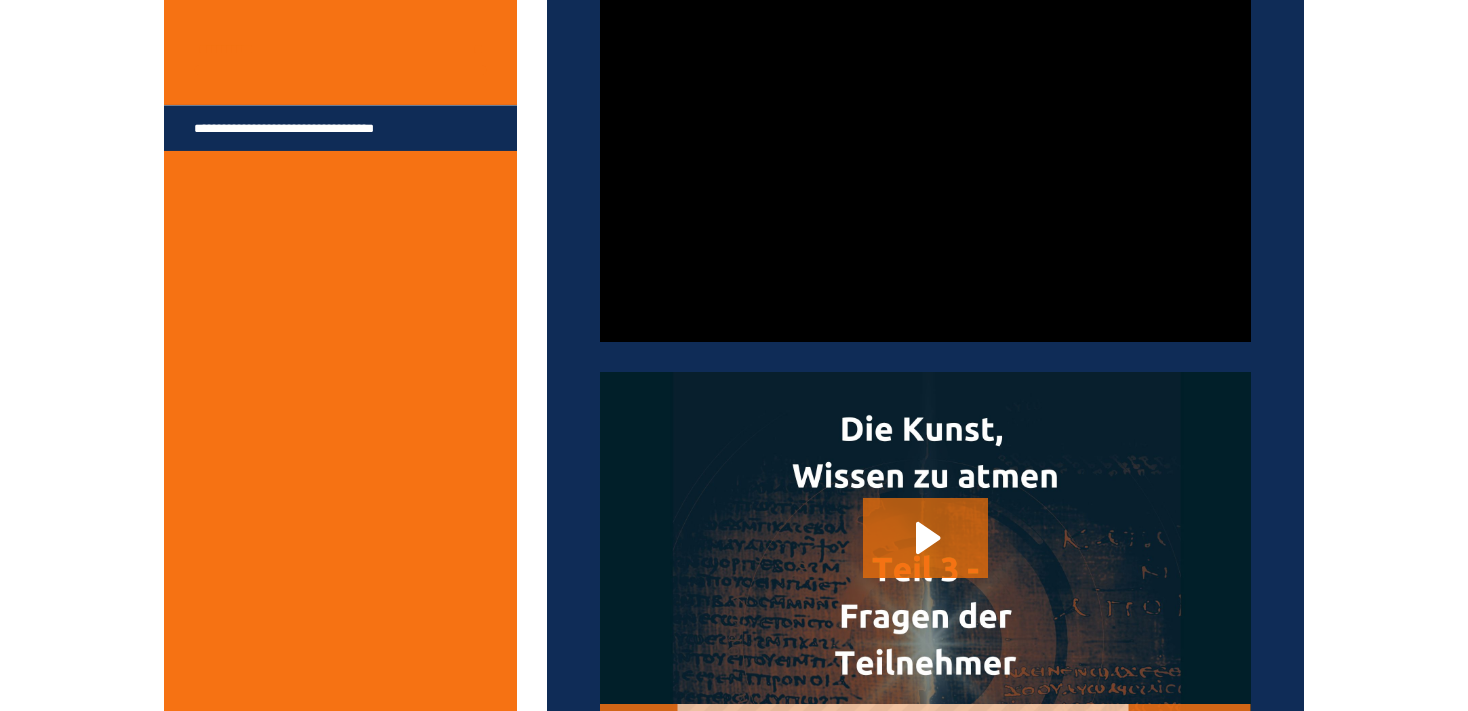 click at bounding box center (925, 159) 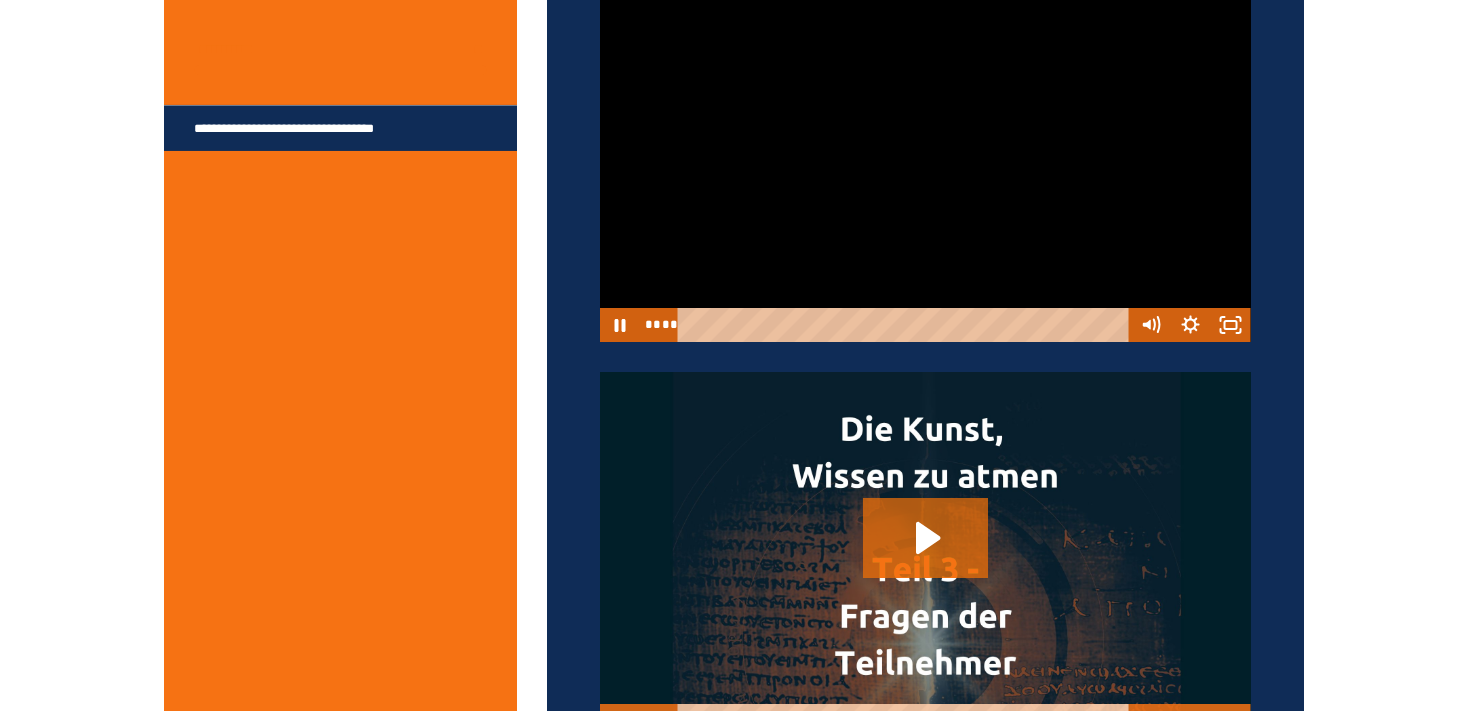 click at bounding box center (925, 159) 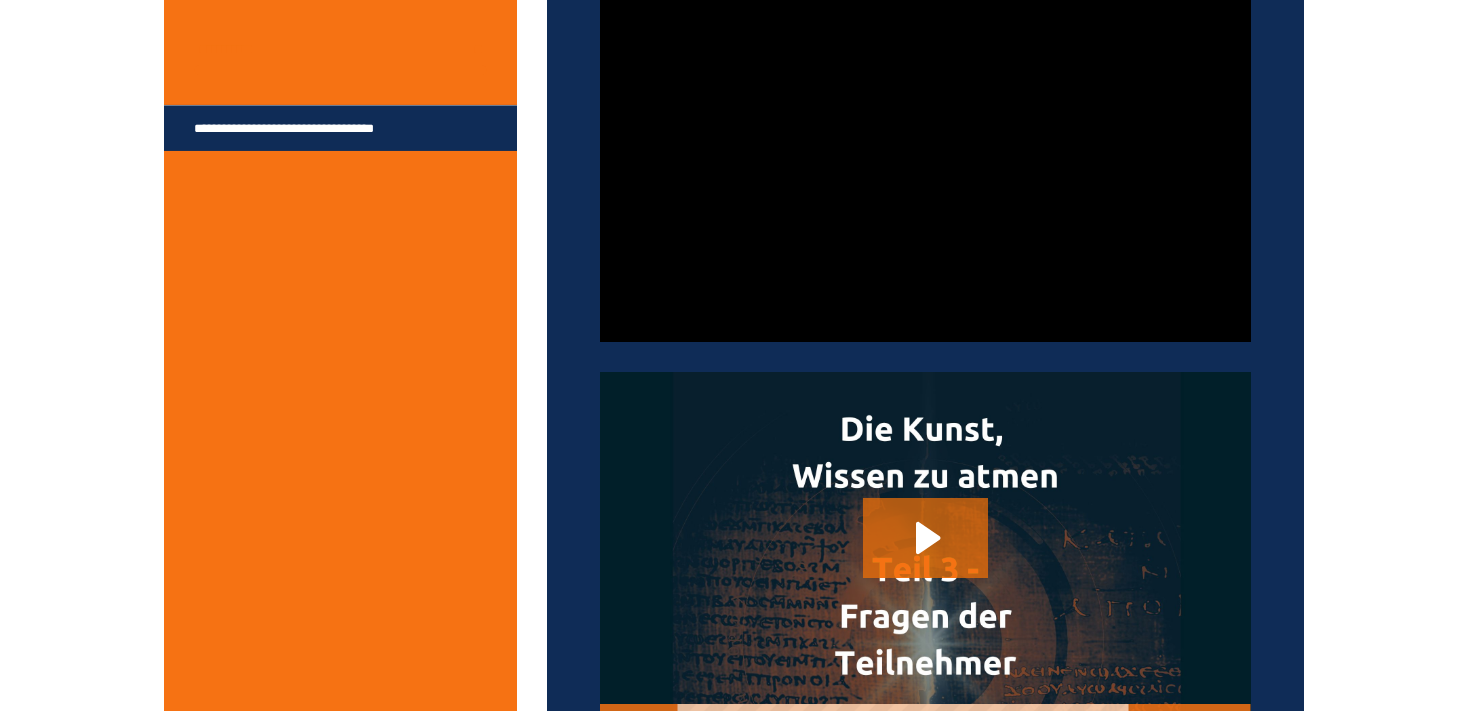 click at bounding box center [925, 159] 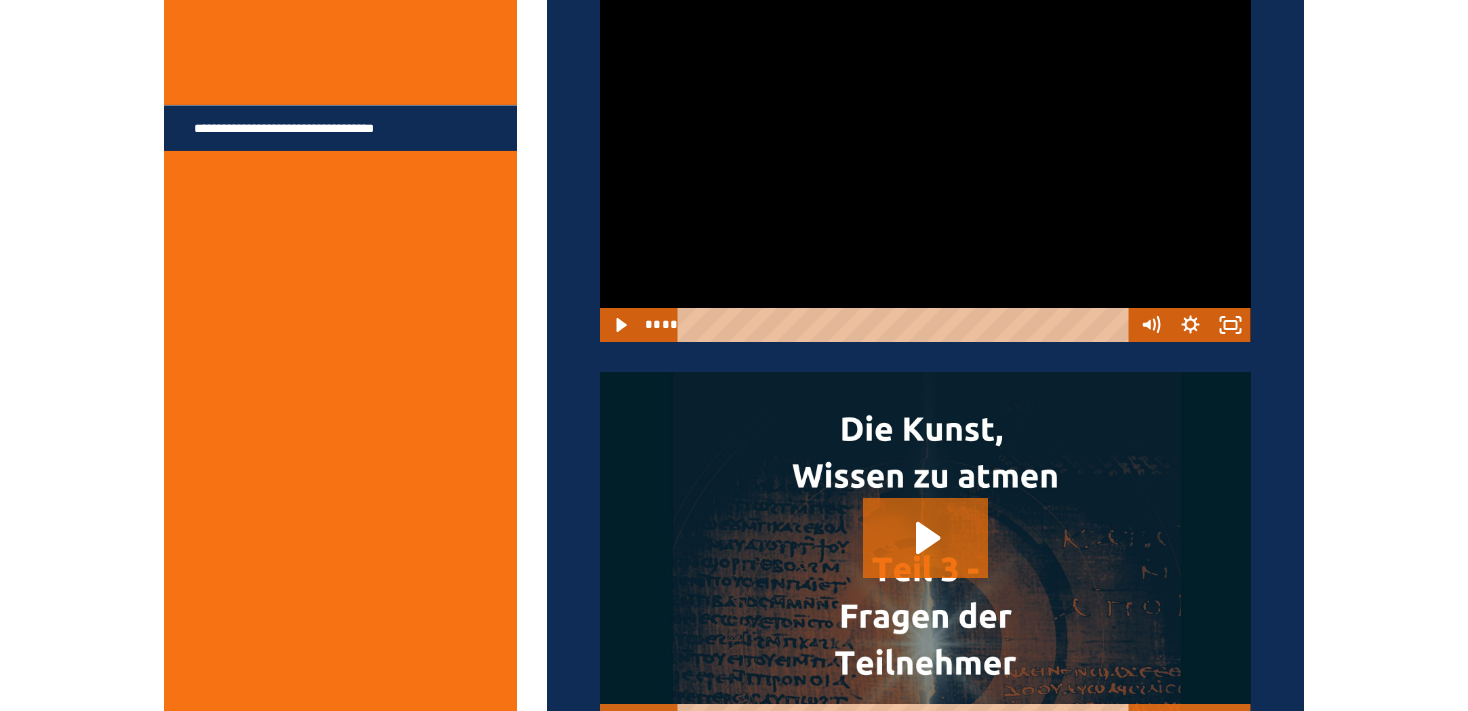 click at bounding box center (925, 159) 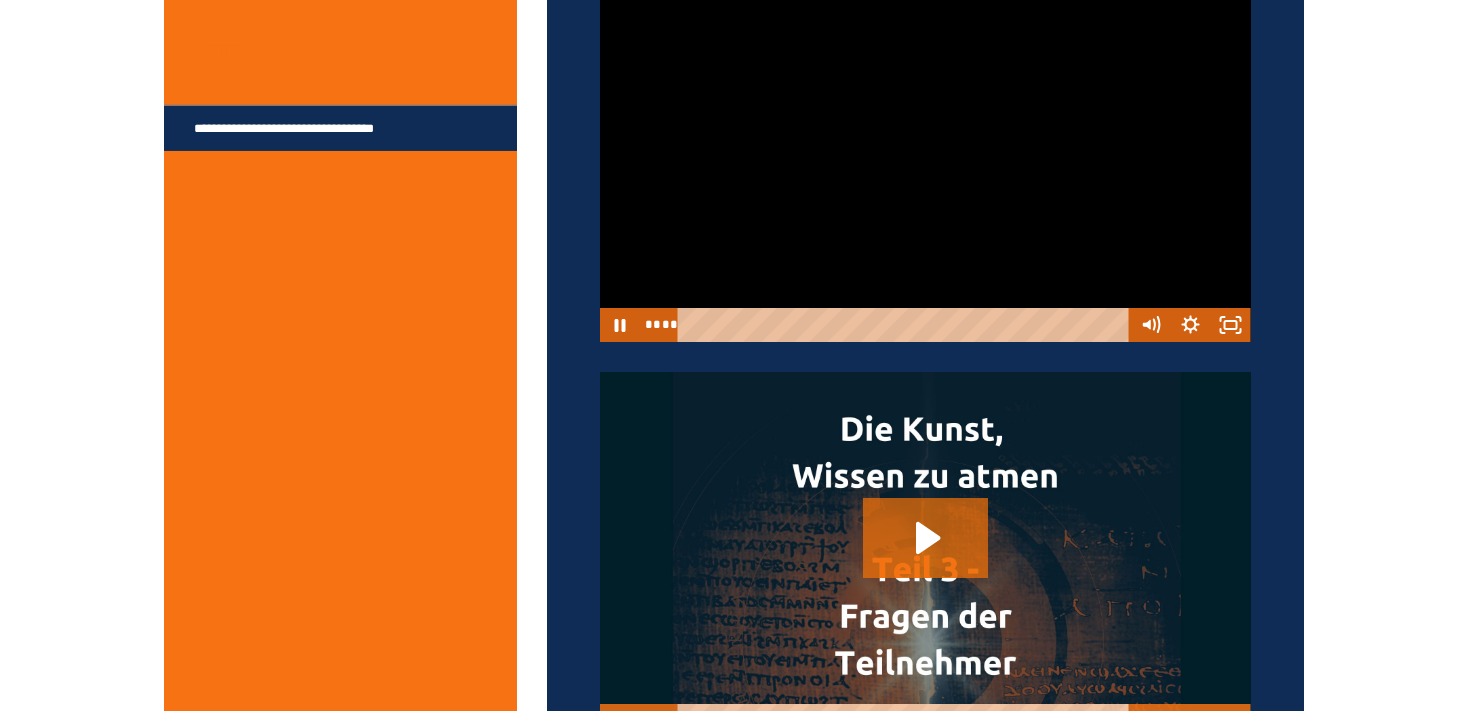 click at bounding box center [925, 159] 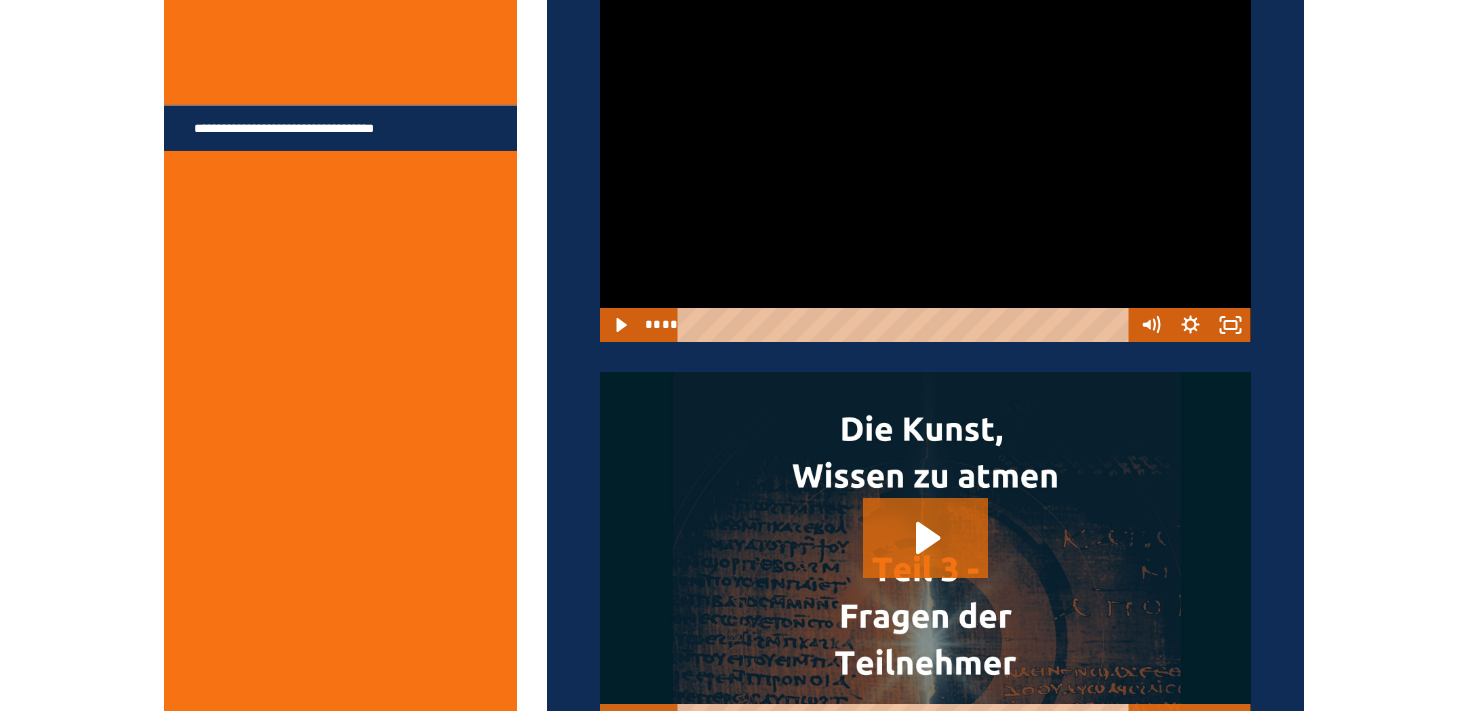 click at bounding box center [925, 159] 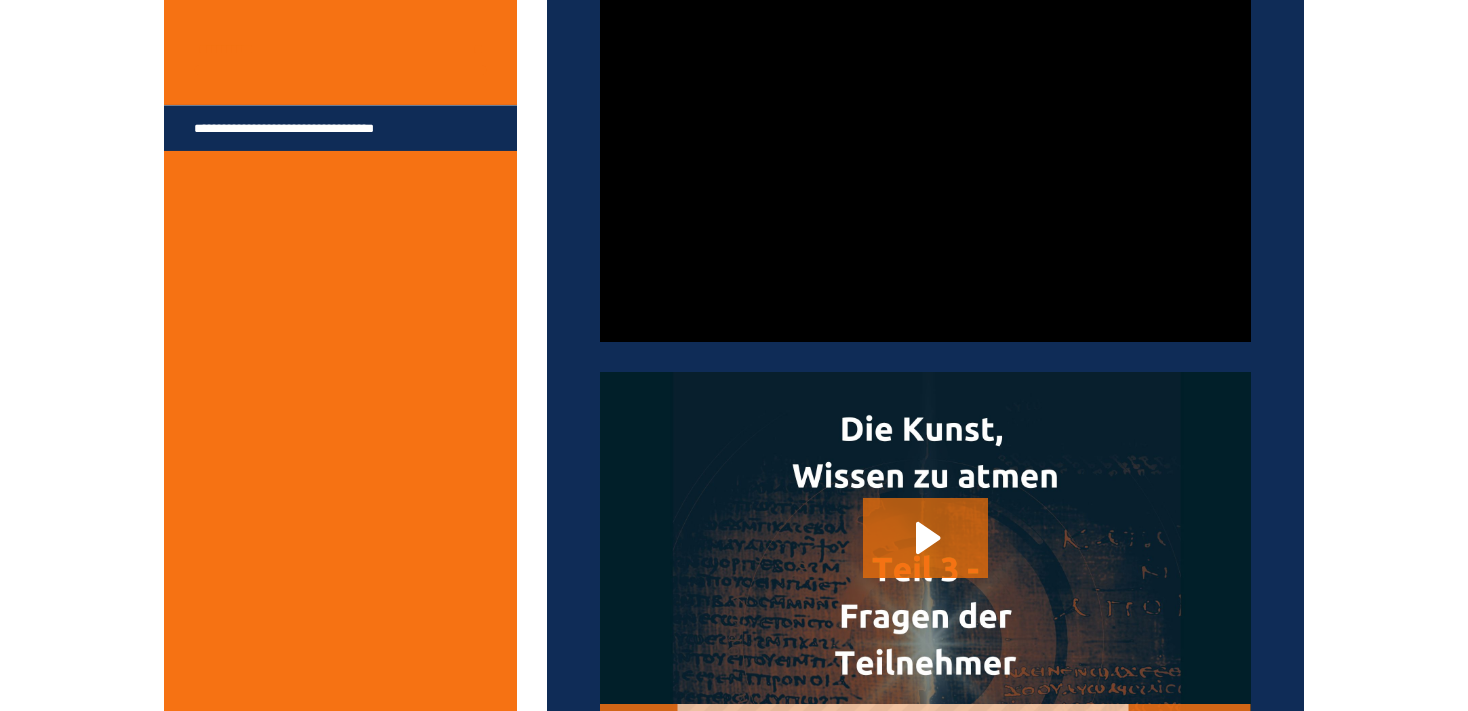 click at bounding box center (925, 159) 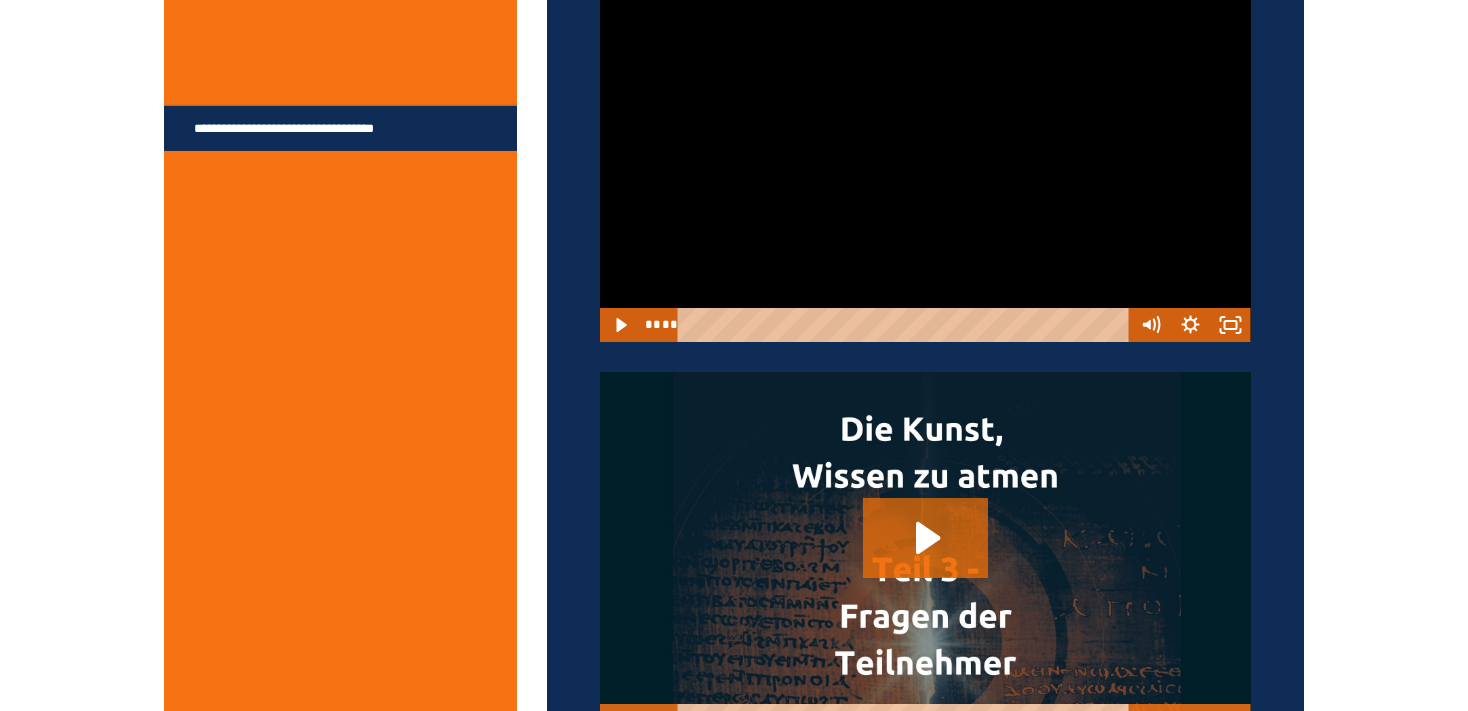 click at bounding box center (925, 159) 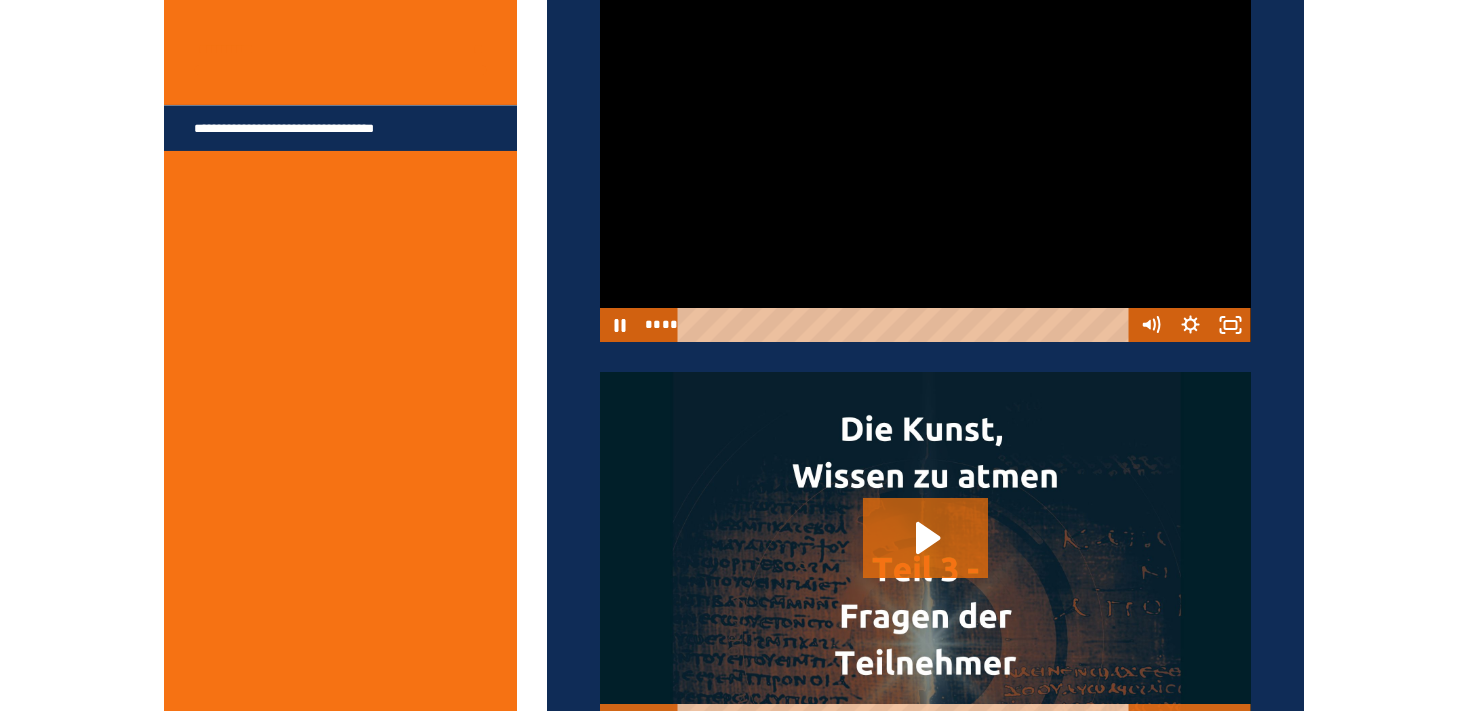click at bounding box center [925, 159] 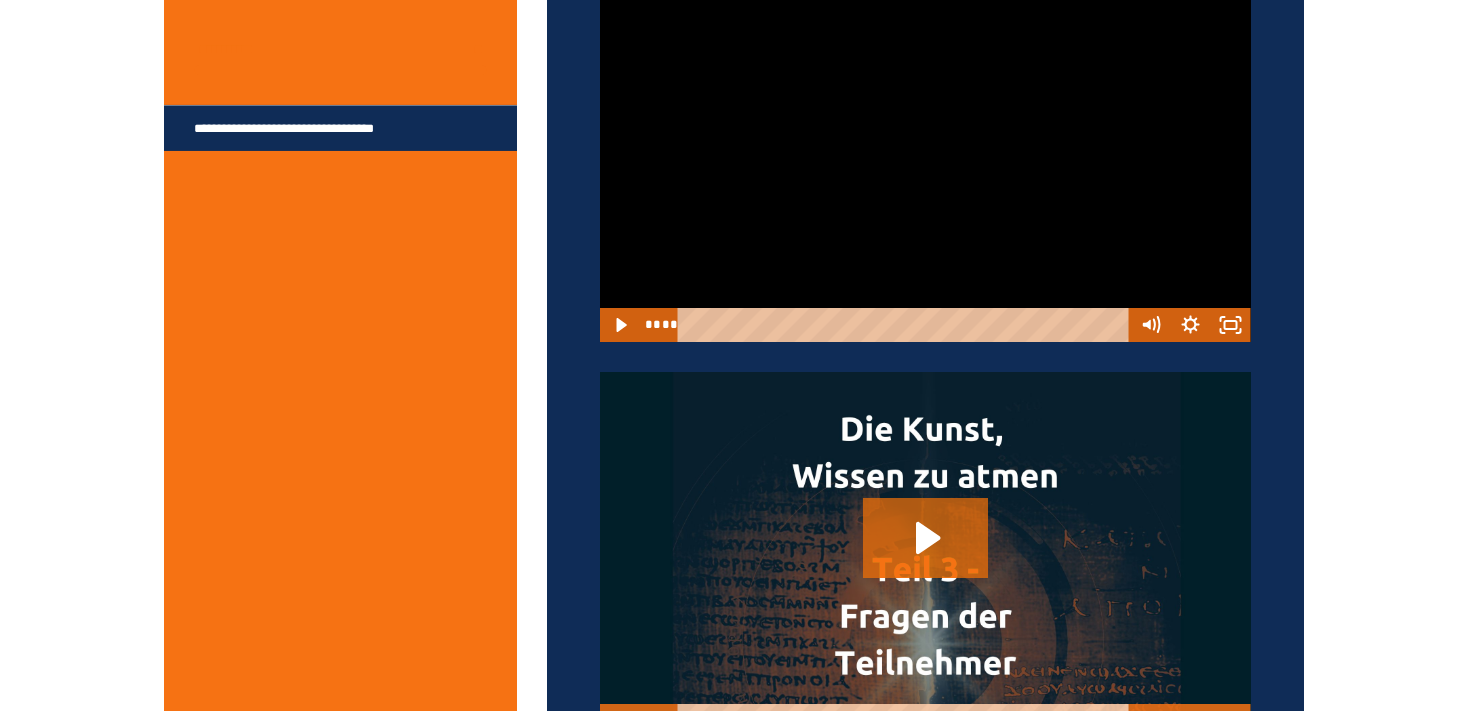 click at bounding box center (925, 159) 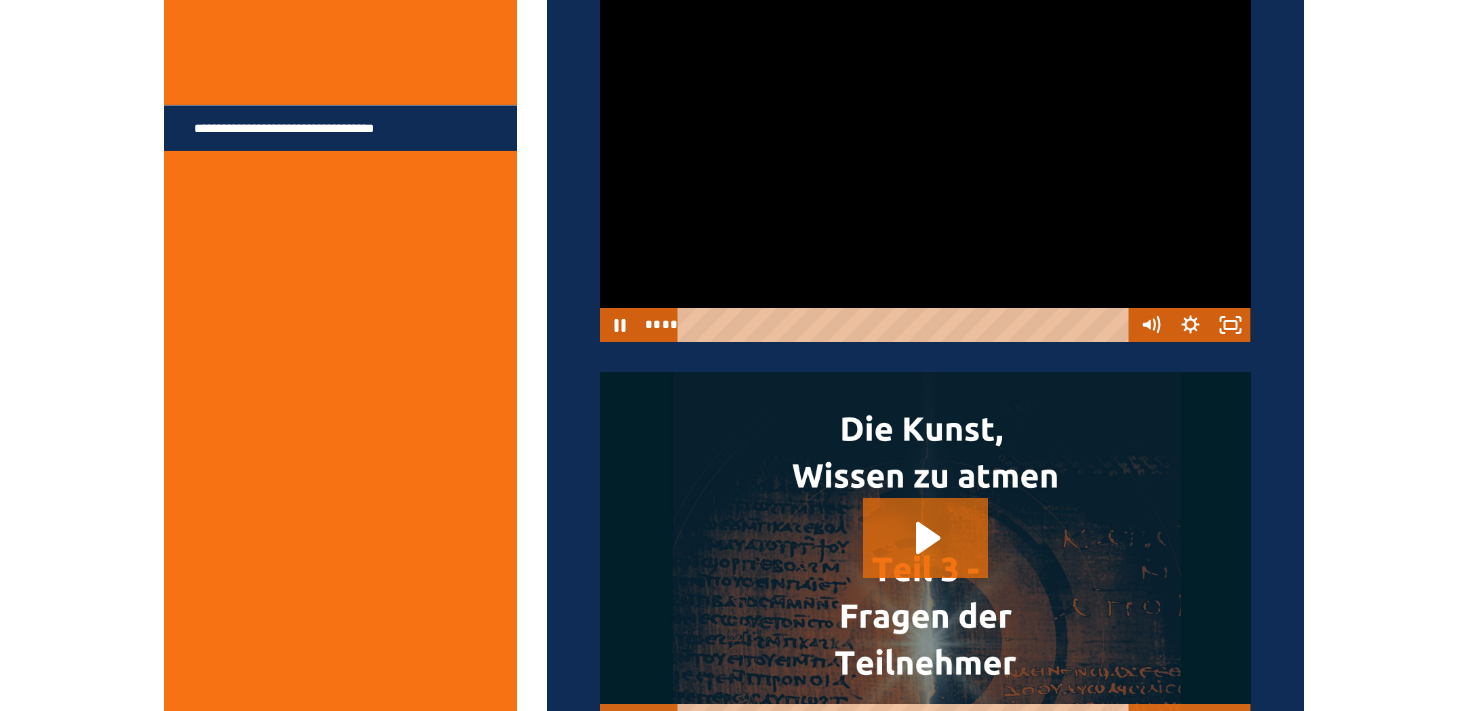 click at bounding box center (925, 159) 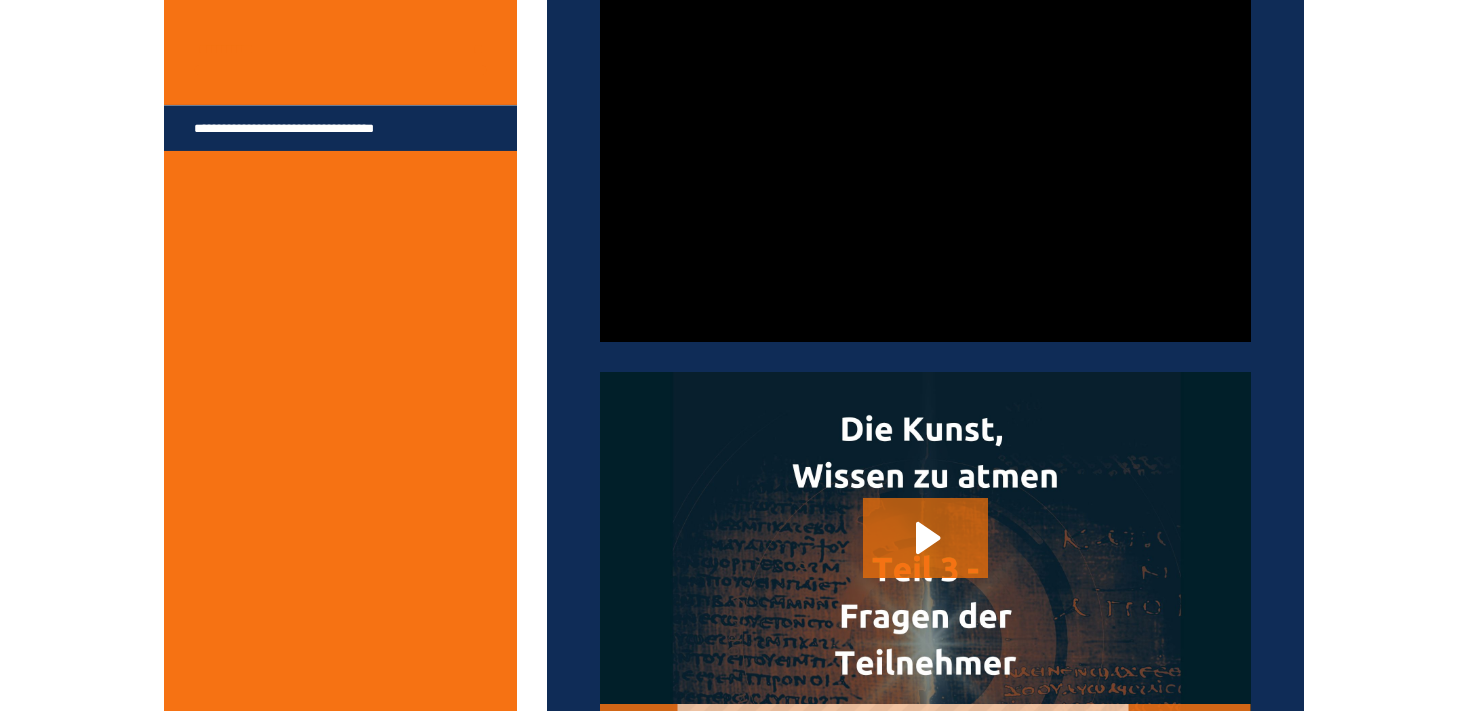 click at bounding box center [925, 159] 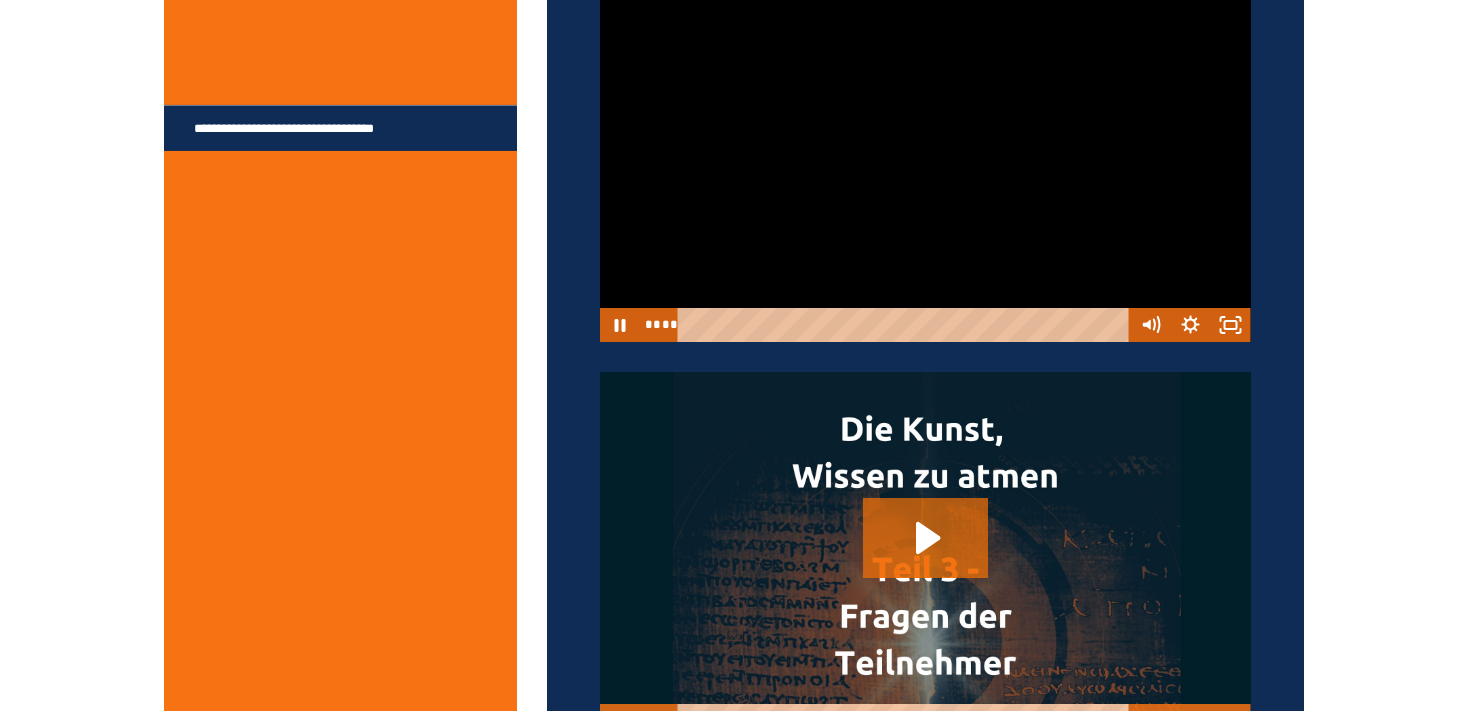 click at bounding box center (925, 159) 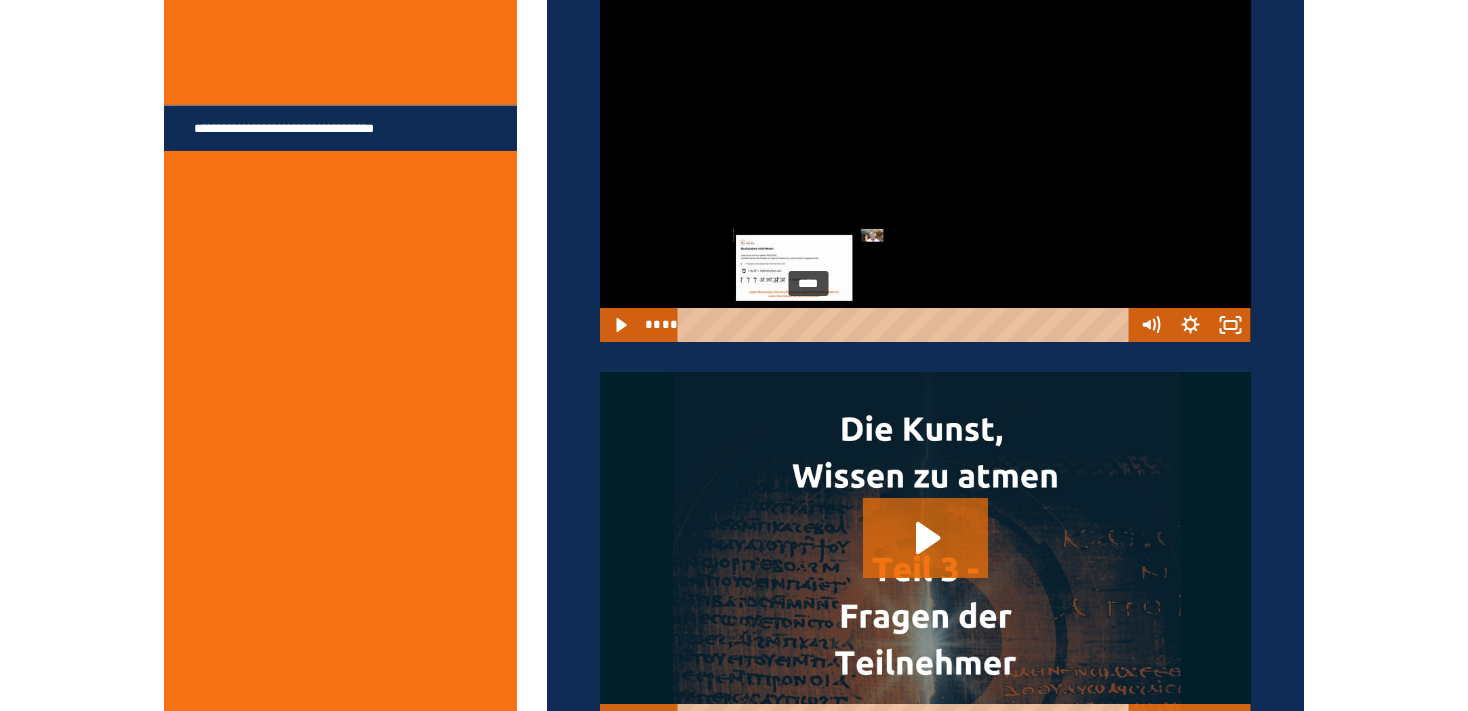 click at bounding box center (808, 324) 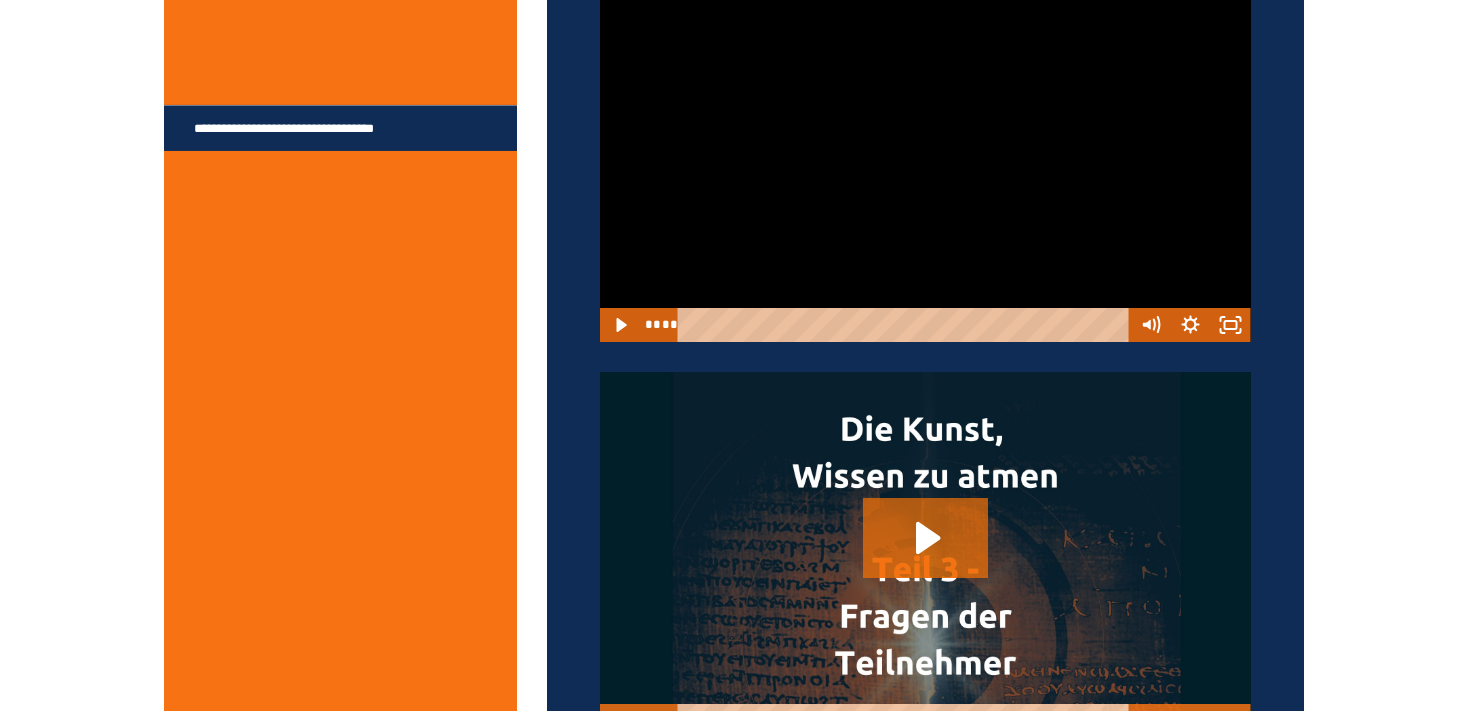 click at bounding box center (925, 159) 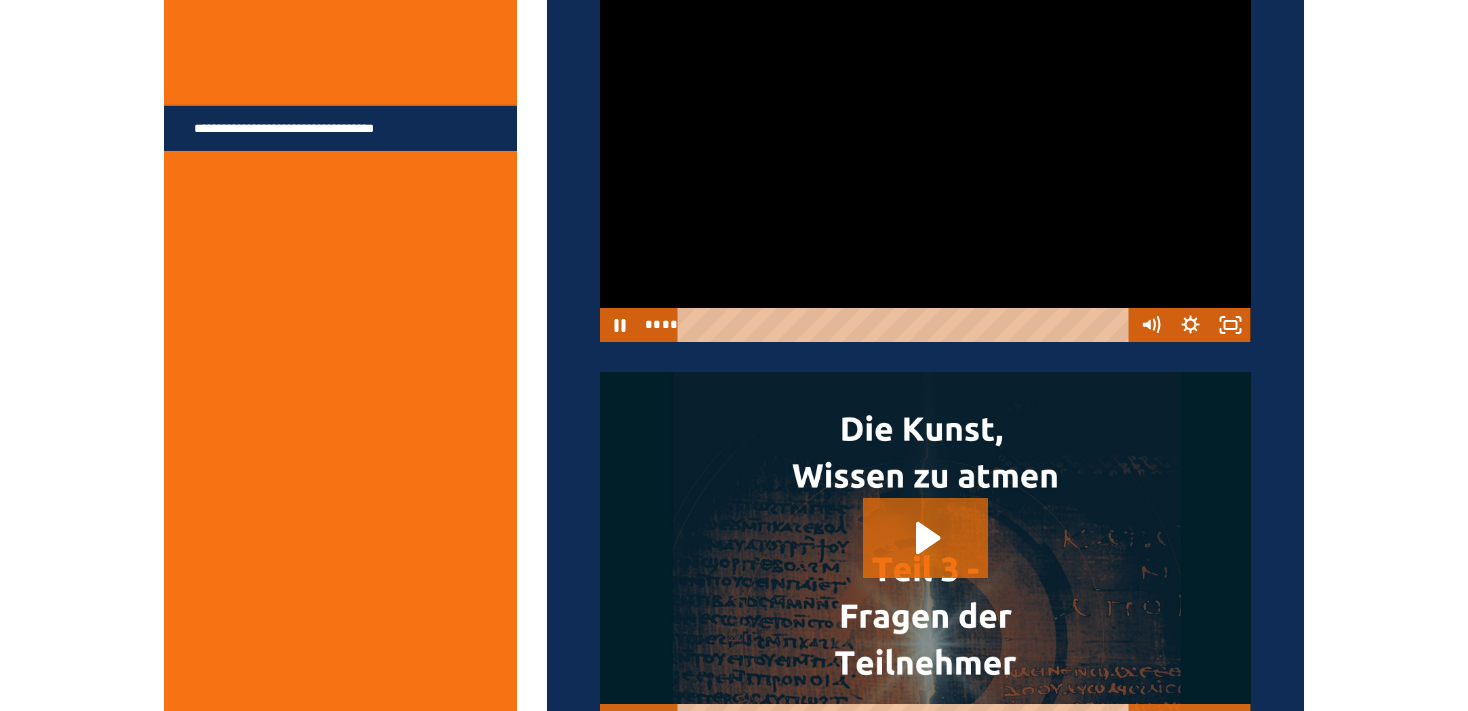 click at bounding box center [925, 159] 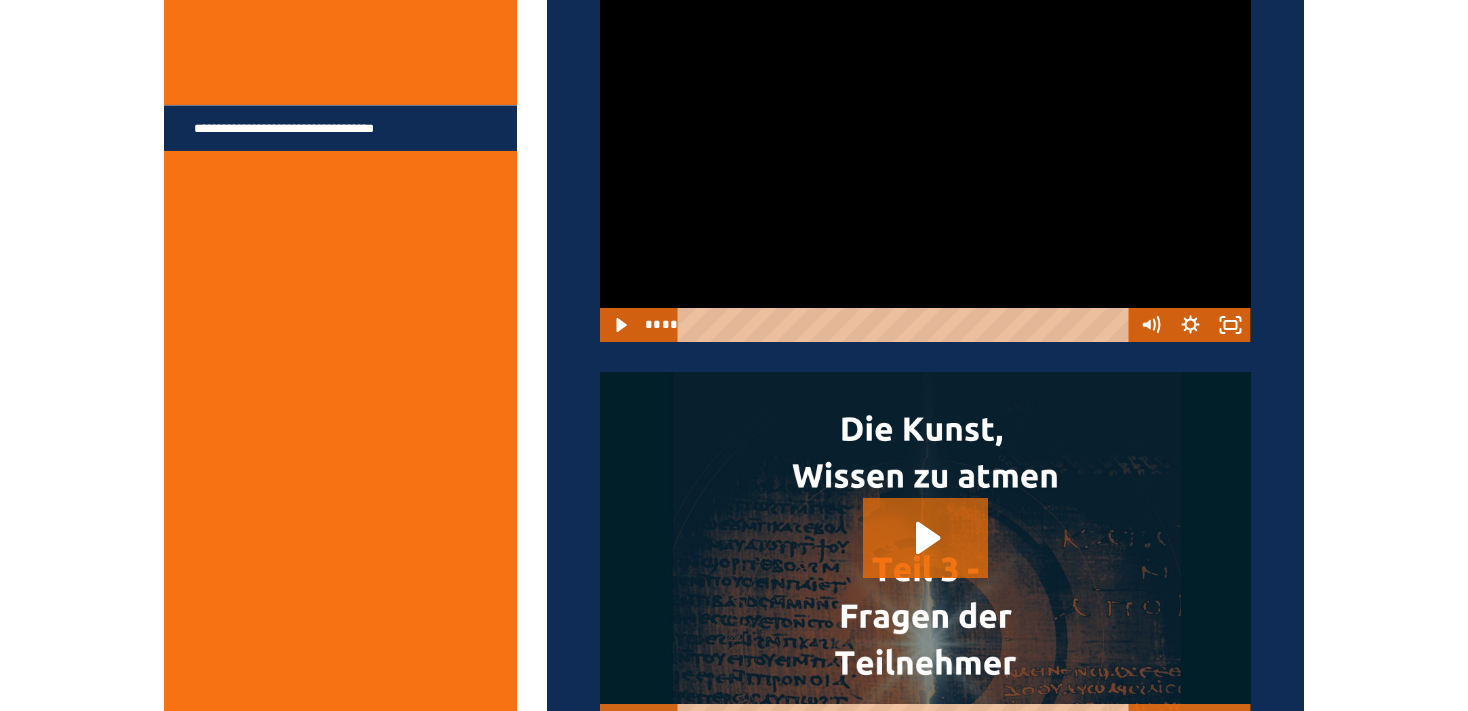 click at bounding box center [925, 159] 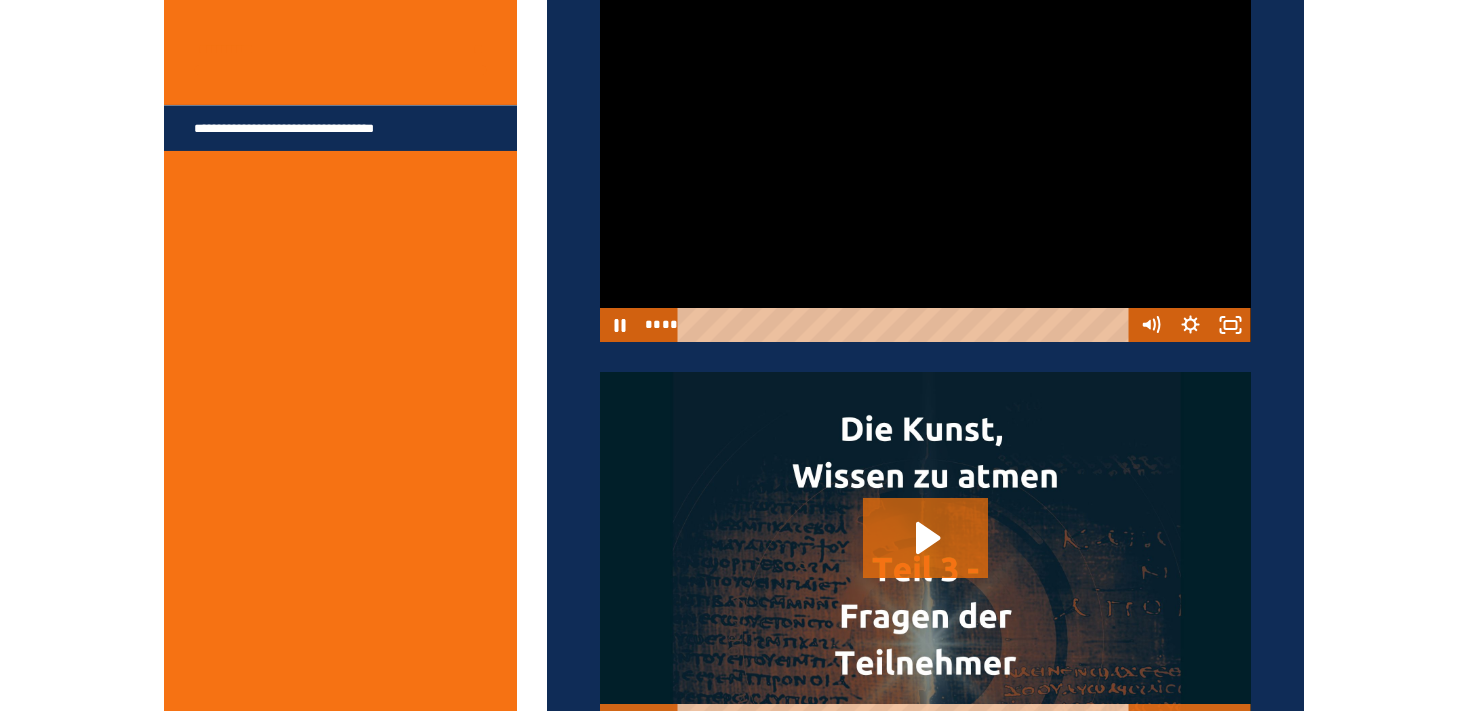 click at bounding box center (925, 159) 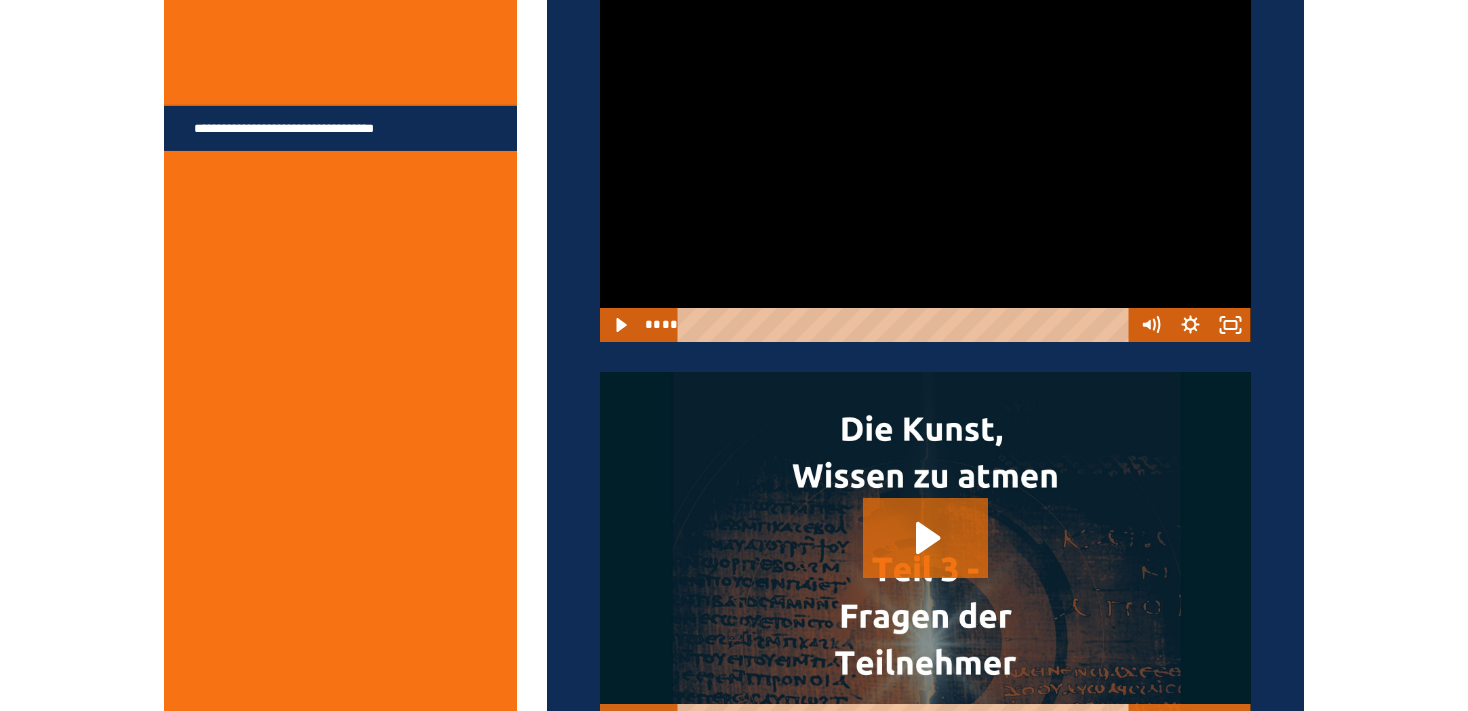 click at bounding box center [925, 159] 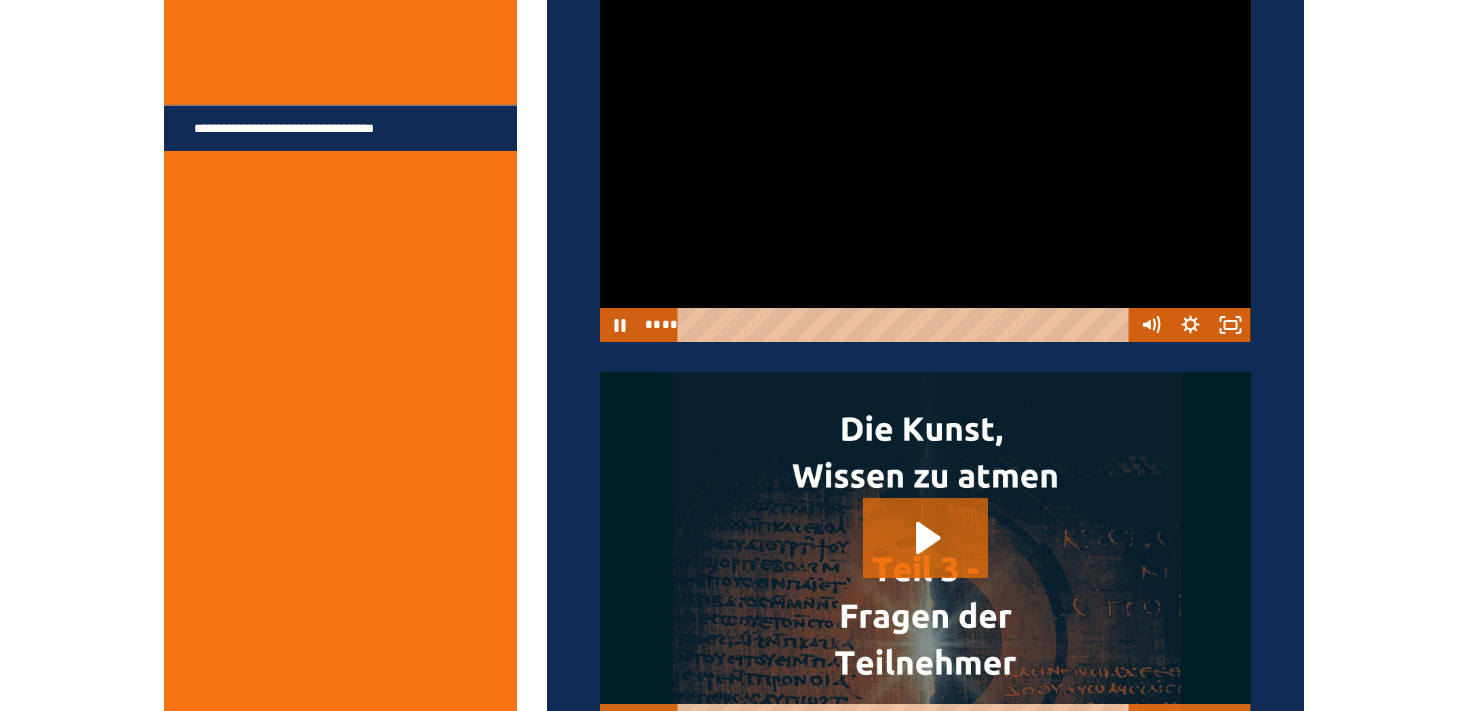 drag, startPoint x: 930, startPoint y: 300, endPoint x: 936, endPoint y: 257, distance: 43.416588 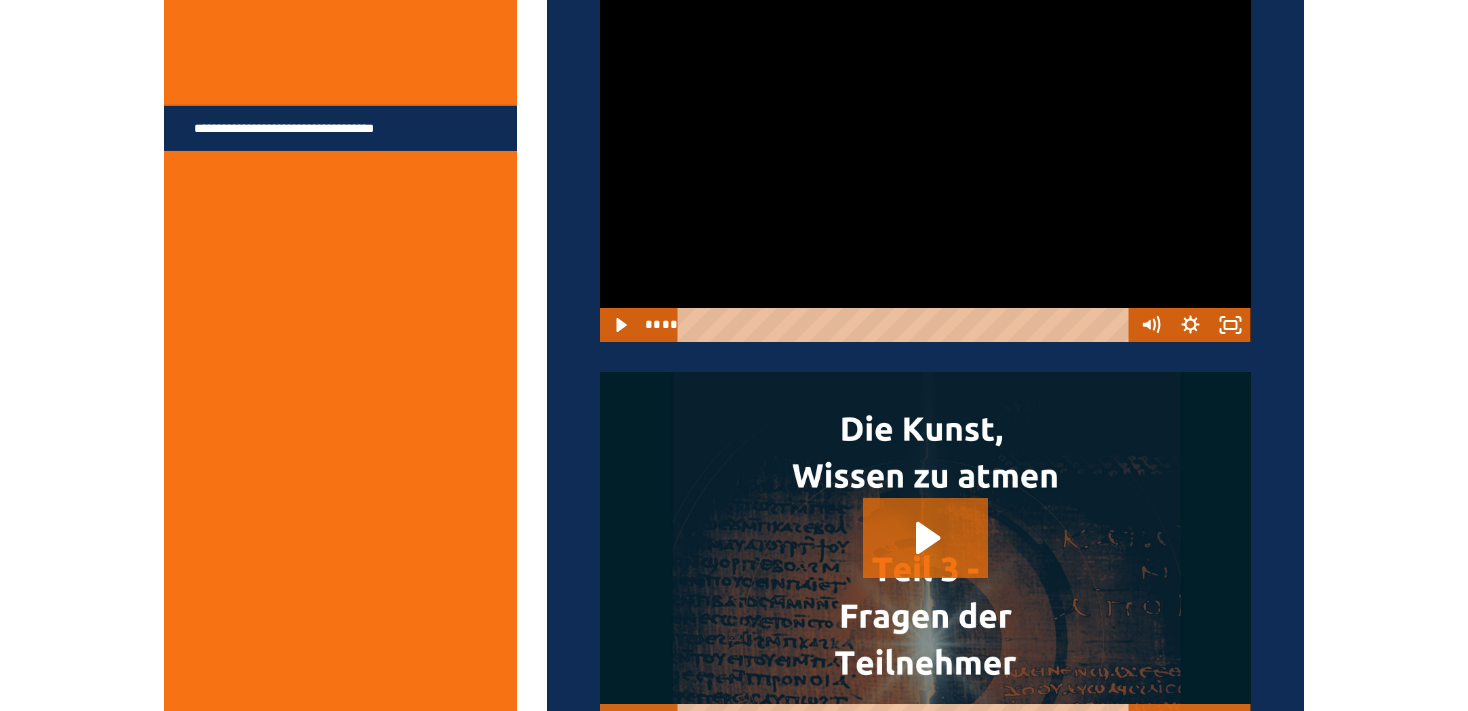 click at bounding box center (925, 159) 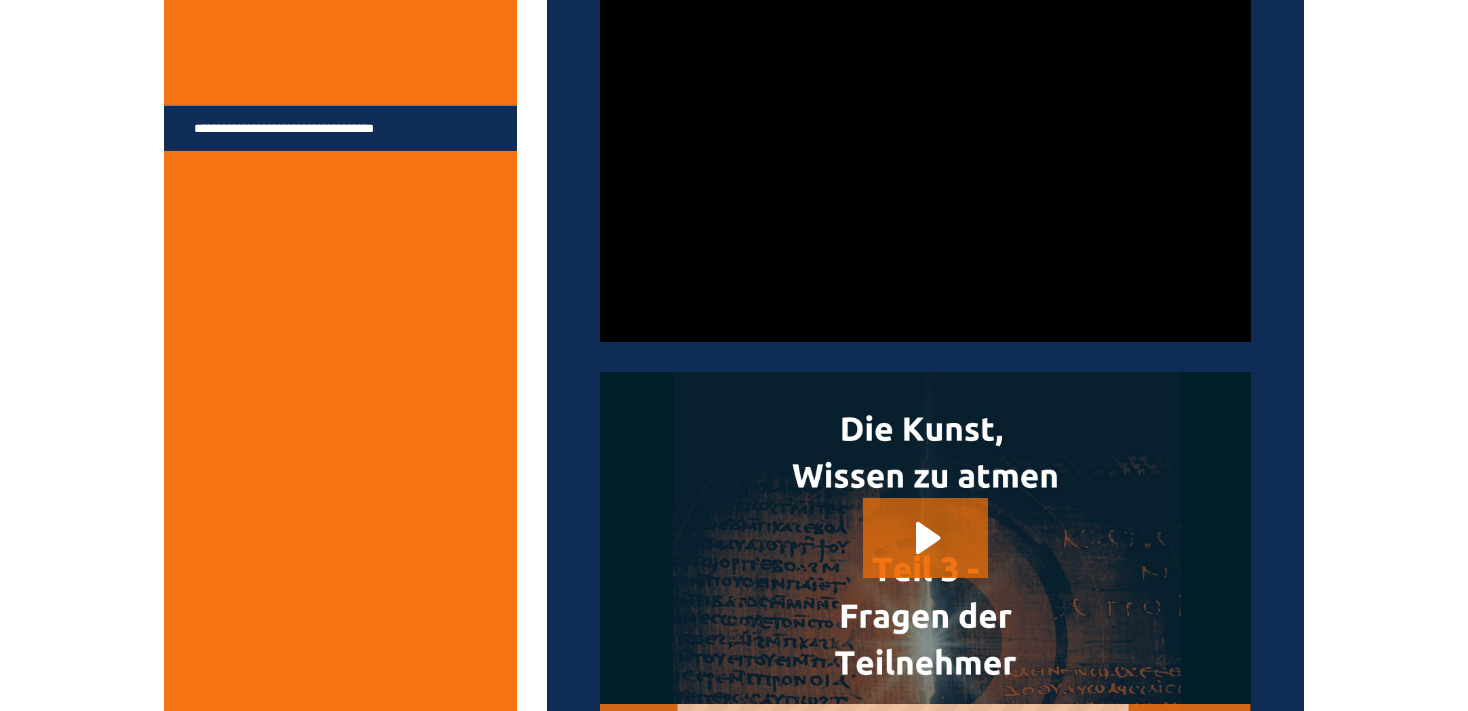 click at bounding box center (925, 159) 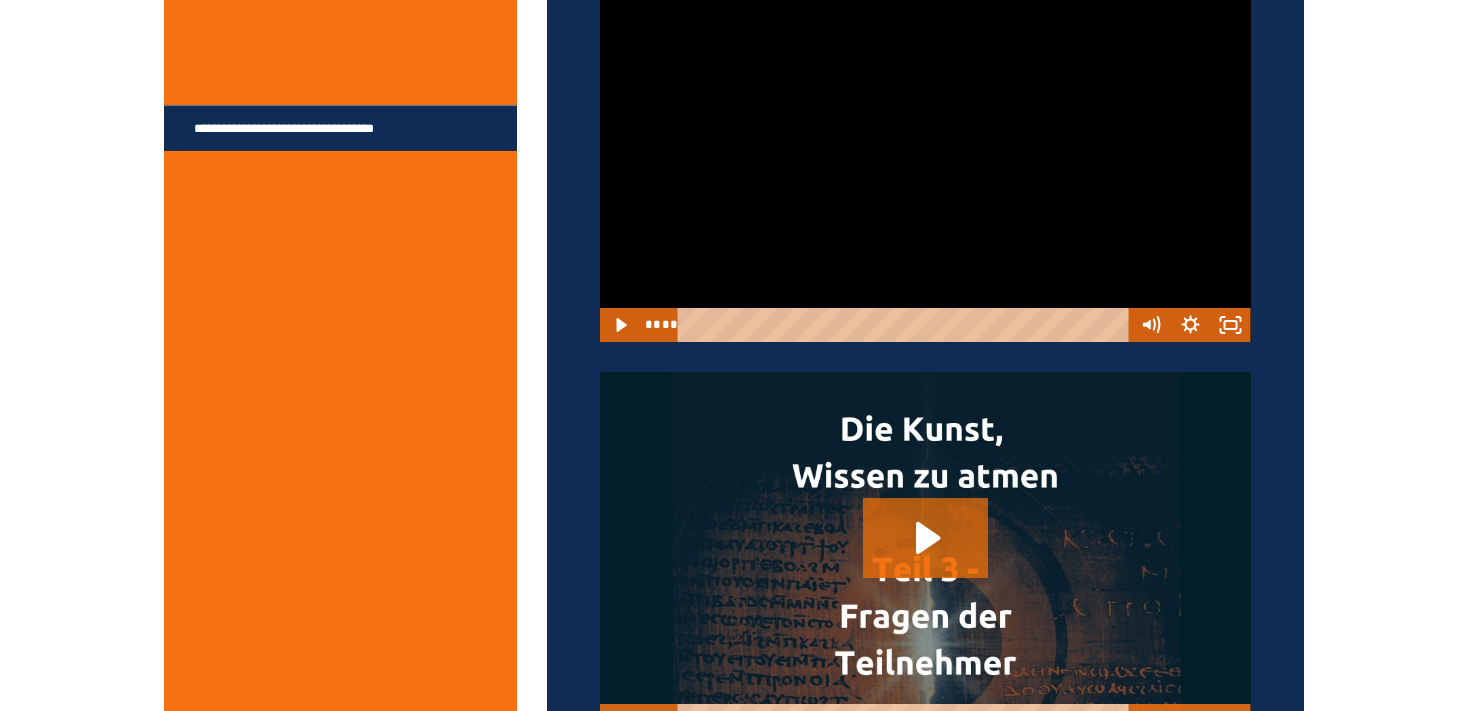 click at bounding box center [925, 159] 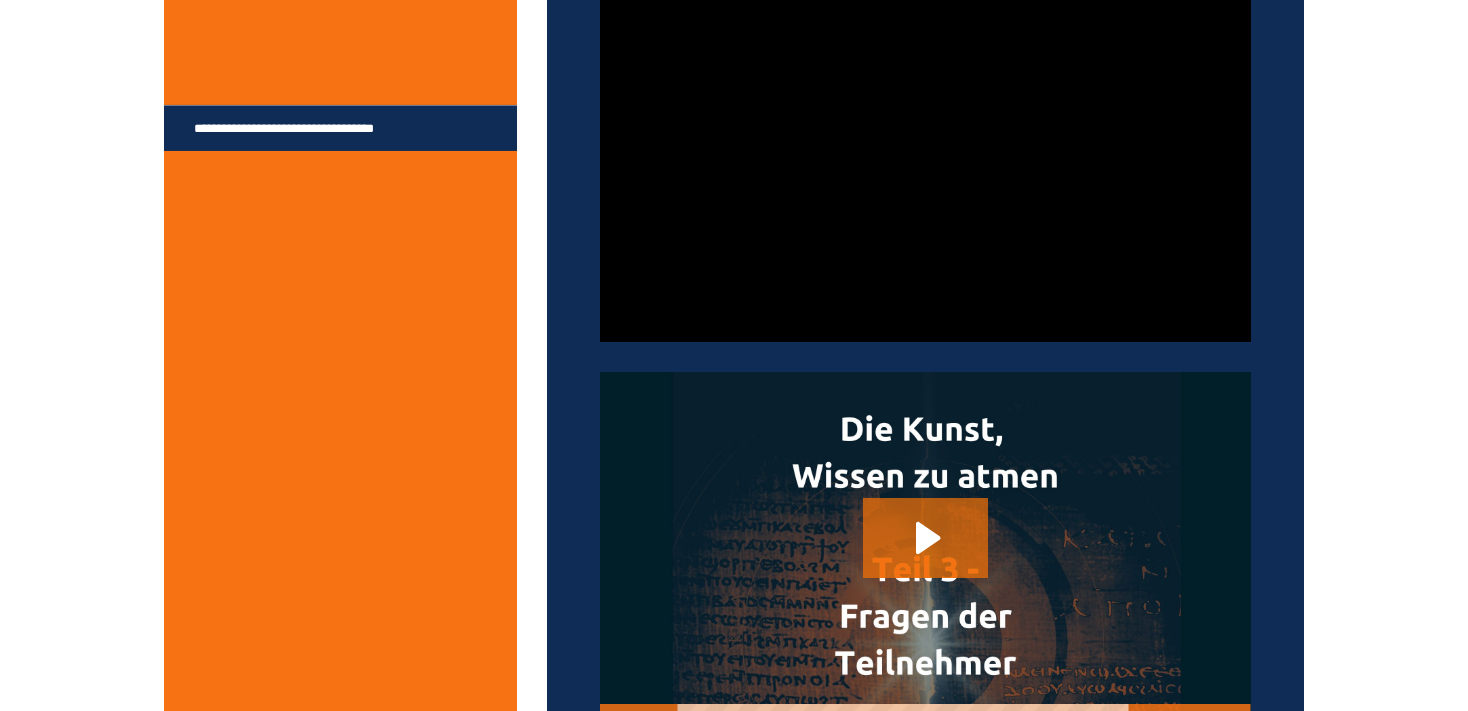 click at bounding box center (925, 159) 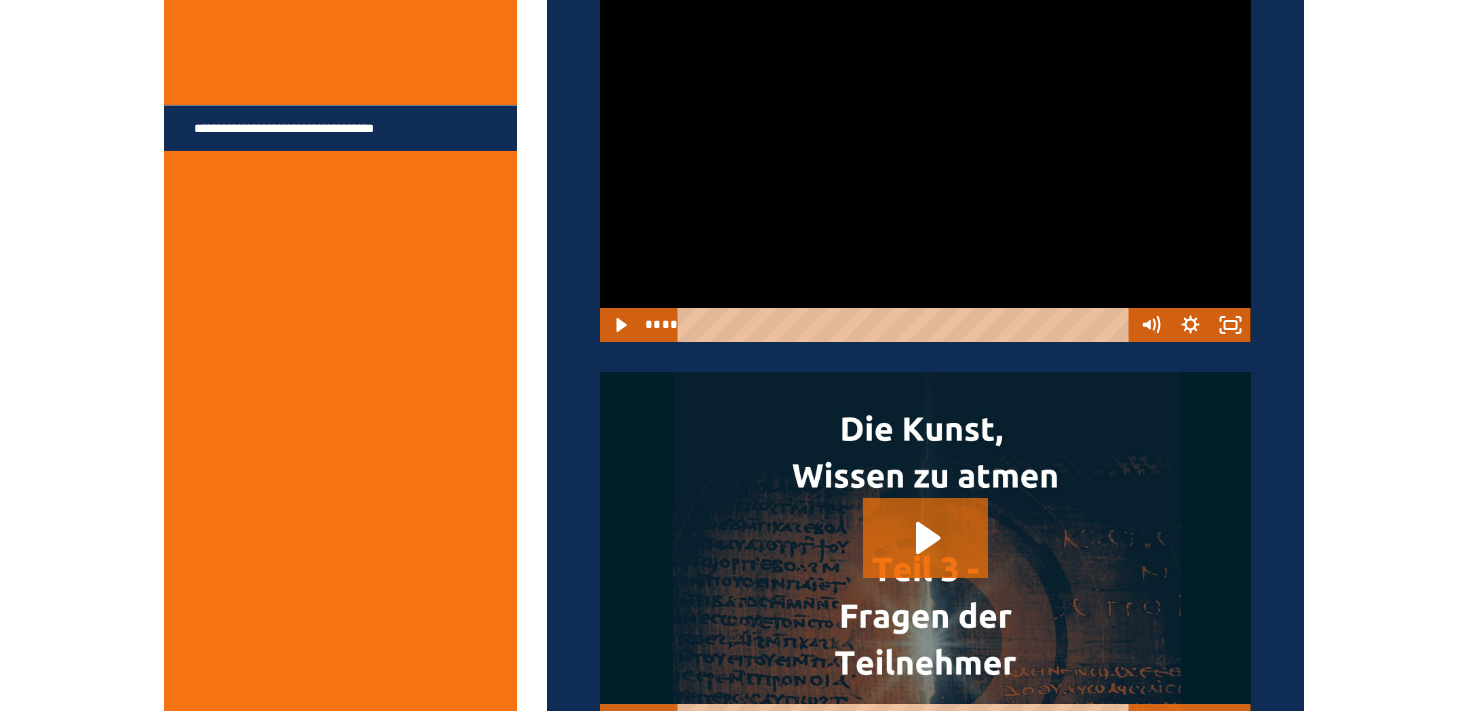 click at bounding box center (925, 159) 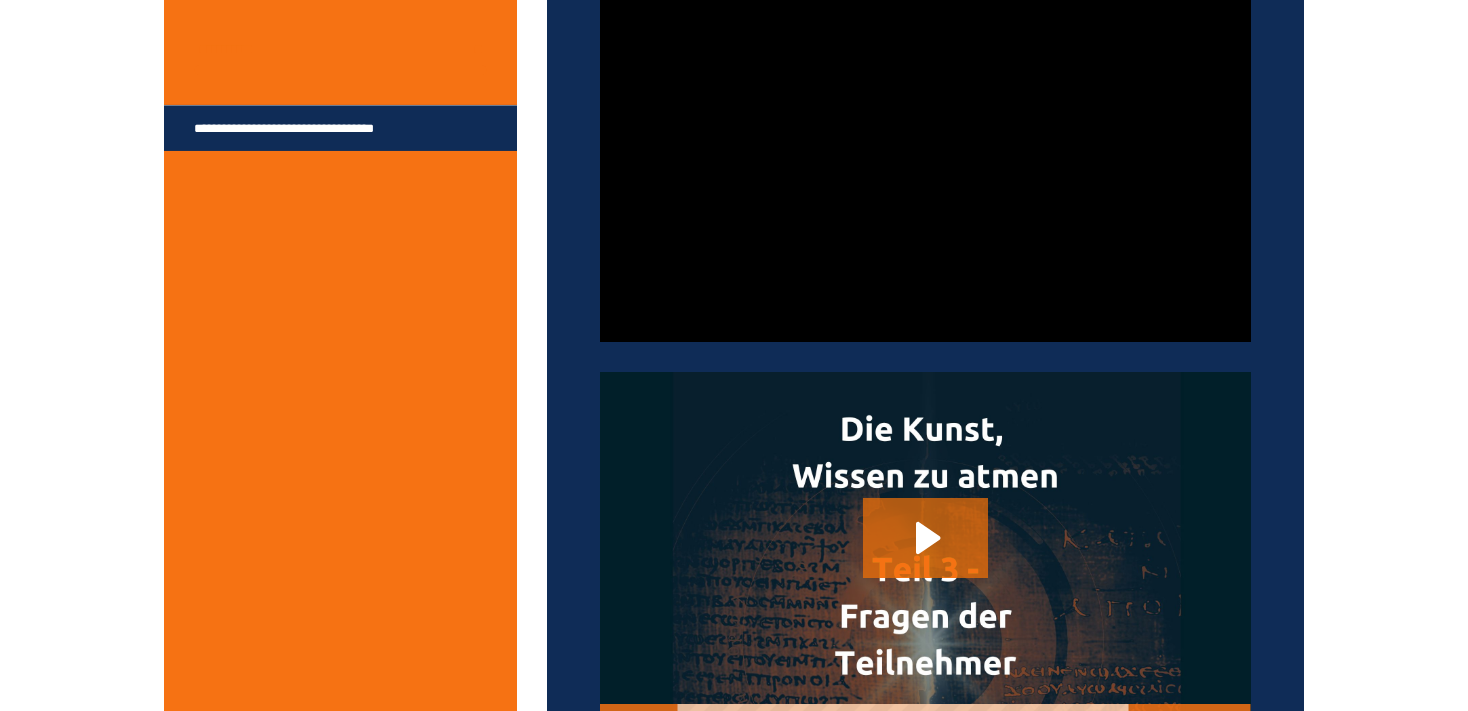 click at bounding box center (925, 159) 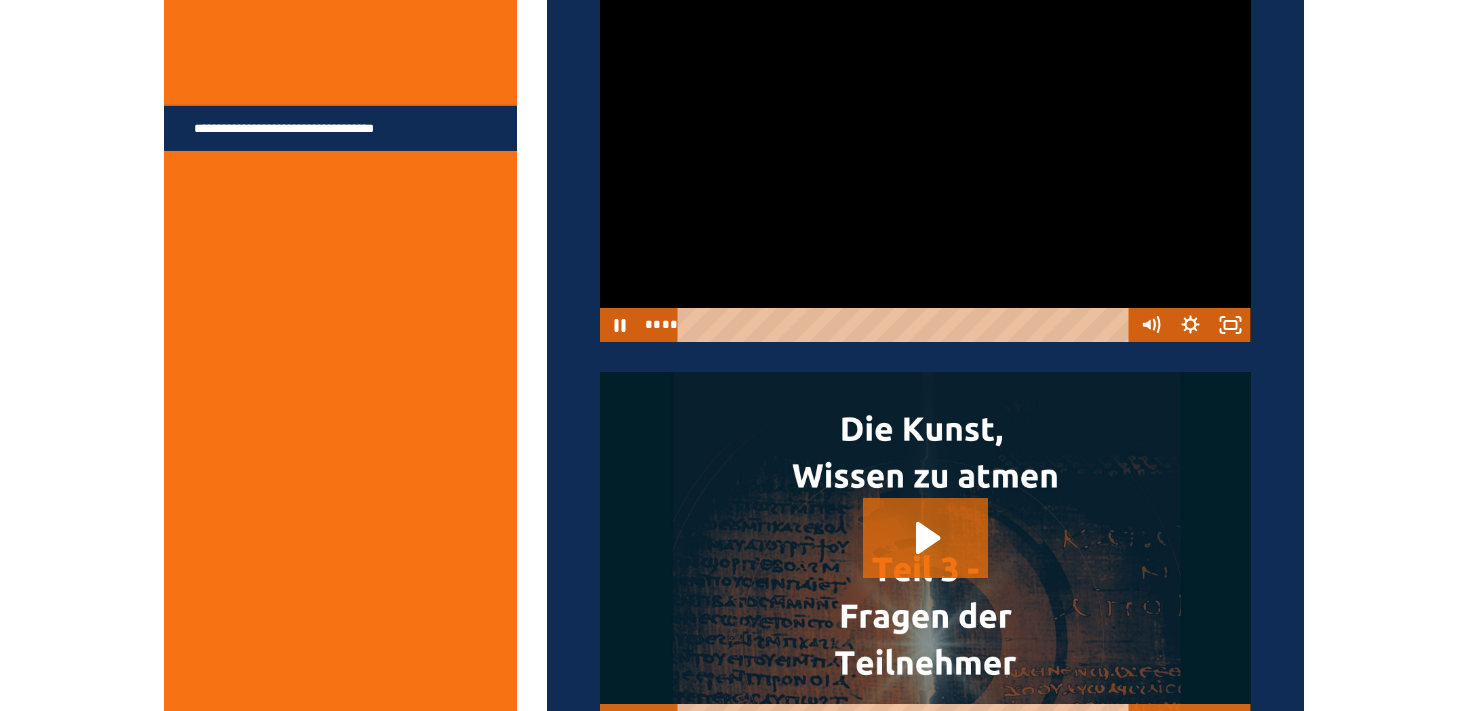 click at bounding box center [925, 159] 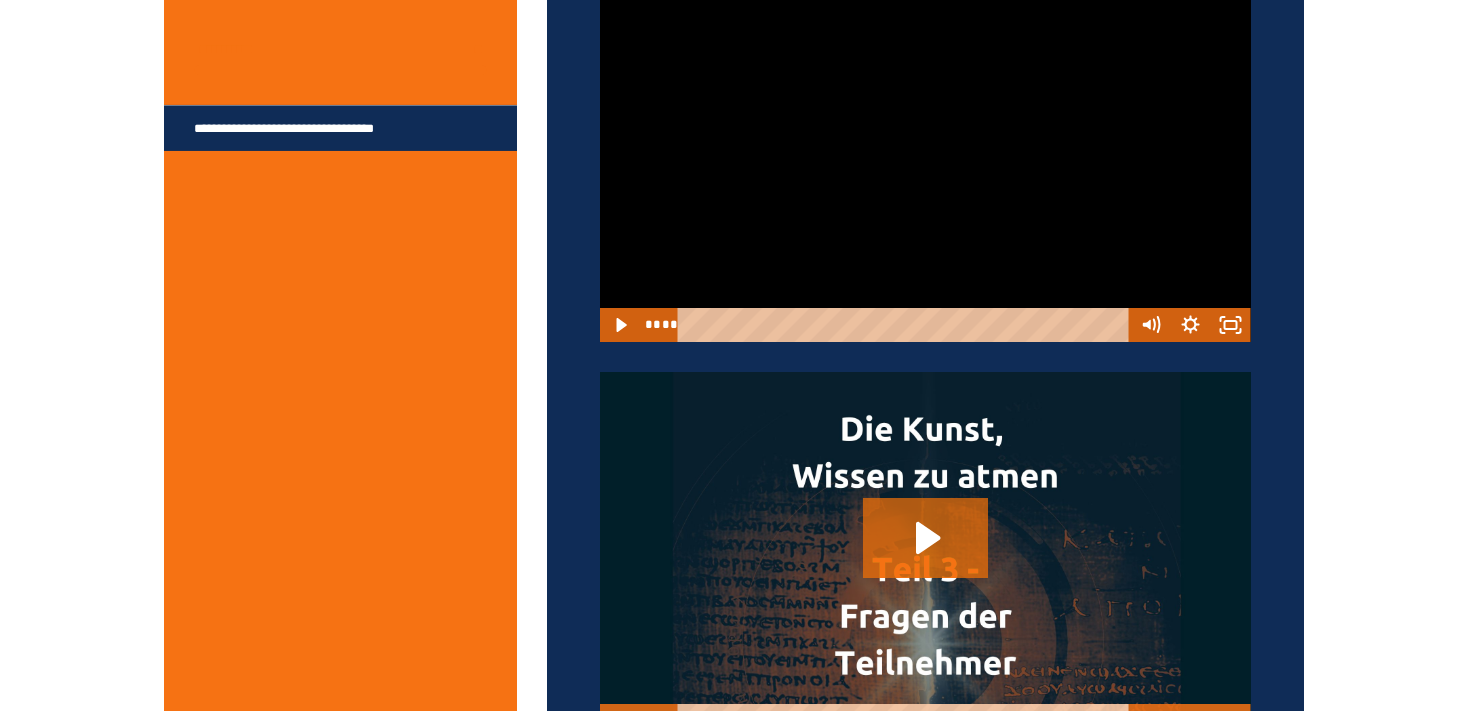 click at bounding box center [925, 159] 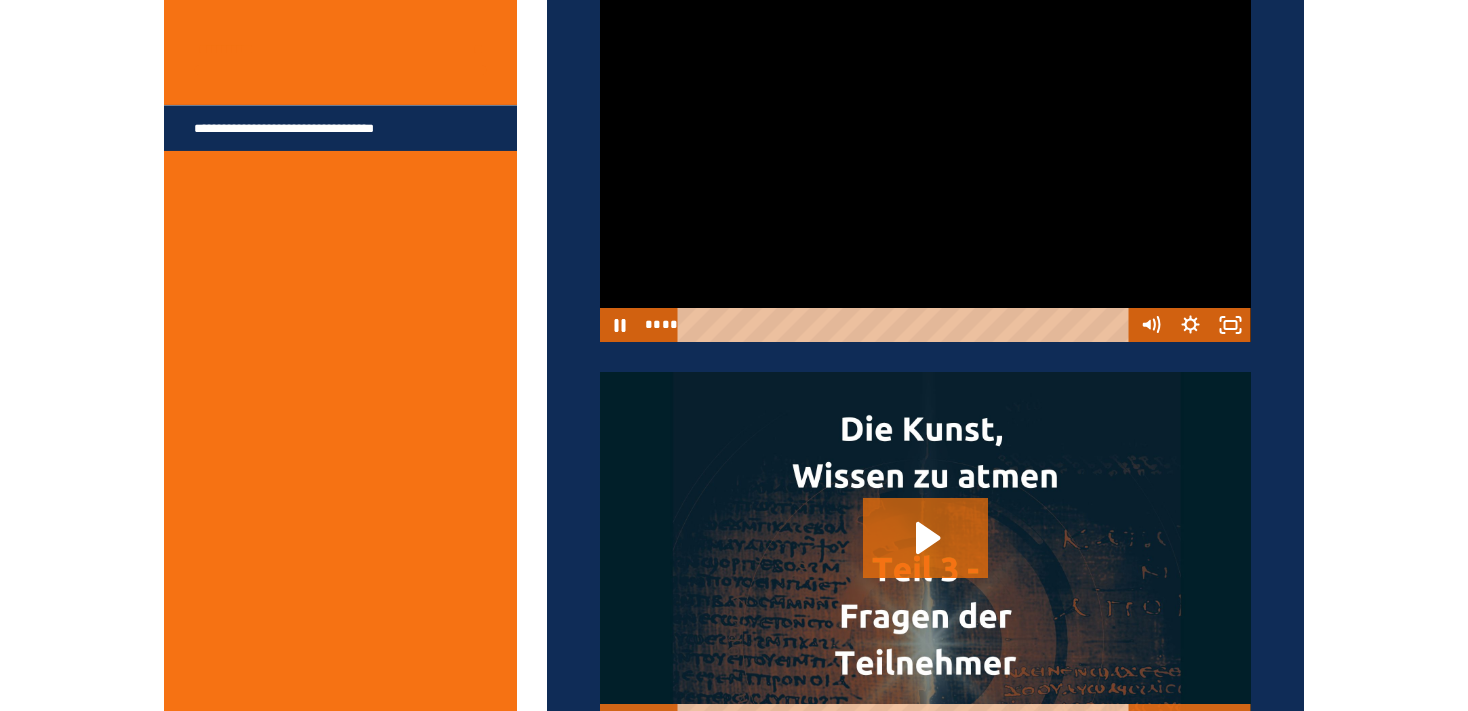 click at bounding box center (925, 159) 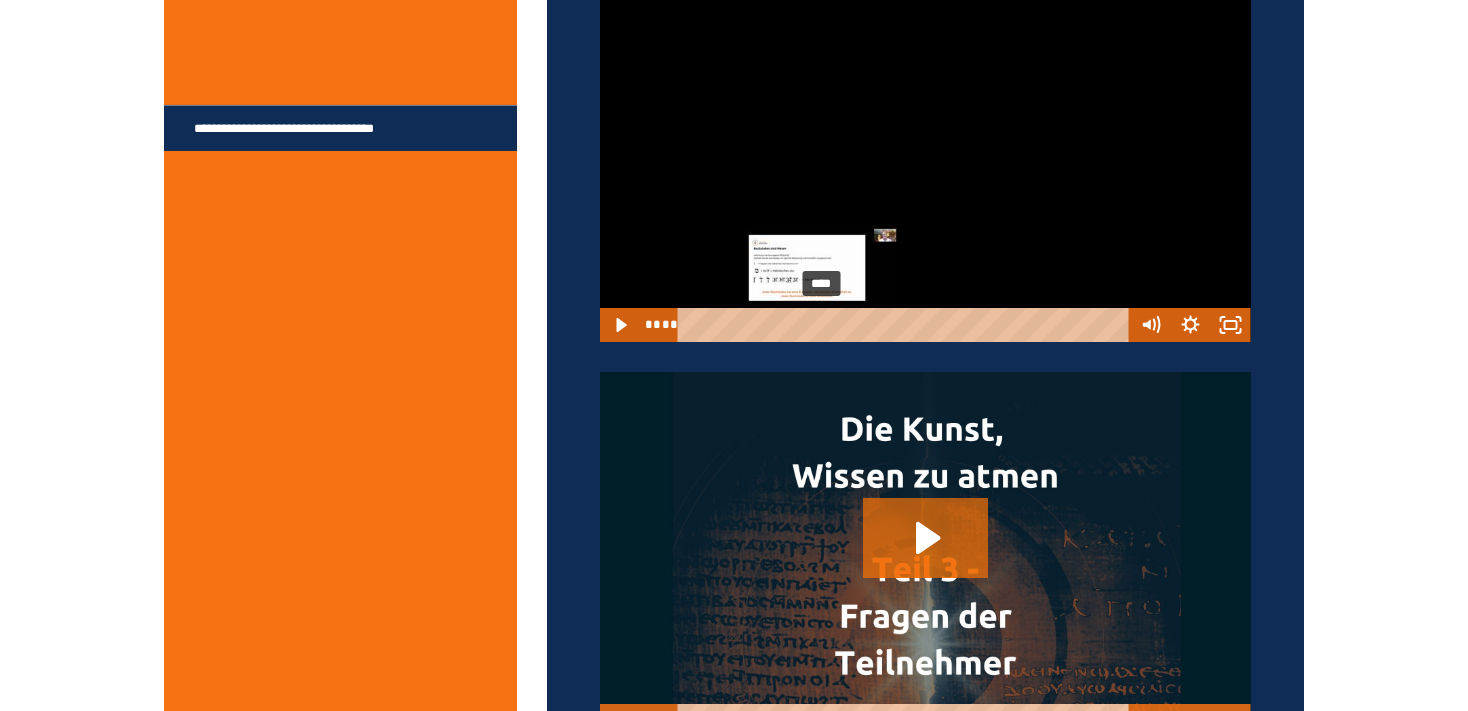 click at bounding box center [822, 324] 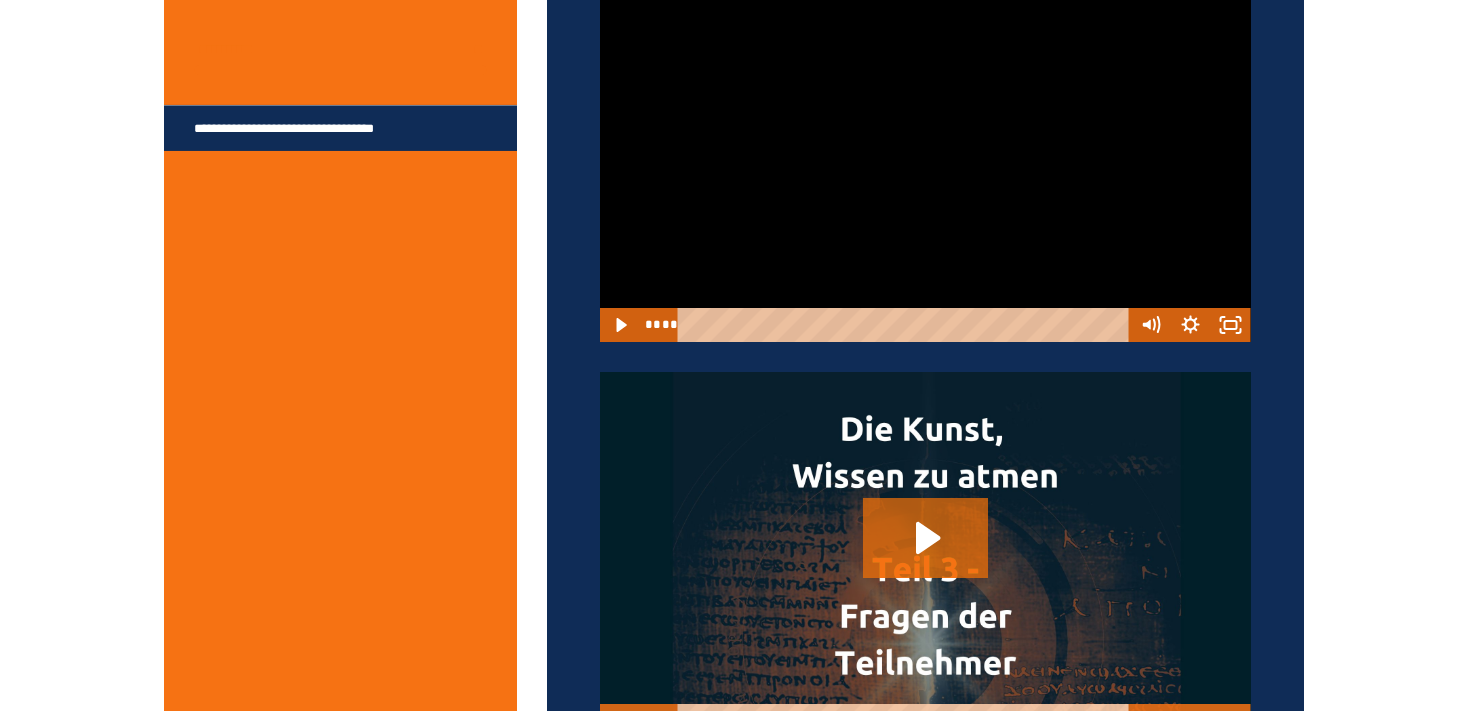click at bounding box center [925, 159] 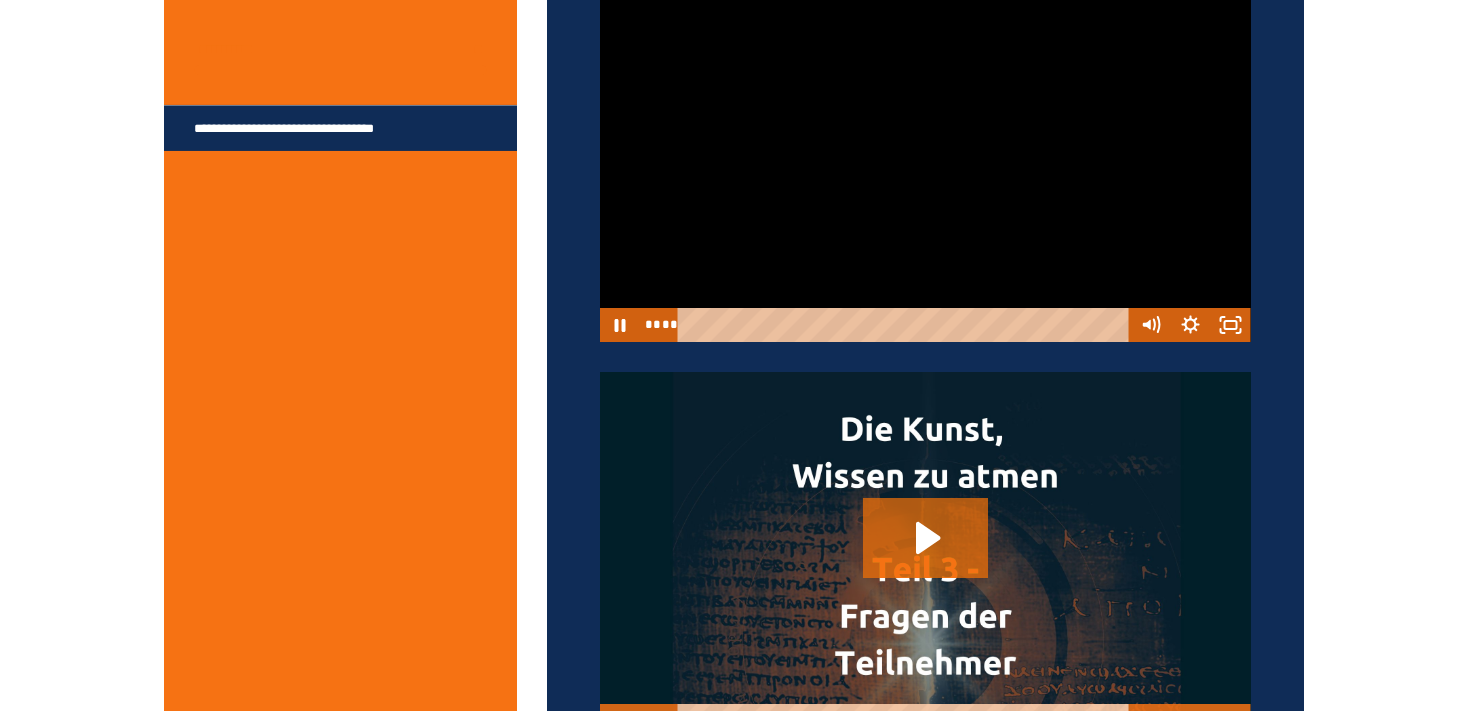 click at bounding box center (925, 159) 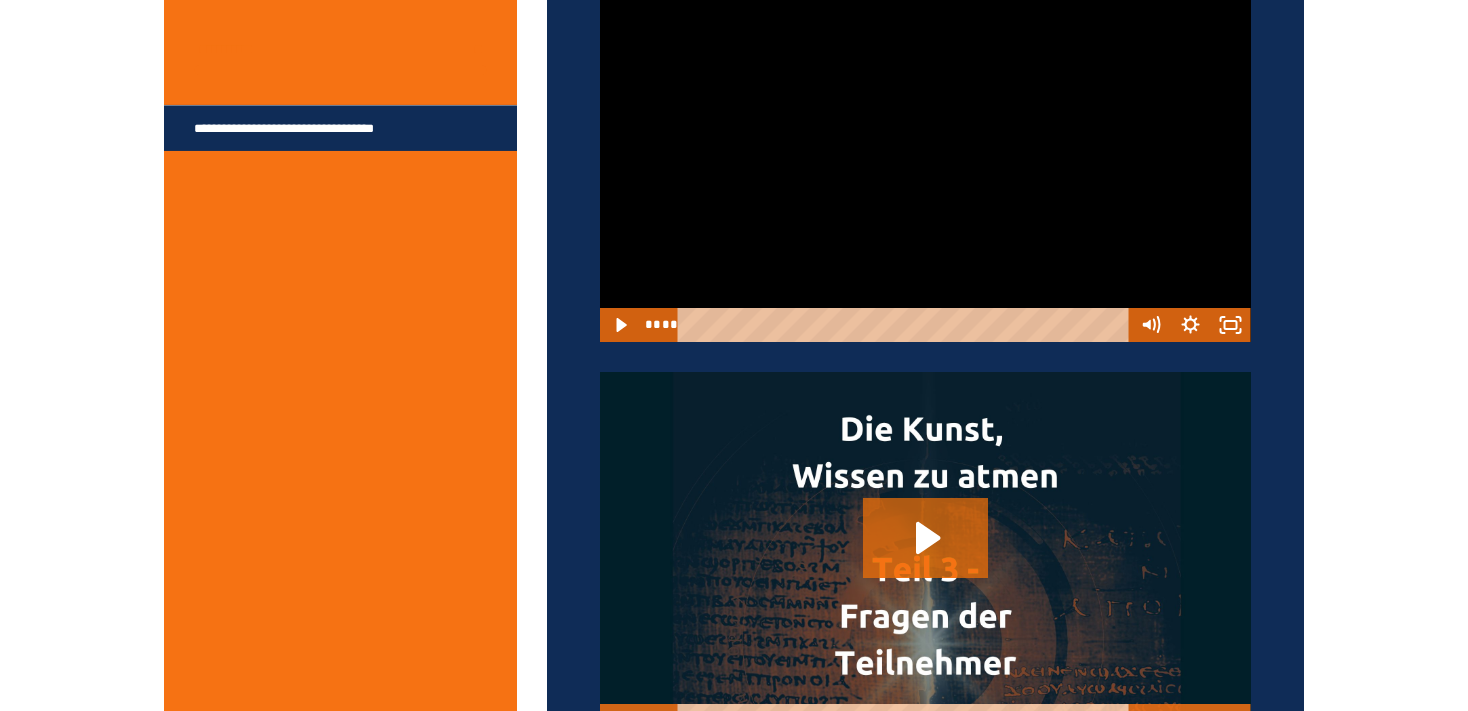 click at bounding box center [925, 159] 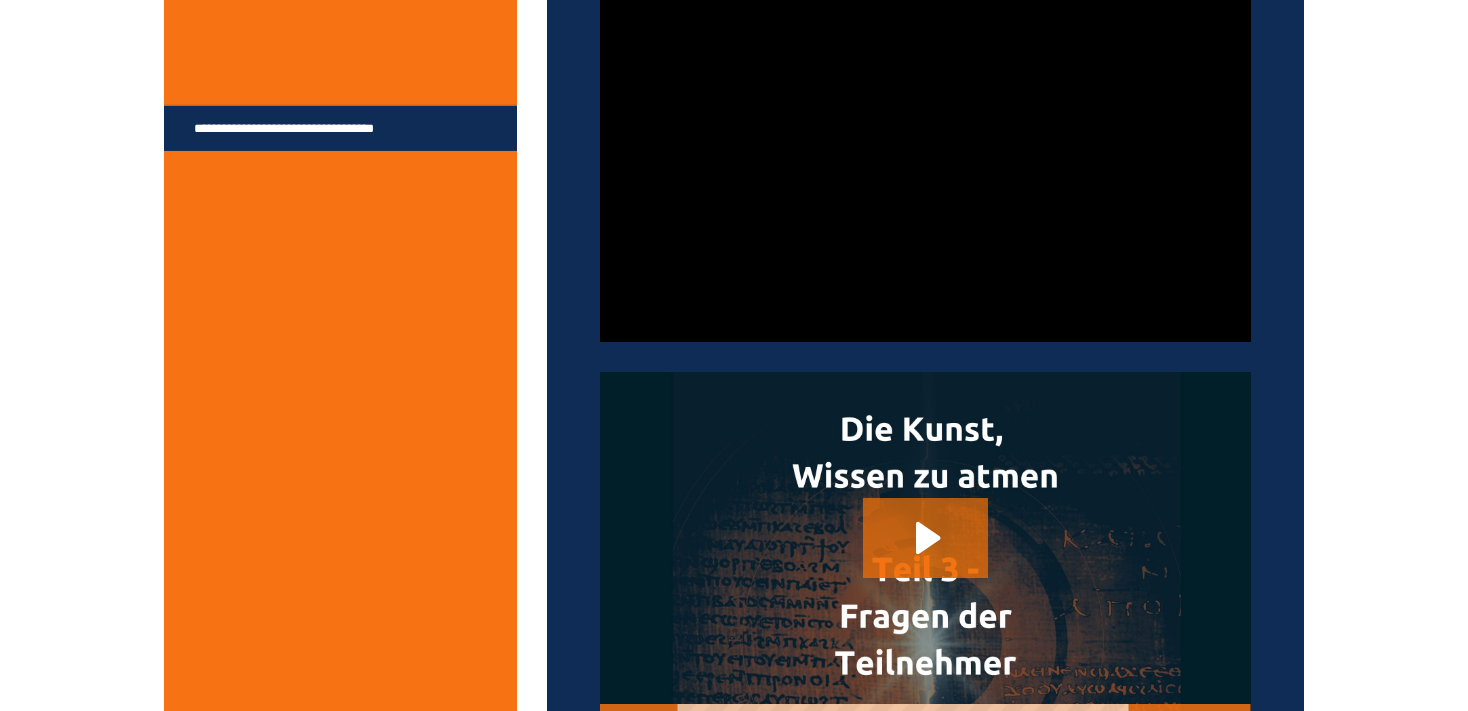 click at bounding box center [925, 159] 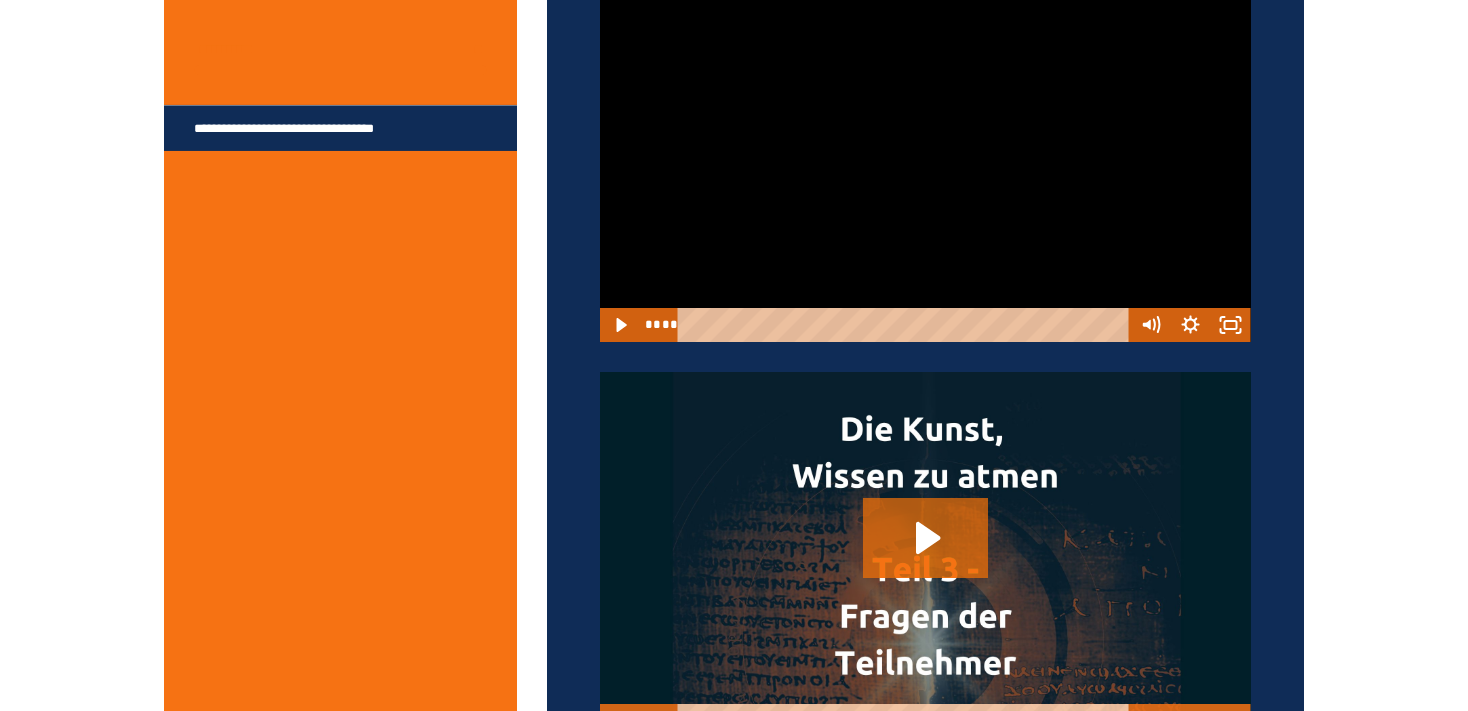 click at bounding box center (925, 159) 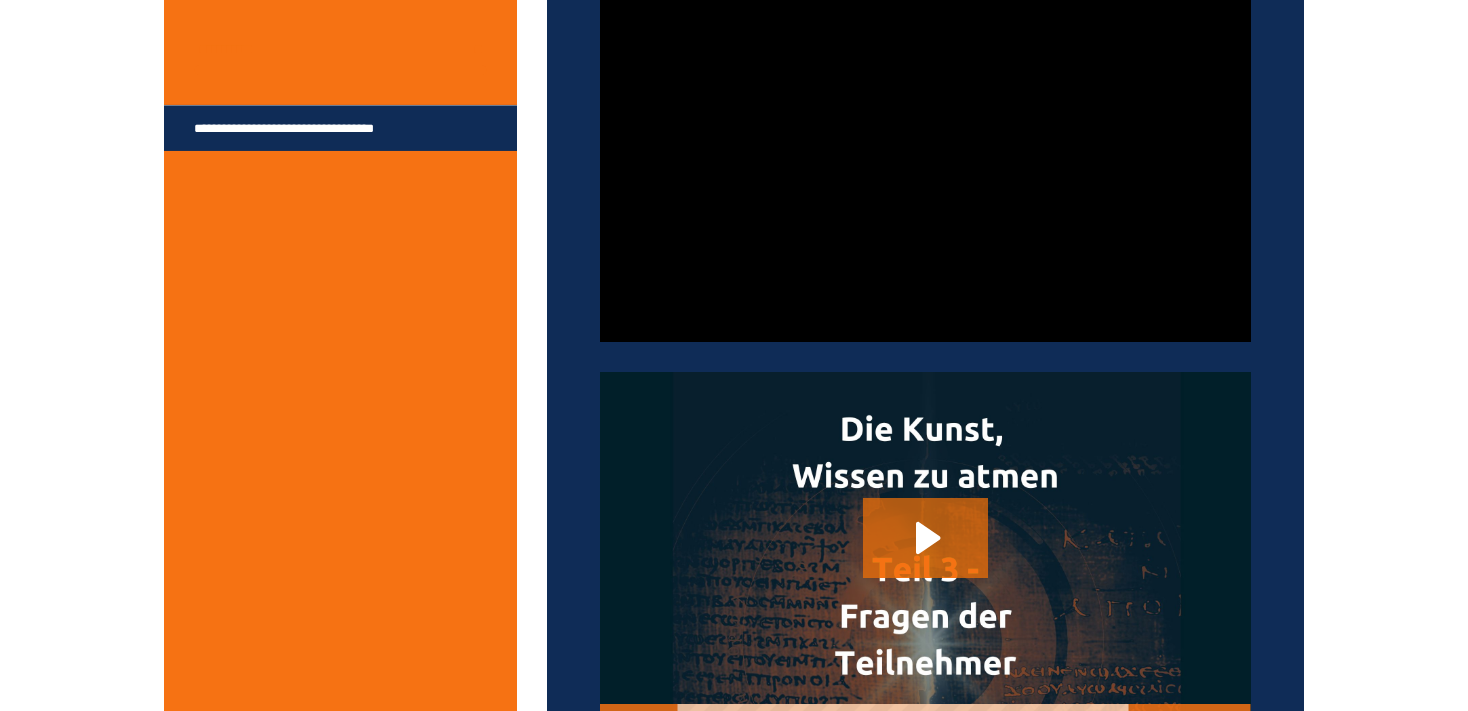 click at bounding box center (925, 159) 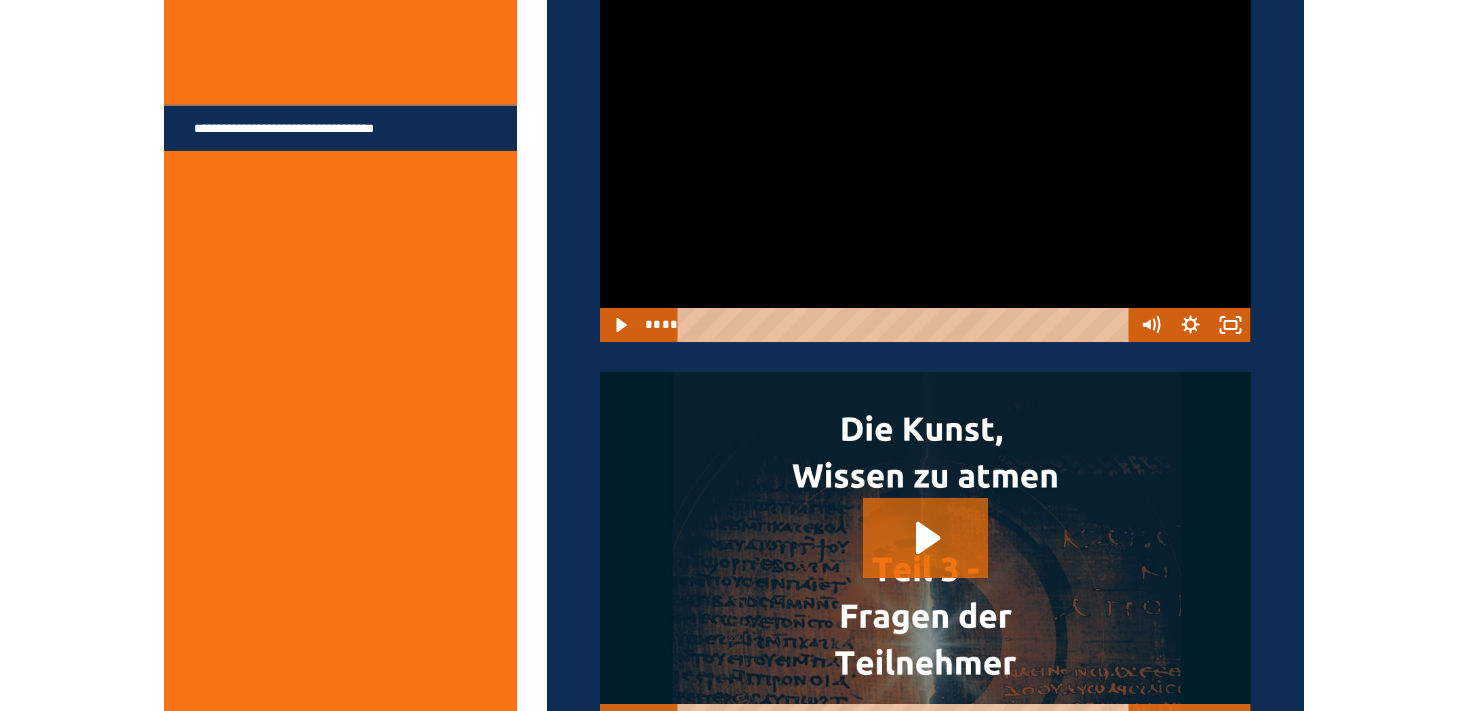 click at bounding box center (925, 159) 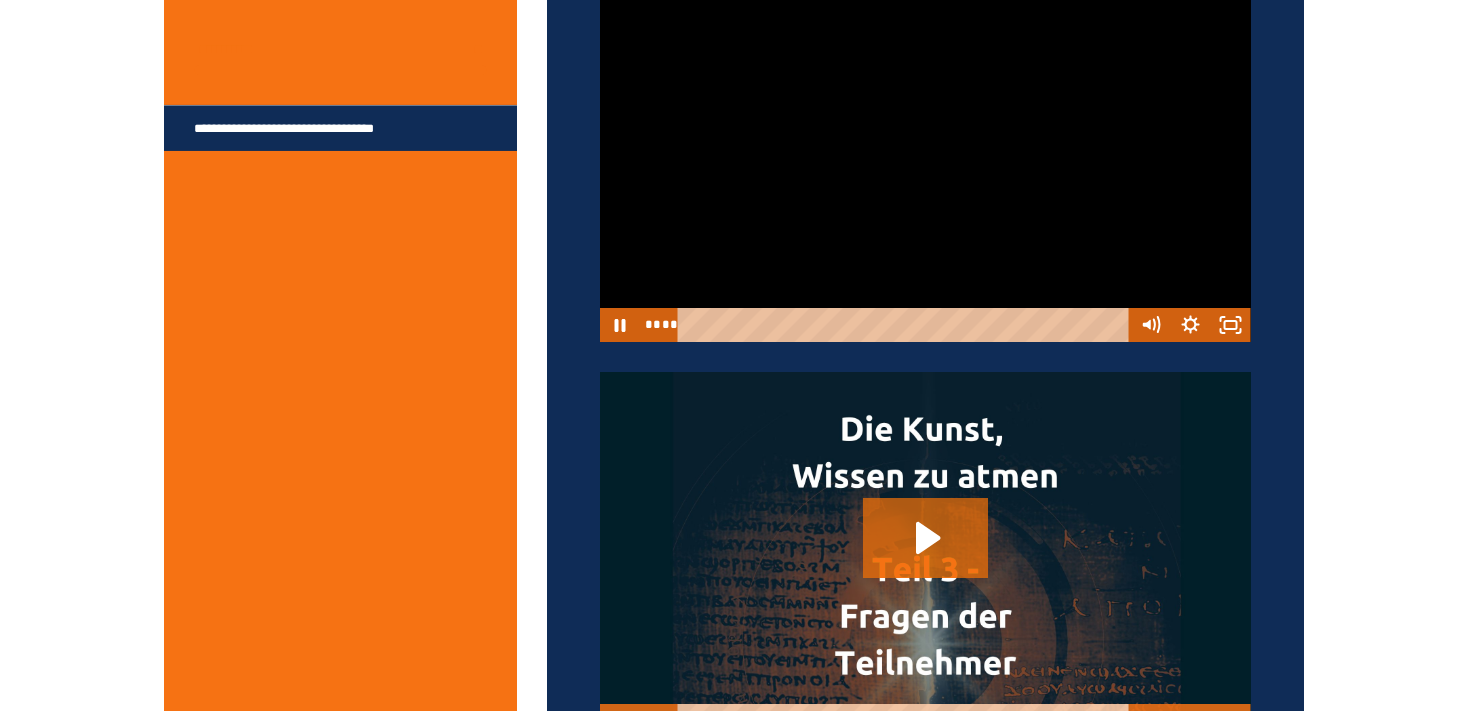 click at bounding box center [925, 159] 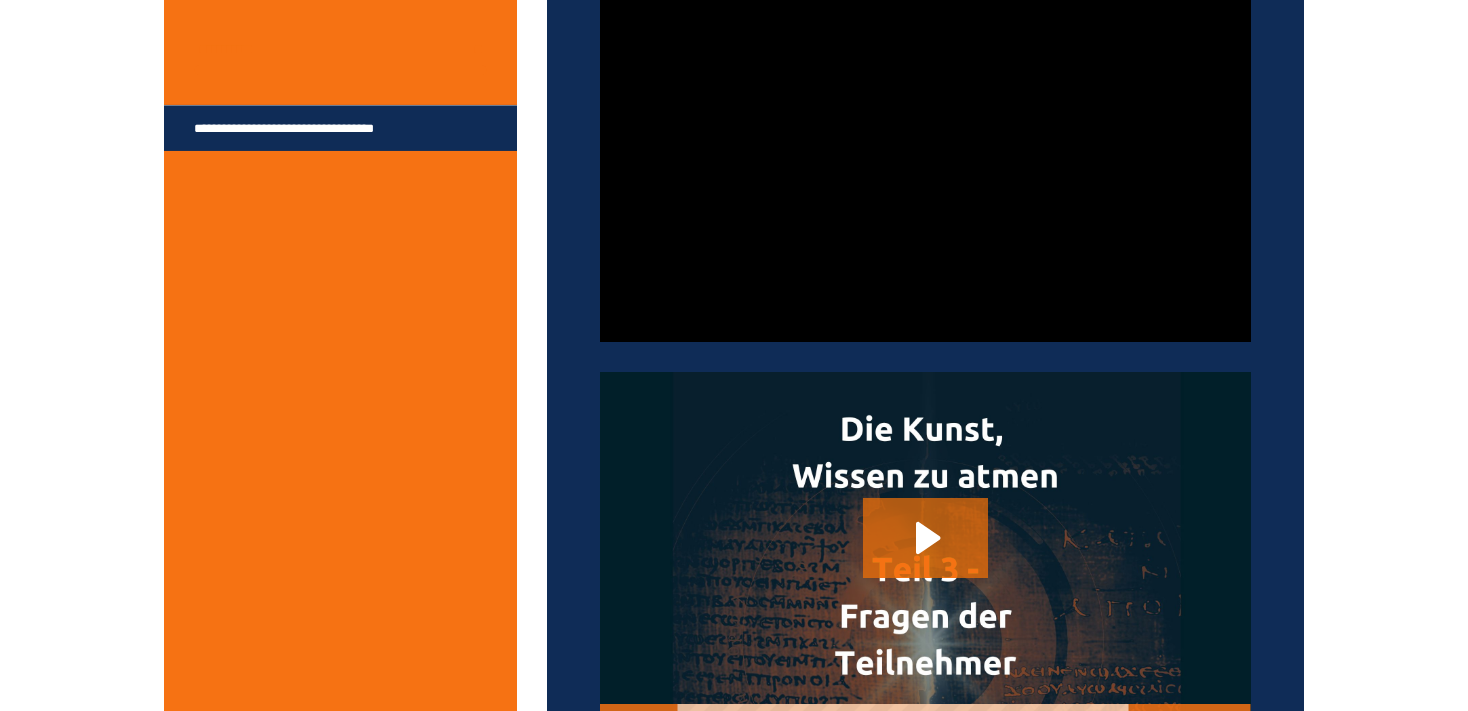 click at bounding box center [925, 159] 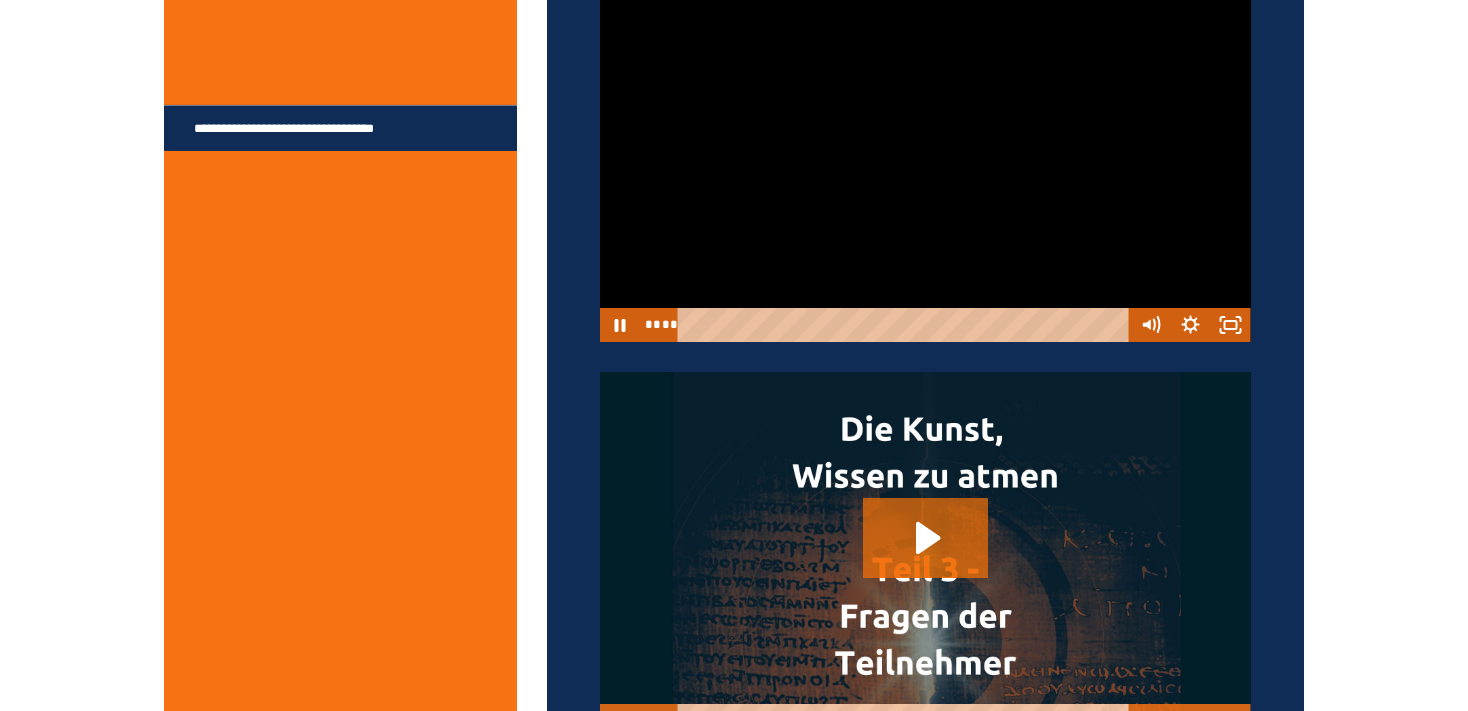 drag, startPoint x: 967, startPoint y: 245, endPoint x: 942, endPoint y: 260, distance: 29.15476 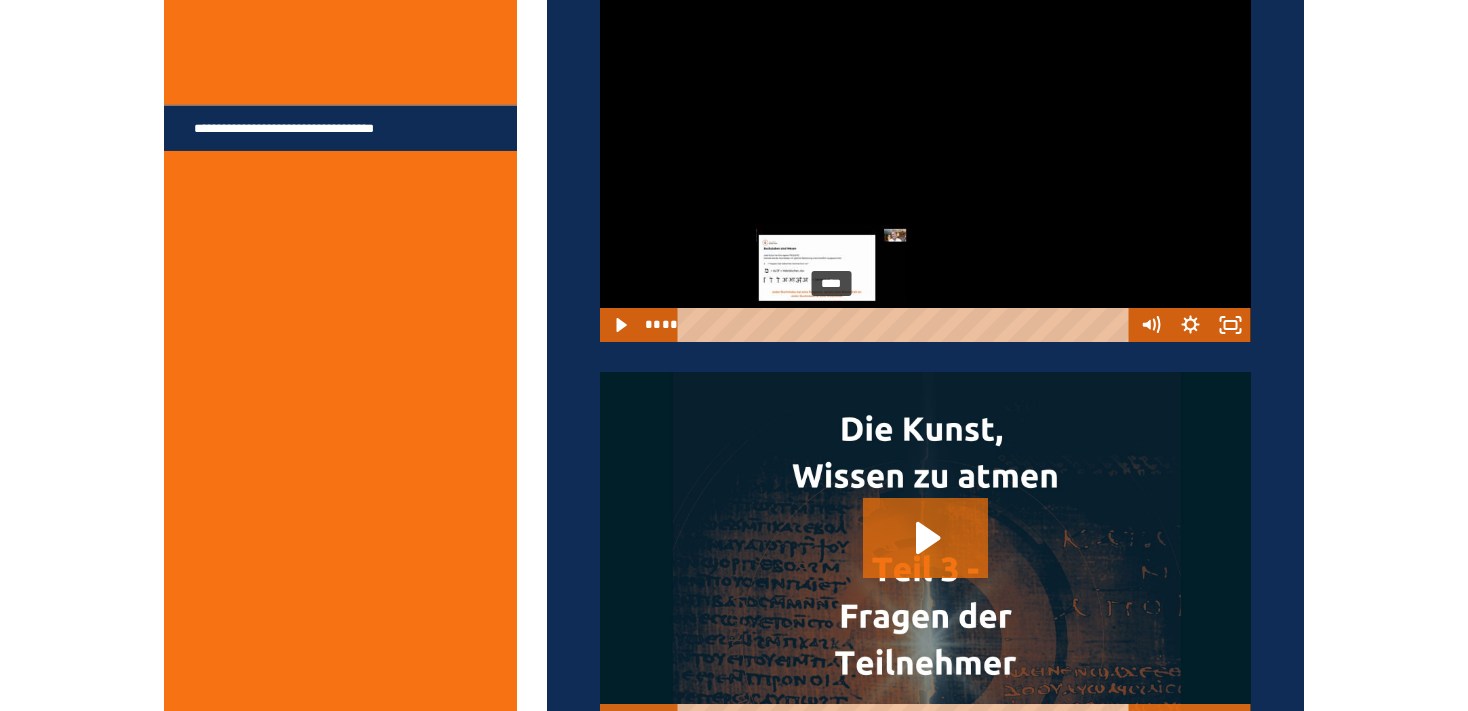 click at bounding box center (831, 324) 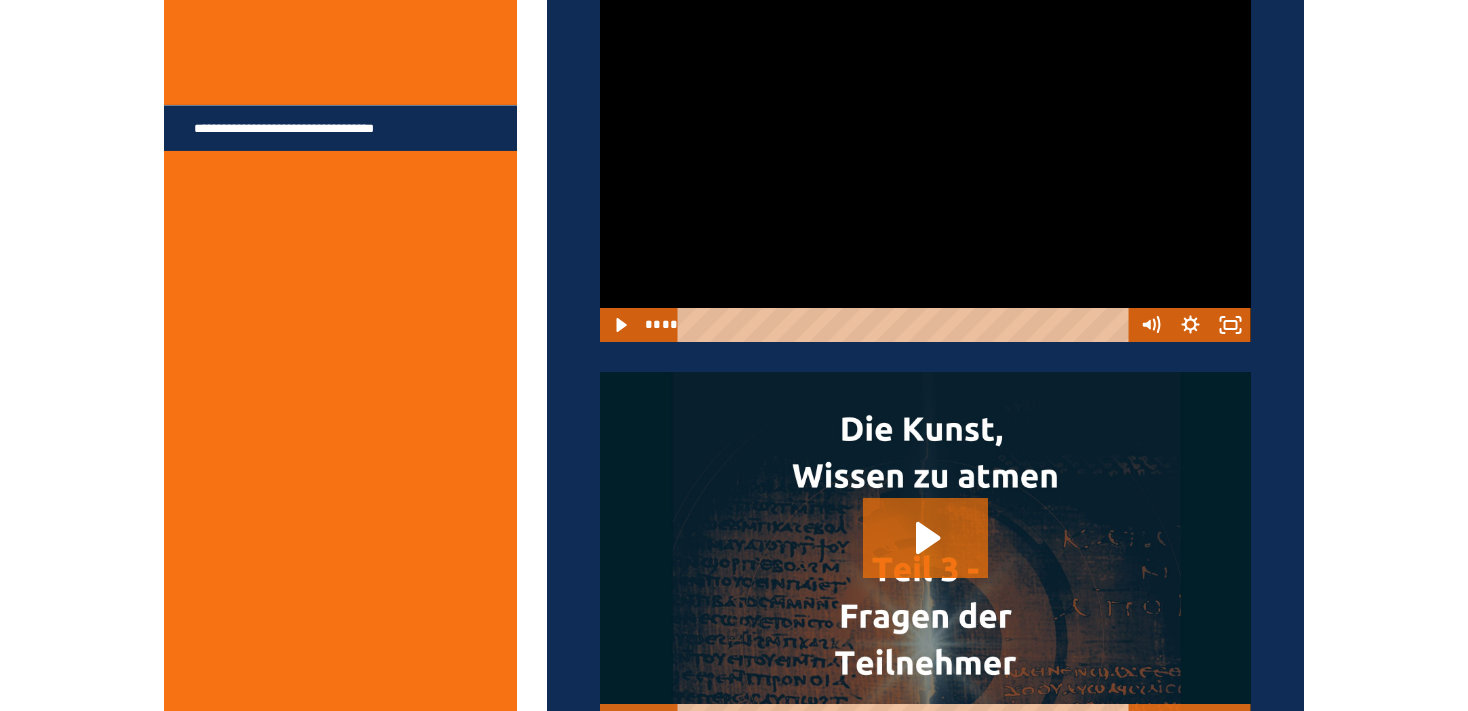 click at bounding box center [925, 159] 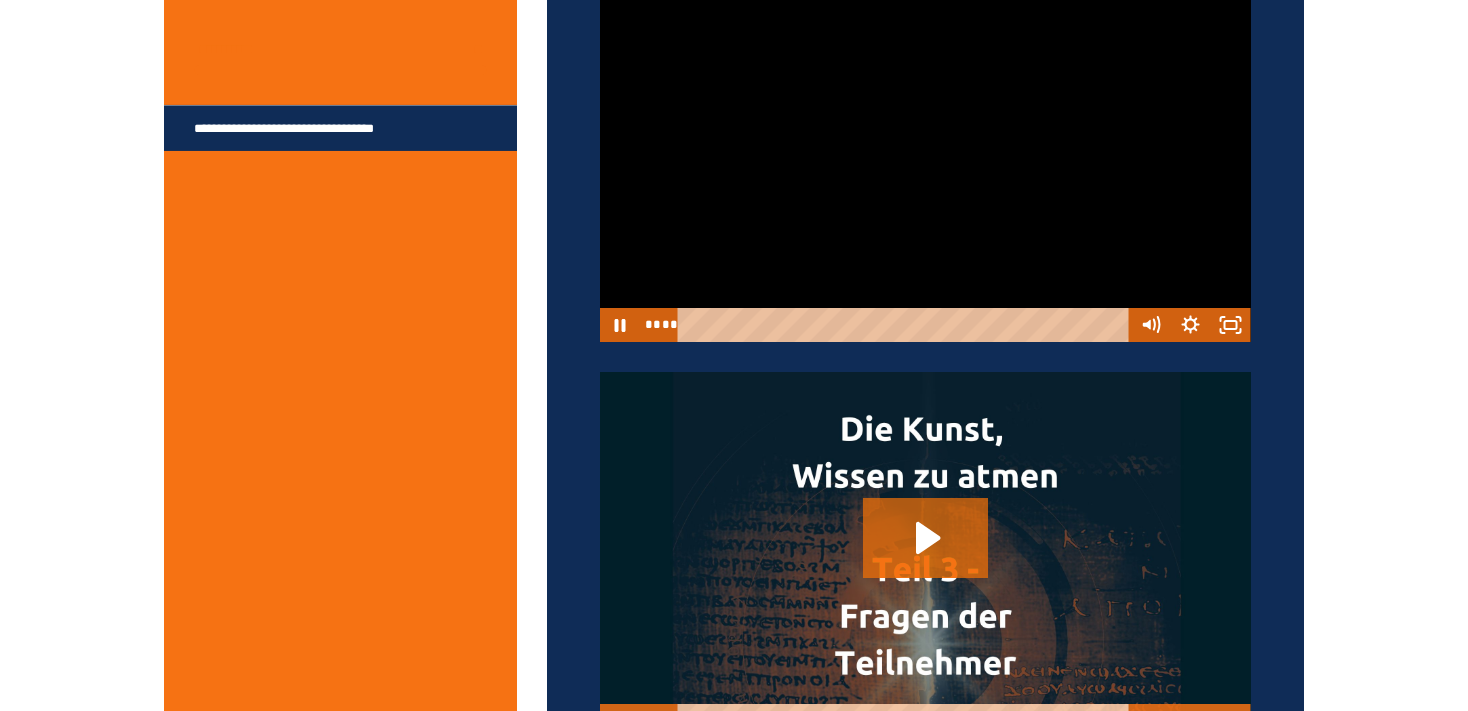 click at bounding box center (925, 159) 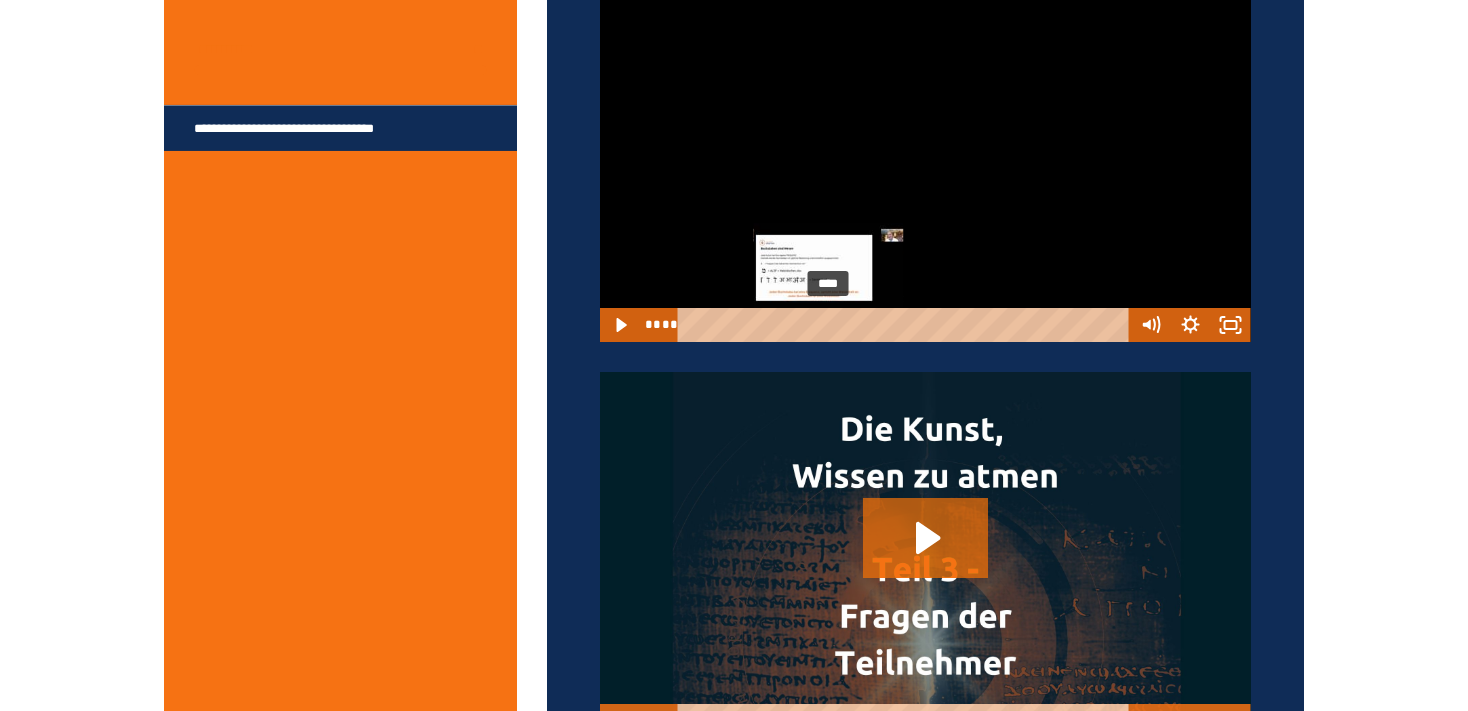 click at bounding box center [831, 324] 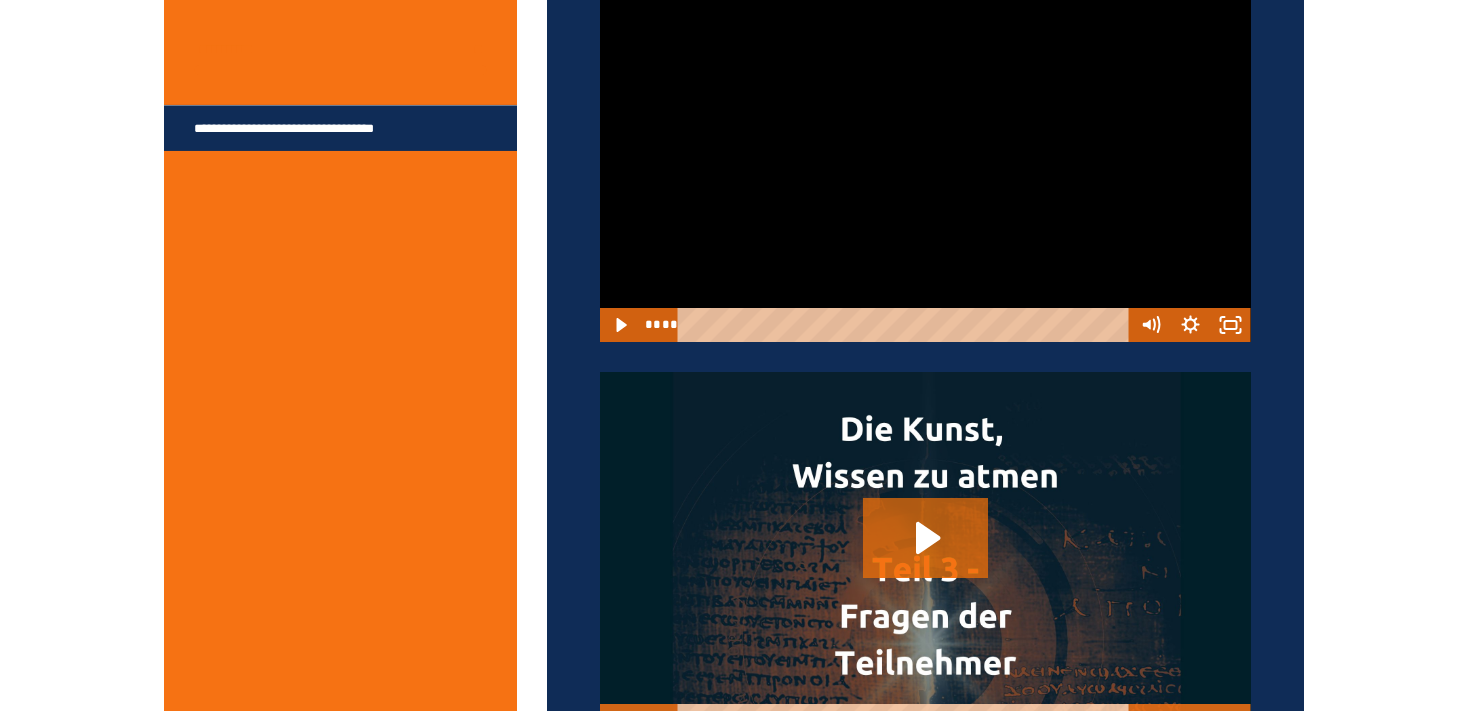 click at bounding box center (925, 159) 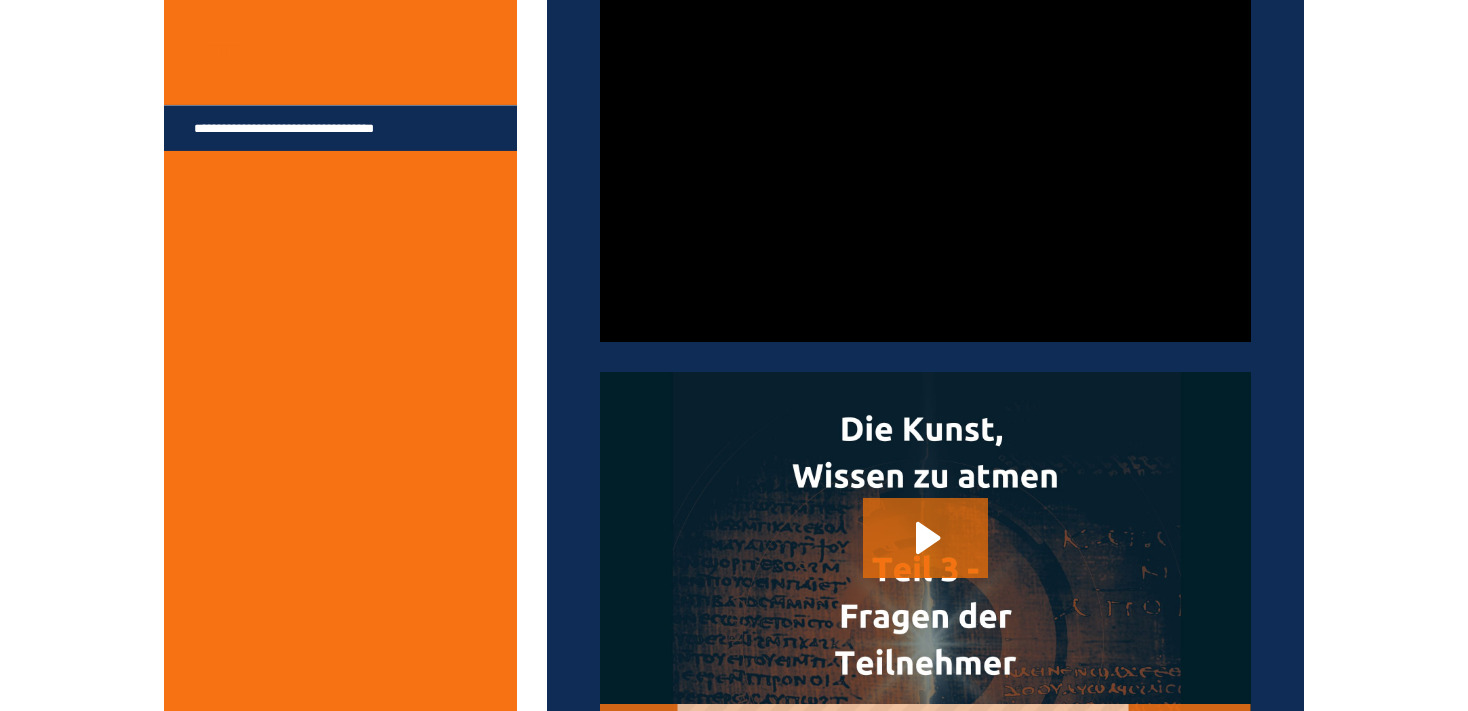 click at bounding box center (925, 159) 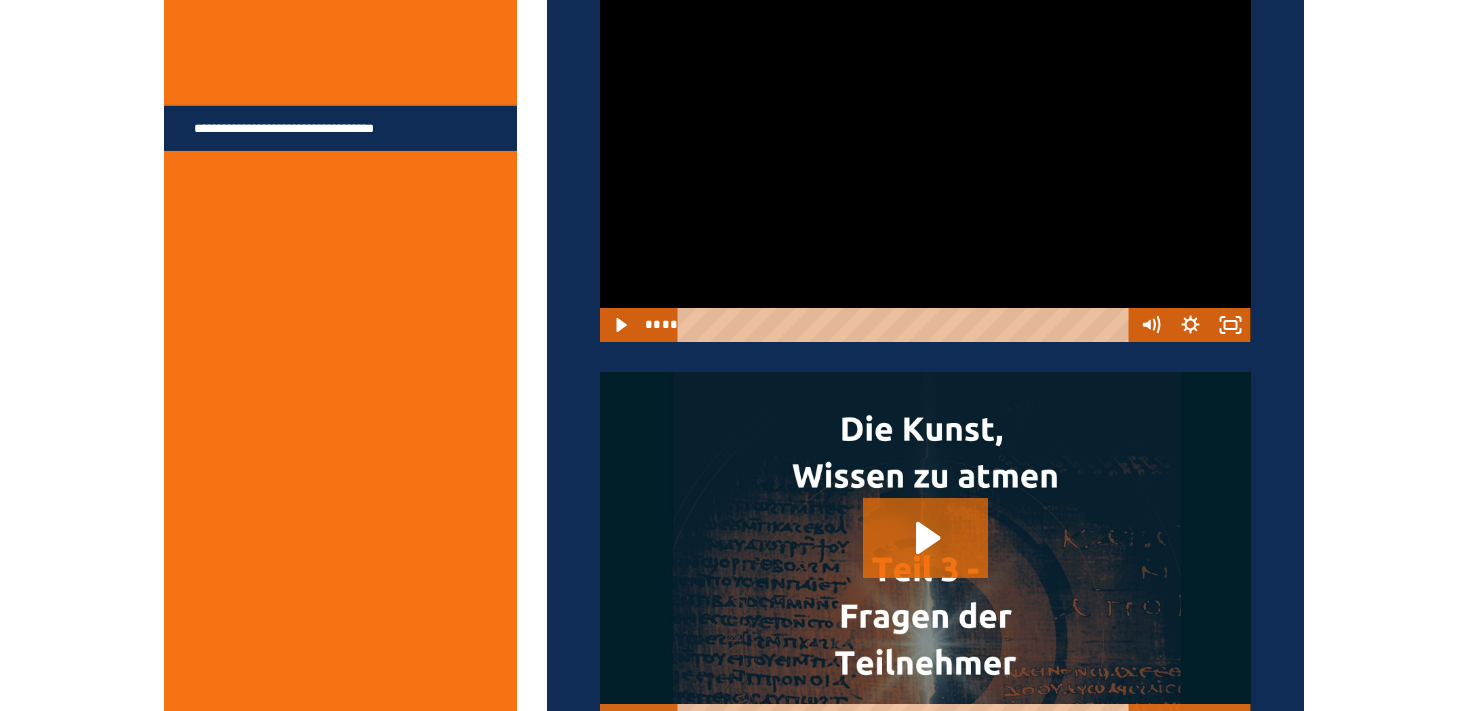 click at bounding box center [925, 159] 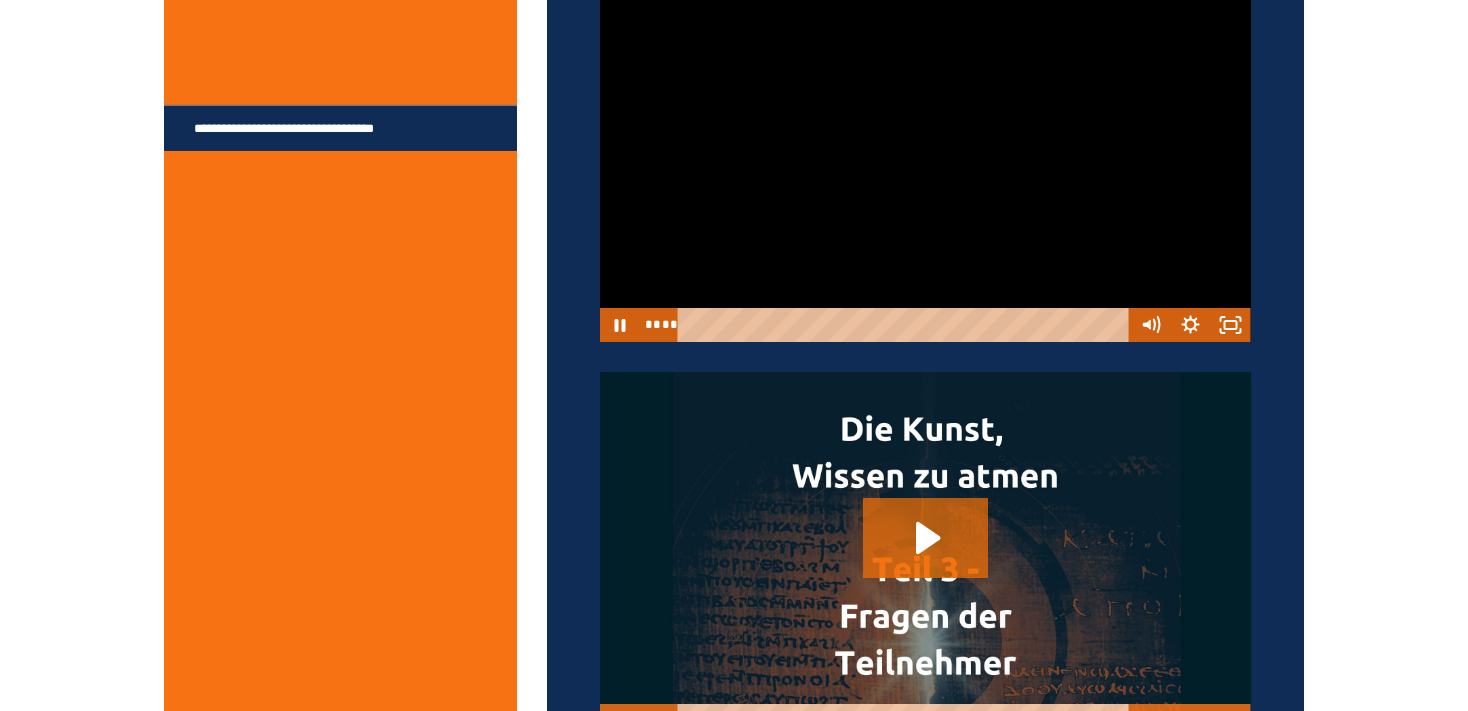 click at bounding box center (925, 159) 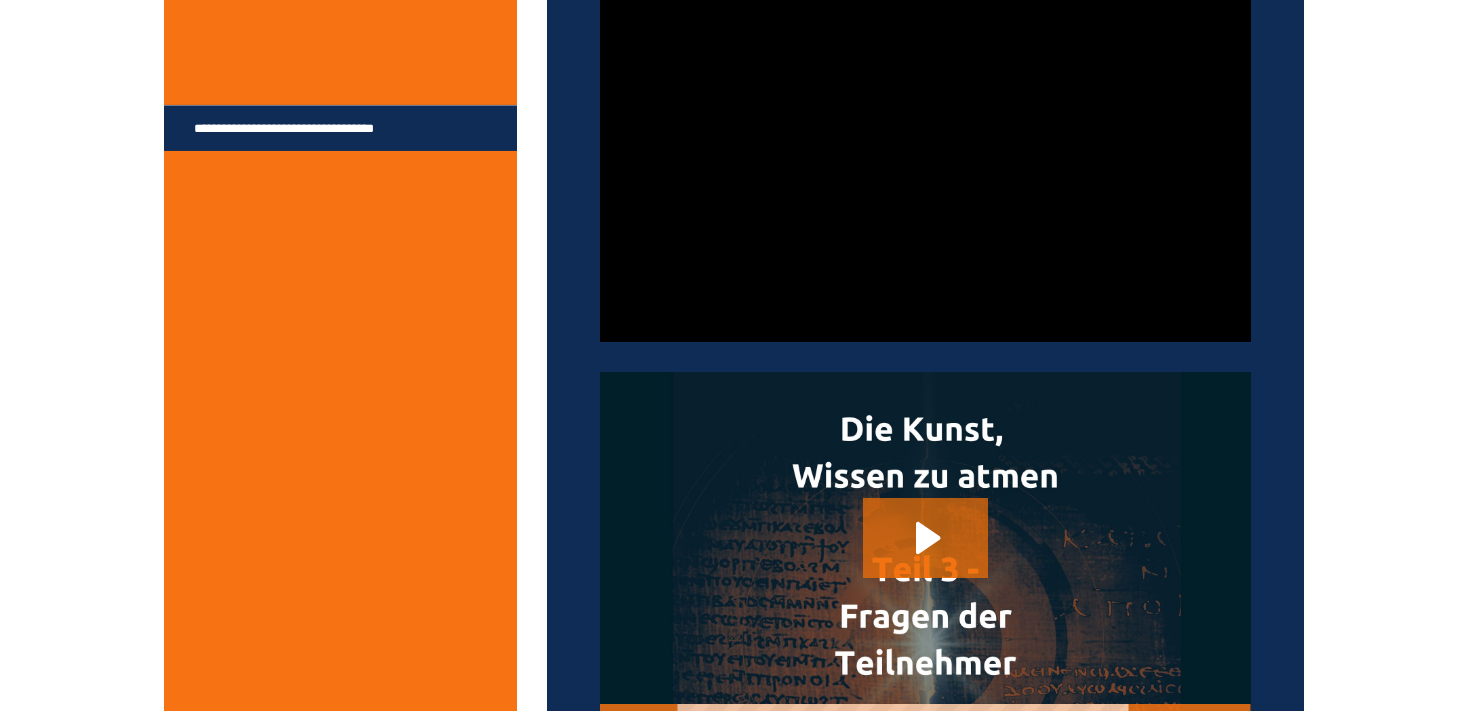 click at bounding box center [925, 159] 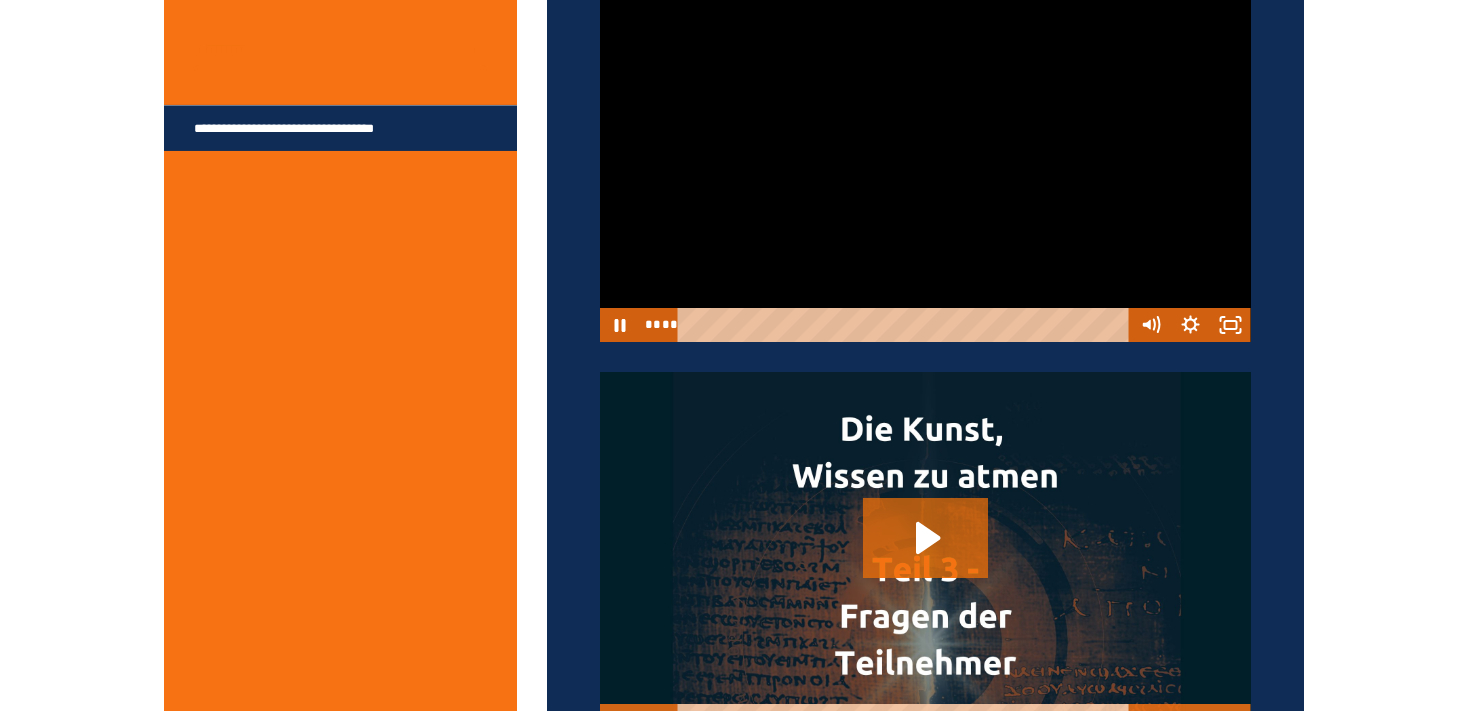 click at bounding box center [925, 159] 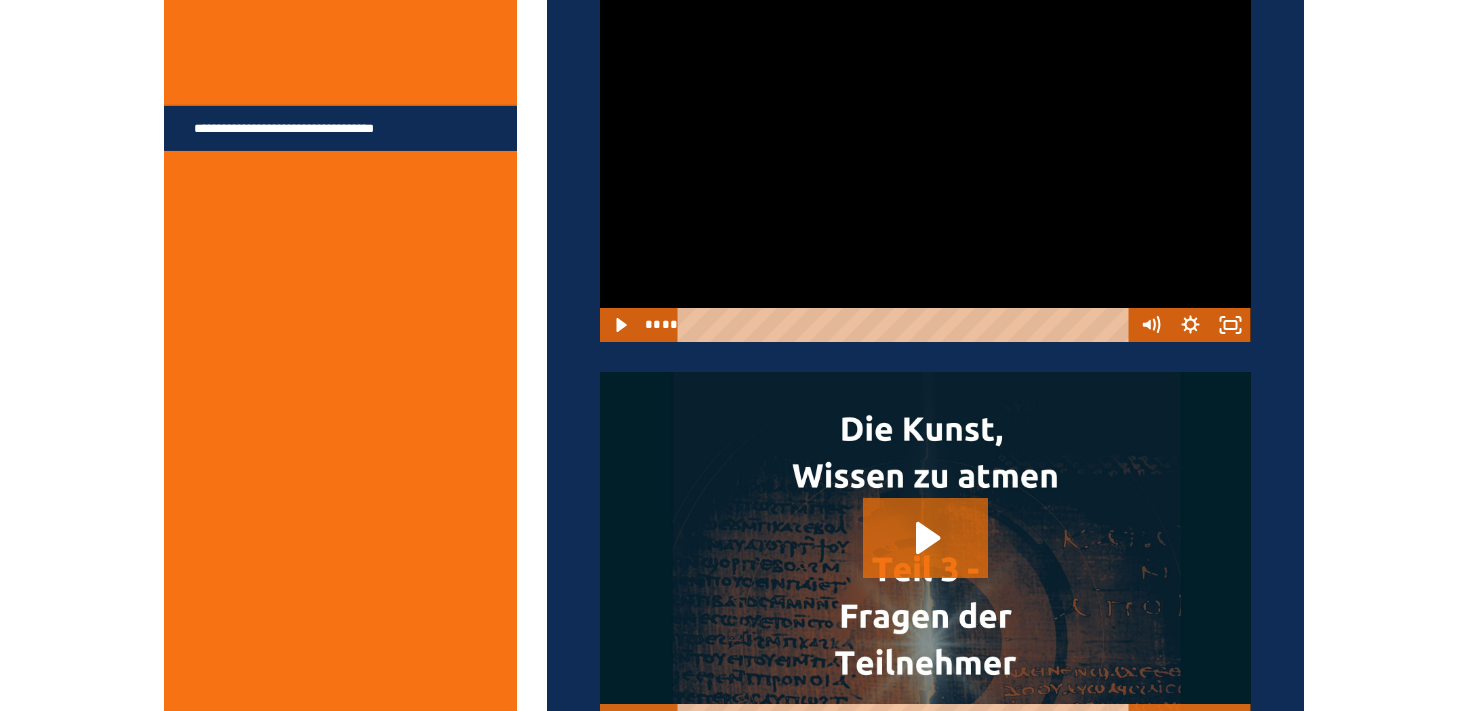 click at bounding box center (925, 159) 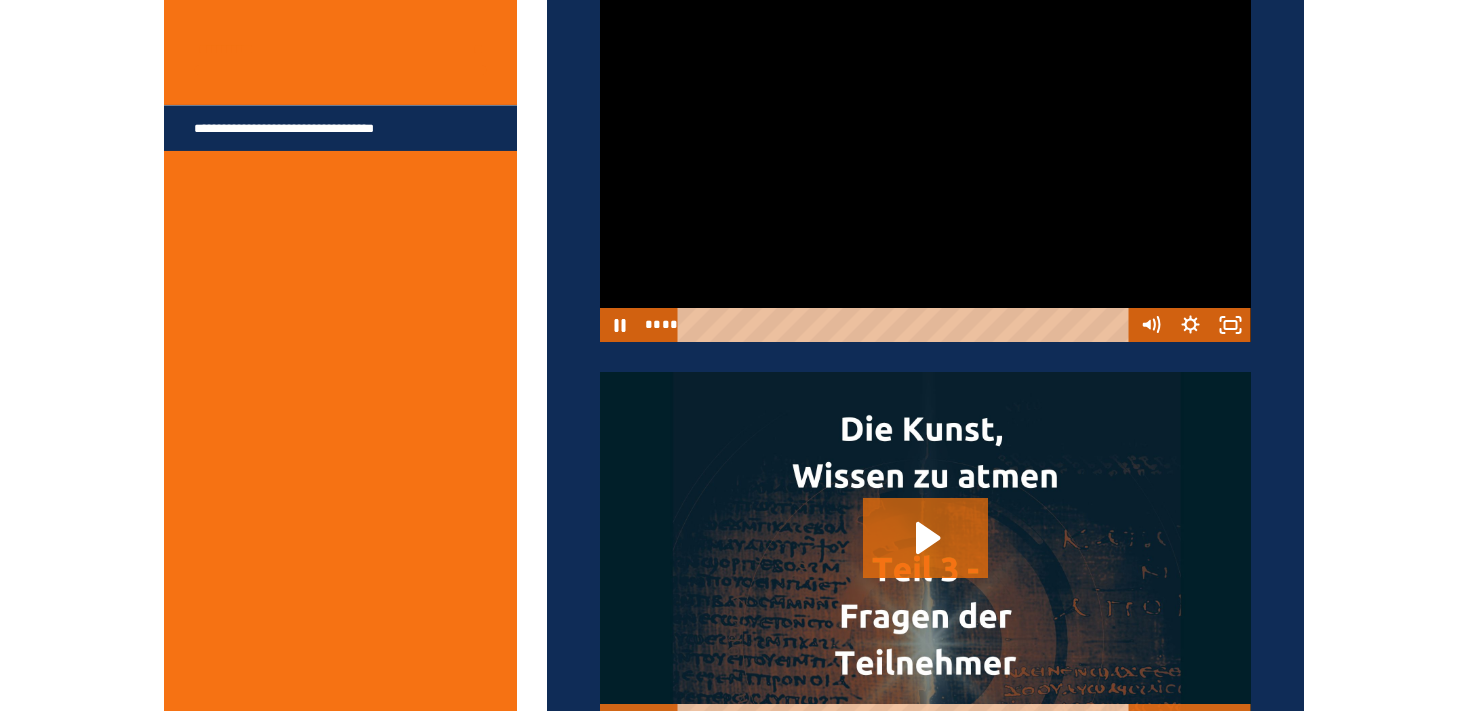 click at bounding box center [925, 159] 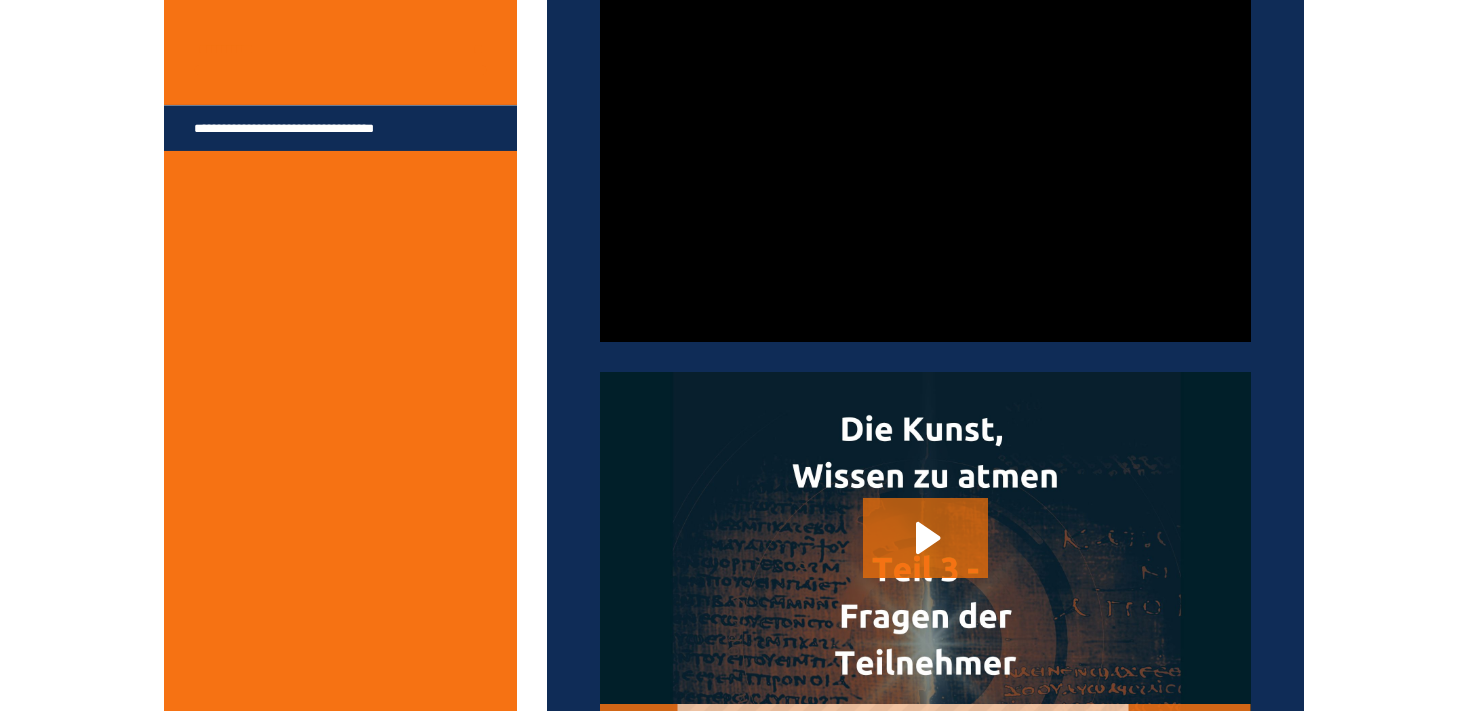 click at bounding box center [925, 159] 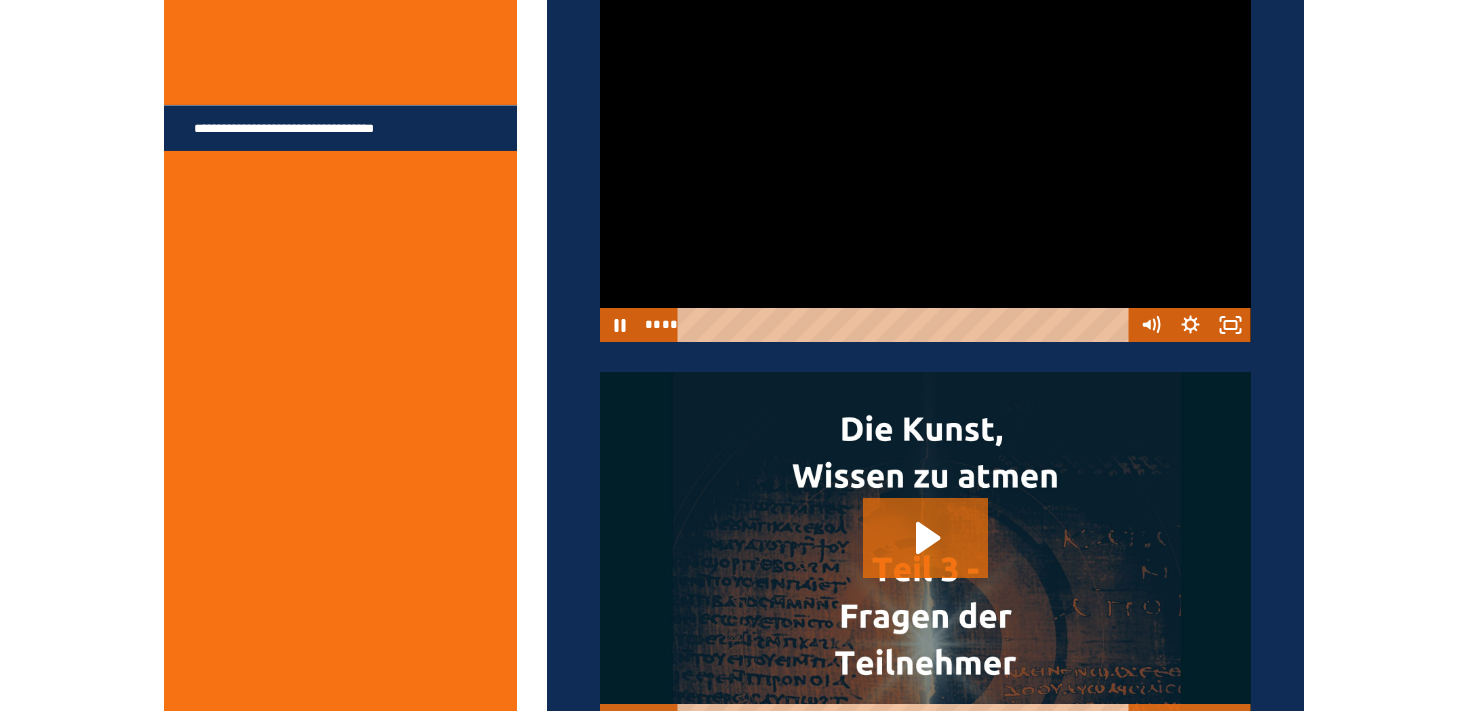 click at bounding box center (925, 159) 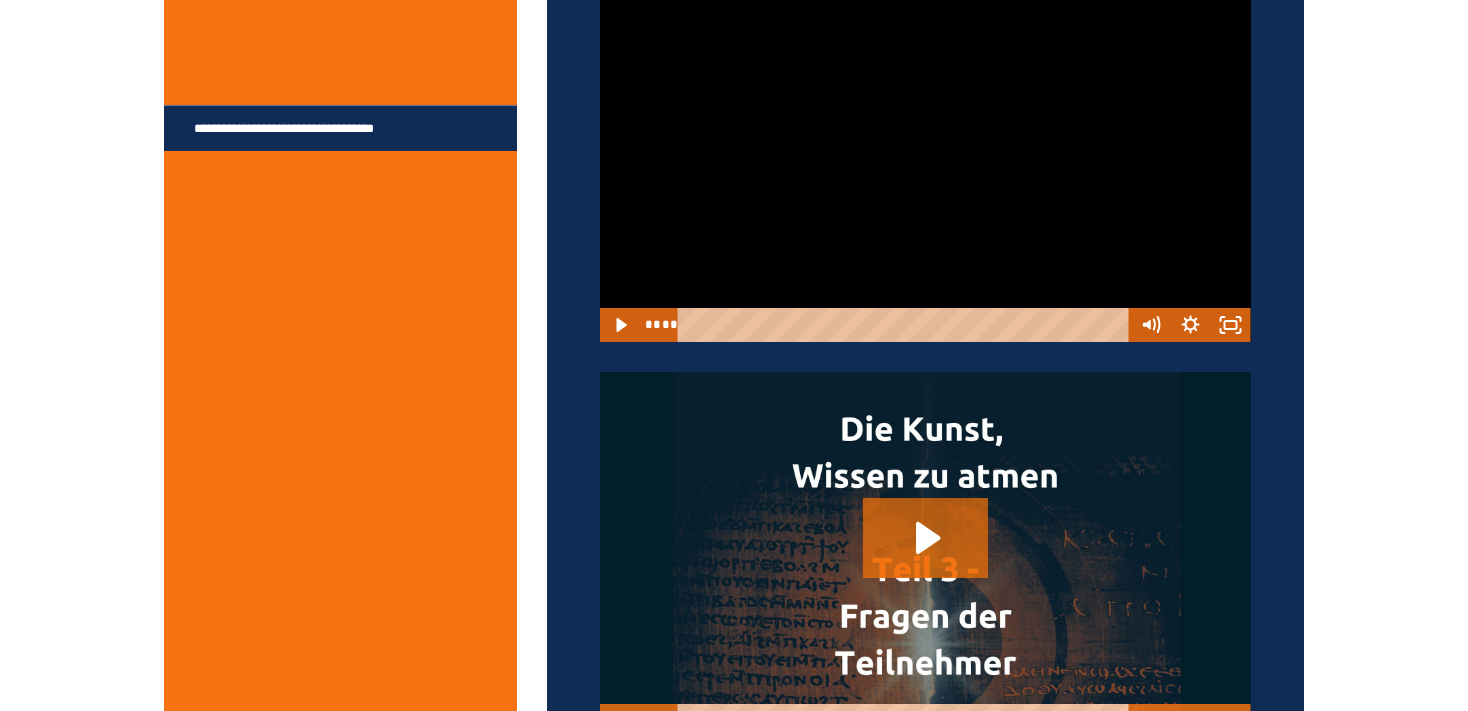 click at bounding box center (925, 159) 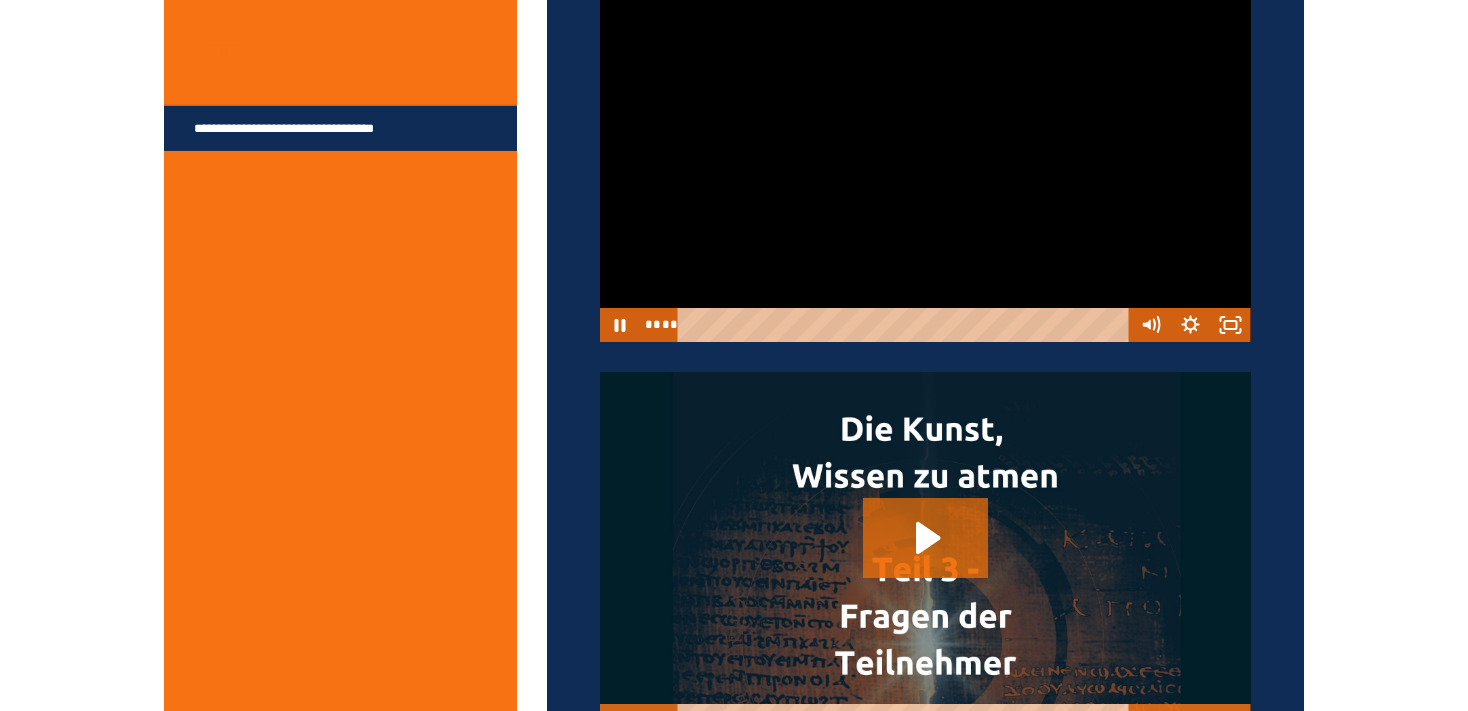 click at bounding box center (925, 159) 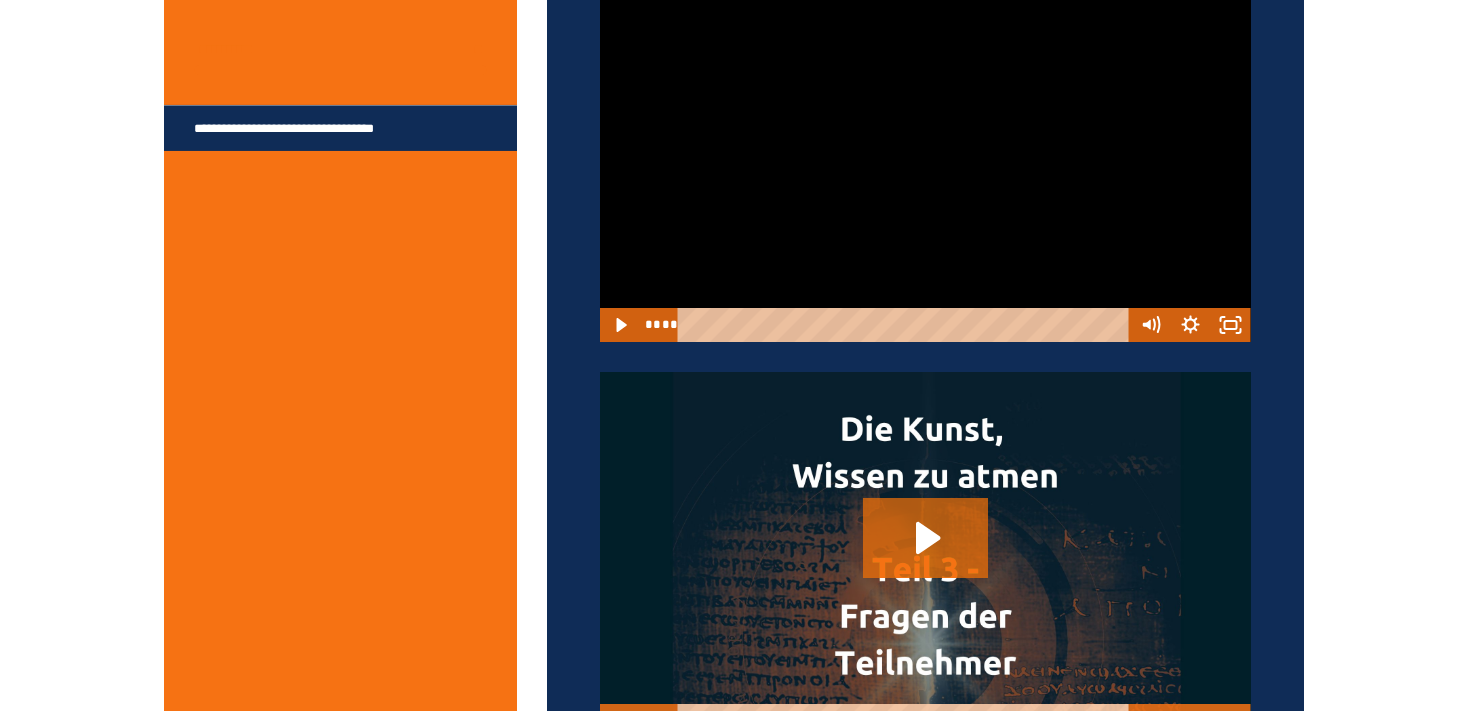 click at bounding box center (925, 159) 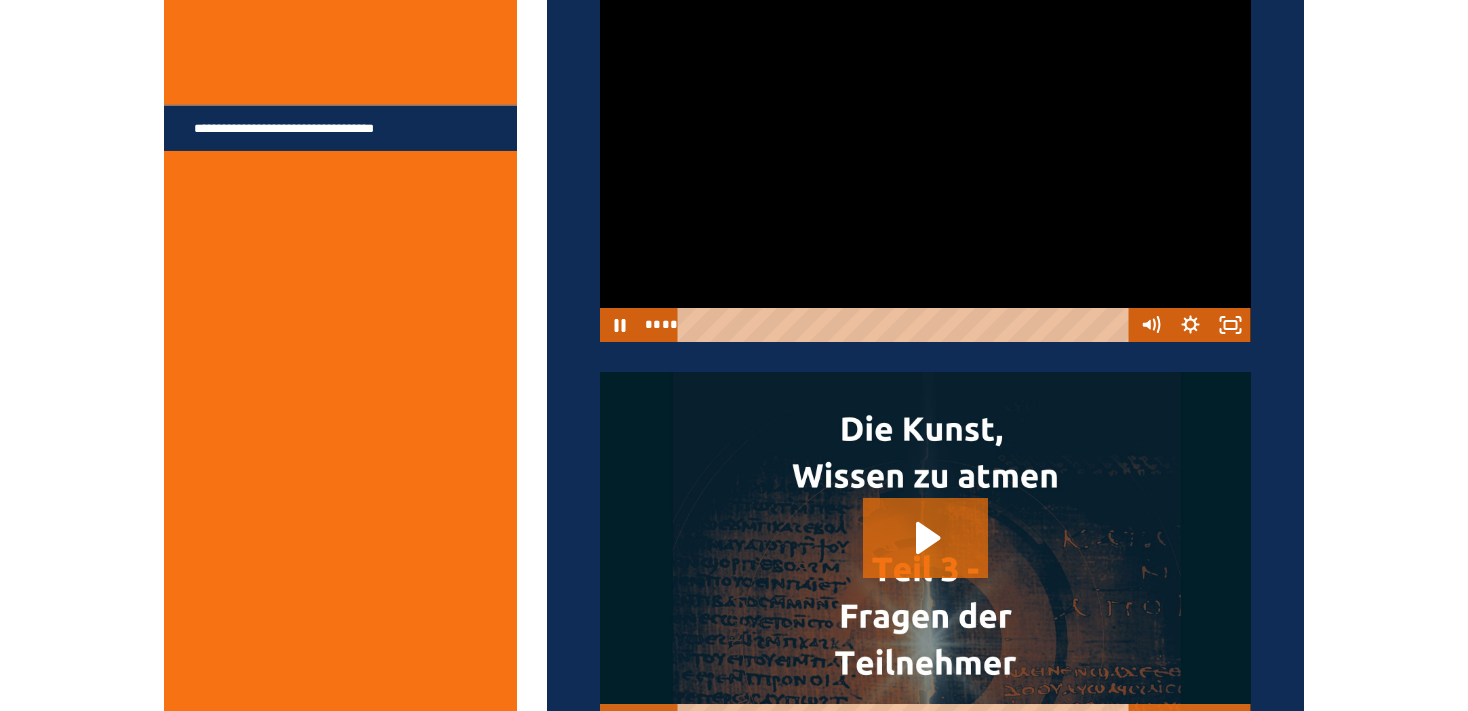 click at bounding box center (925, 159) 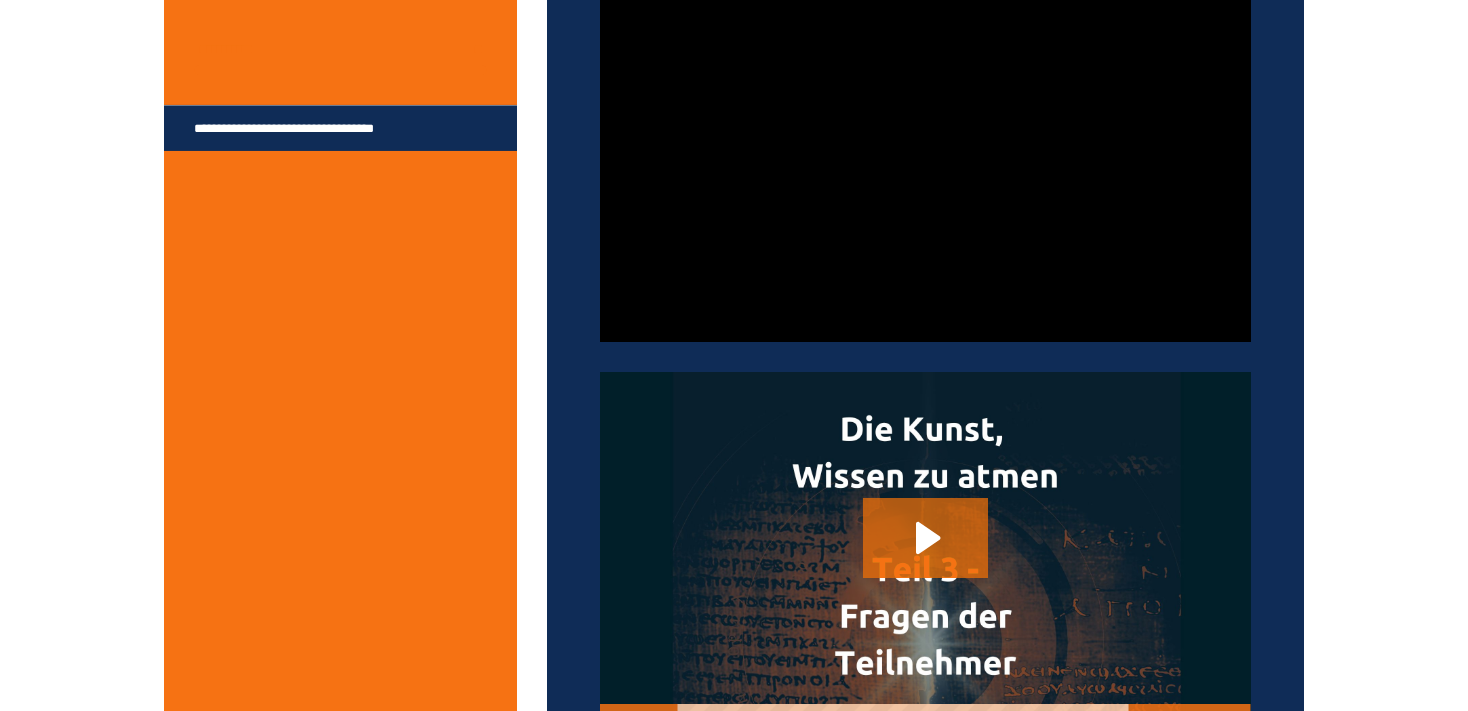 click at bounding box center [925, 159] 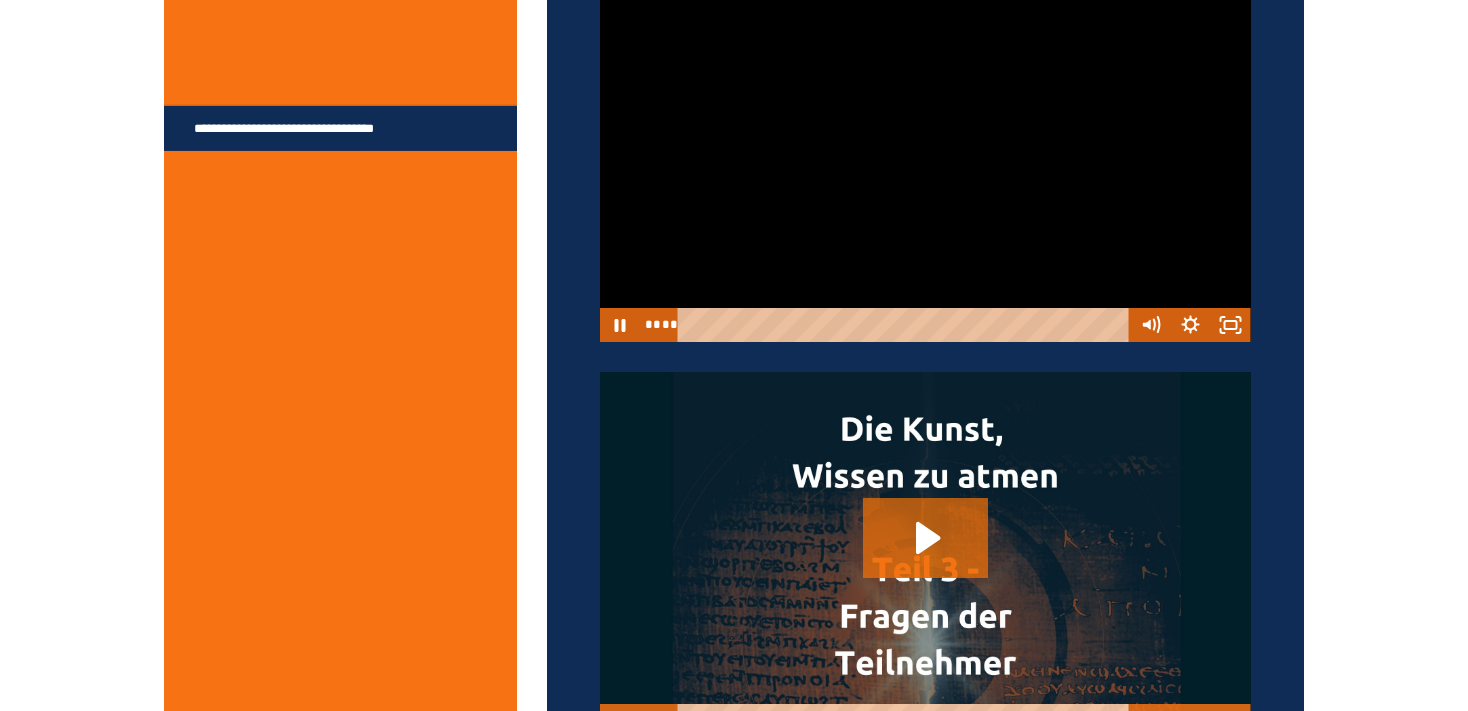 click at bounding box center (925, 159) 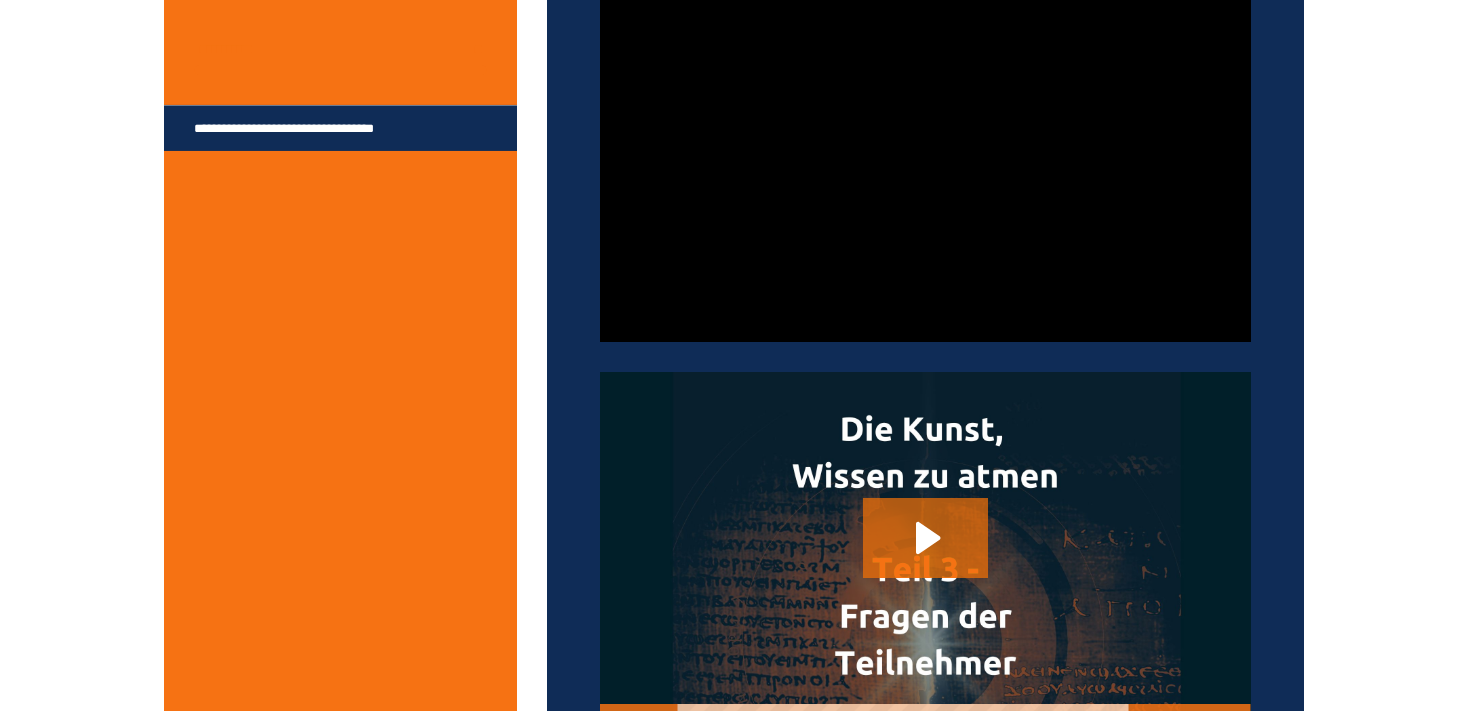 click at bounding box center [925, 159] 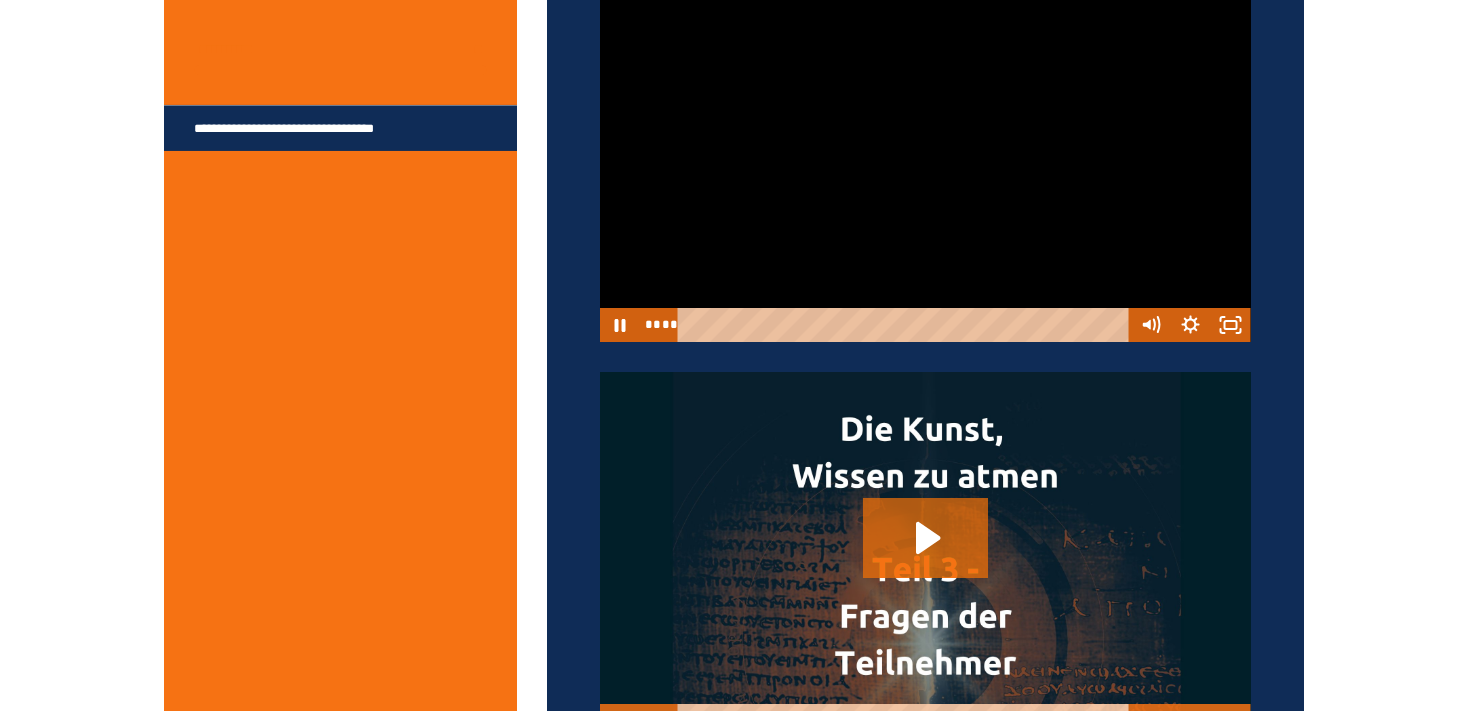 click at bounding box center [925, 159] 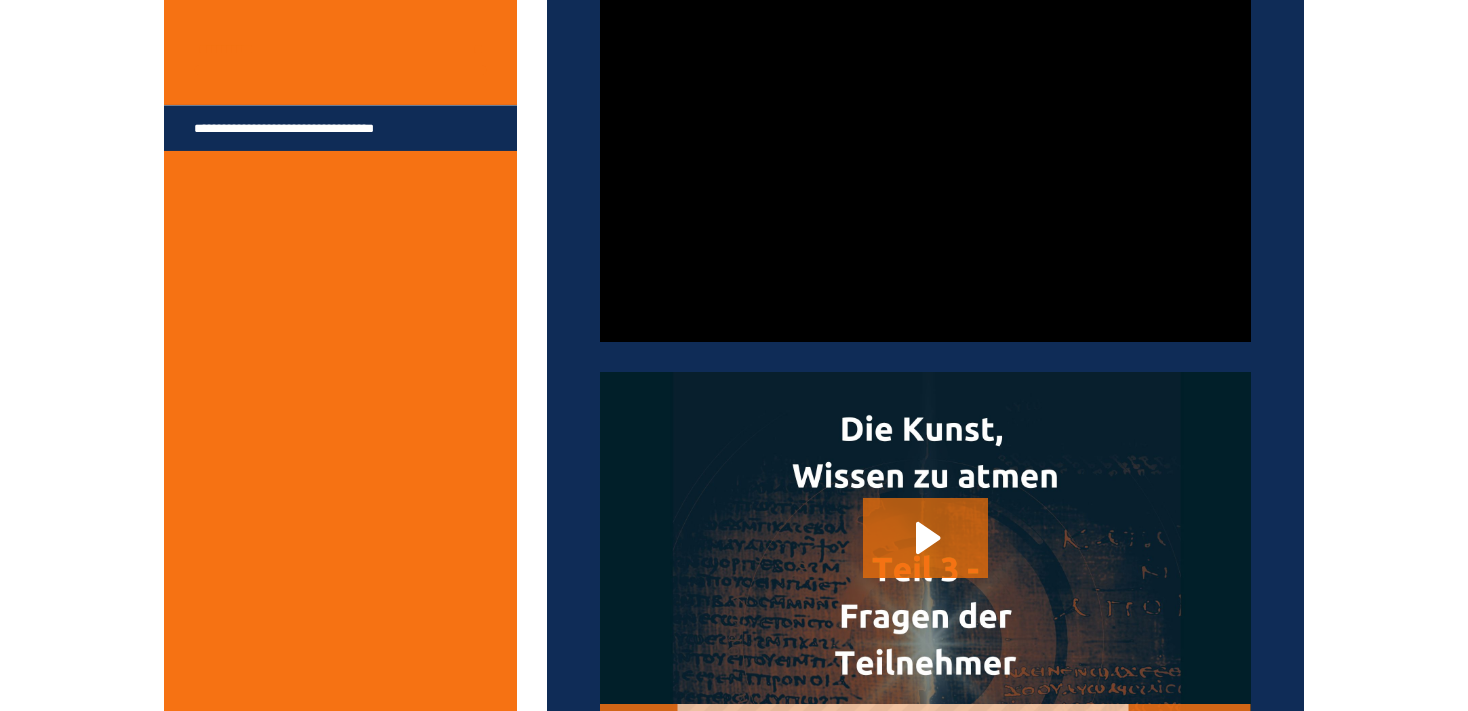 click at bounding box center [925, 159] 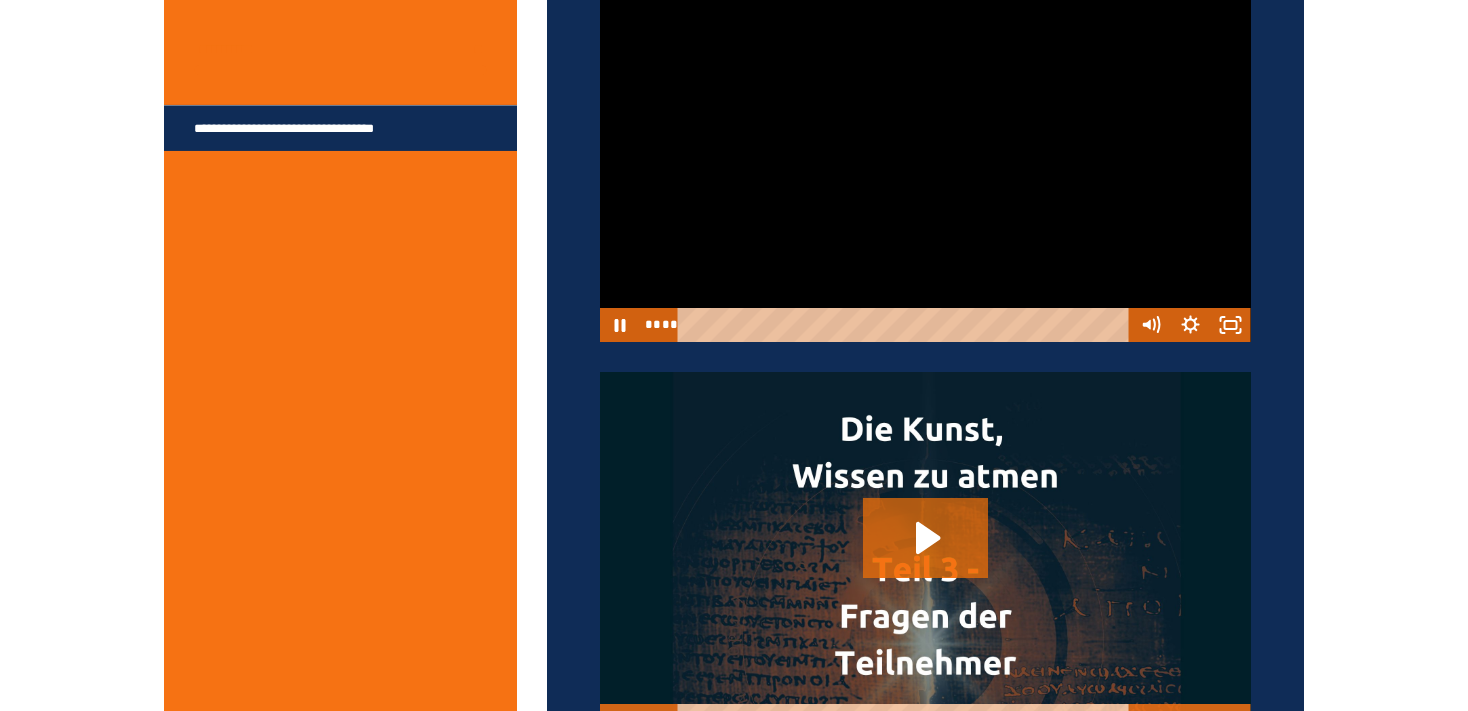 click at bounding box center [925, 159] 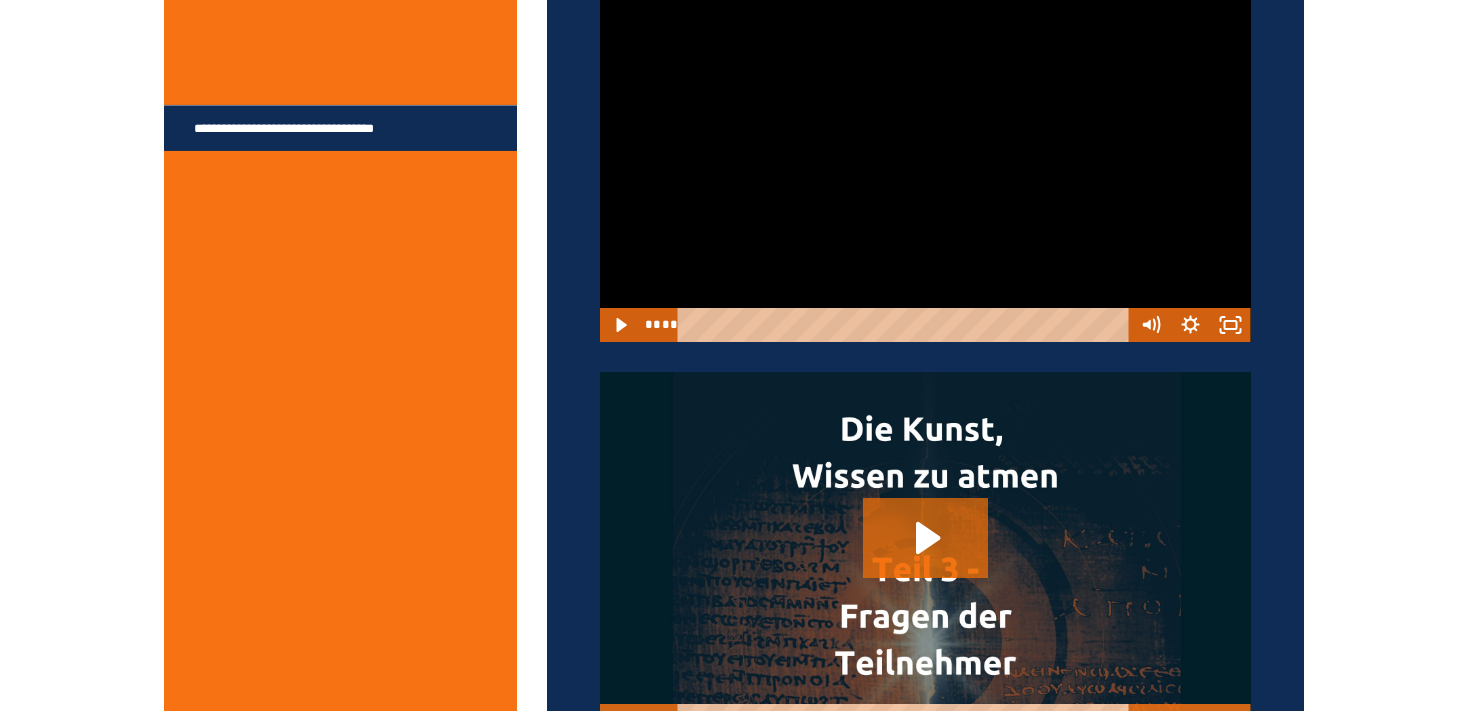 click at bounding box center (925, 159) 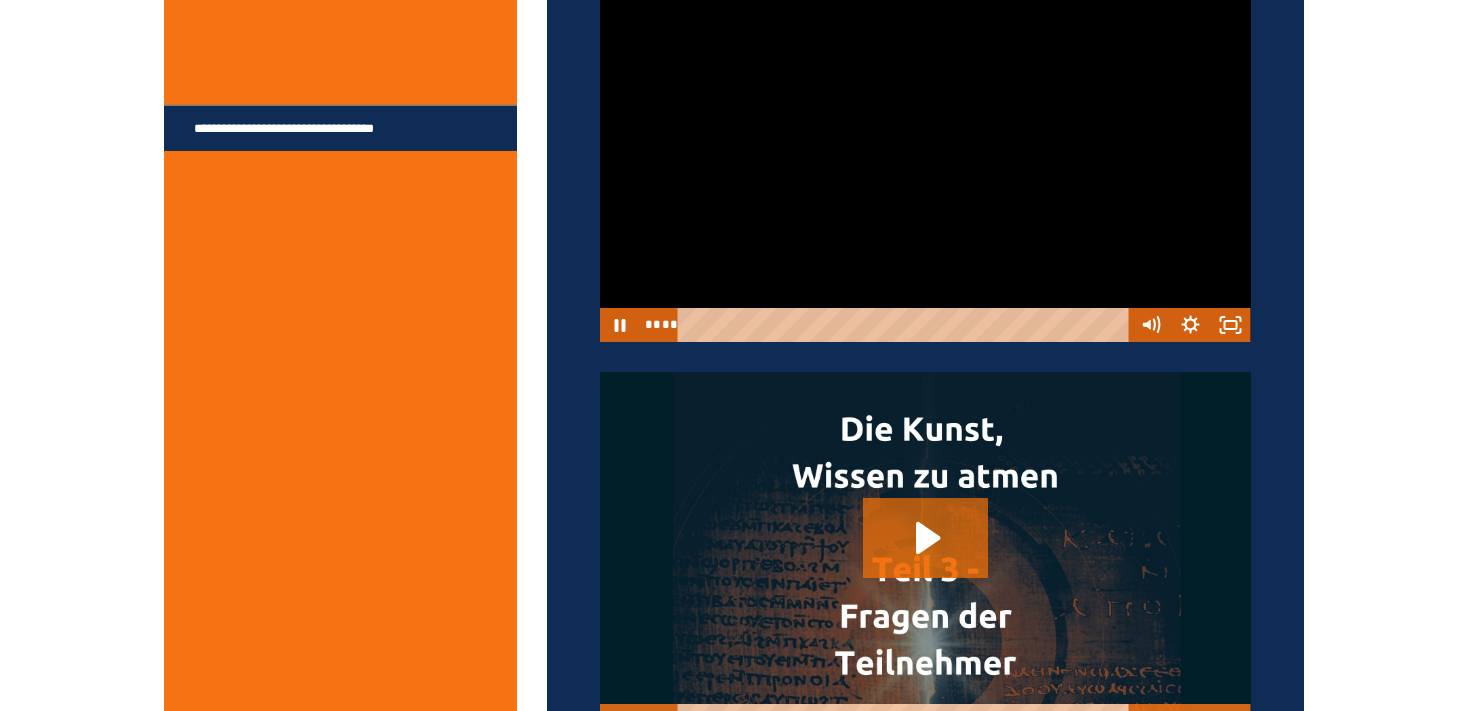 click at bounding box center [925, 159] 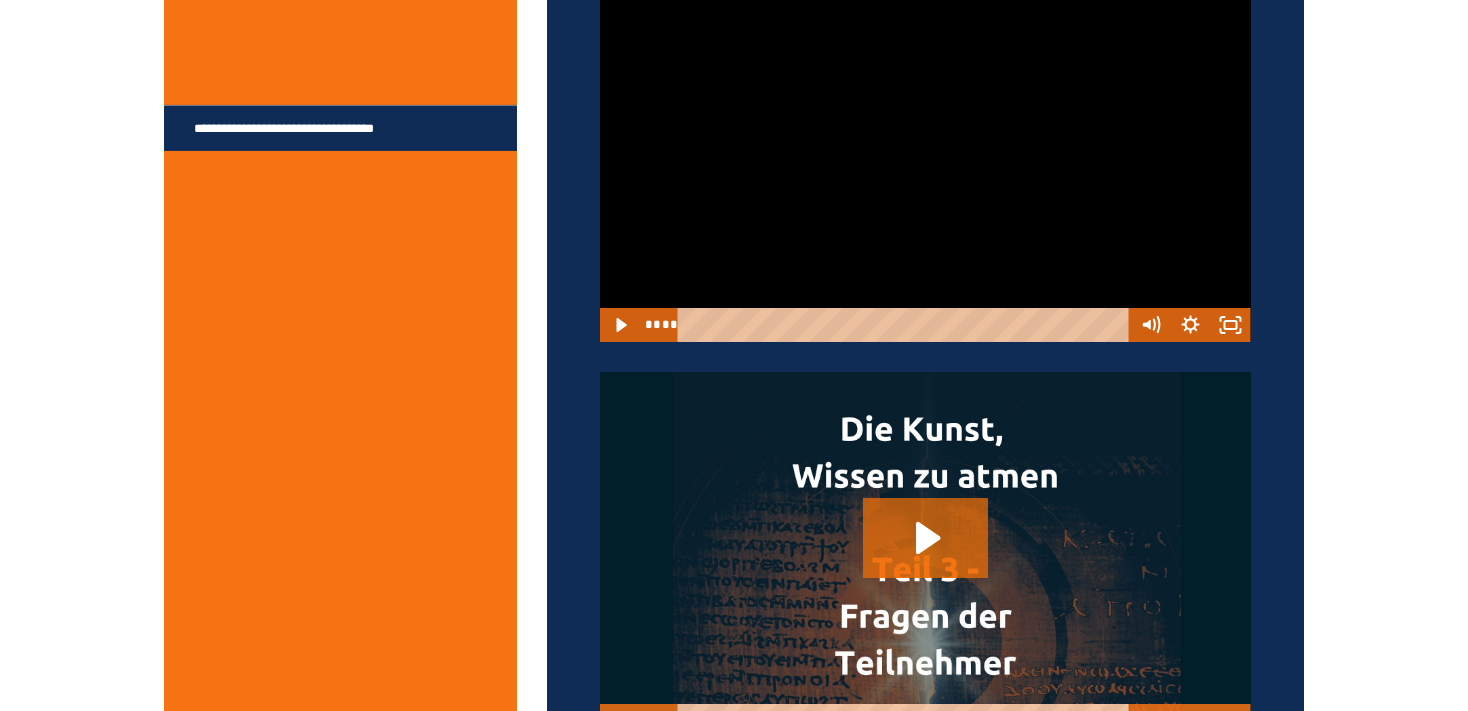 click at bounding box center (925, 159) 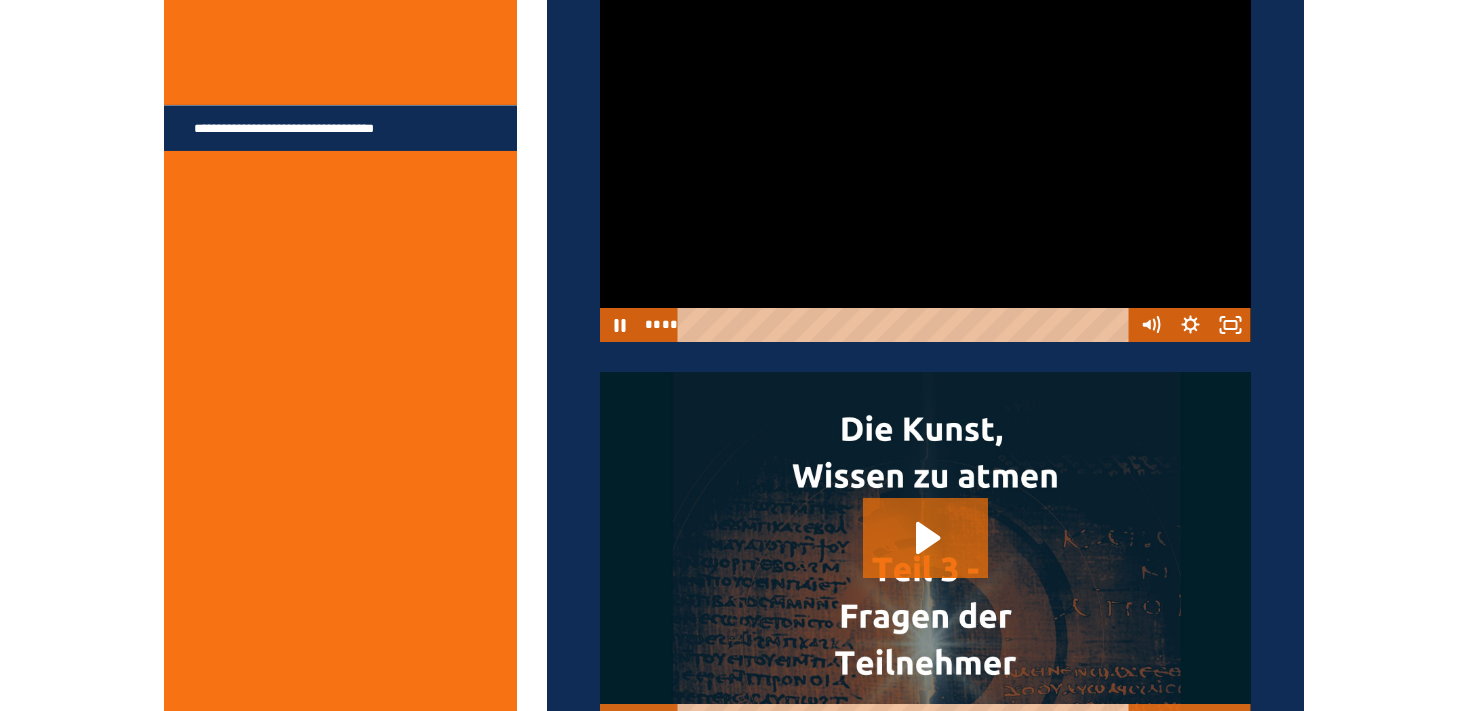 click at bounding box center [925, 159] 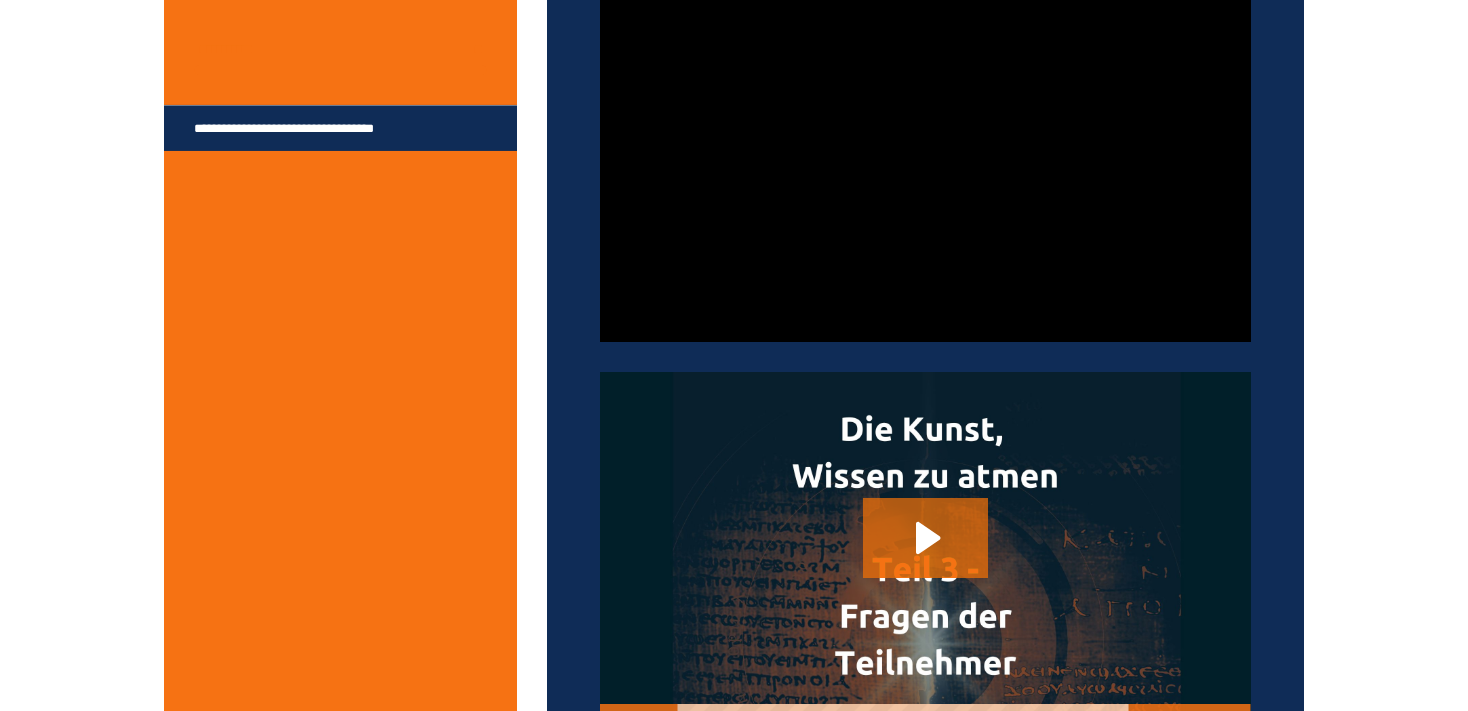 click at bounding box center [925, 159] 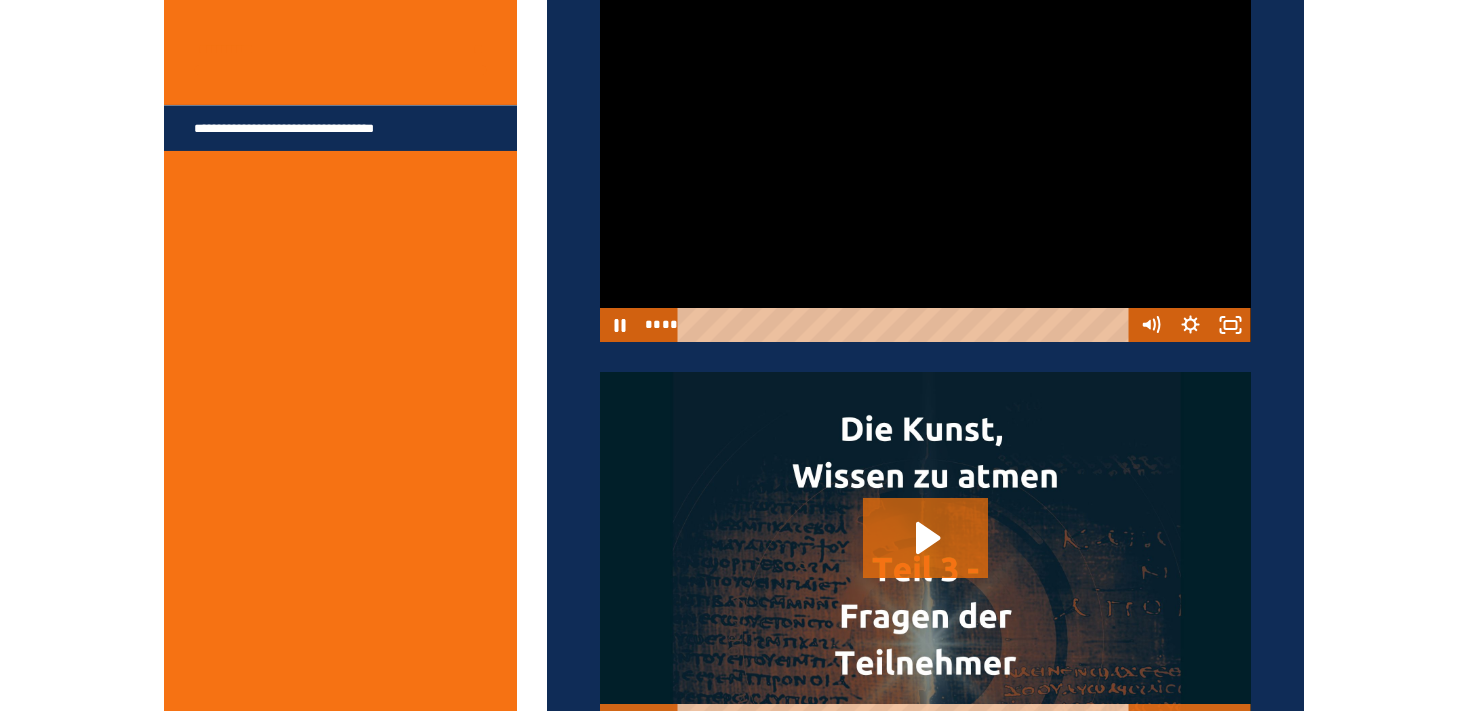 click at bounding box center (925, 159) 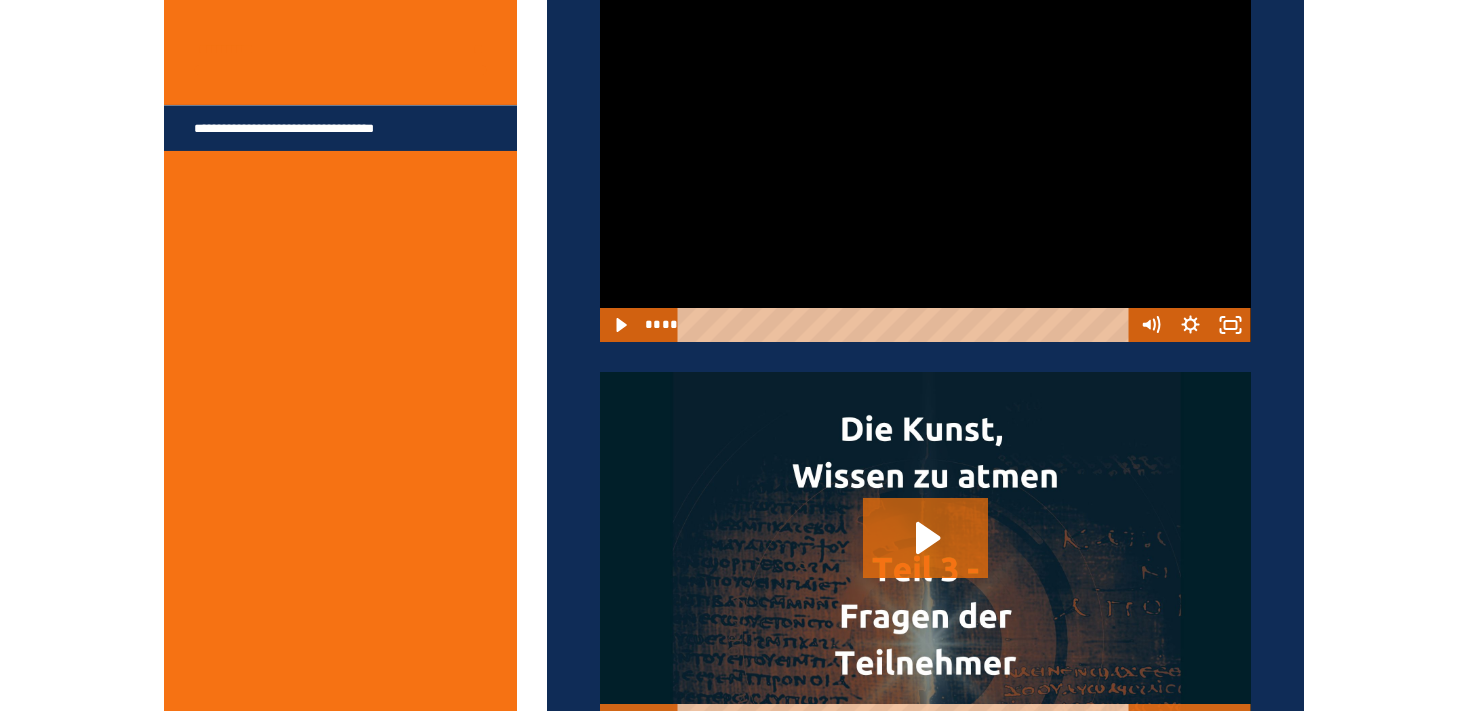 click at bounding box center (925, 159) 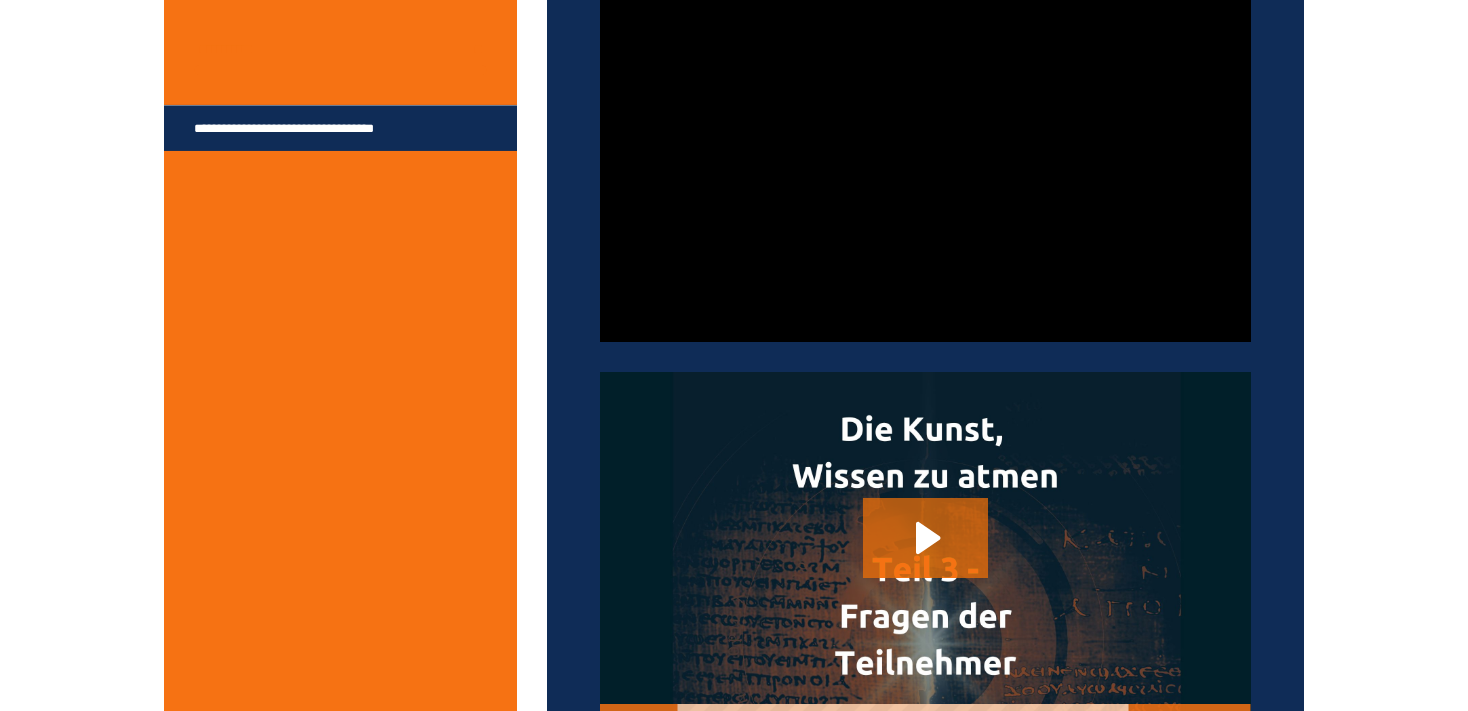 click at bounding box center [925, 159] 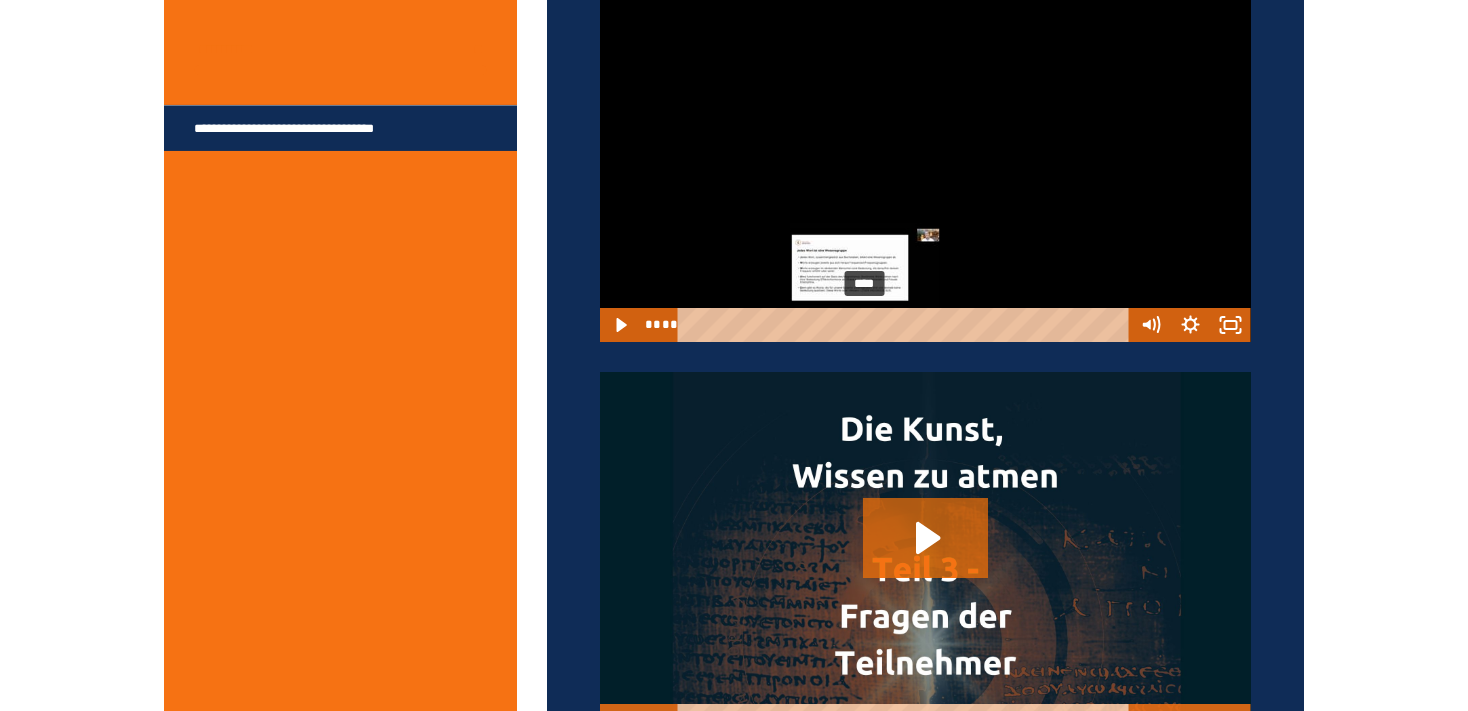 click at bounding box center [863, 324] 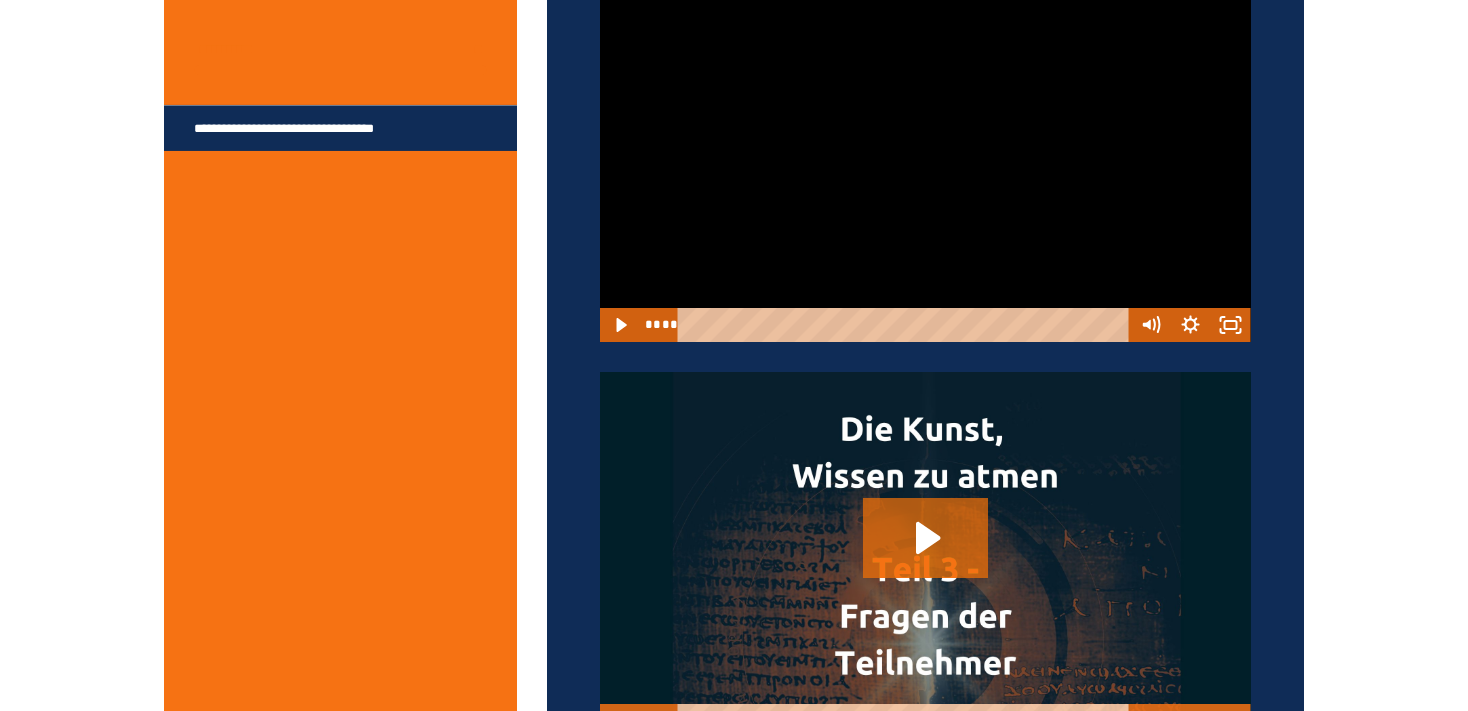 click at bounding box center [925, 159] 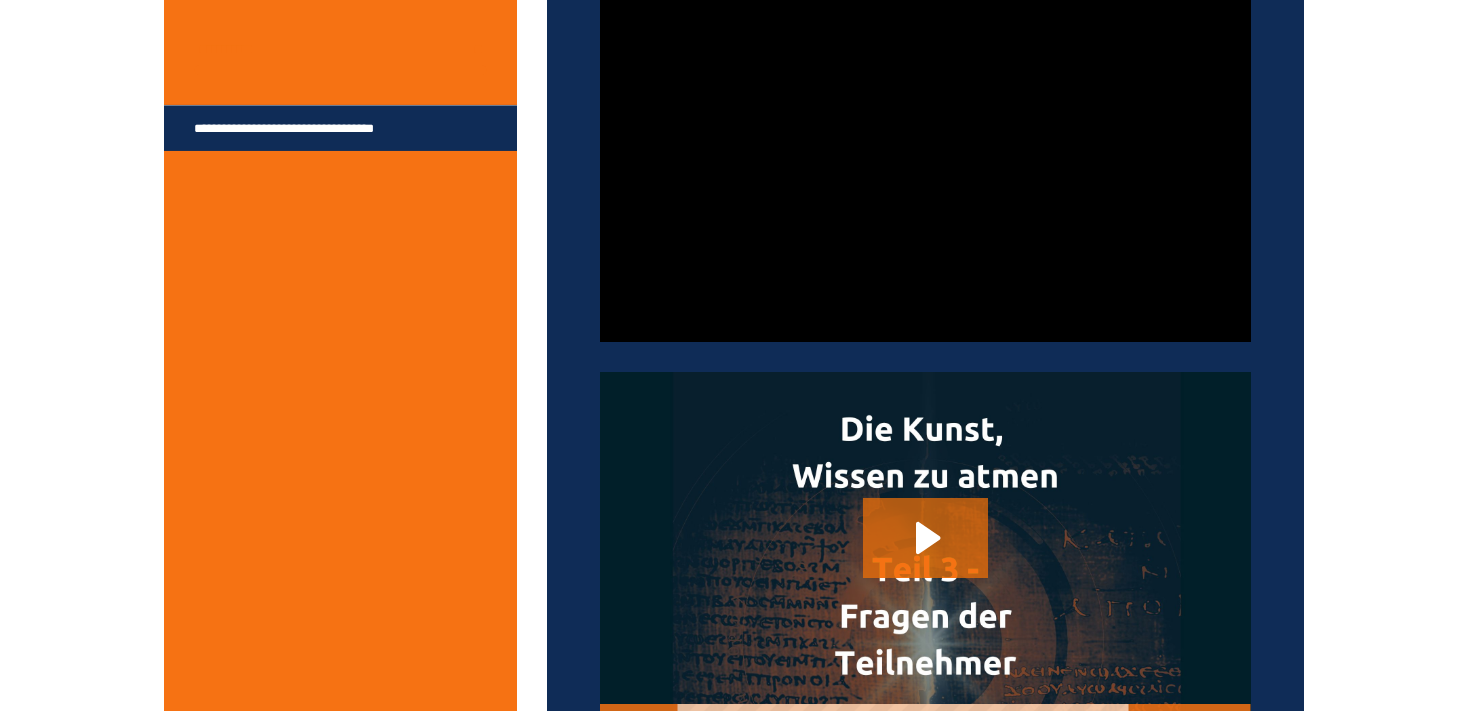 click at bounding box center [925, 159] 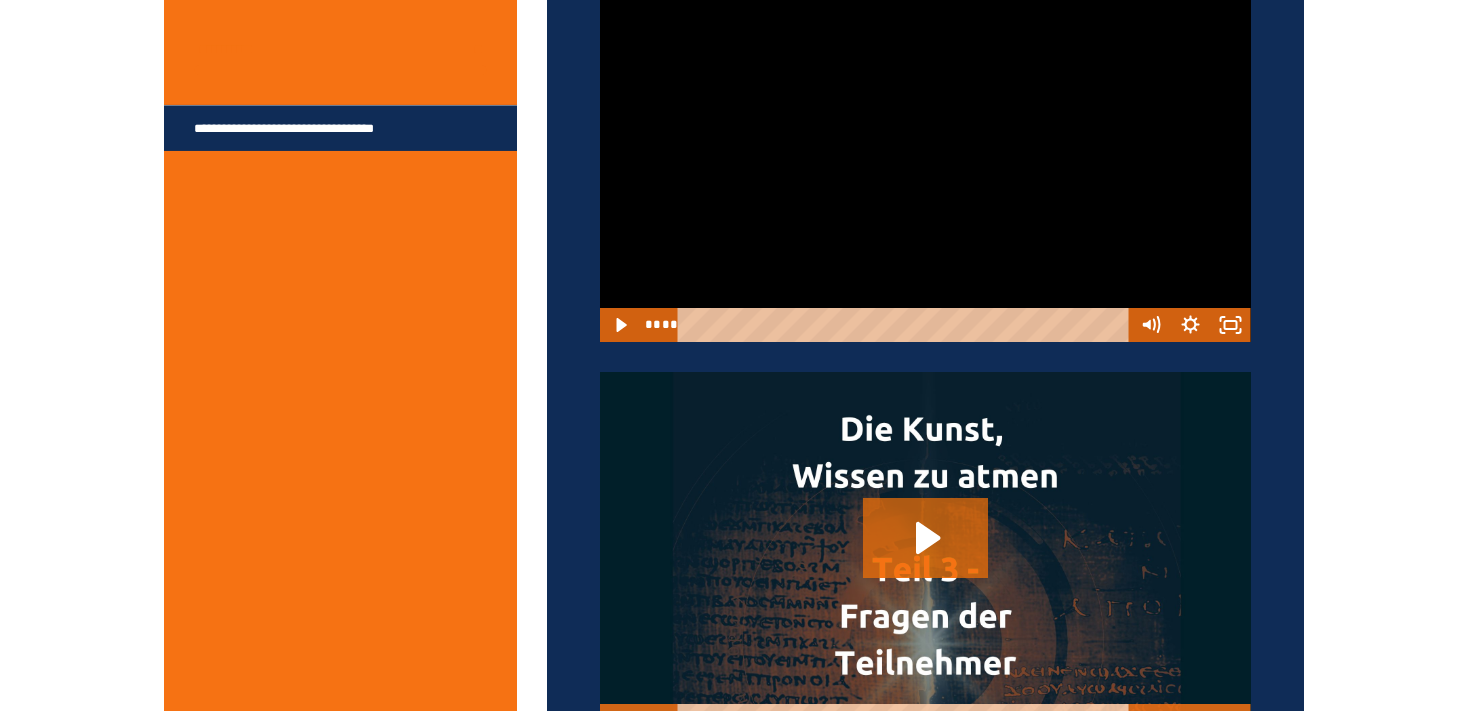 click at bounding box center (925, 159) 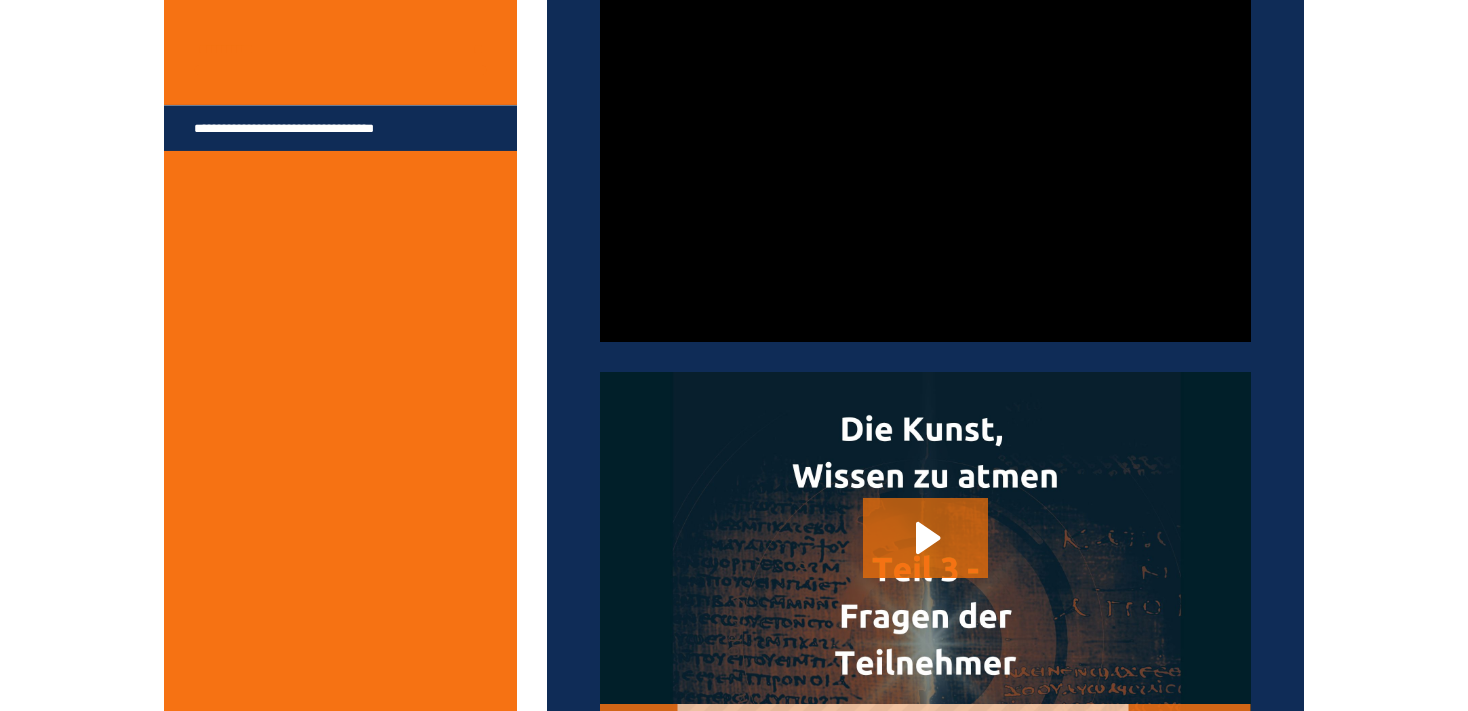 click at bounding box center (925, 159) 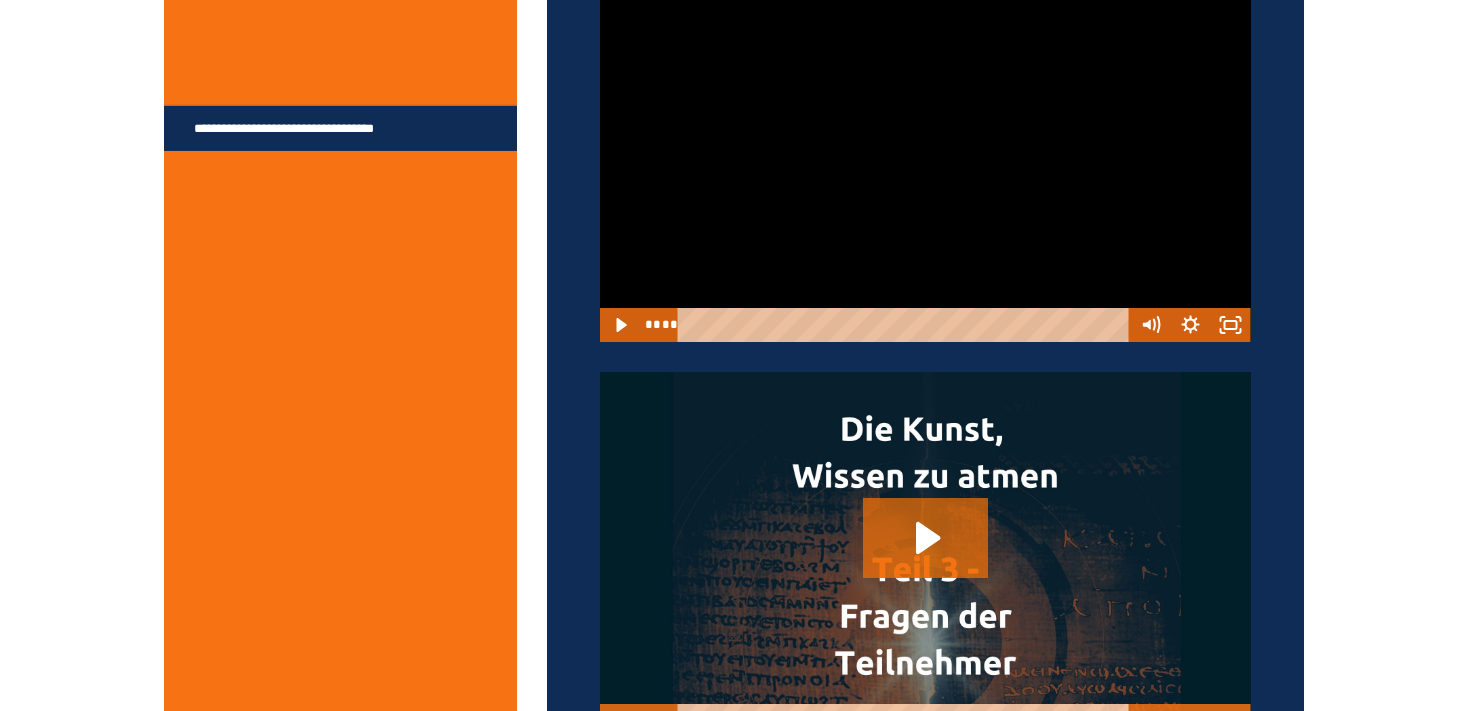 click at bounding box center (925, 159) 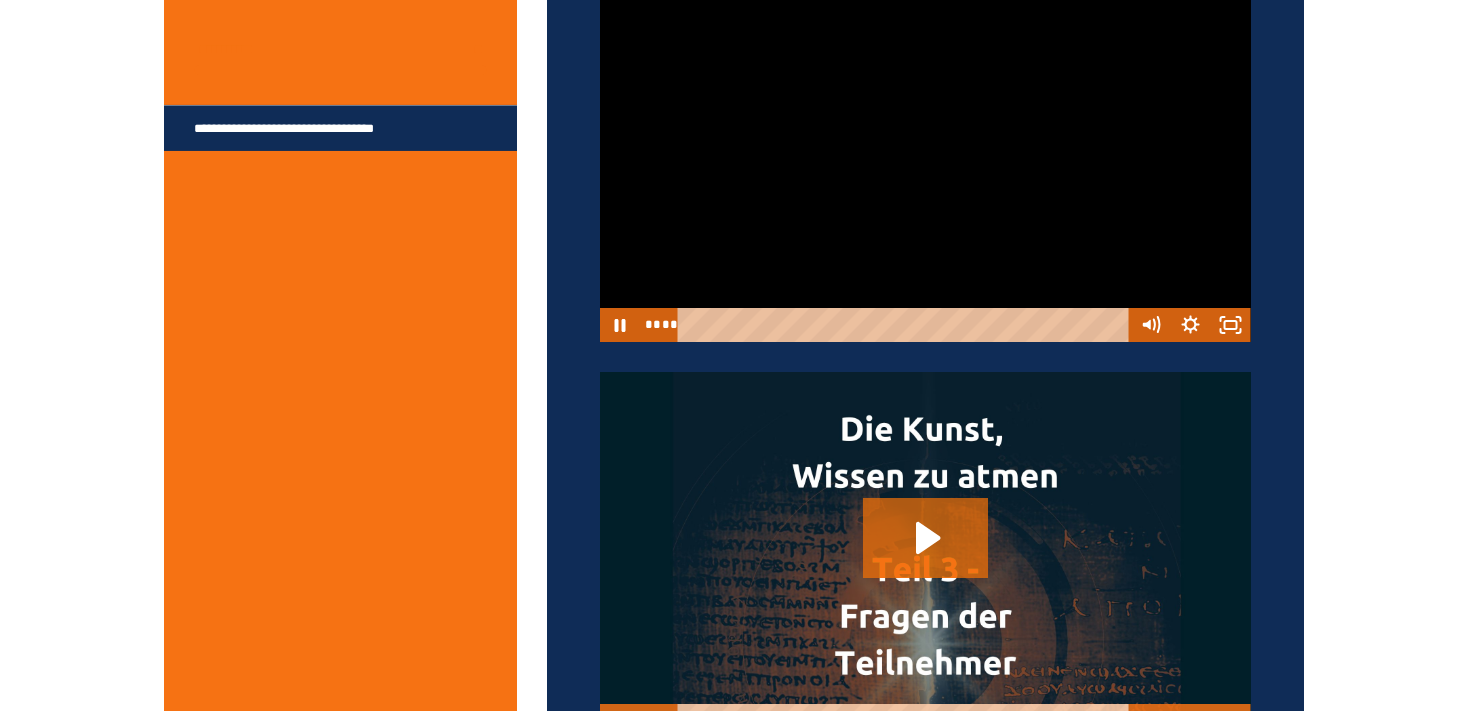 click at bounding box center (925, 159) 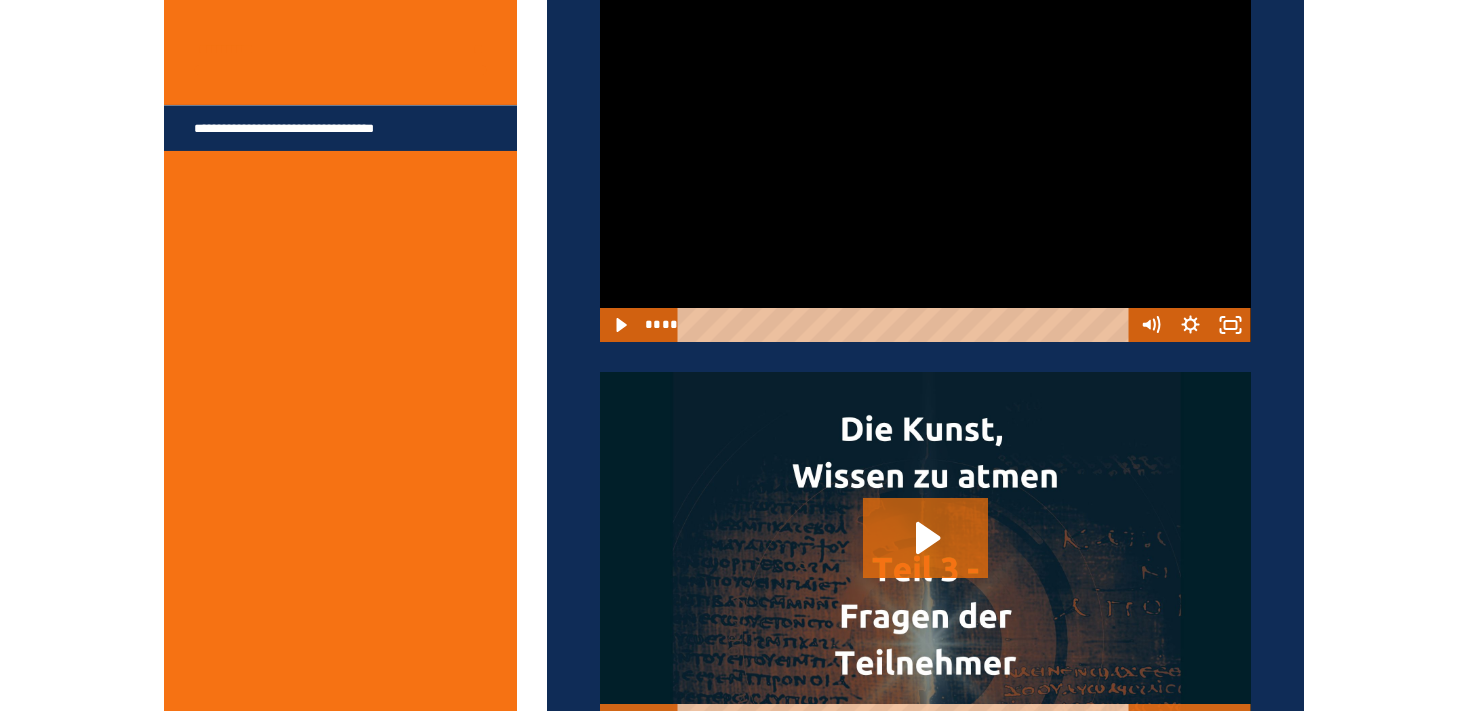 click at bounding box center [925, 159] 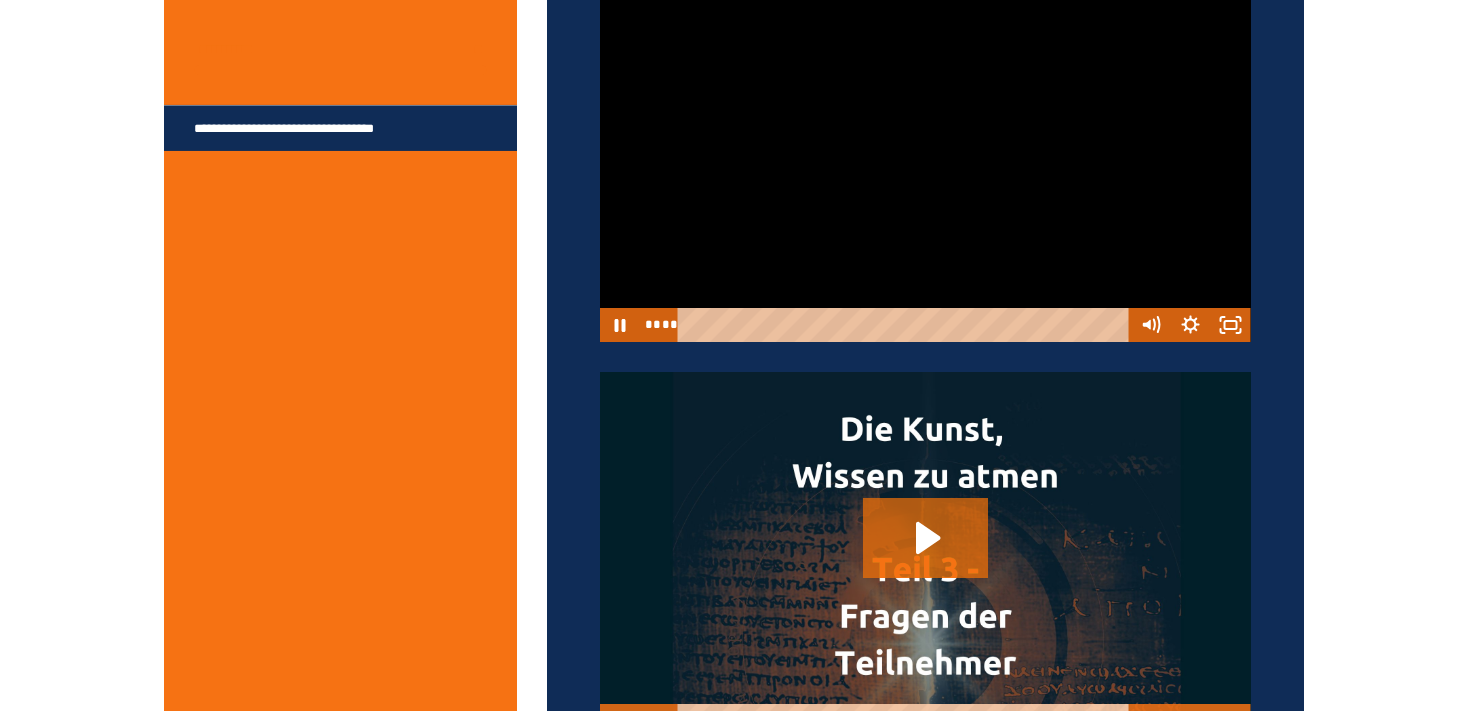 click at bounding box center [925, 159] 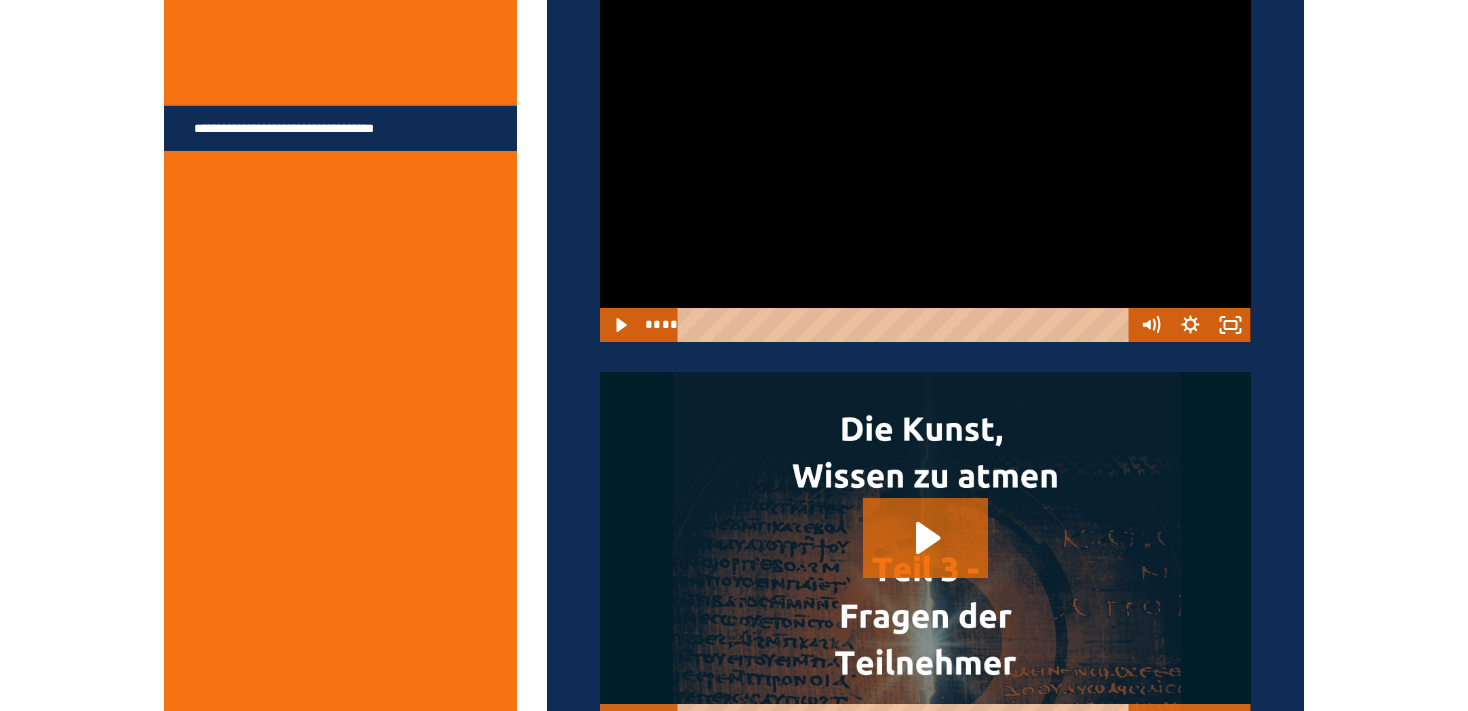 click at bounding box center [925, 159] 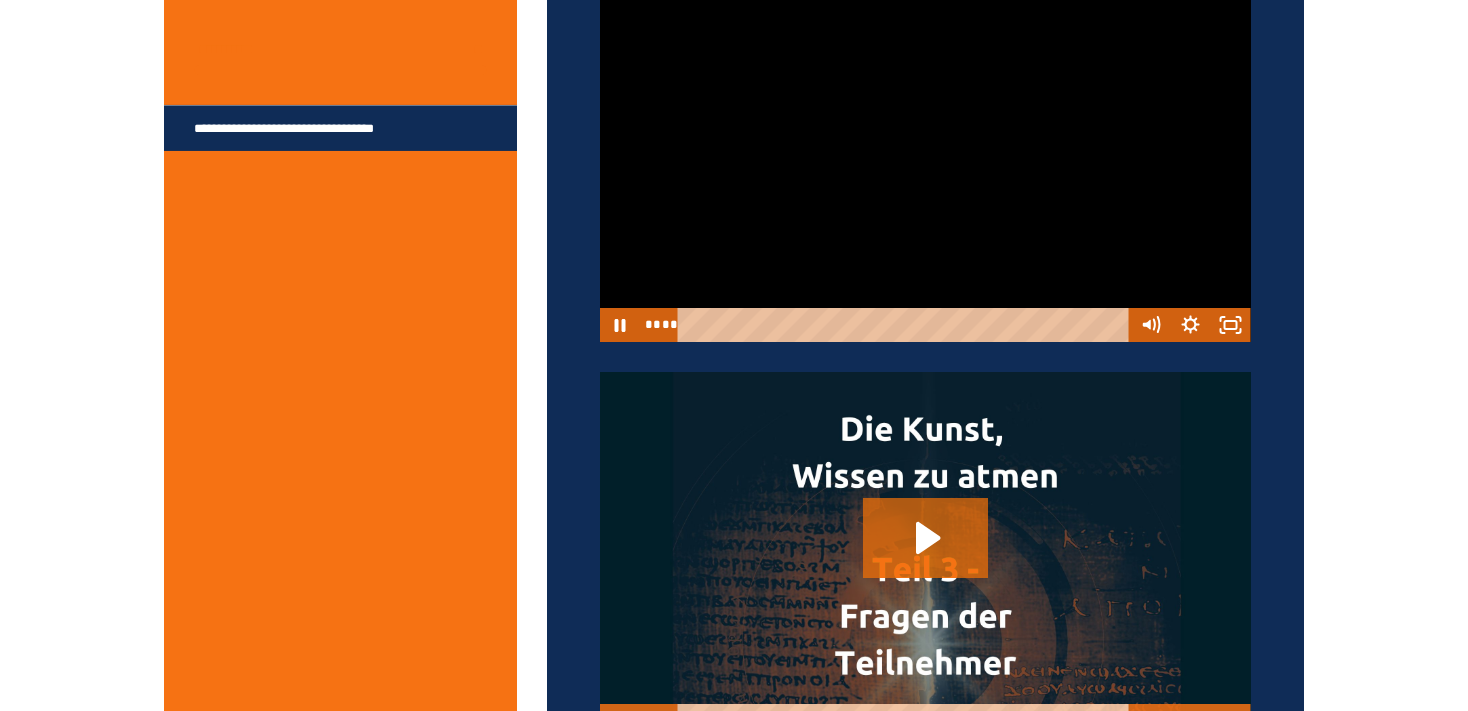 click at bounding box center [925, 159] 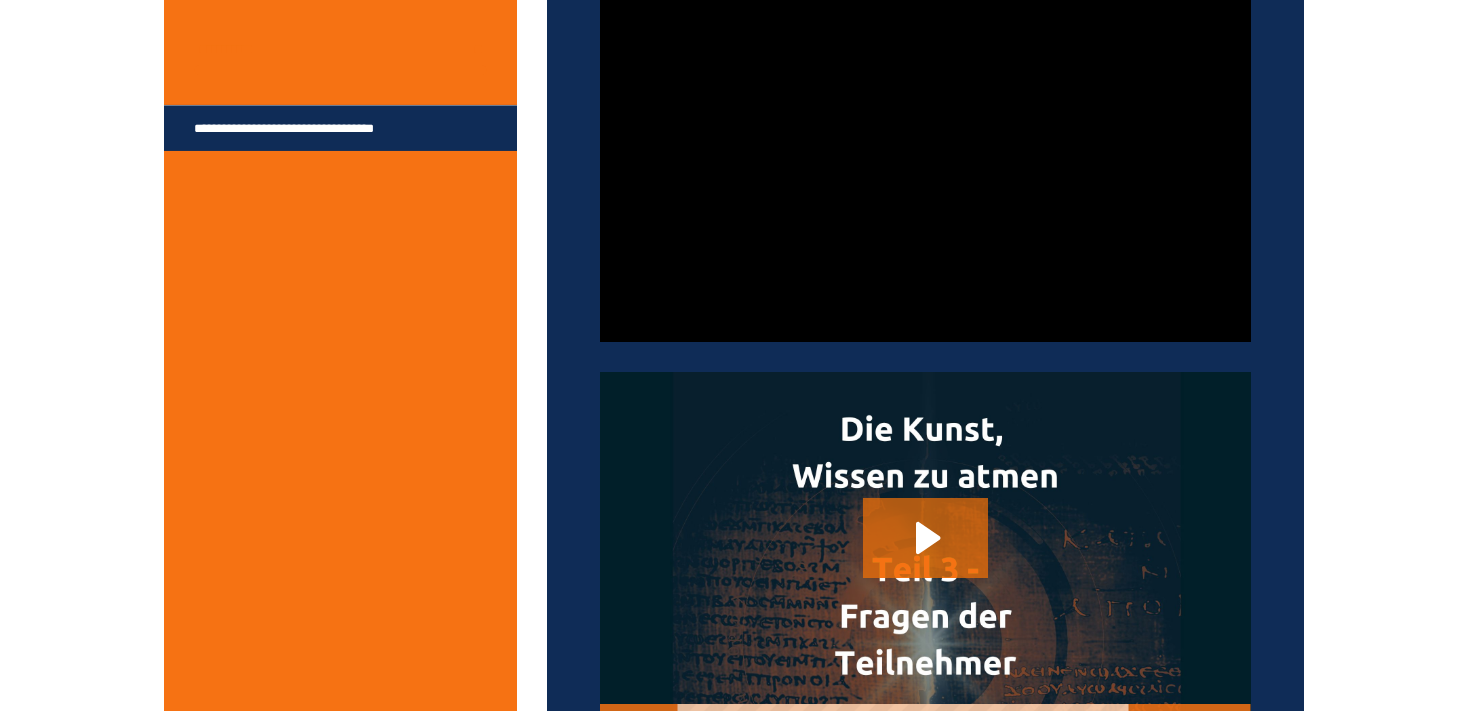 click at bounding box center (925, 159) 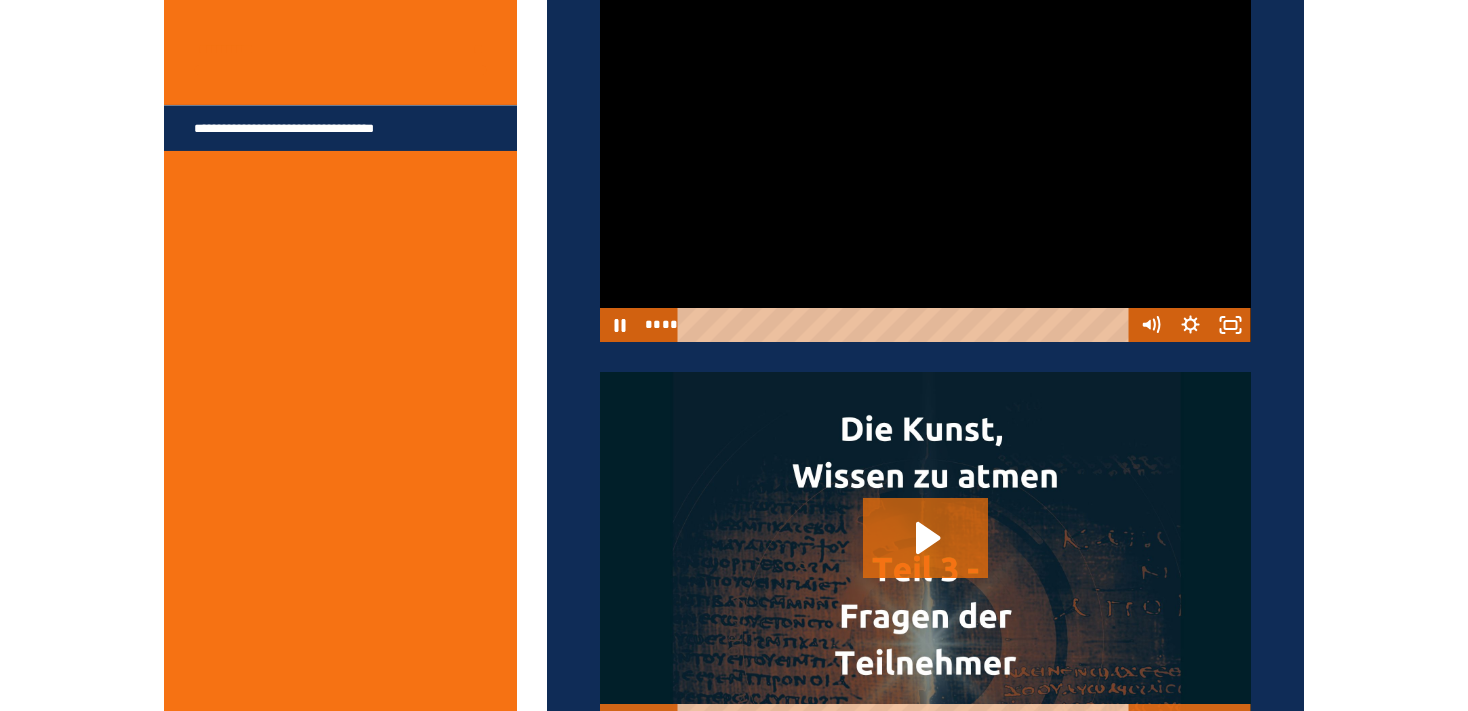 click at bounding box center (925, 159) 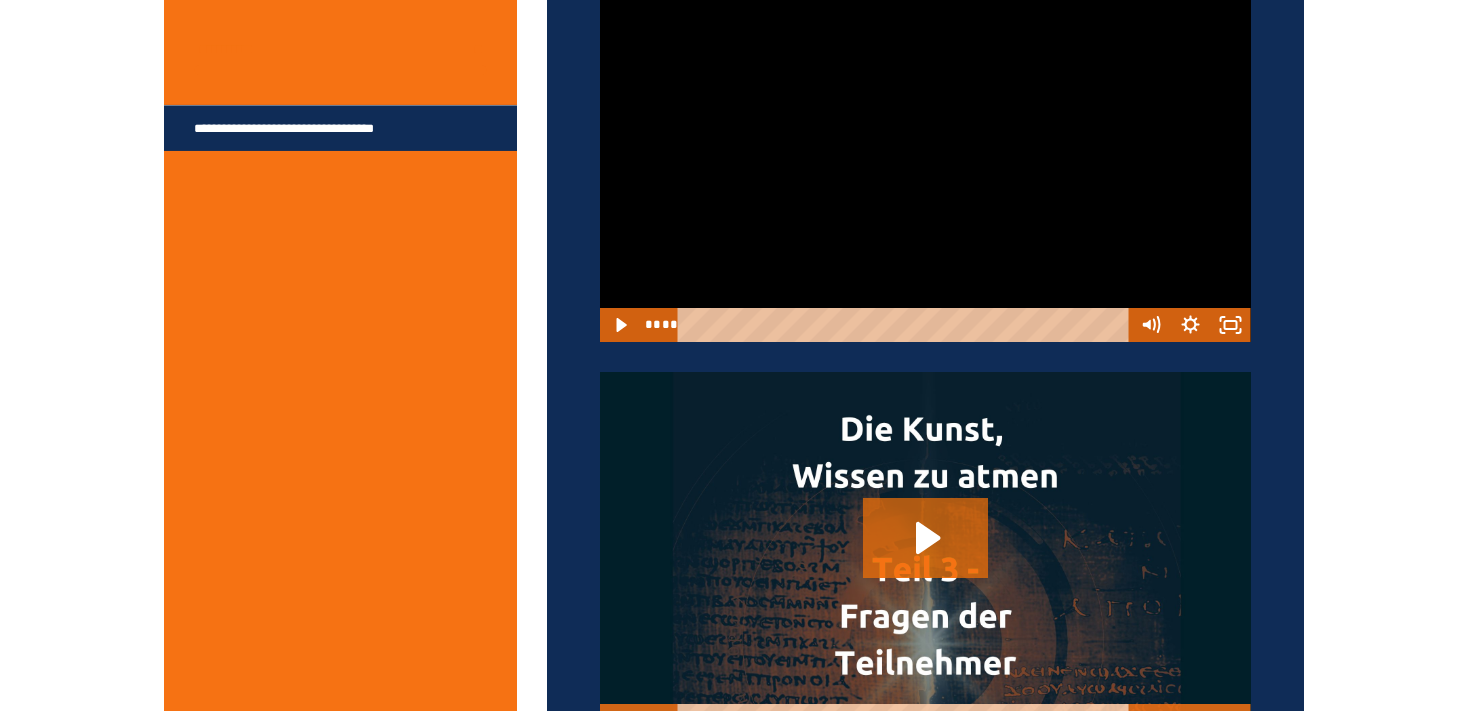 click at bounding box center (925, 159) 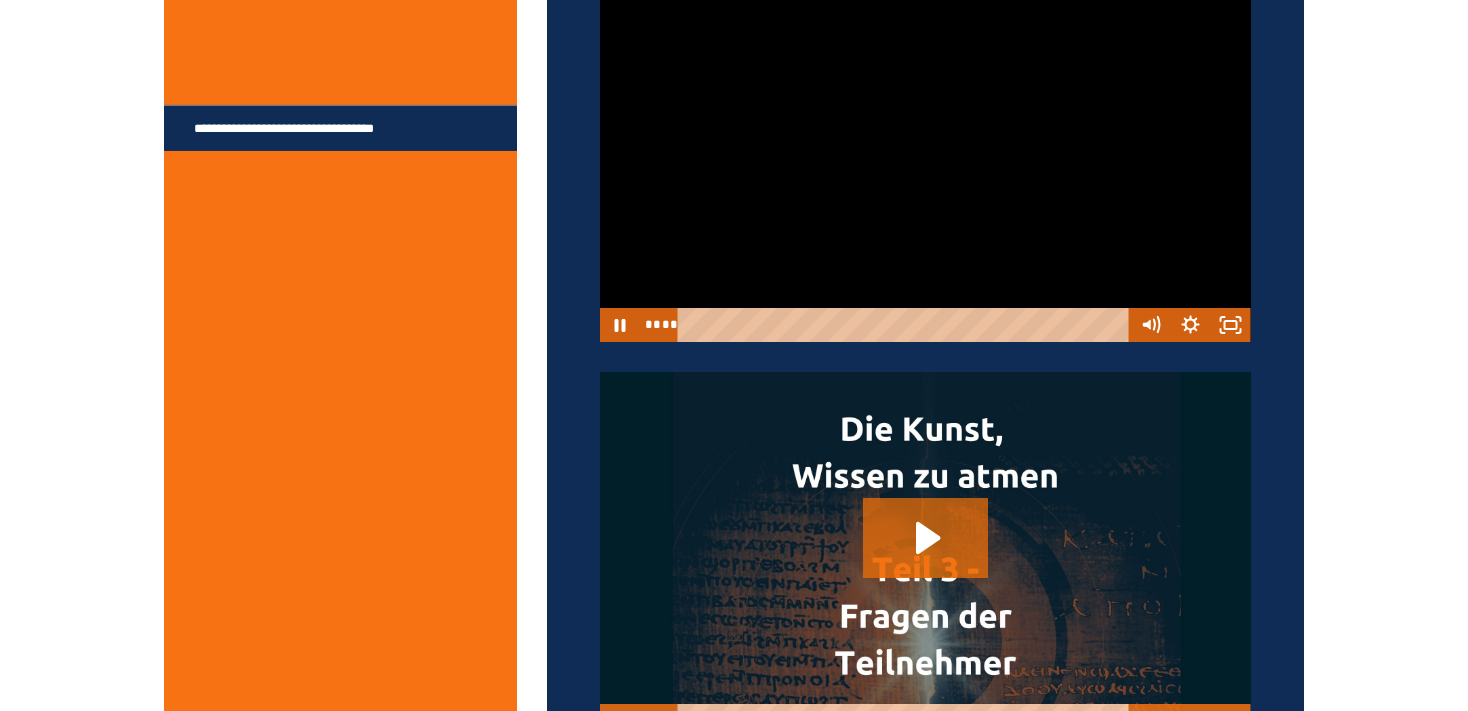 click at bounding box center [925, 159] 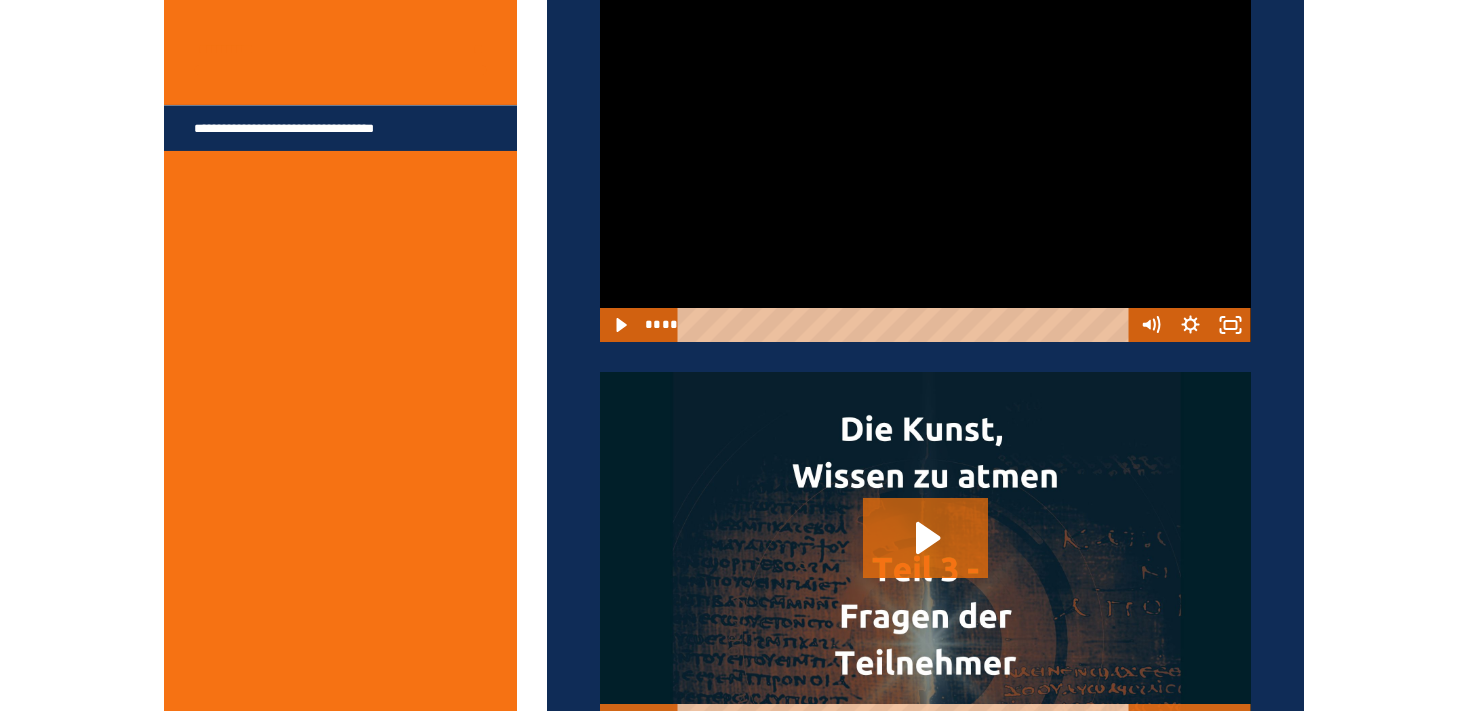click at bounding box center (925, 159) 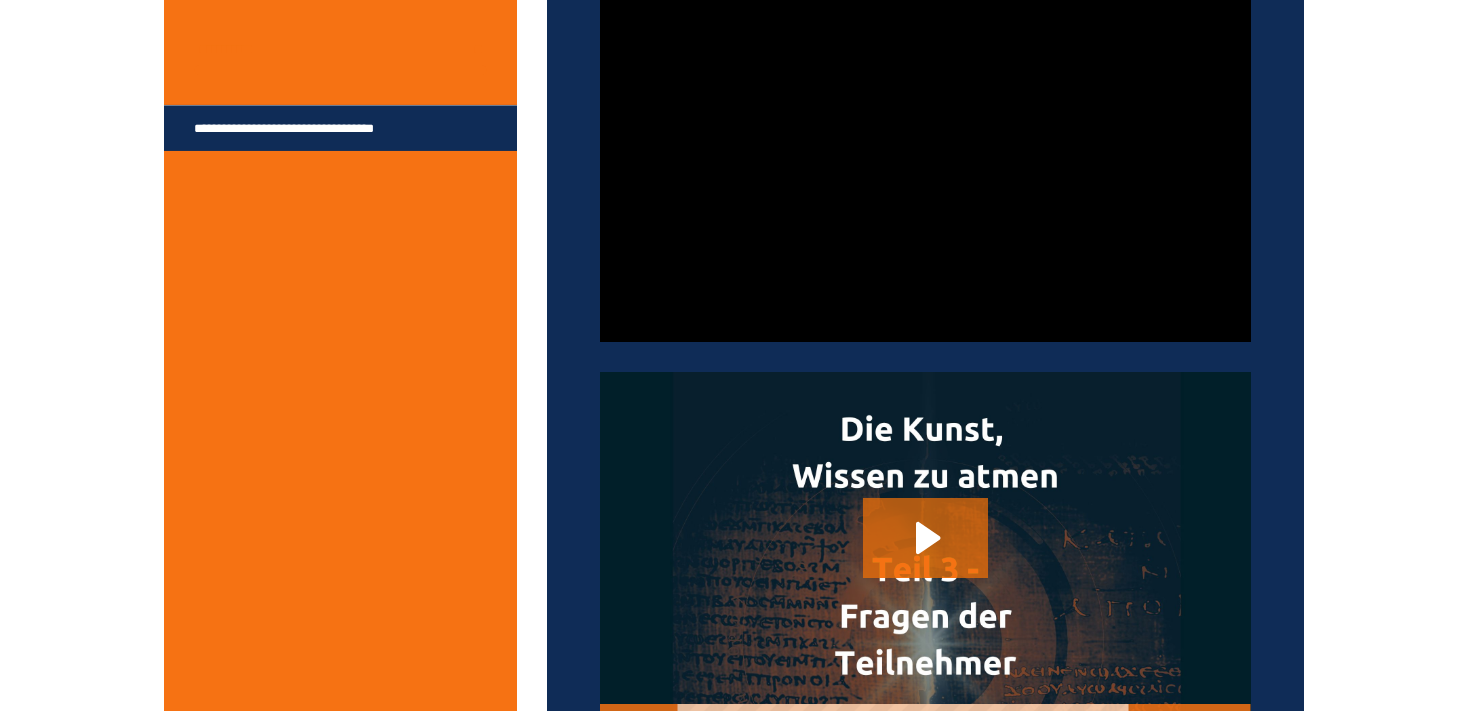 click at bounding box center [925, 159] 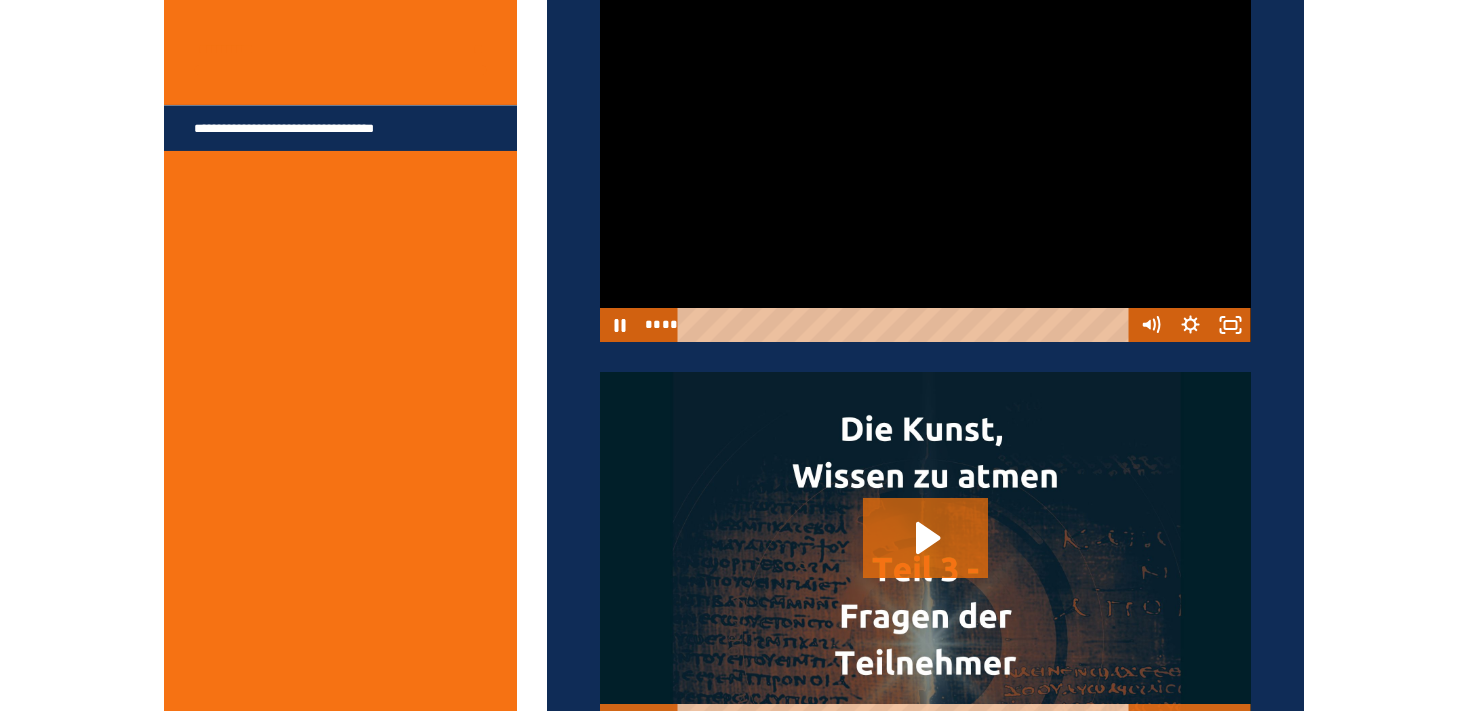 click at bounding box center [925, 159] 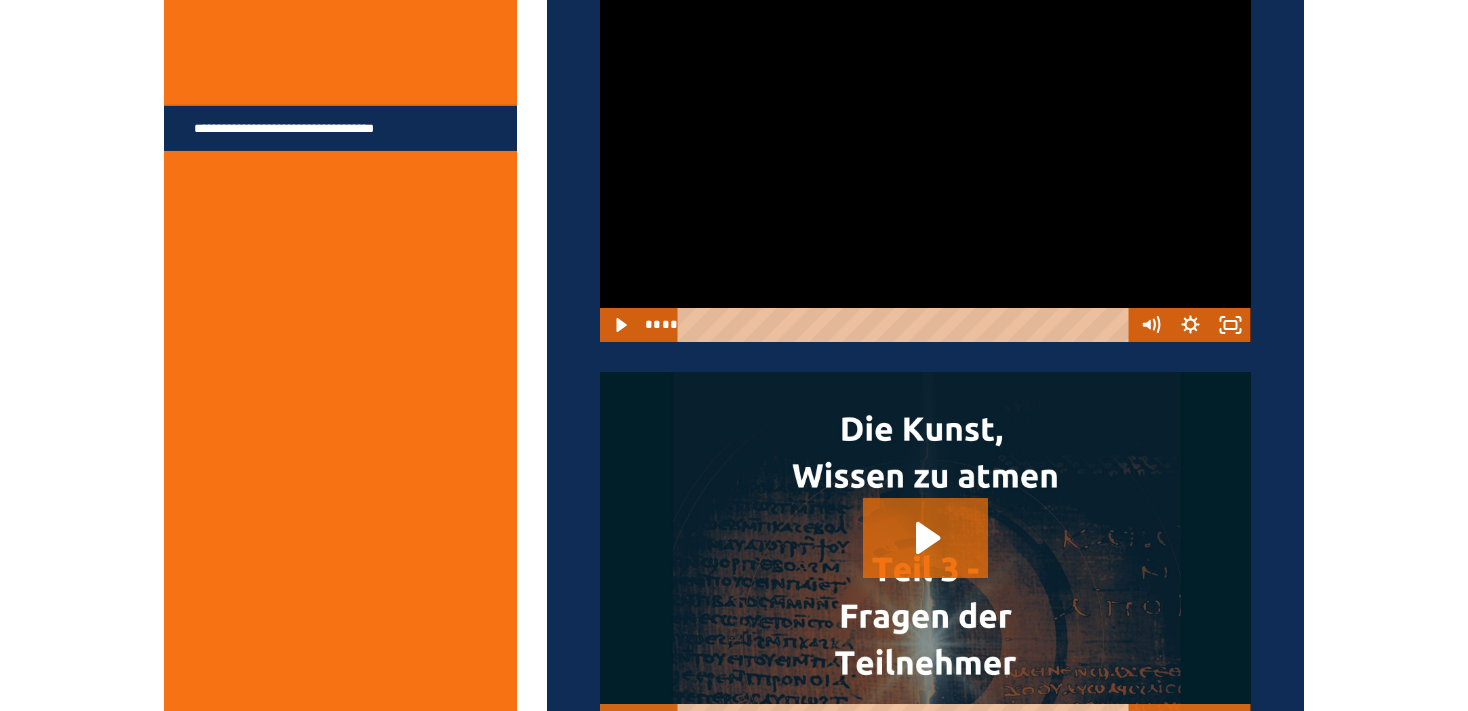 click at bounding box center (925, 159) 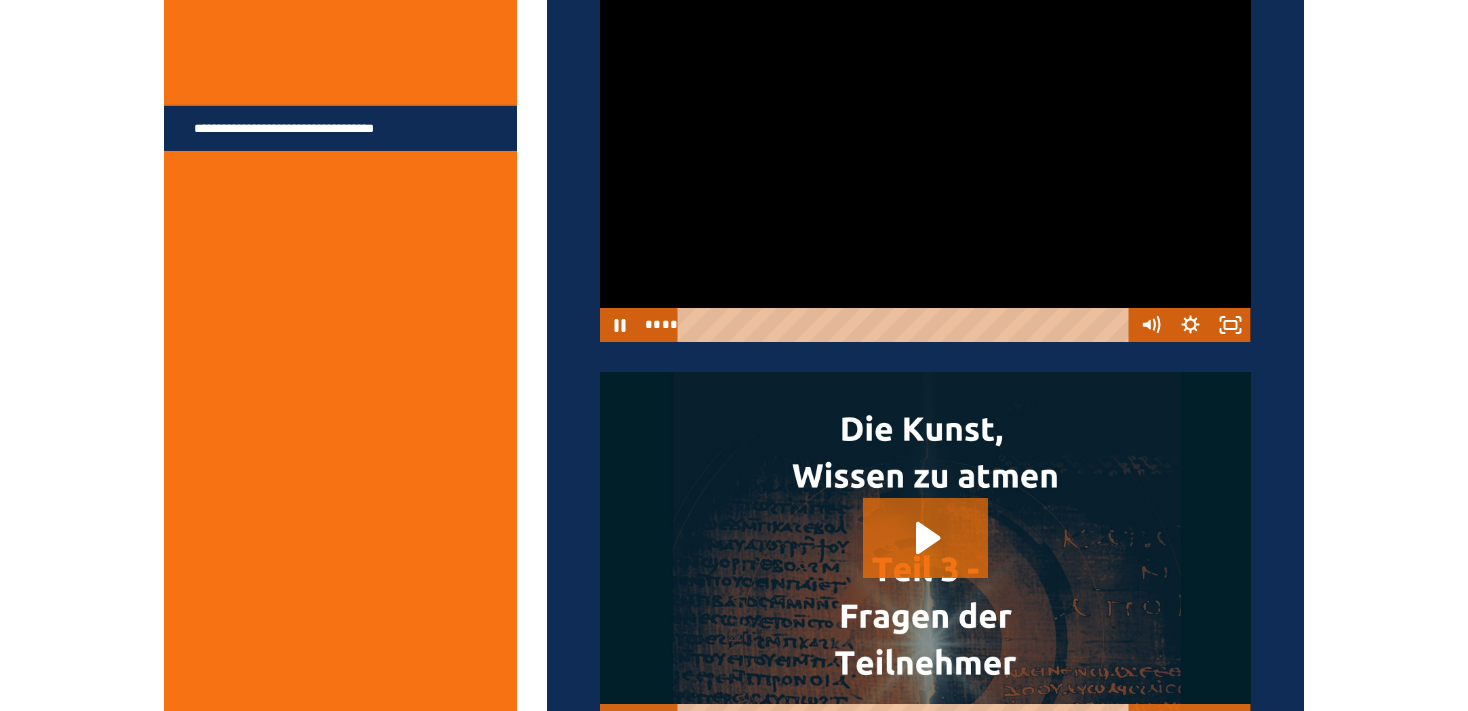 click at bounding box center (925, 159) 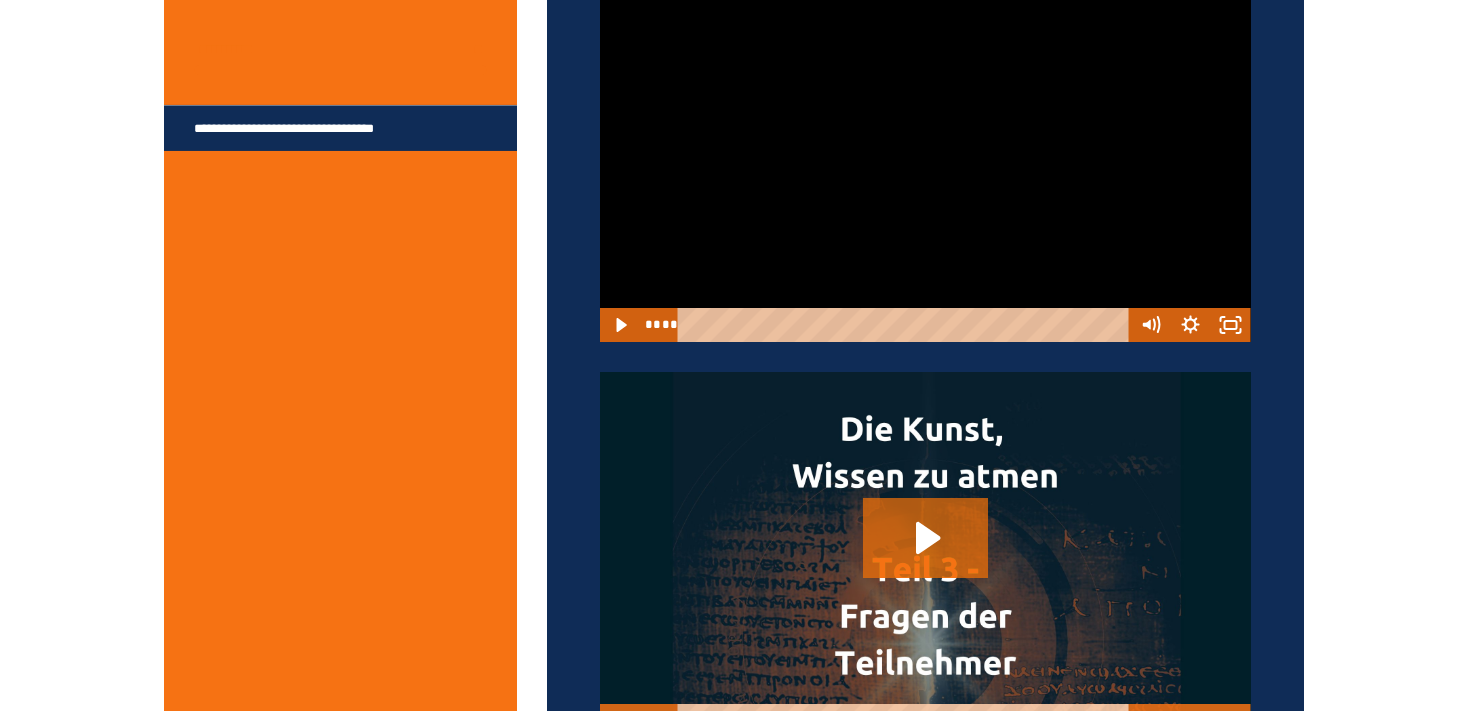 click at bounding box center [925, 159] 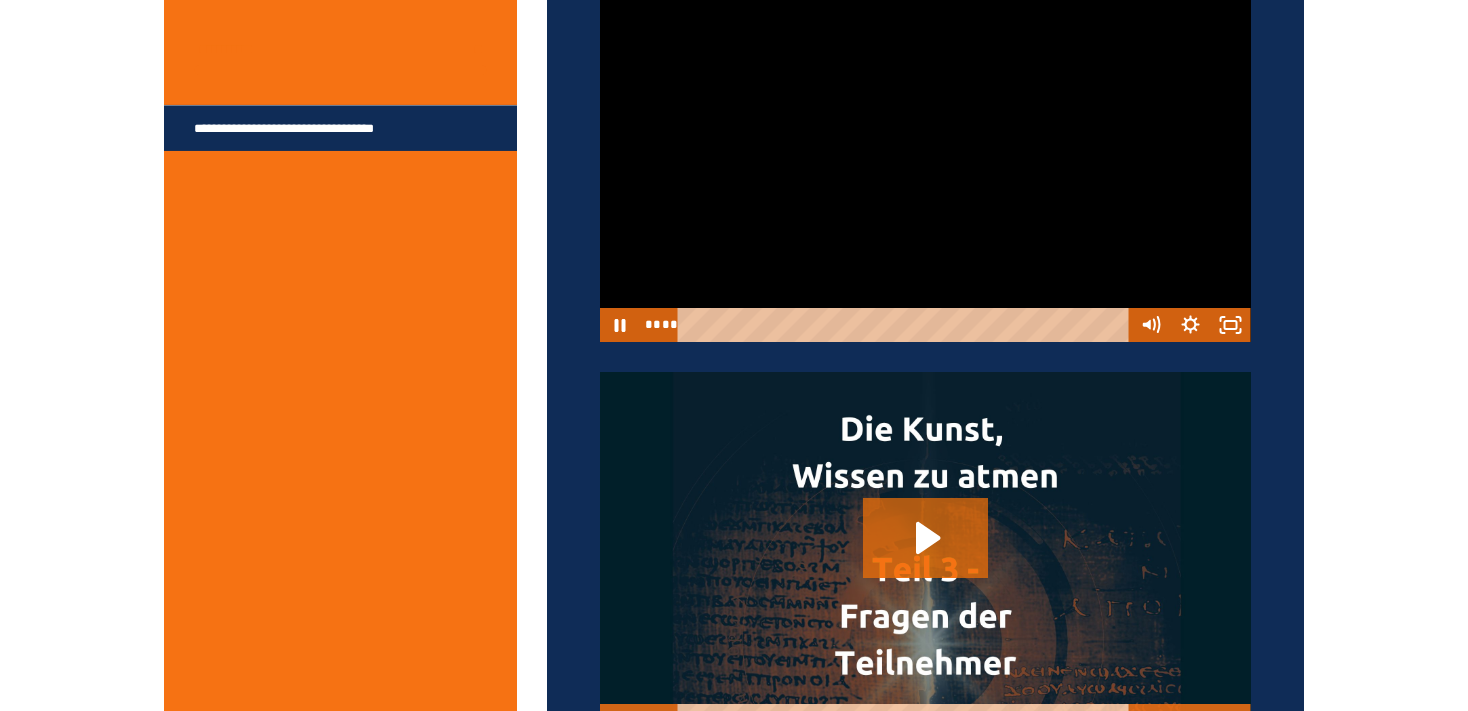 click at bounding box center [925, 159] 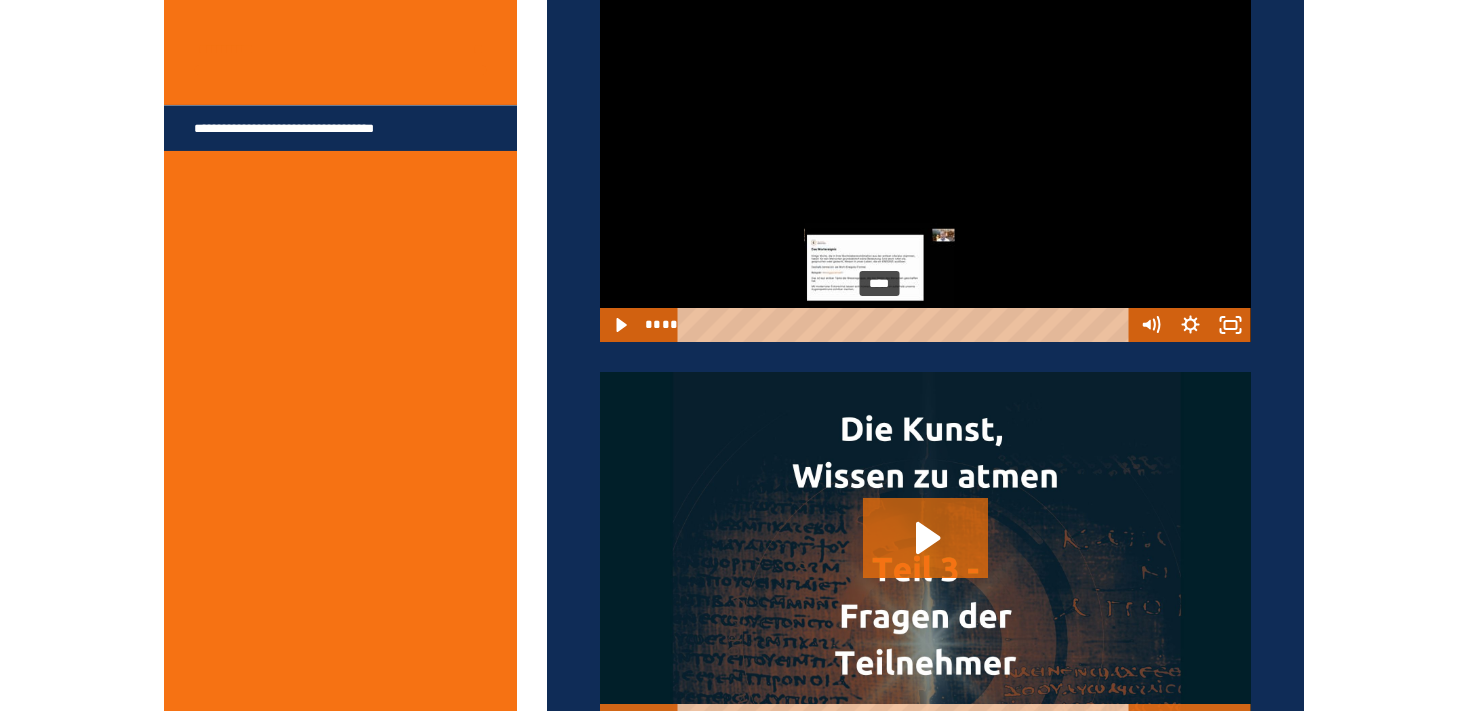 click at bounding box center (879, 324) 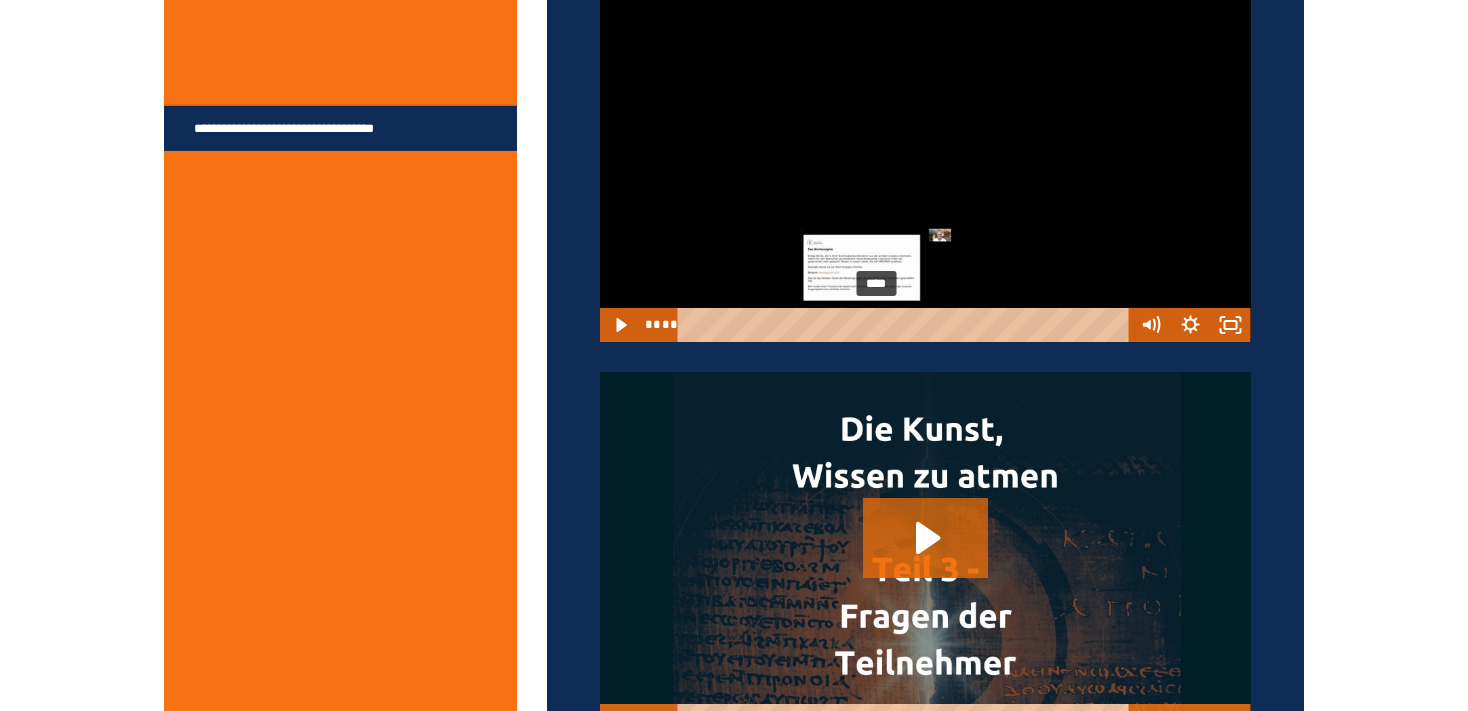 click at bounding box center [876, 324] 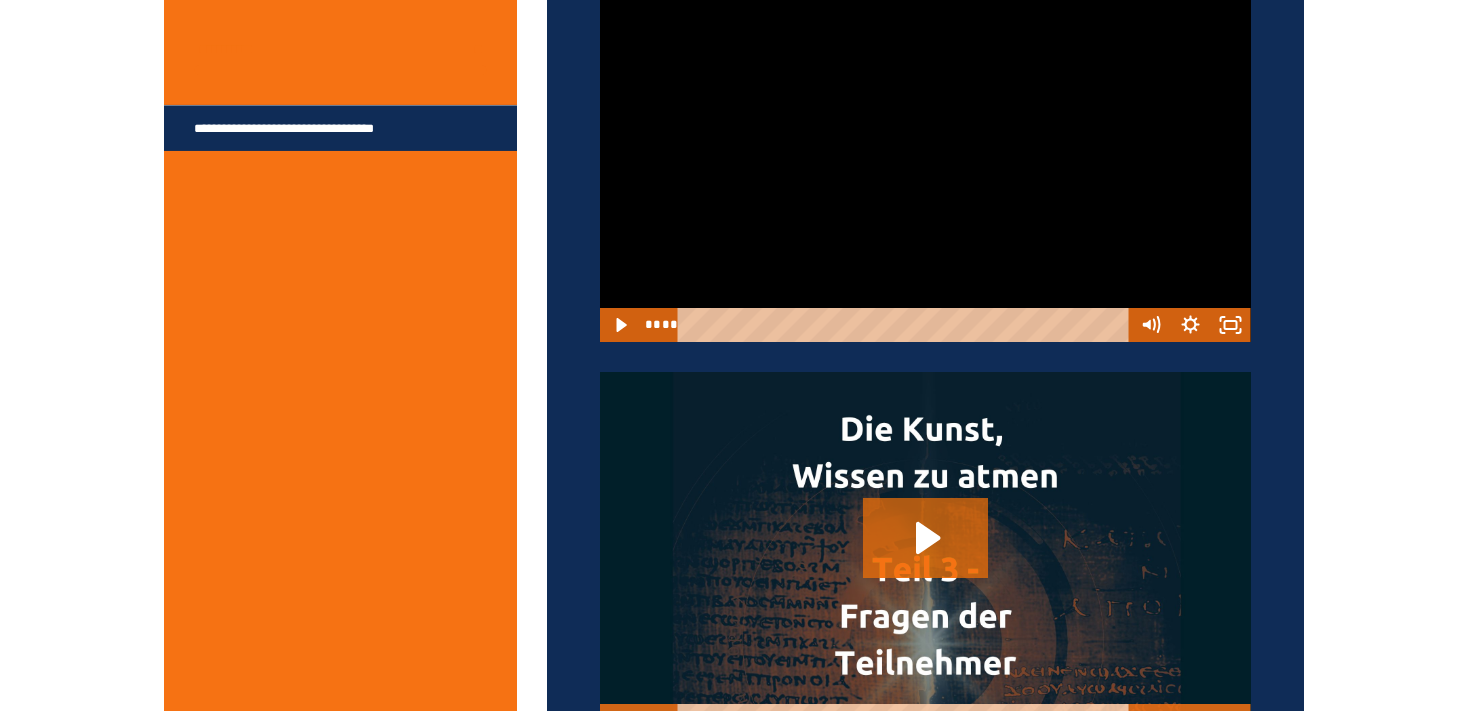 click at bounding box center [925, 159] 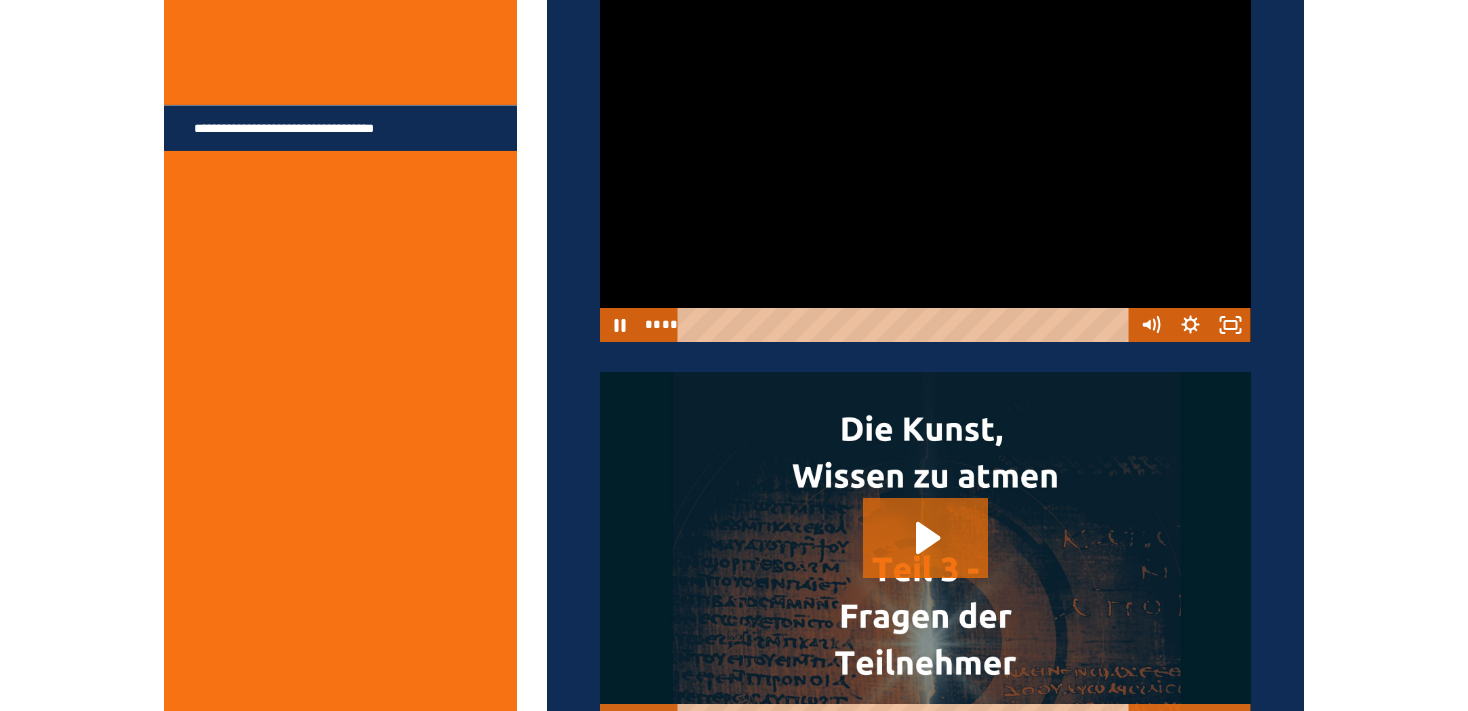 click at bounding box center [925, 159] 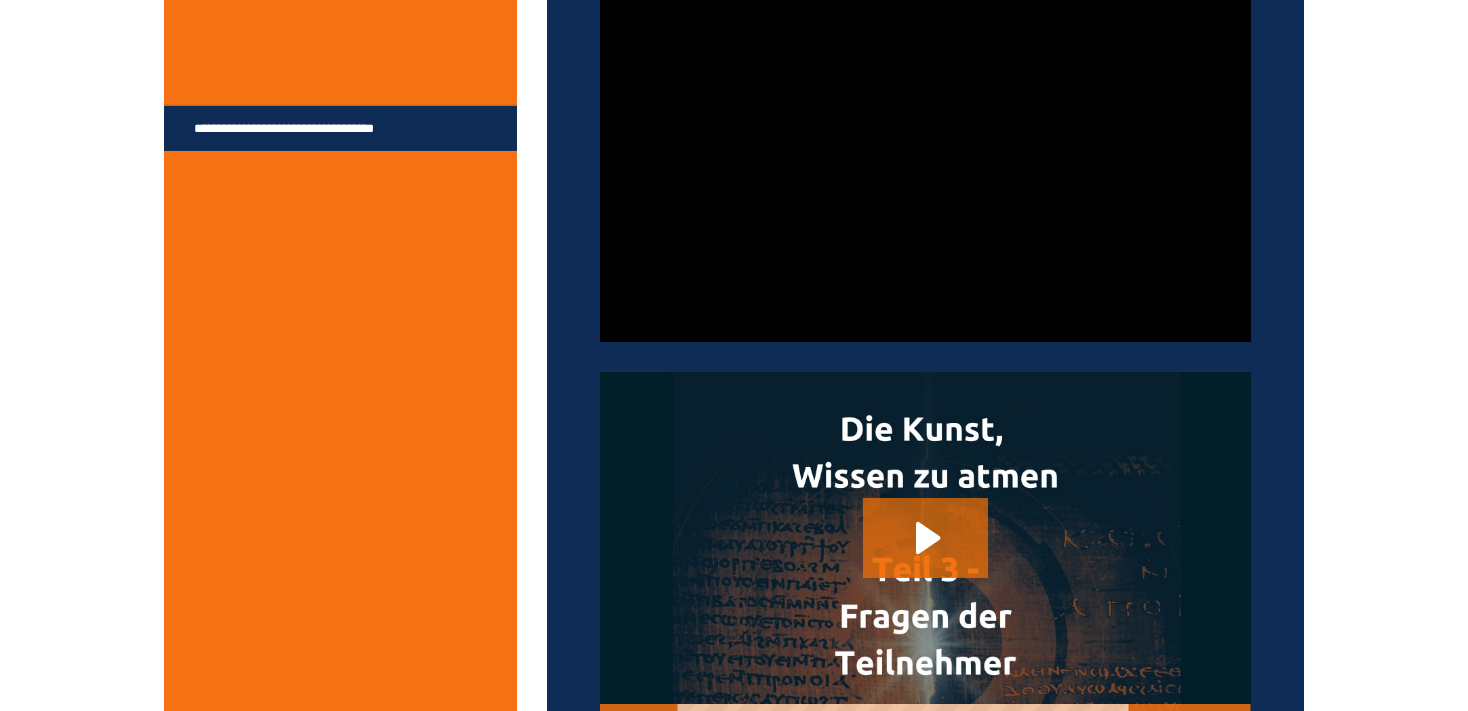 click at bounding box center [925, 159] 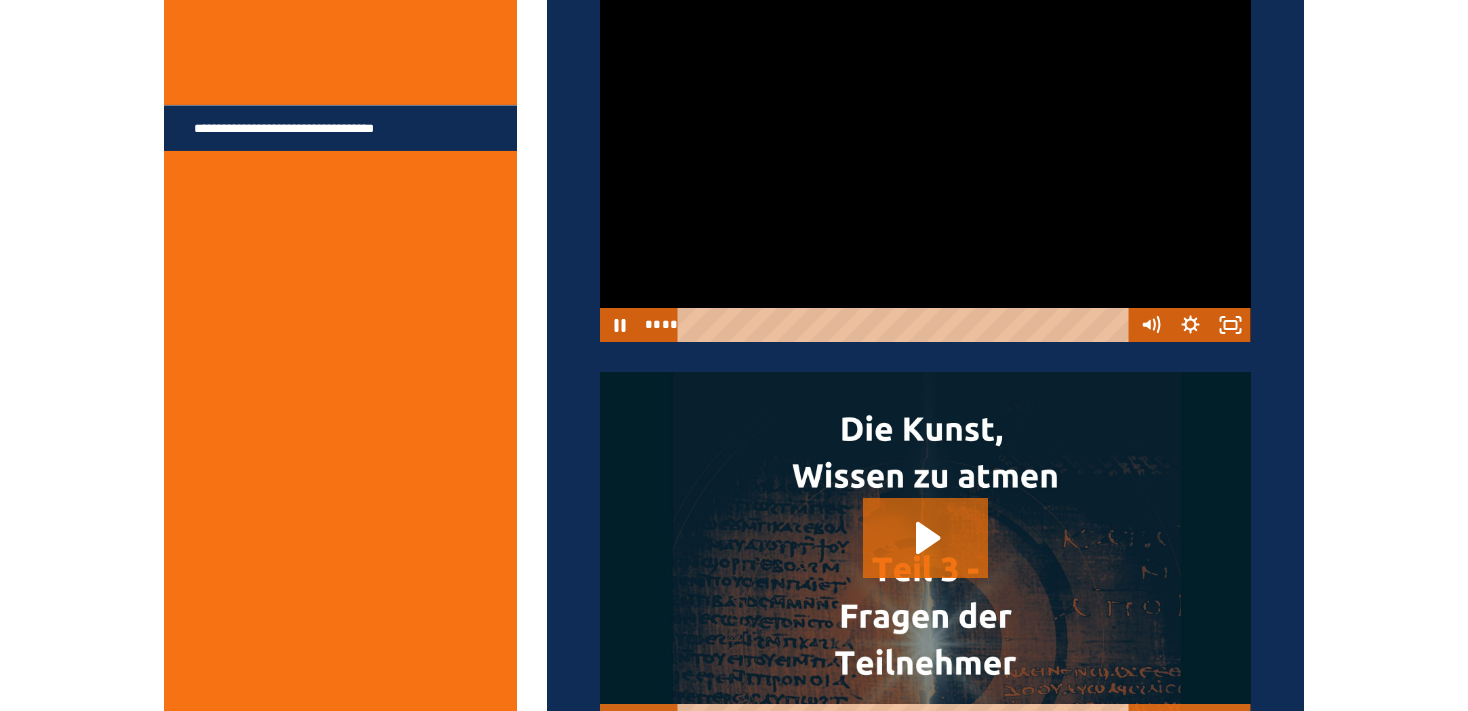 click at bounding box center [925, 159] 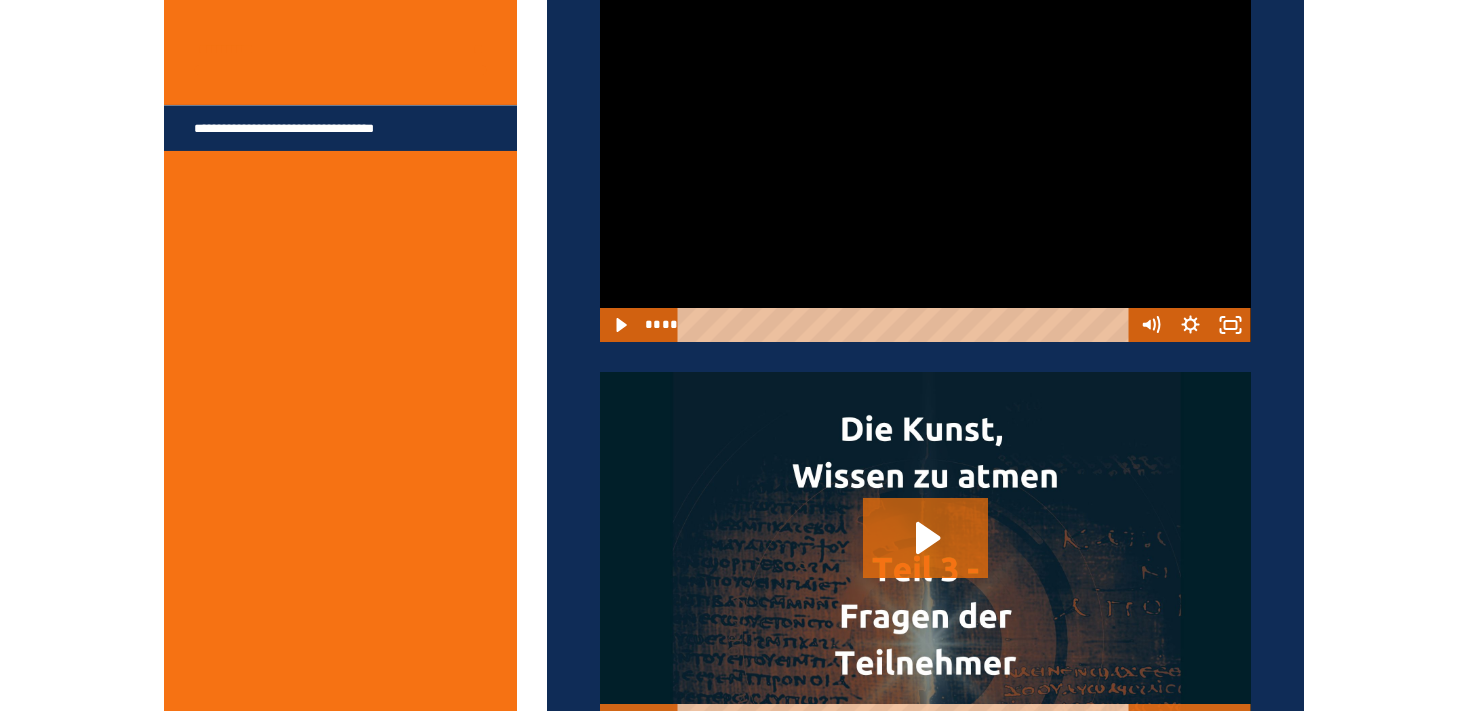 click at bounding box center [925, 159] 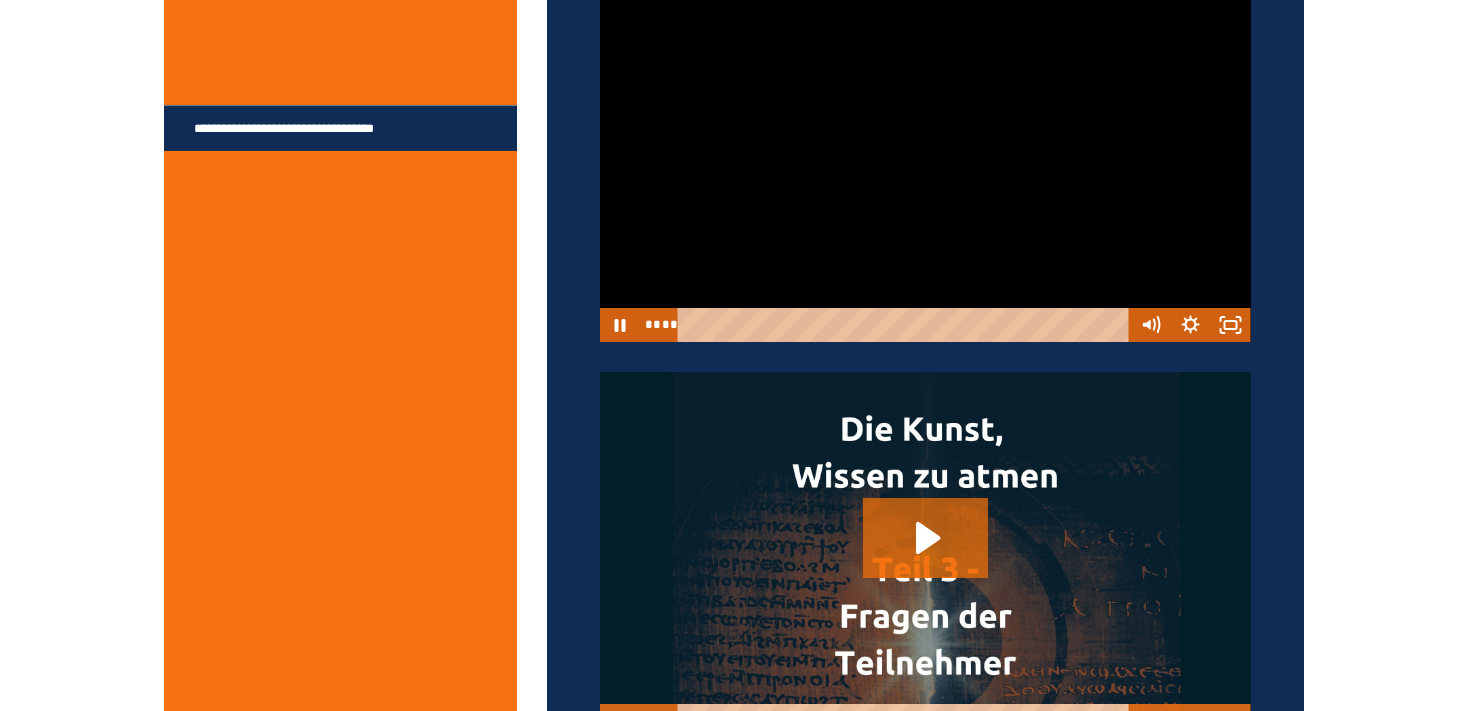 click at bounding box center (925, 159) 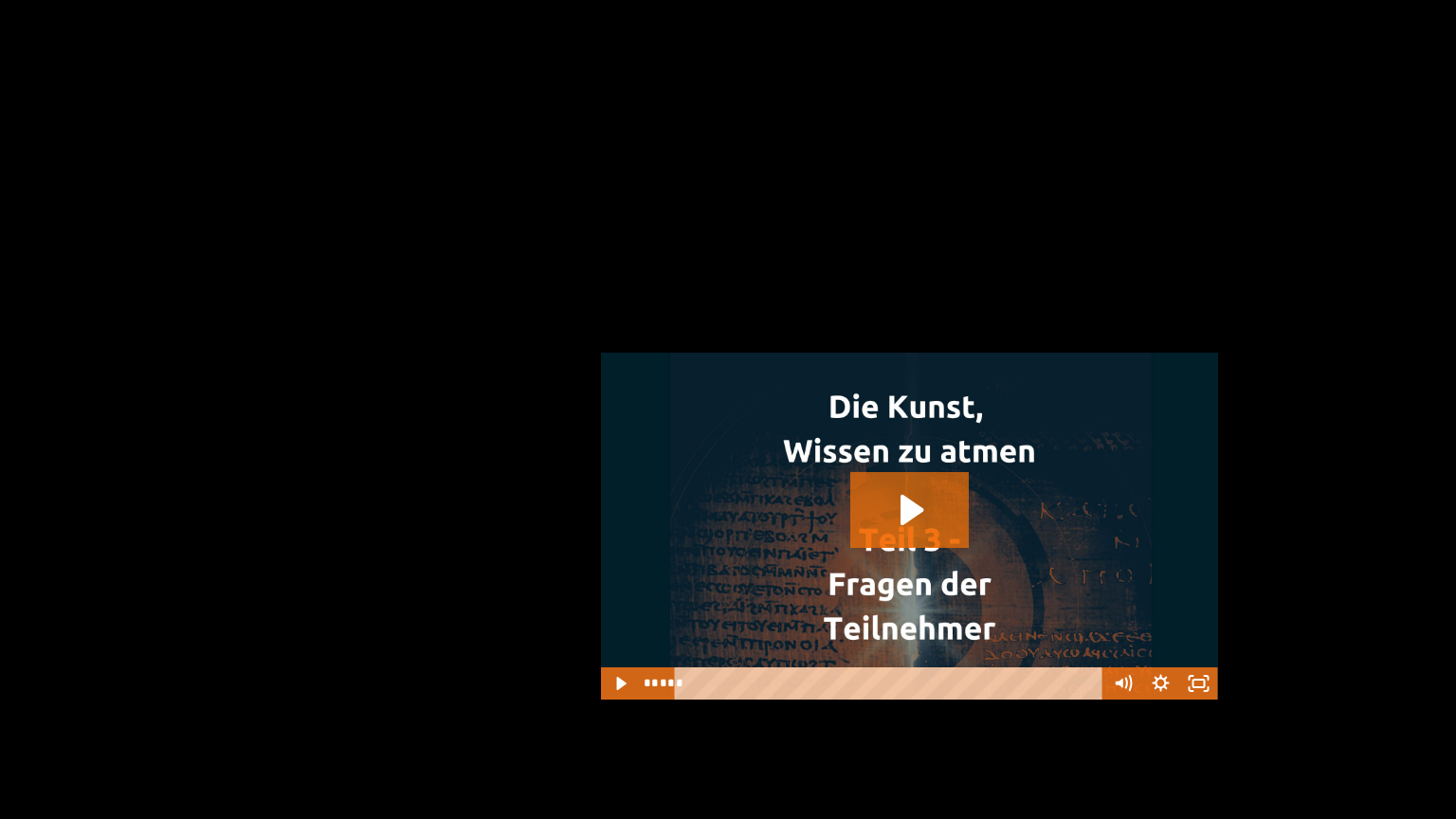click at bounding box center [728, 410] 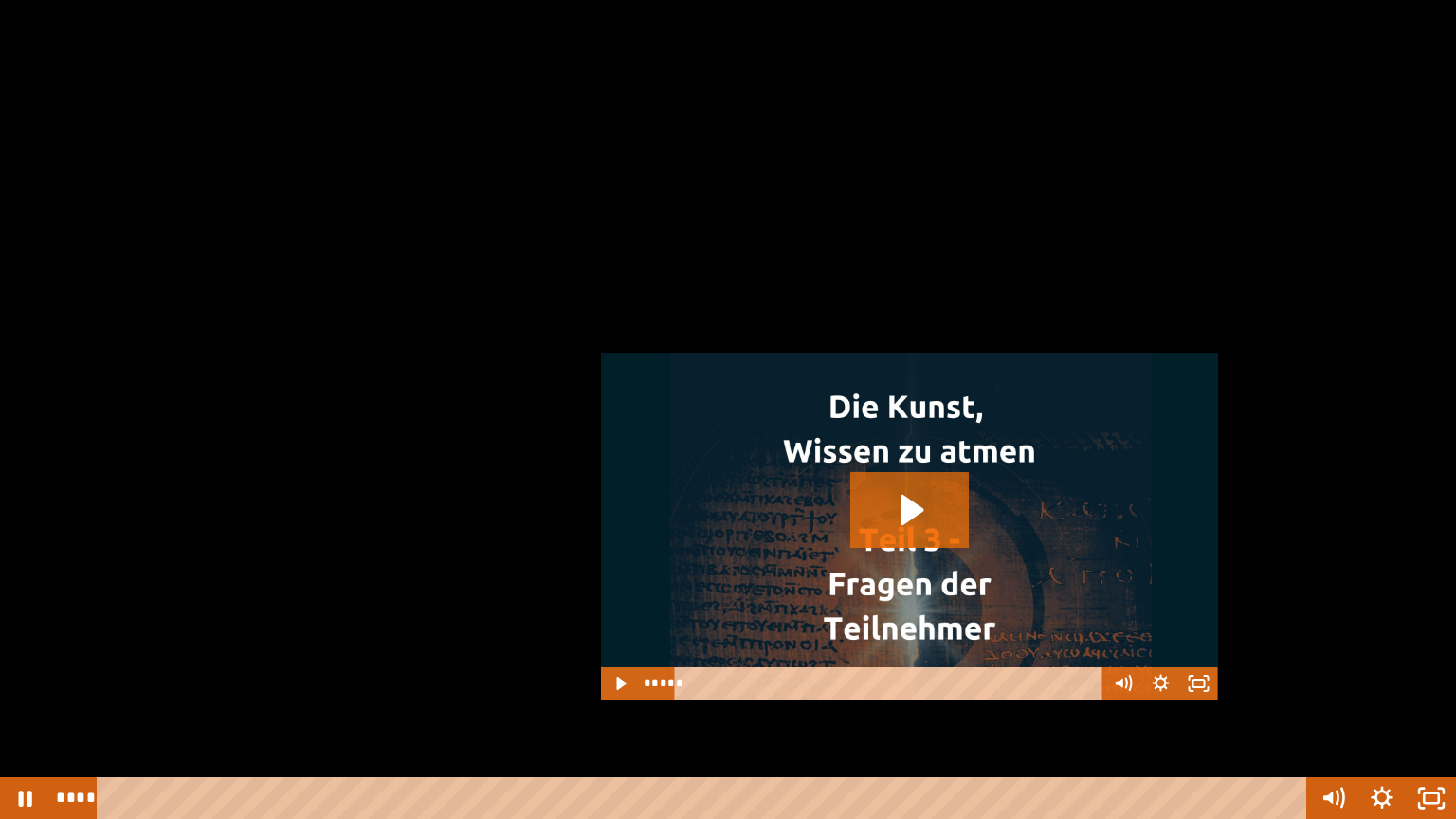 click at bounding box center [728, 410] 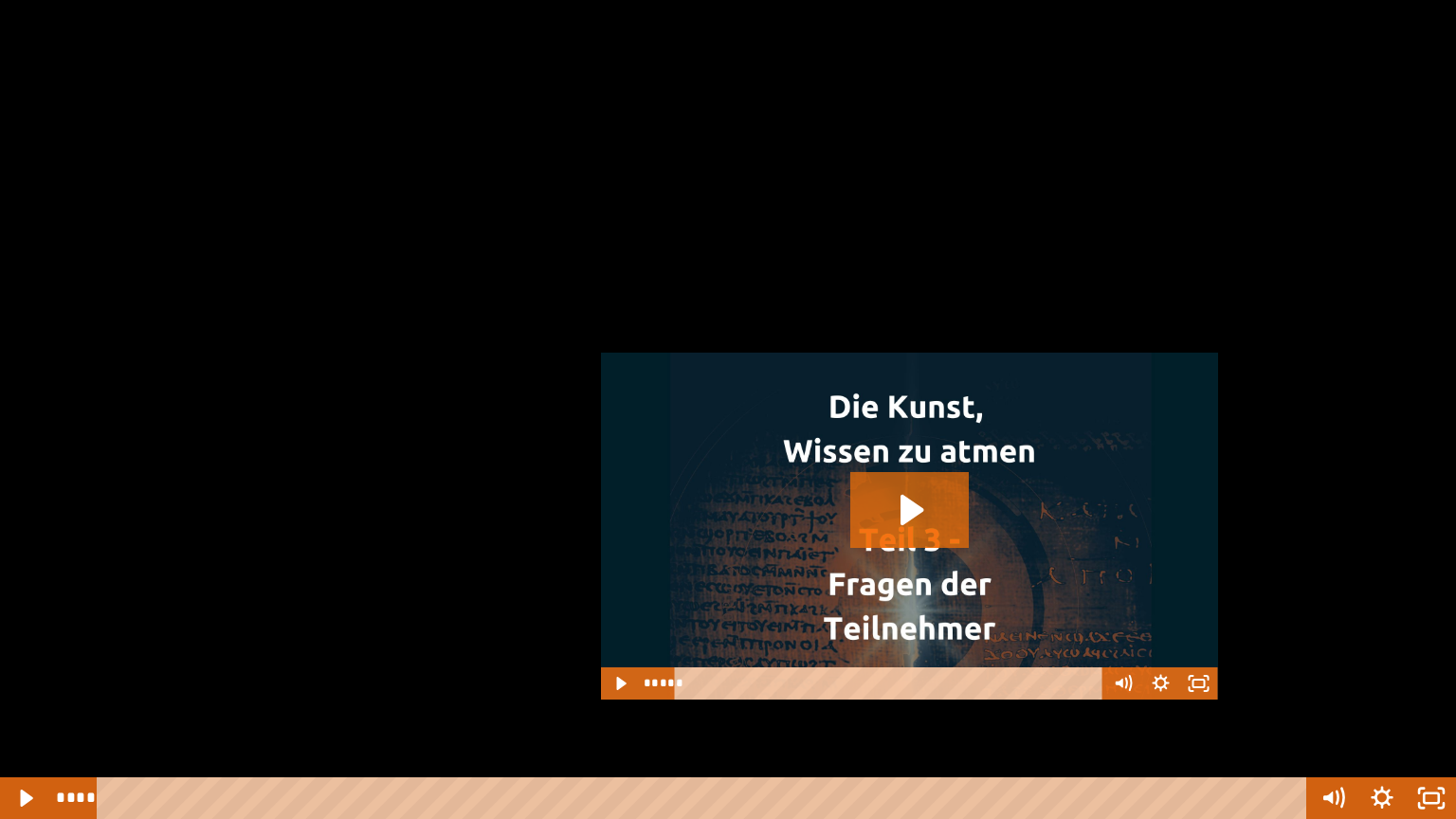 click at bounding box center [728, 410] 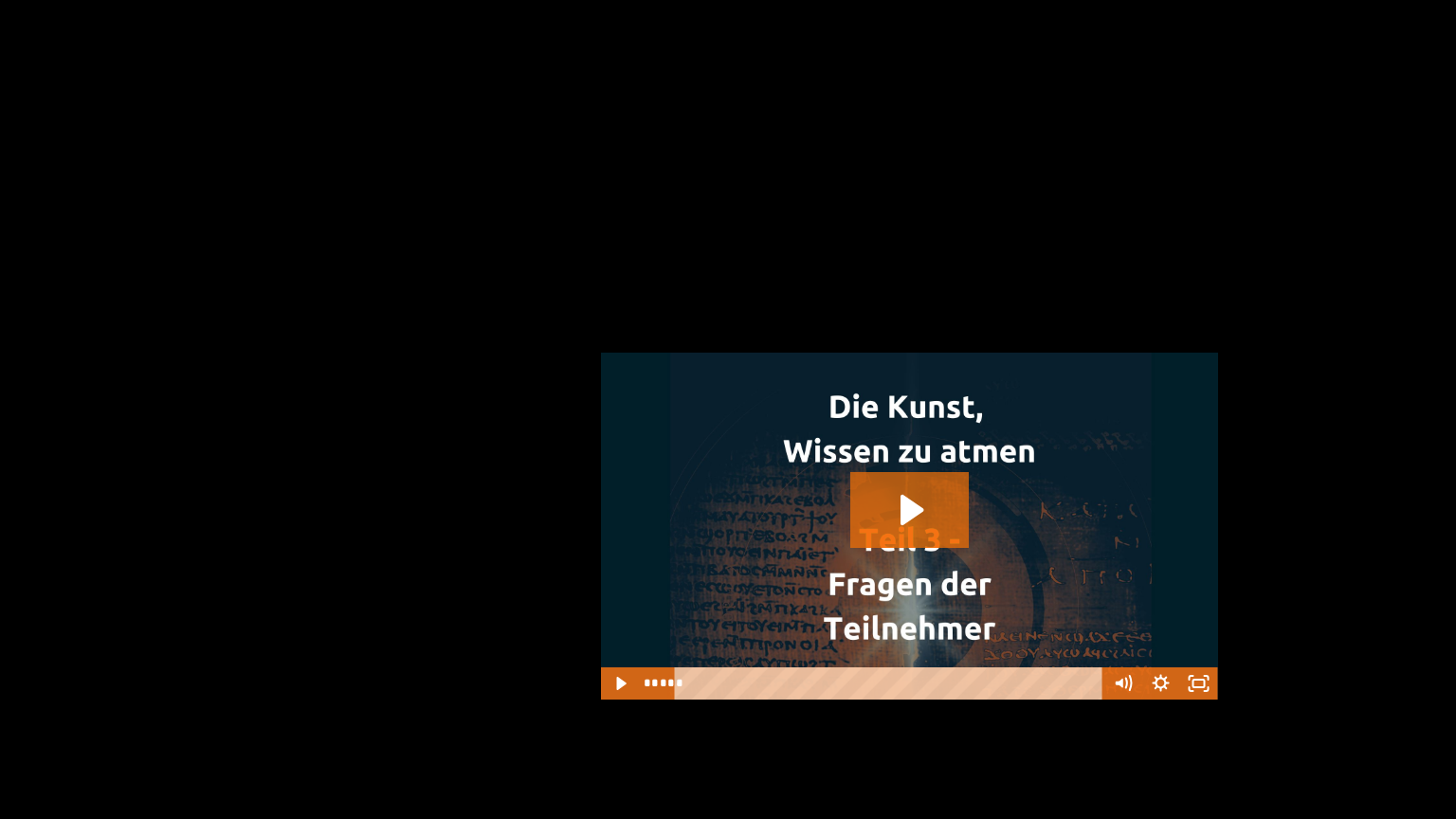 click at bounding box center (728, 410) 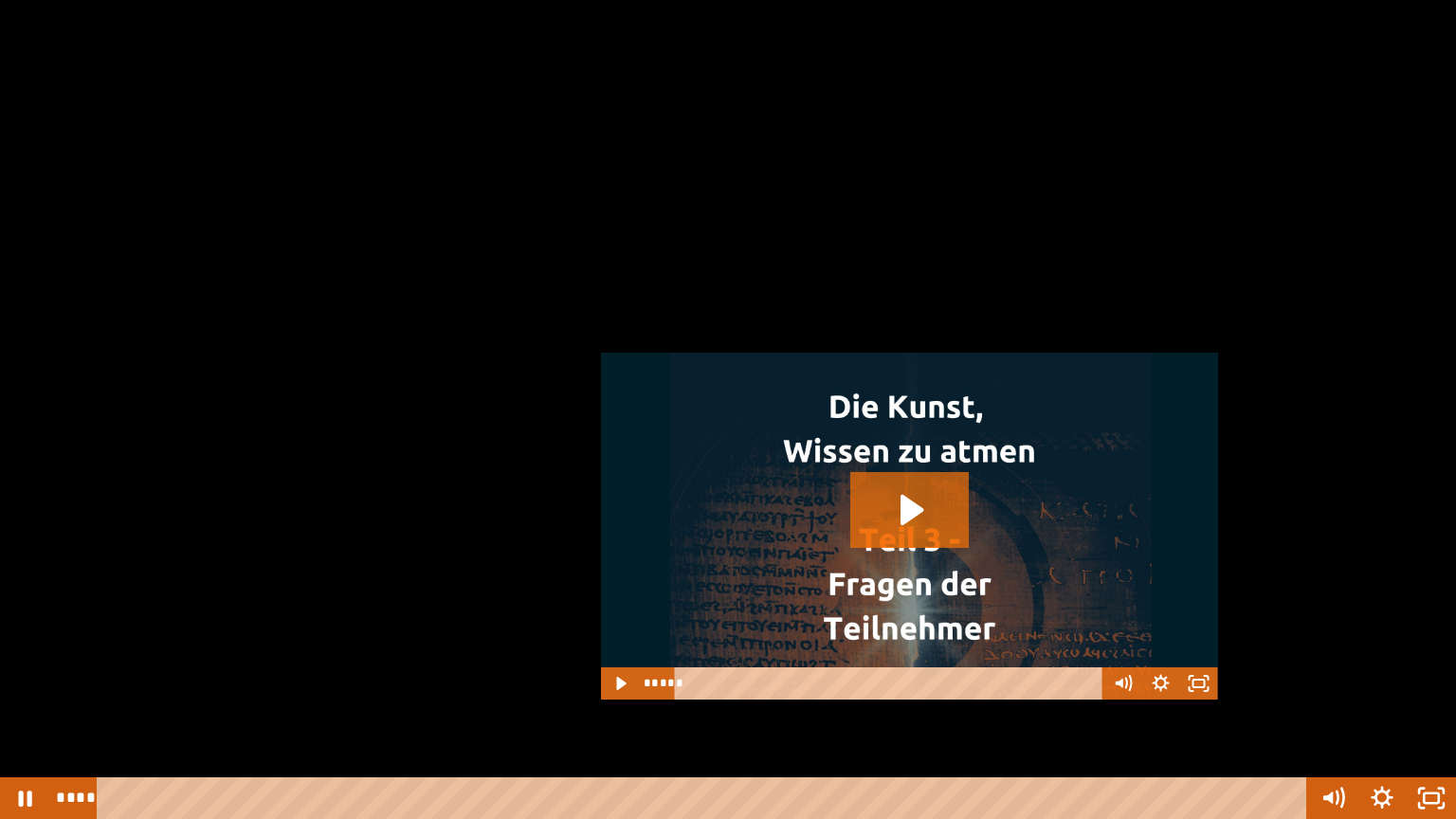 drag, startPoint x: 956, startPoint y: 555, endPoint x: 942, endPoint y: 527, distance: 31.304952 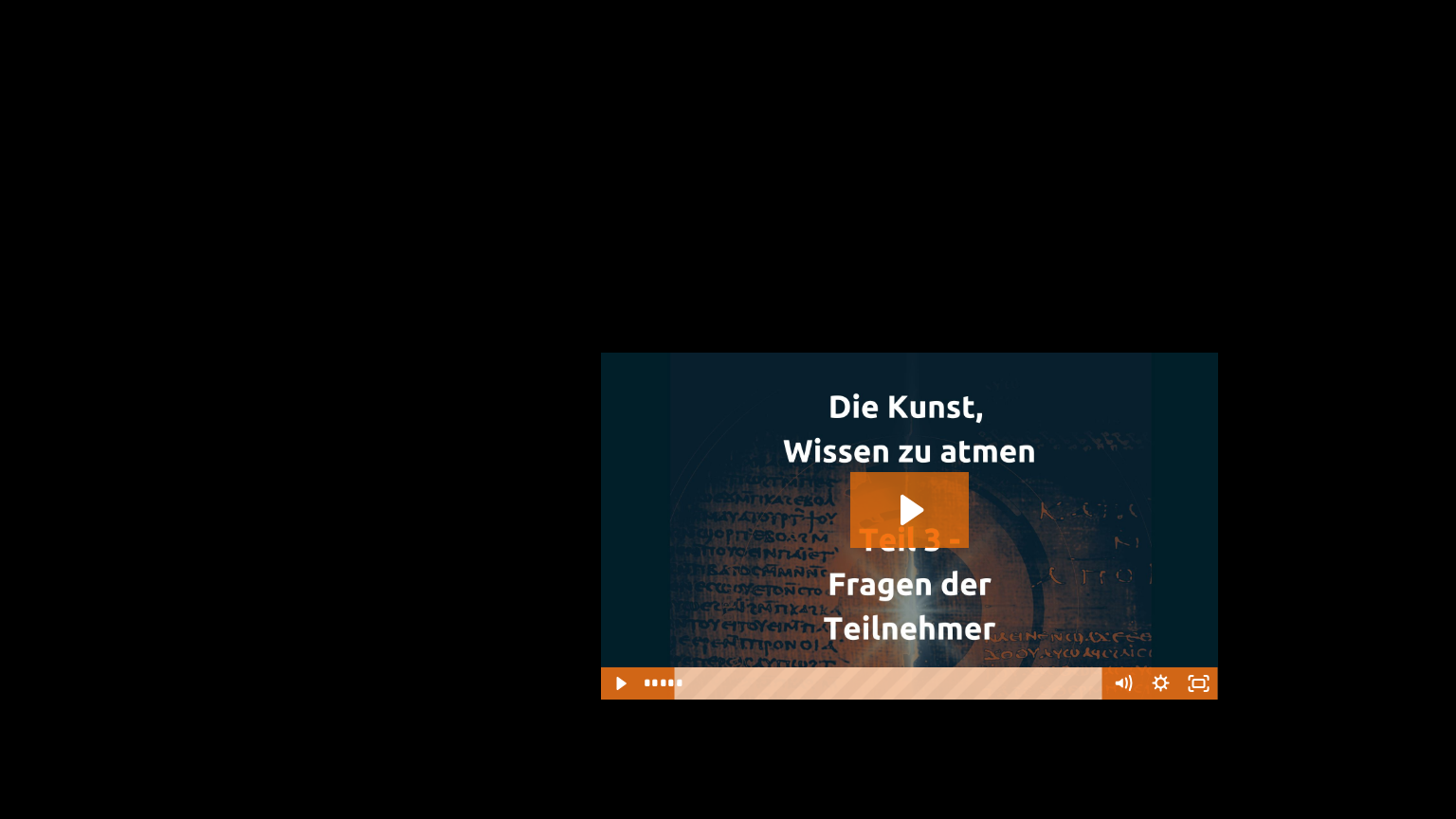 click at bounding box center (728, 410) 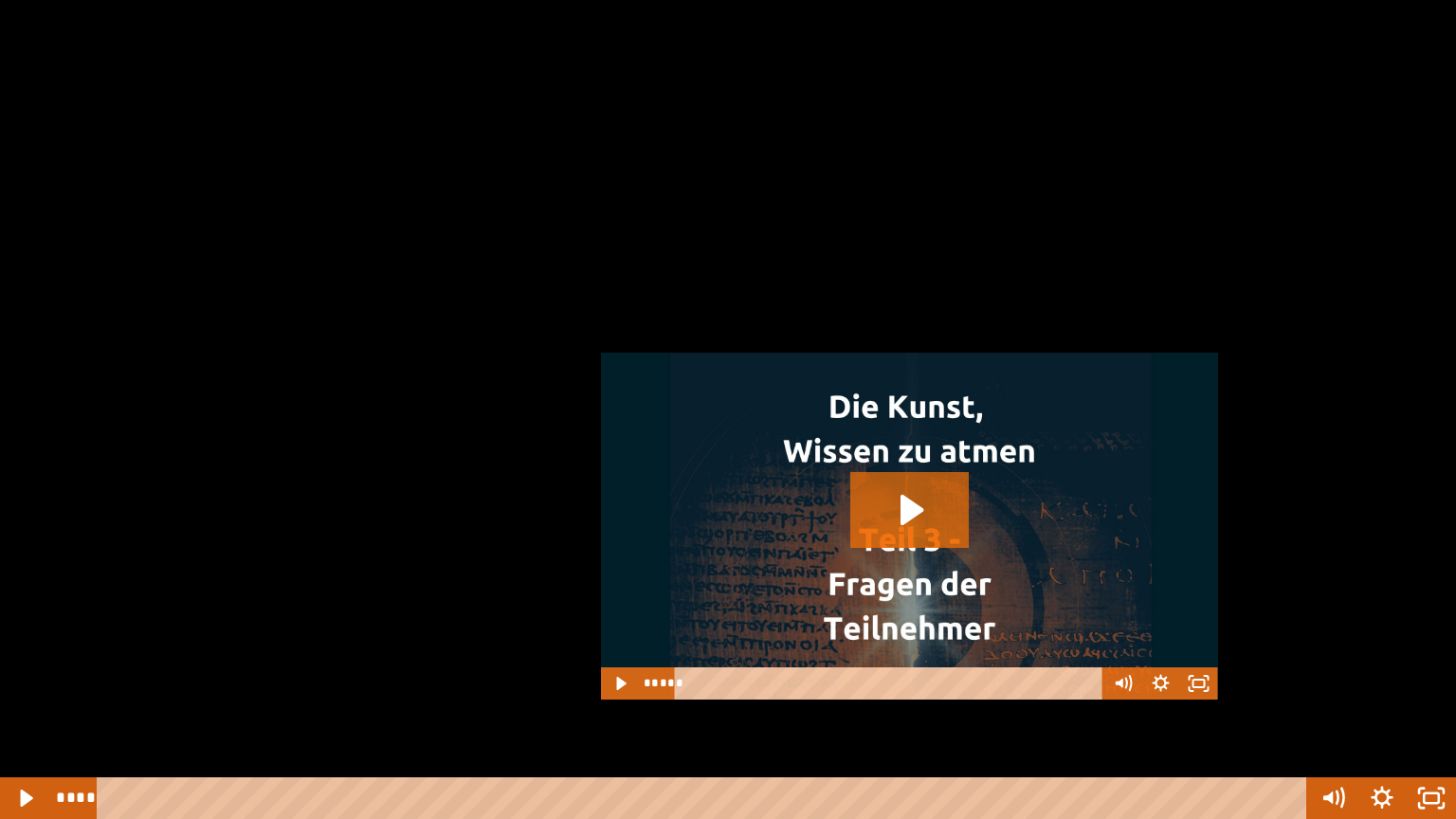 click at bounding box center [728, 410] 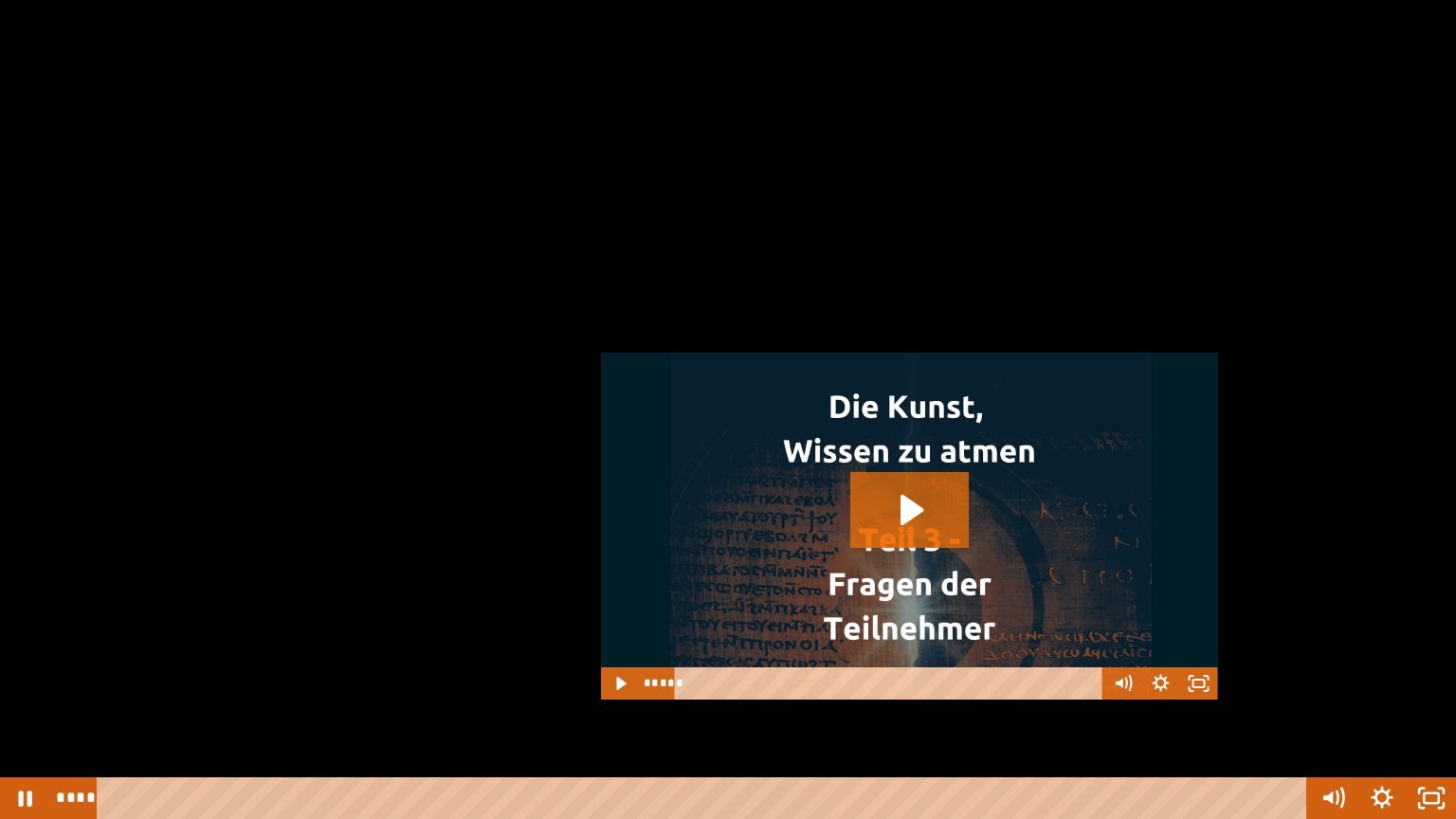 click at bounding box center [728, 410] 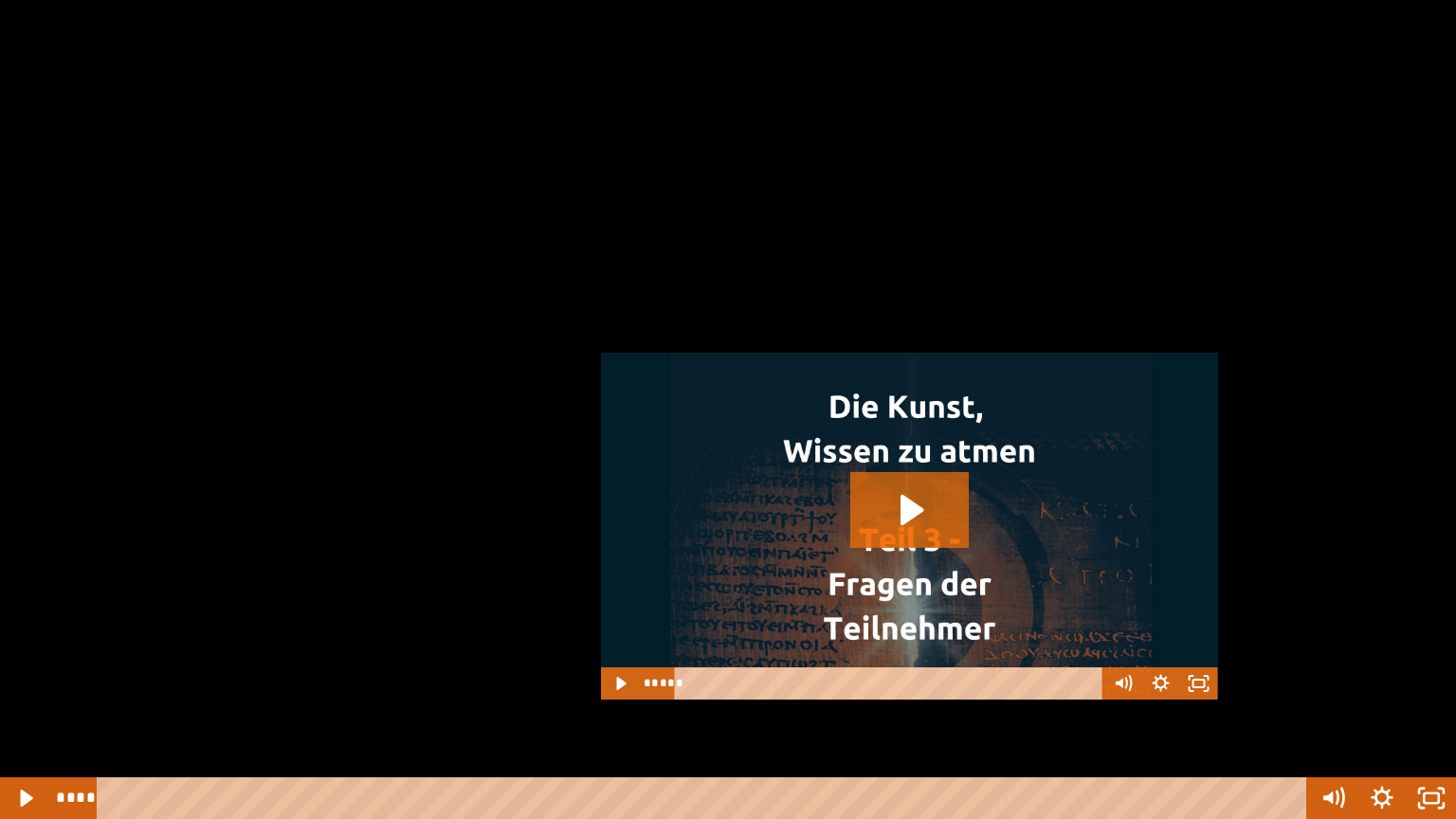 click at bounding box center (728, 410) 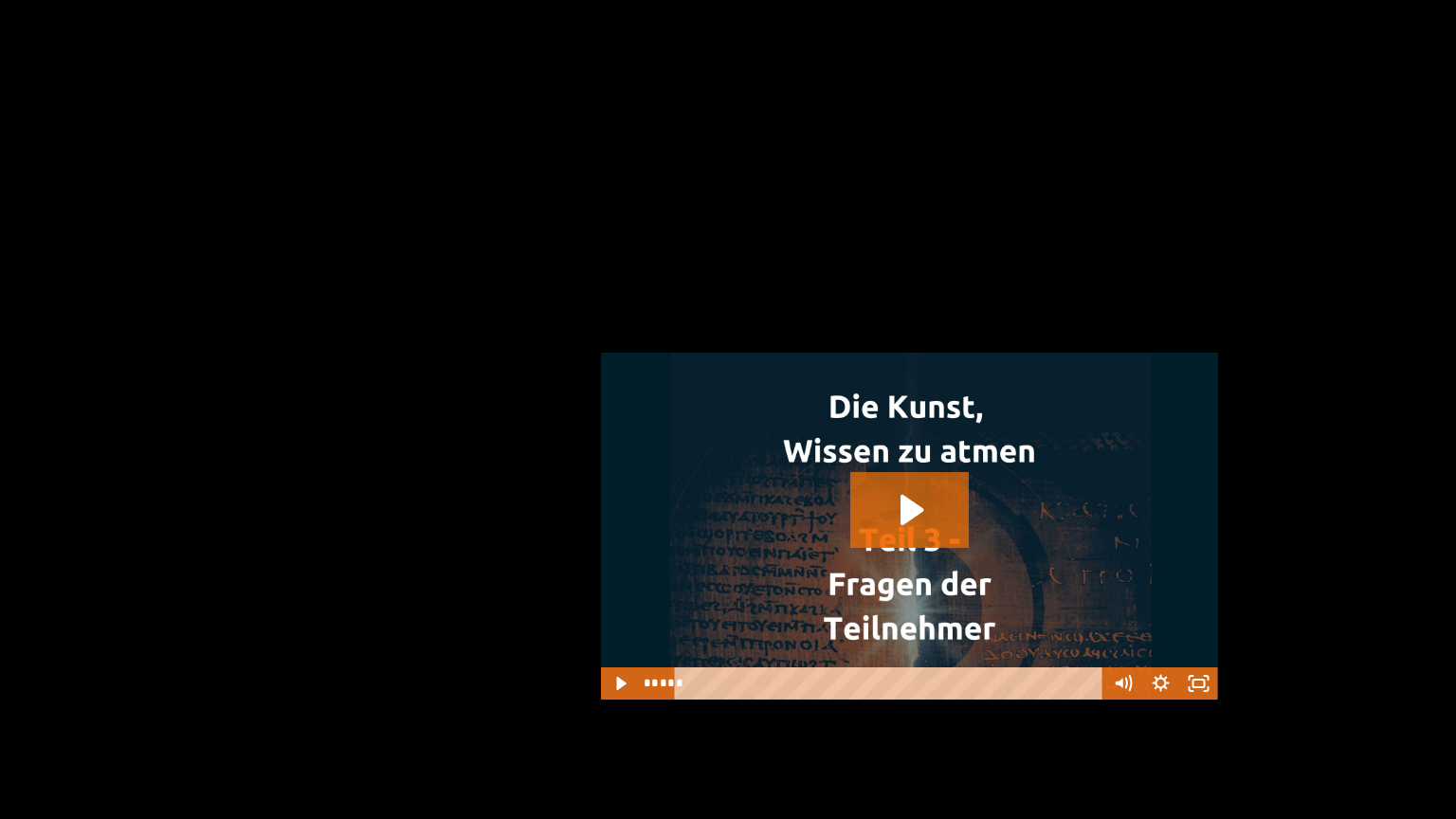 click at bounding box center [728, 410] 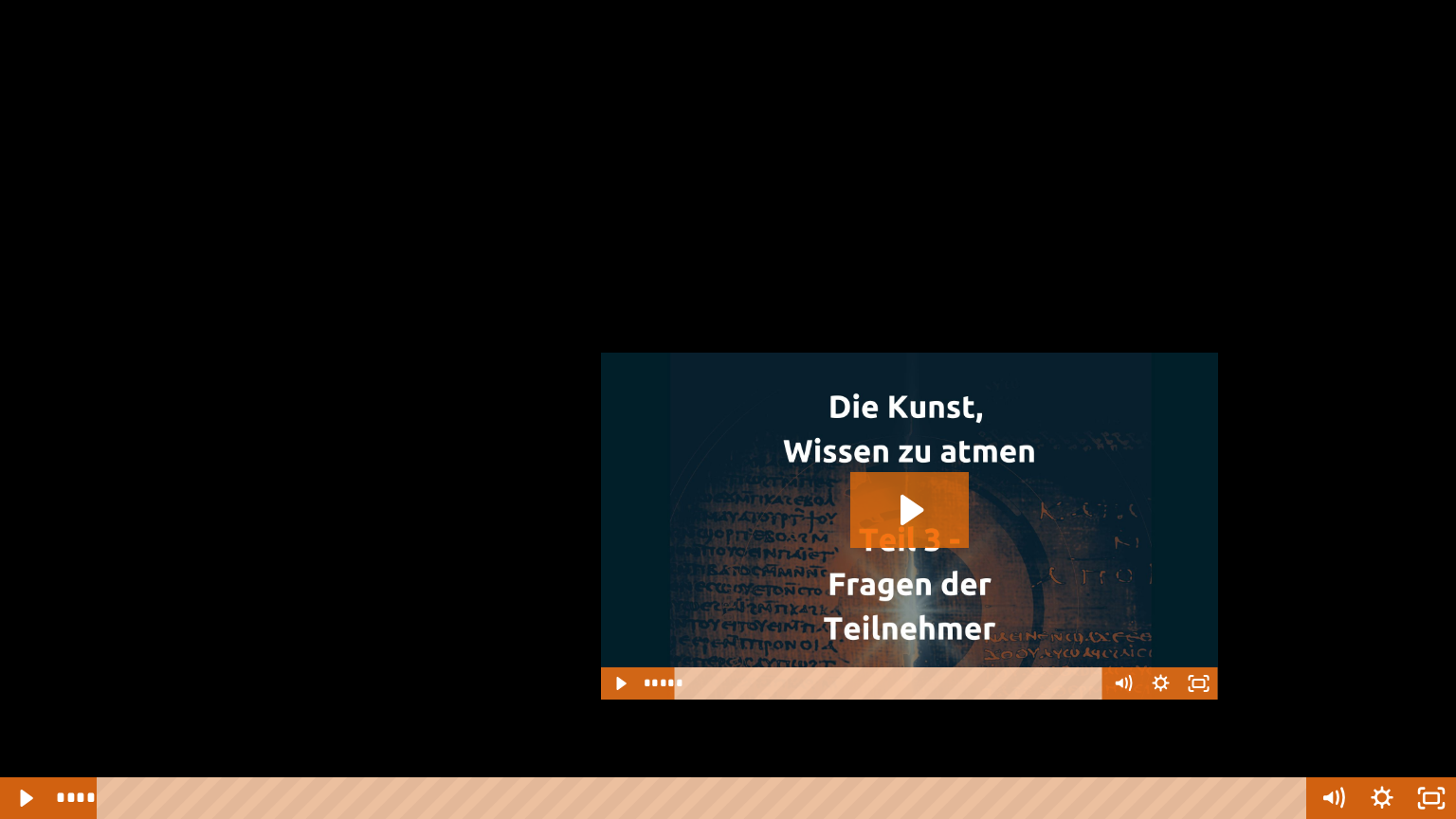 click at bounding box center [728, 410] 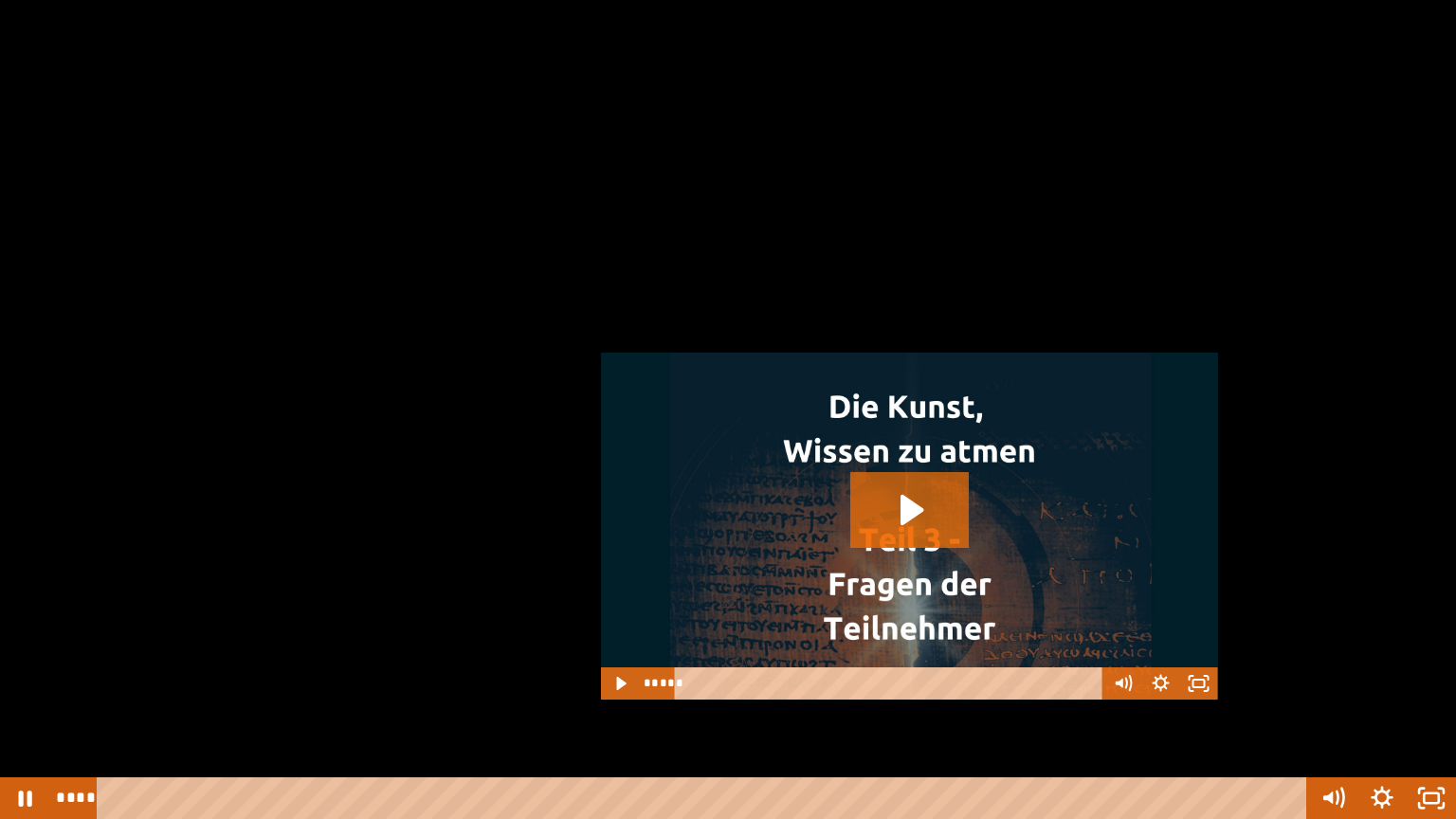 click at bounding box center (728, 410) 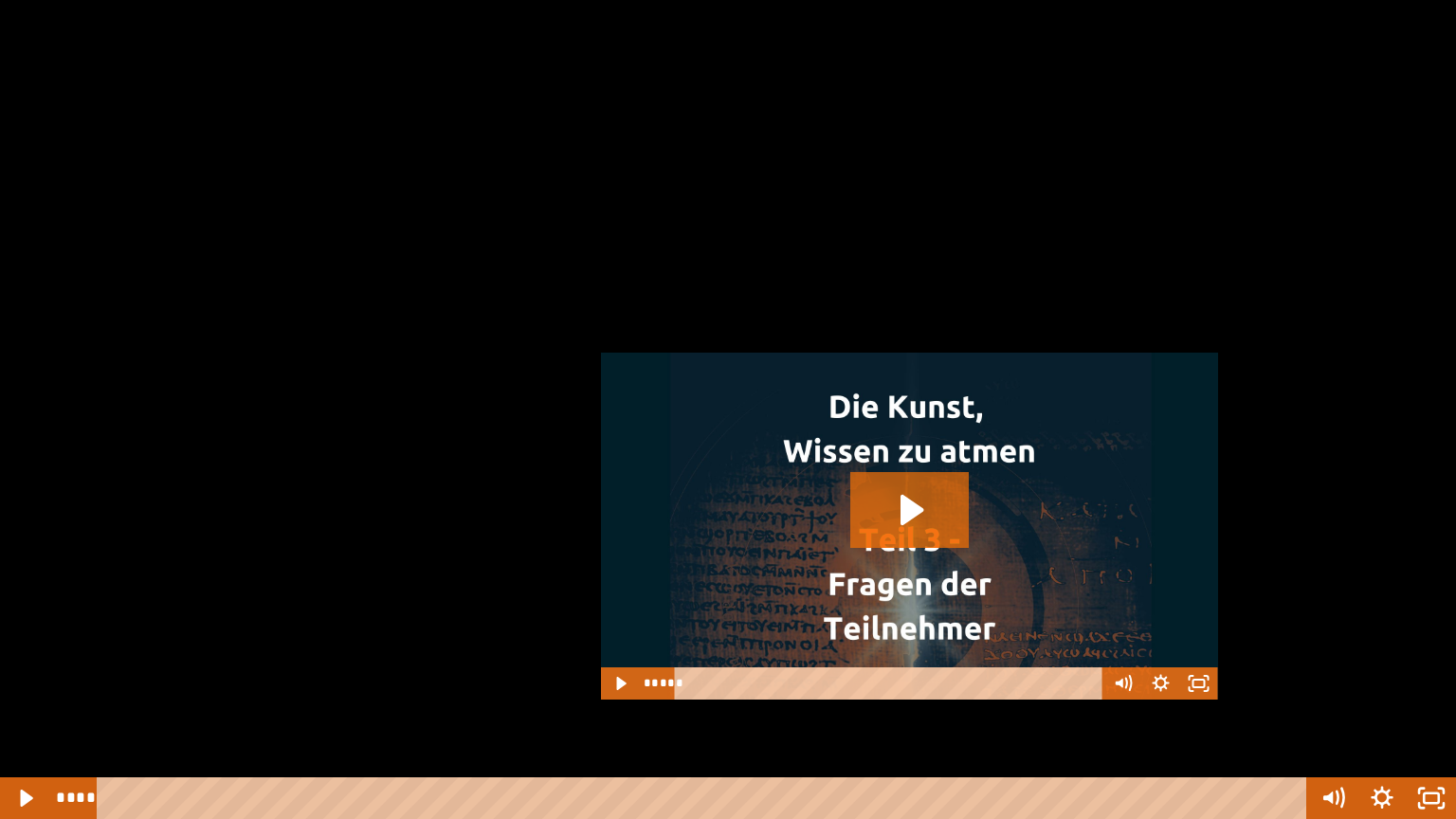click at bounding box center (728, 410) 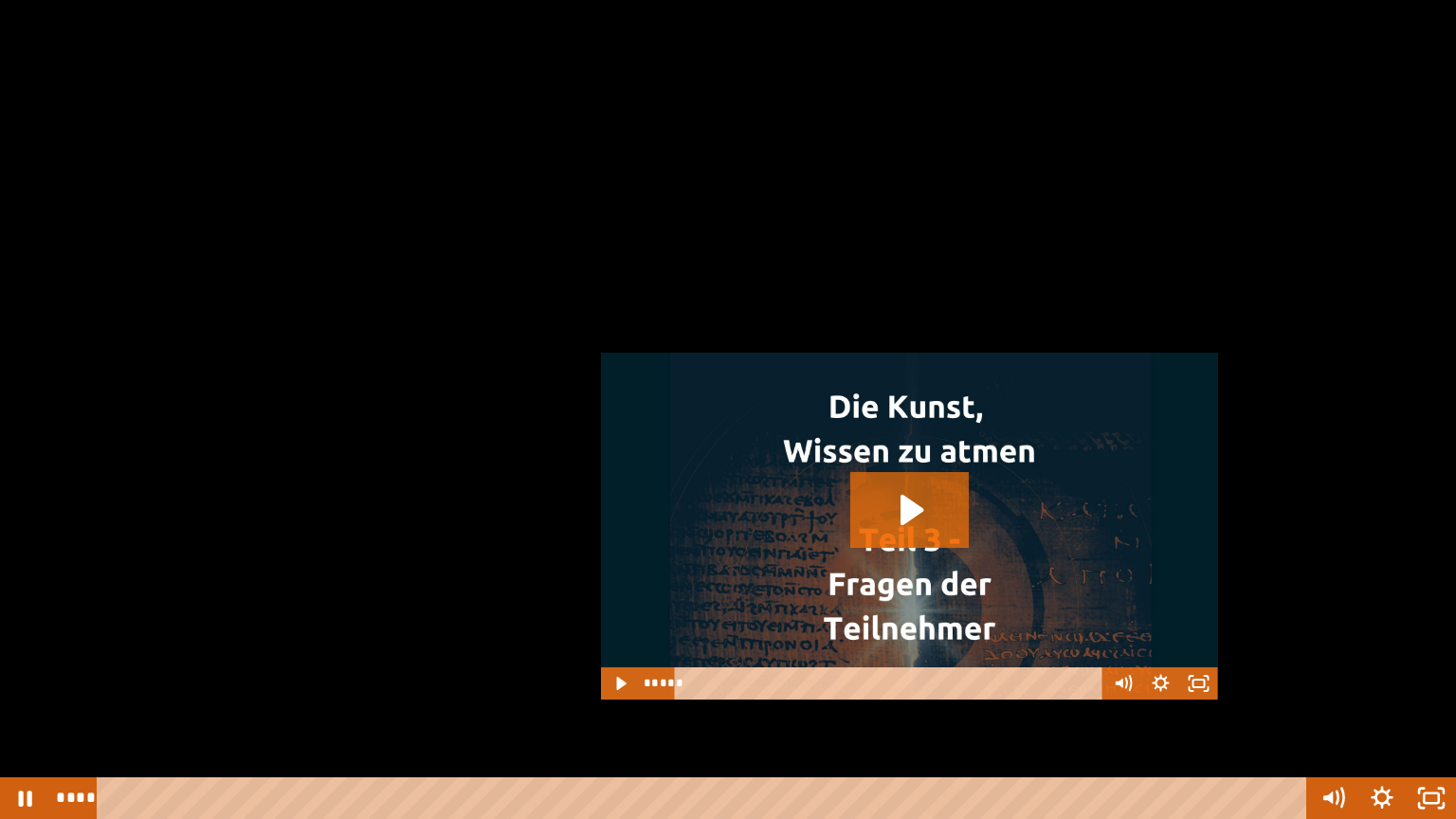 click at bounding box center (728, 410) 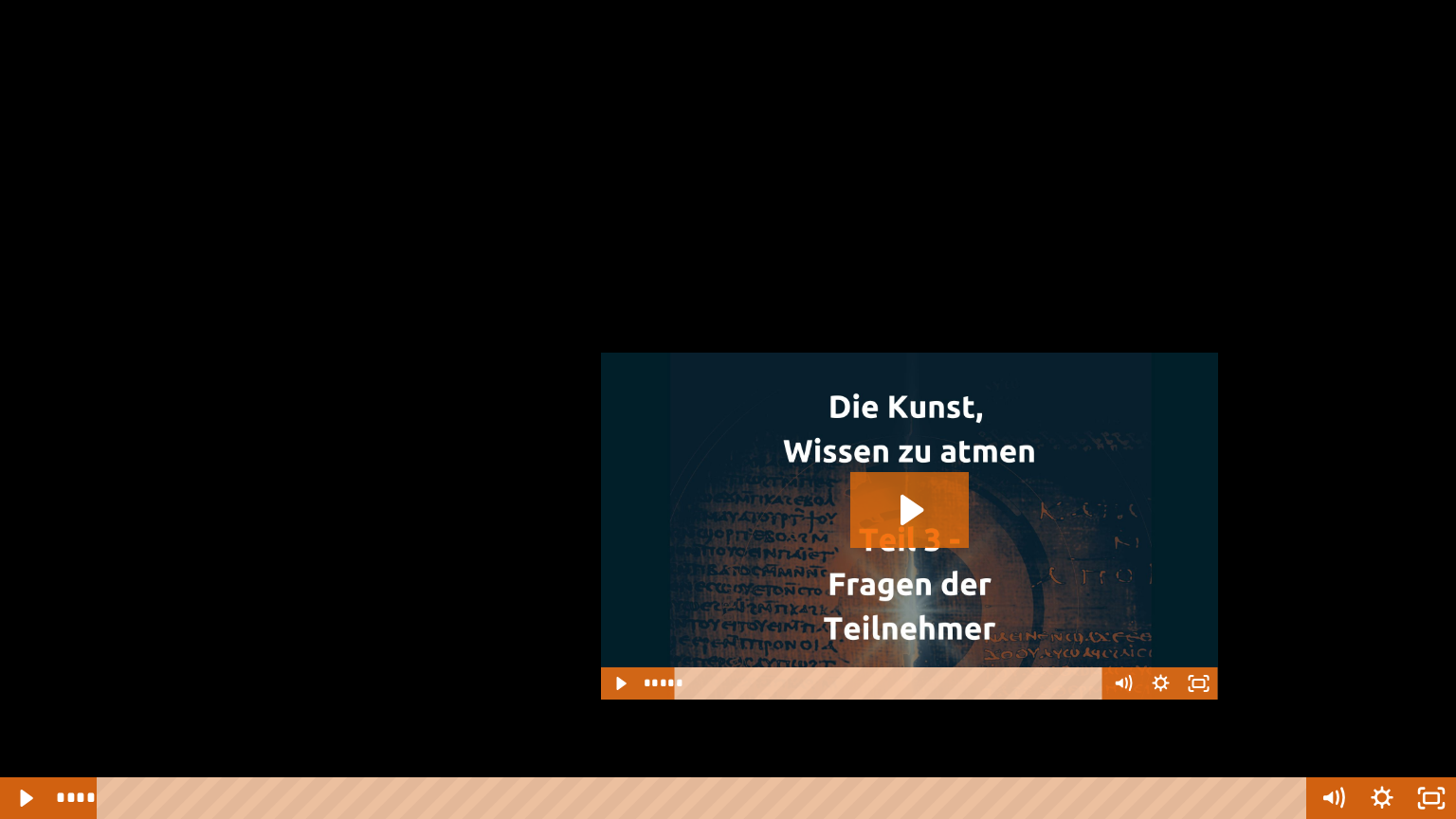 click at bounding box center [728, 410] 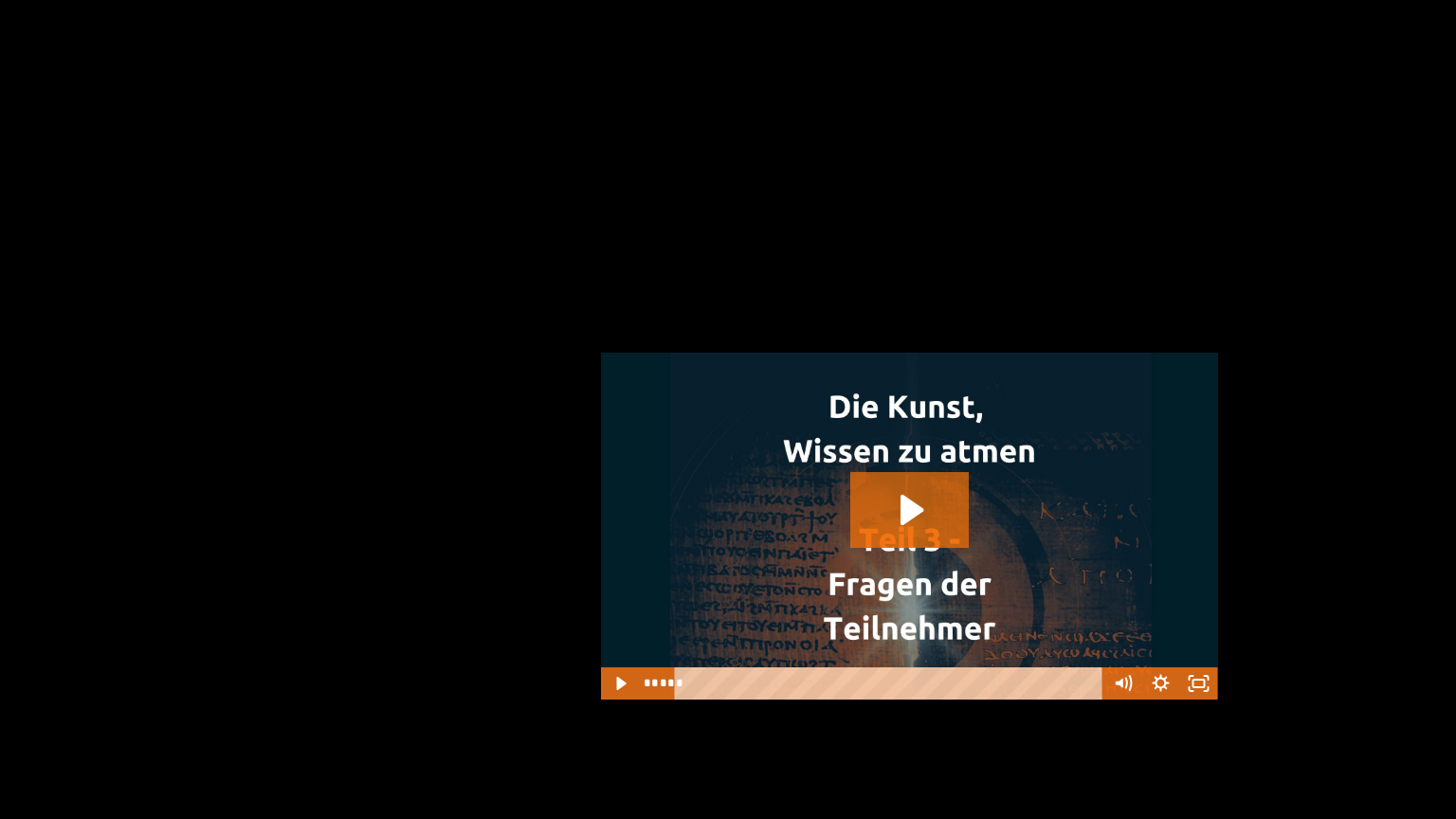 click at bounding box center [728, 410] 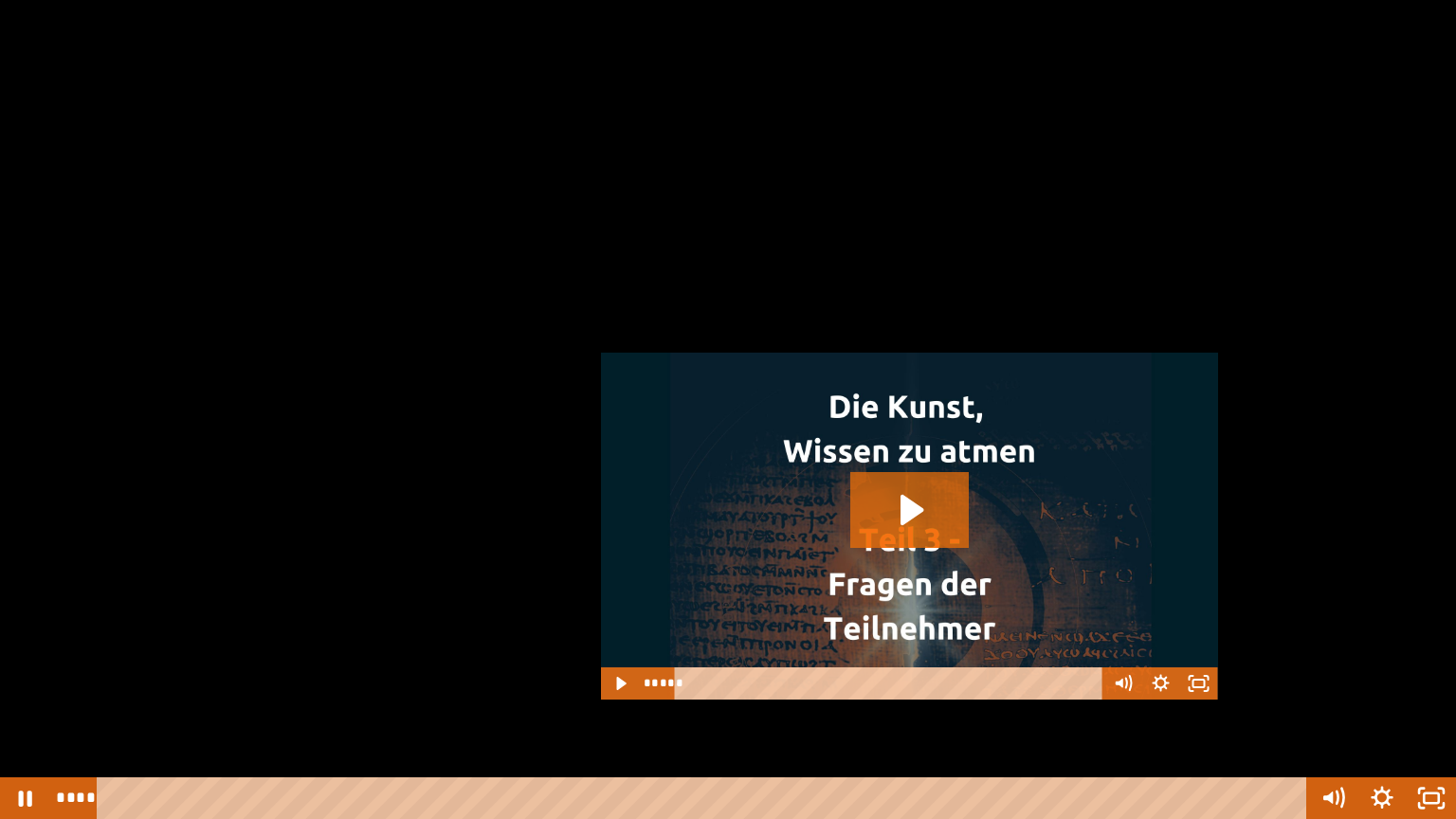 click at bounding box center [728, 410] 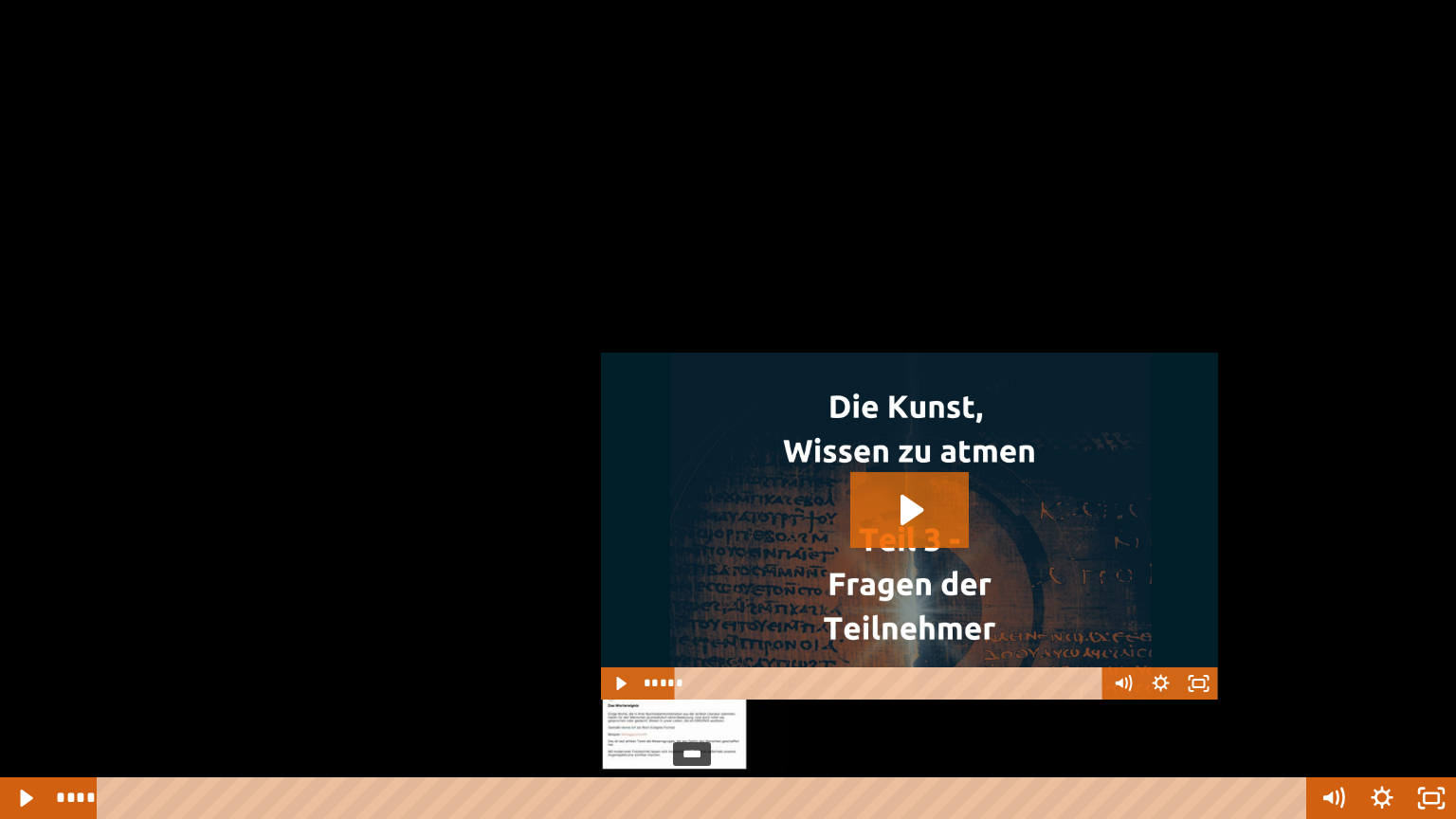 click at bounding box center [692, 798] 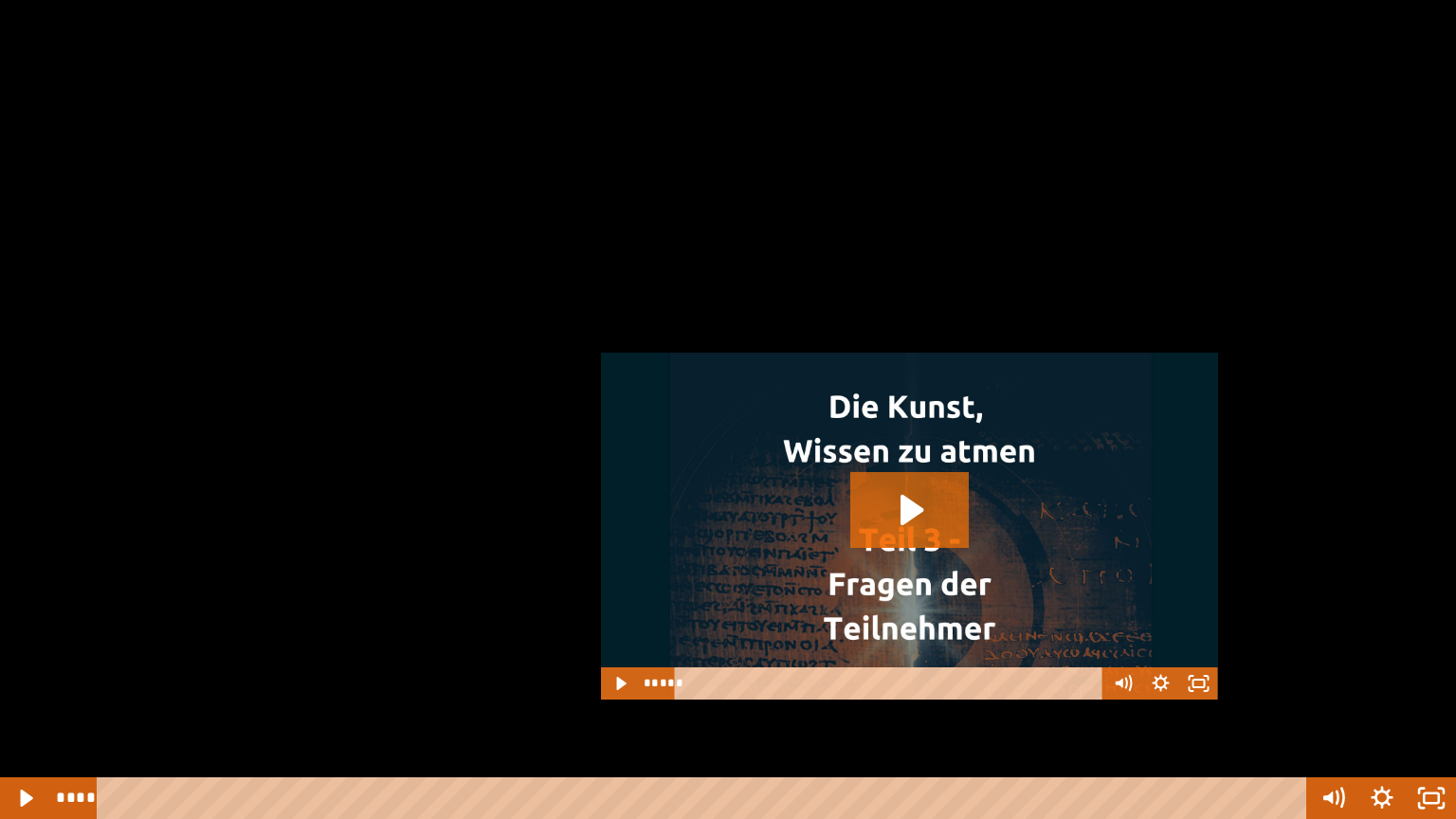 click at bounding box center [728, 410] 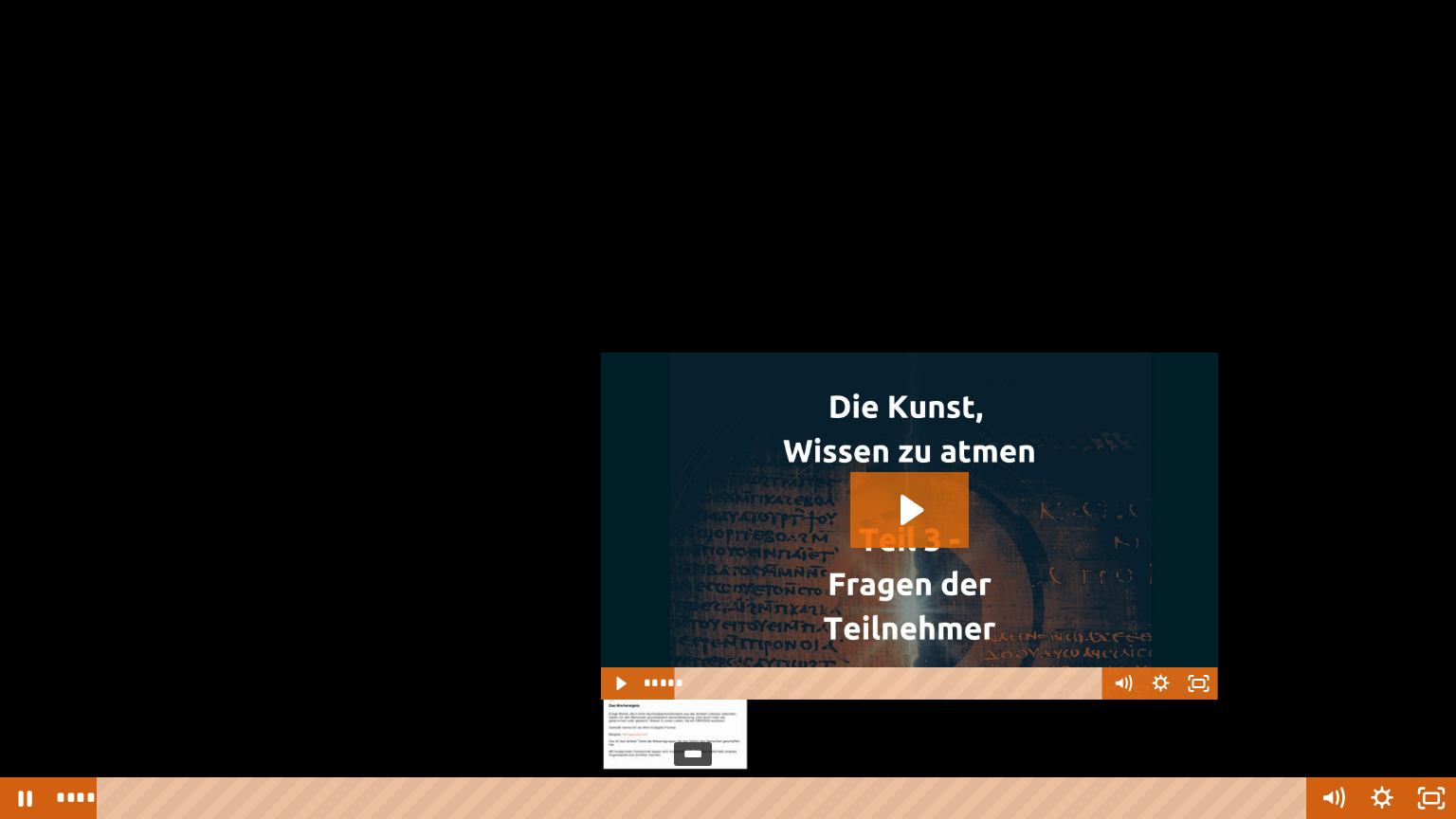 click at bounding box center [696, 798] 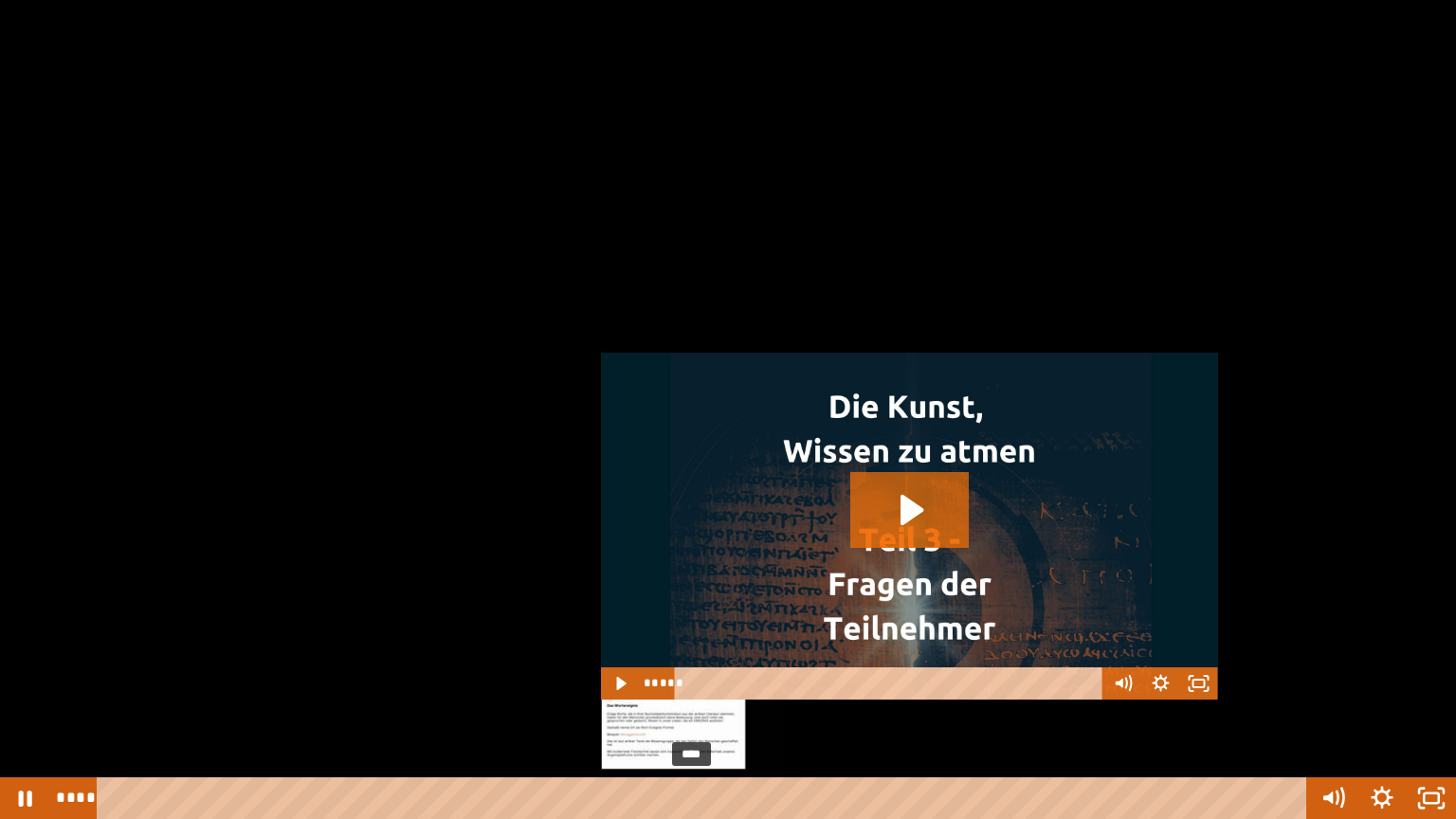 click at bounding box center [691, 798] 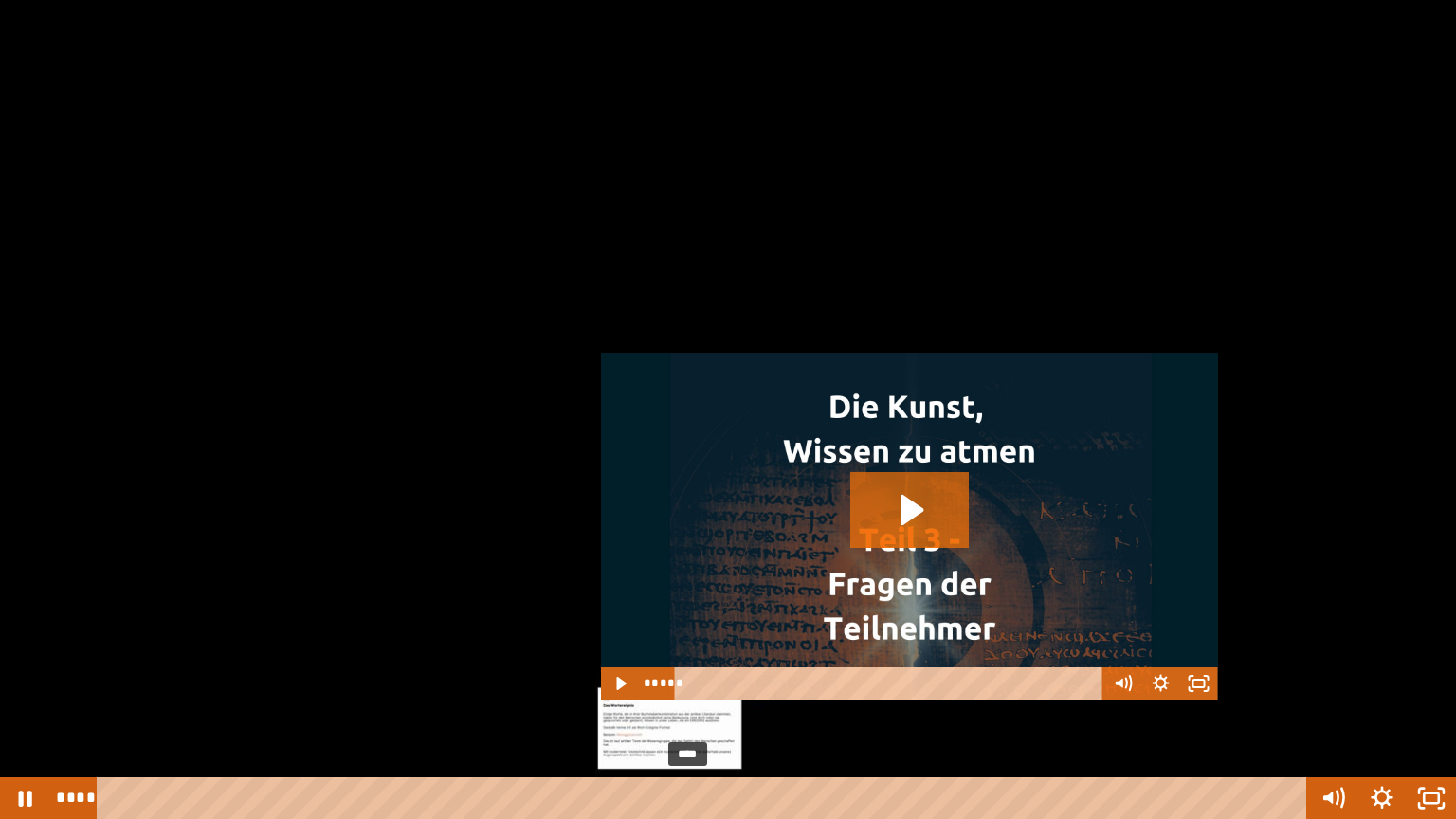 click on "****" at bounding box center [705, 798] 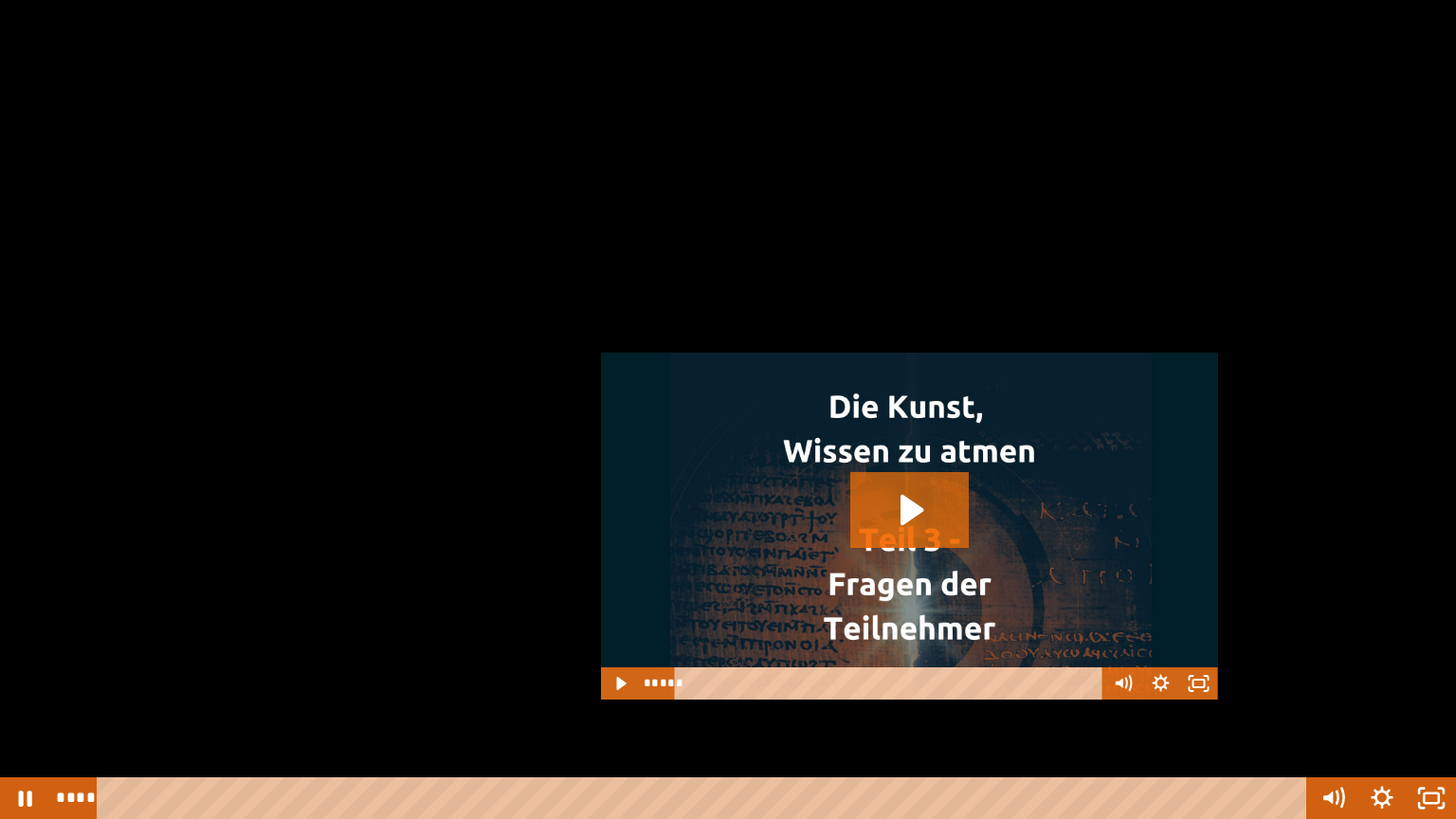click at bounding box center (728, 410) 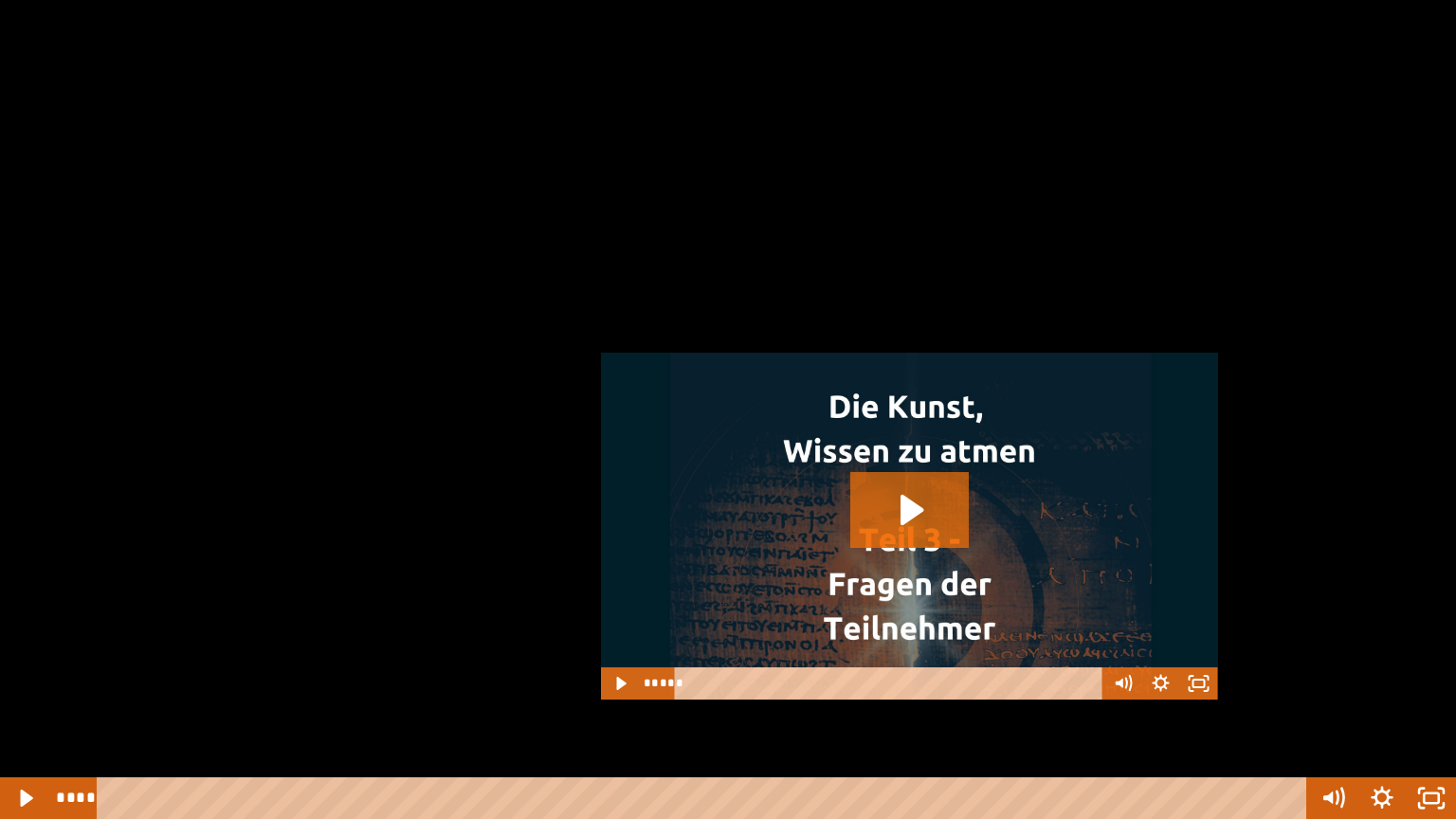 click at bounding box center (728, 410) 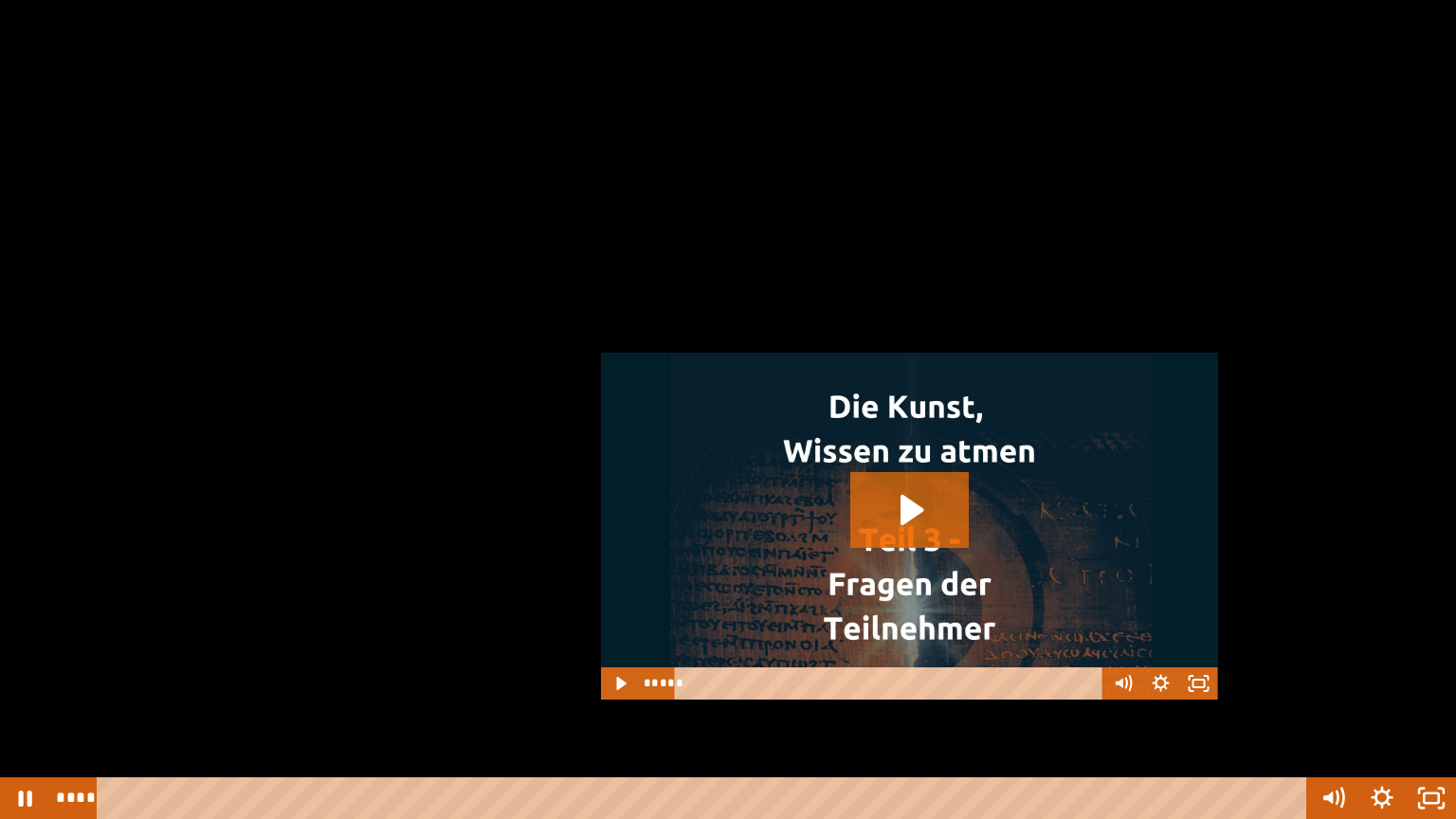 click at bounding box center (728, 410) 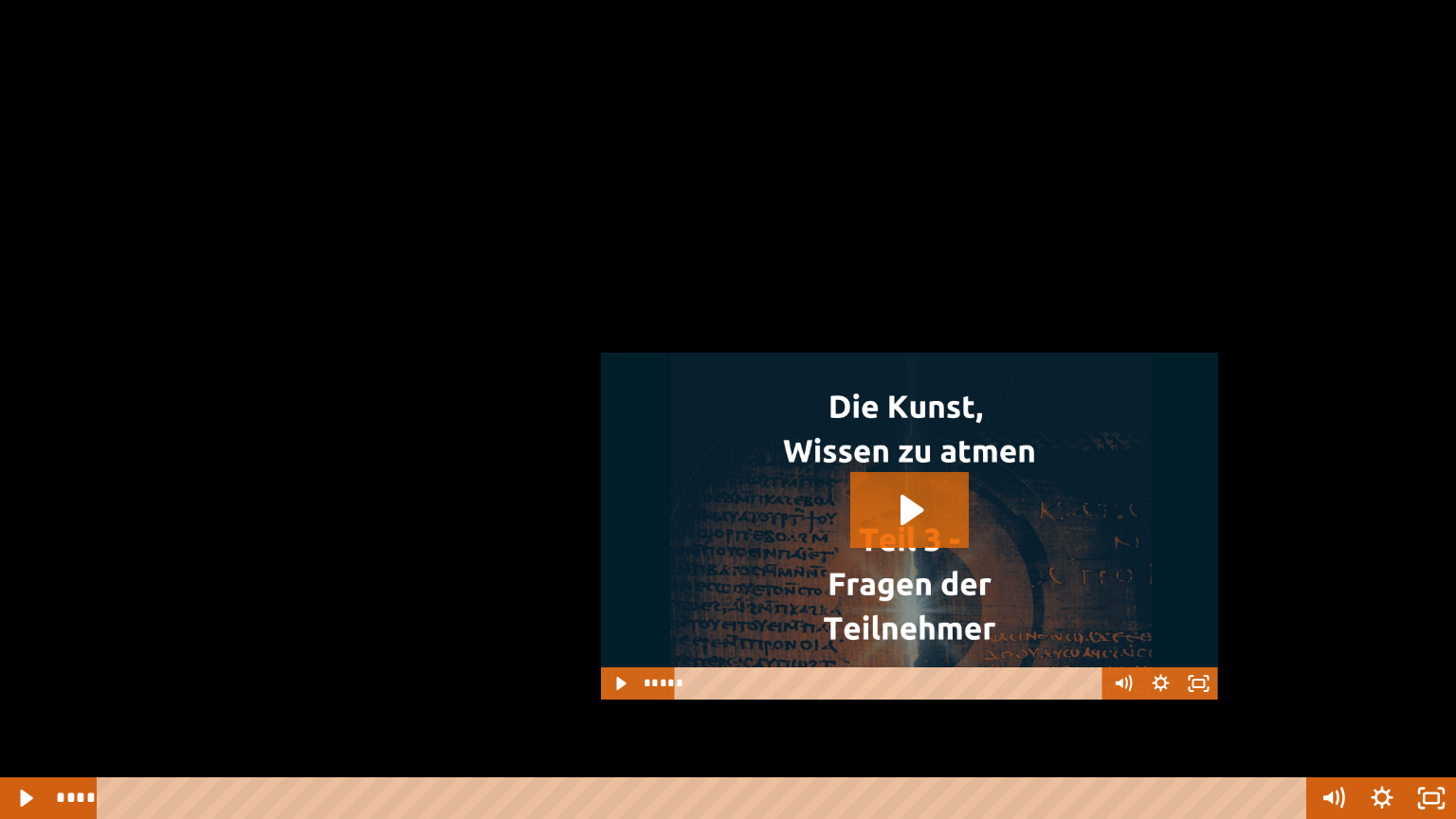 click at bounding box center [728, 410] 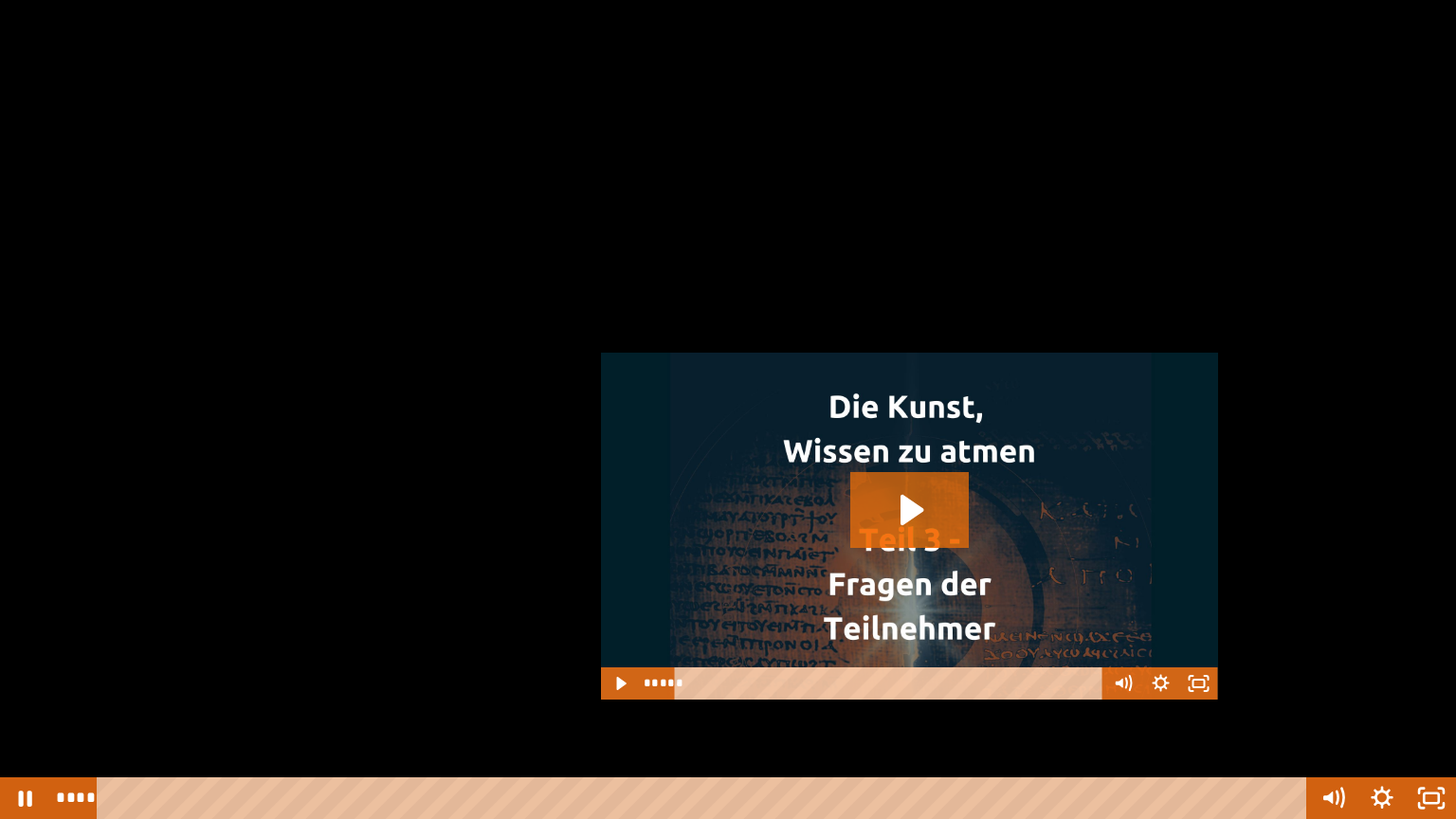 click at bounding box center [728, 410] 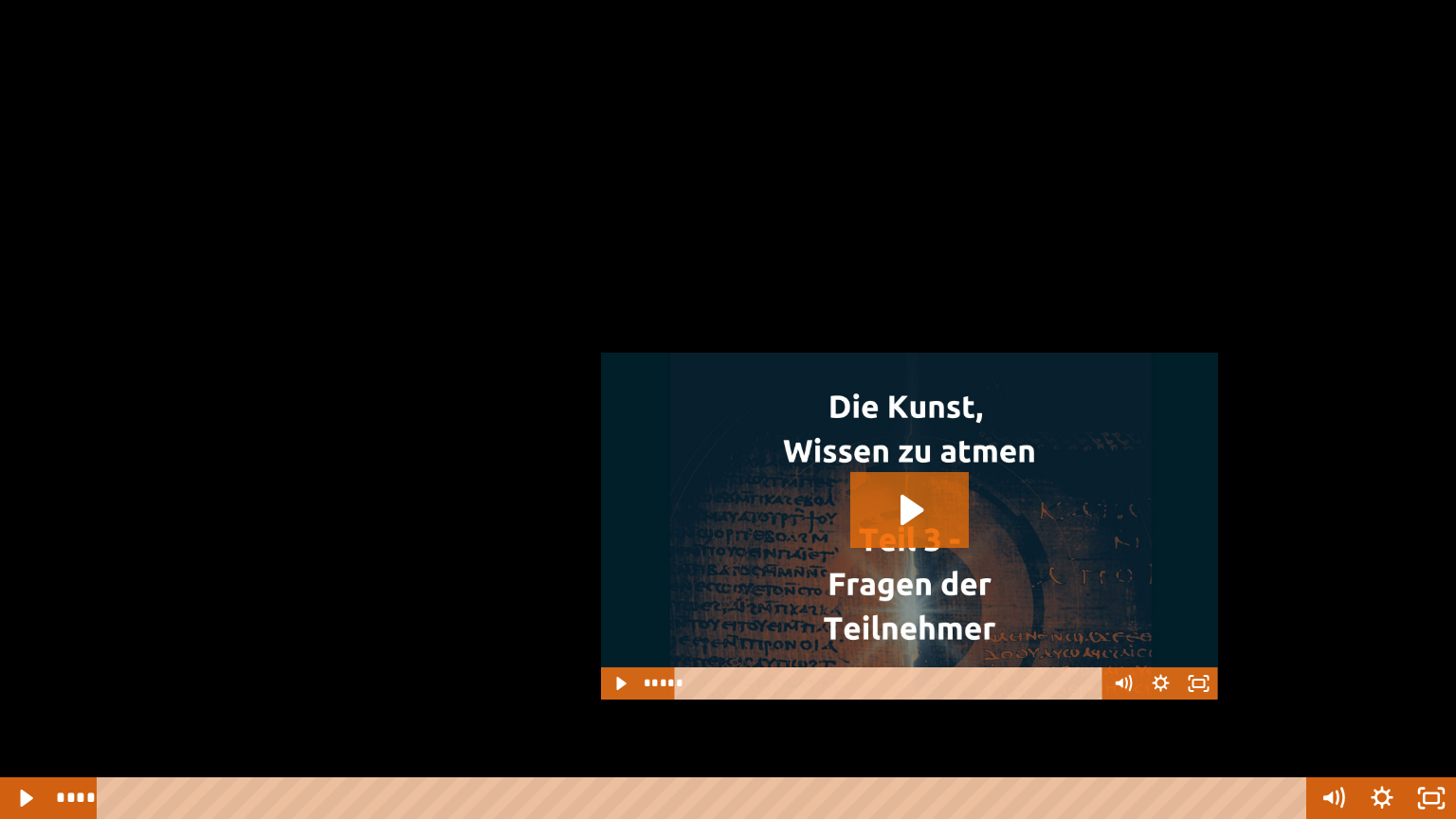 click at bounding box center [728, 410] 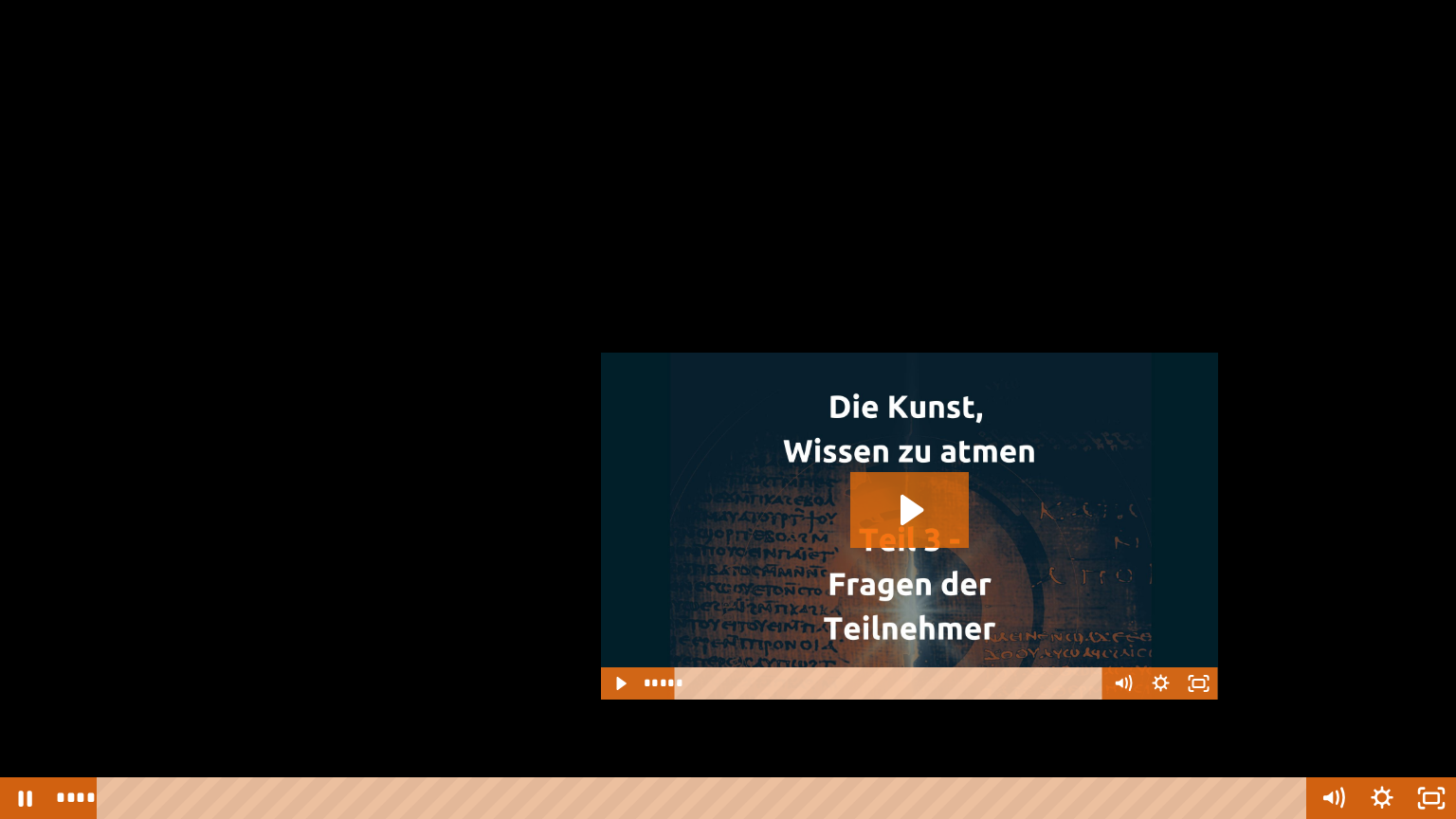 click at bounding box center [728, 410] 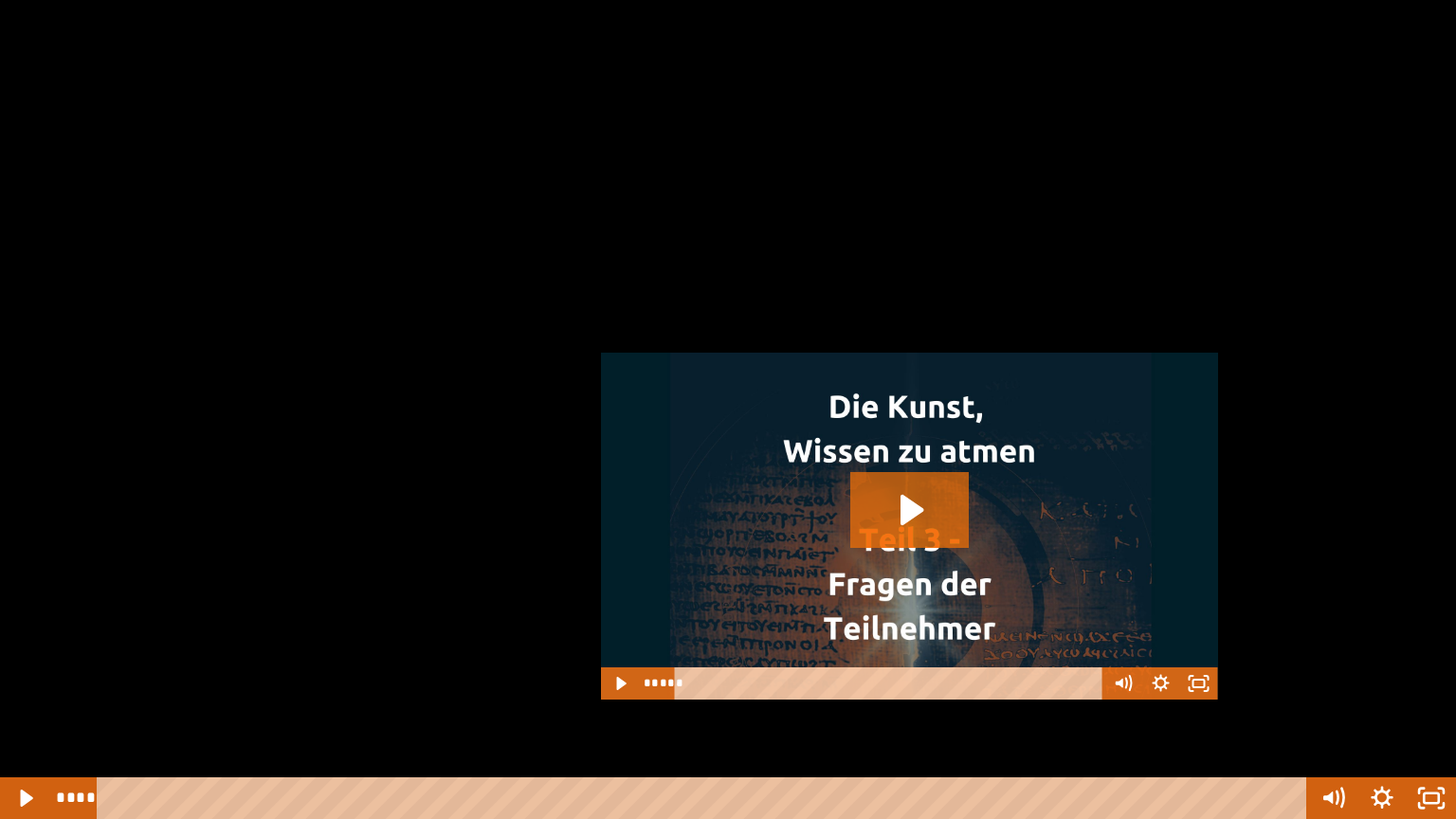click at bounding box center (728, 410) 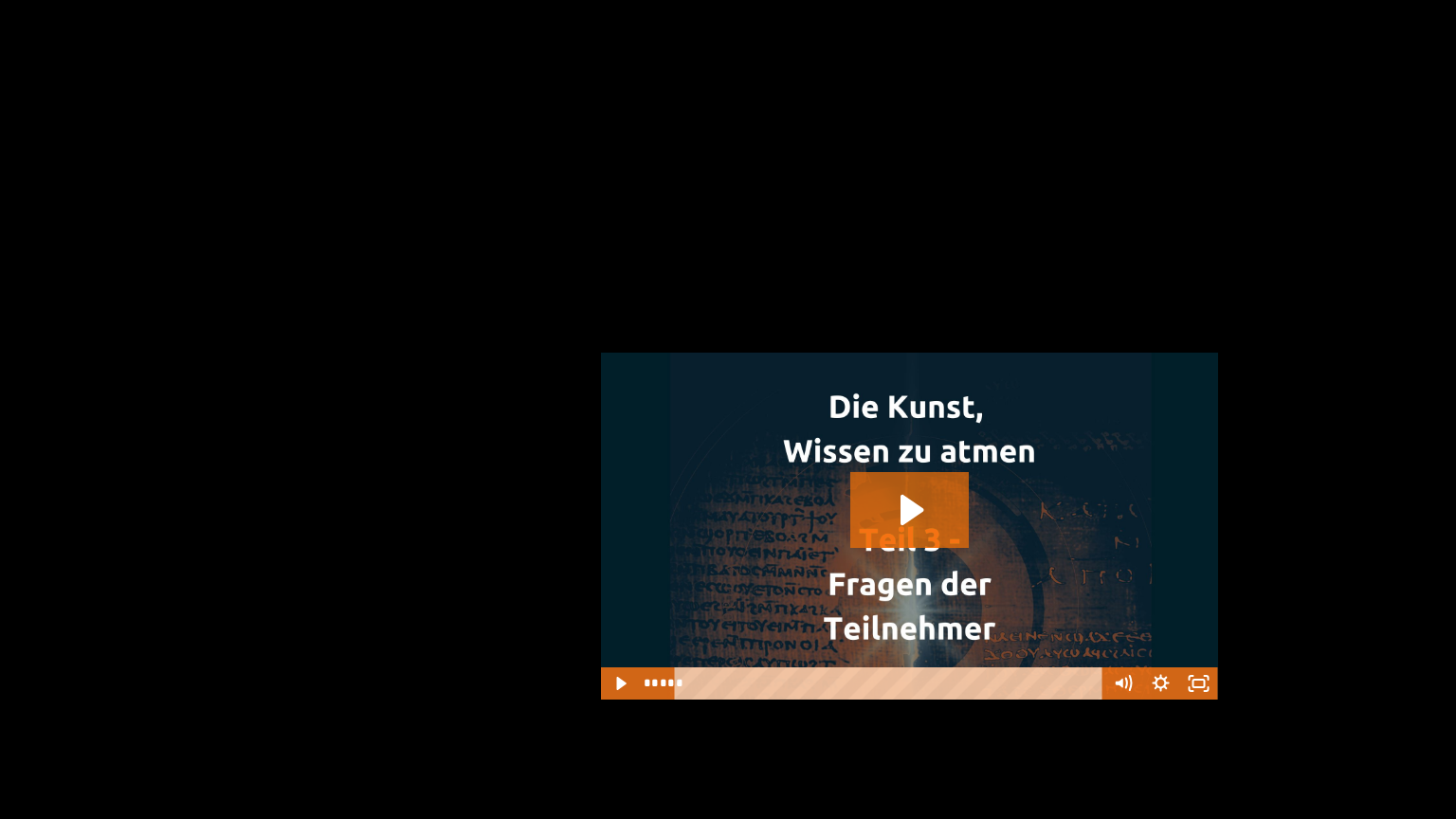 click at bounding box center [728, 410] 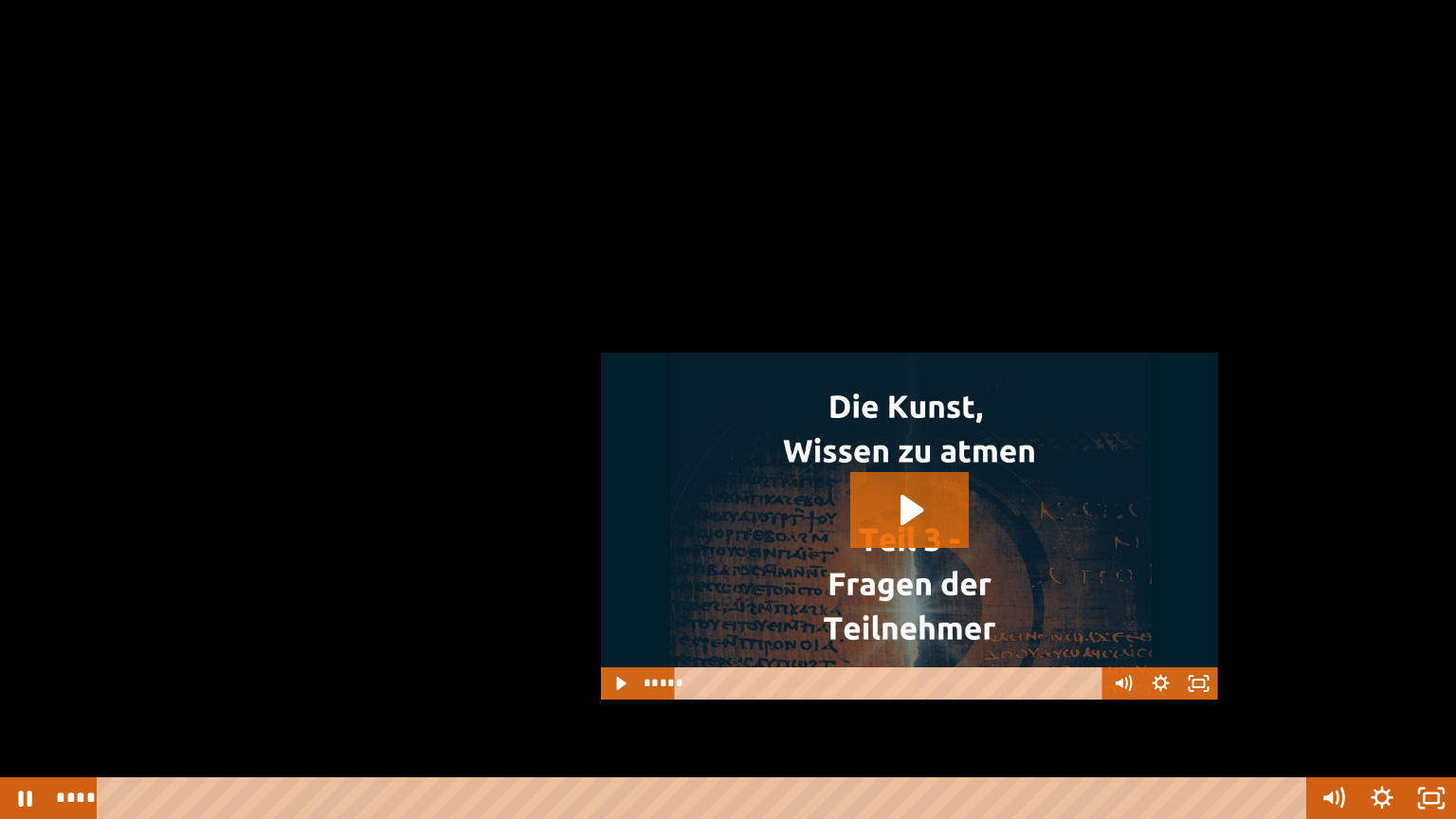 click at bounding box center (728, 410) 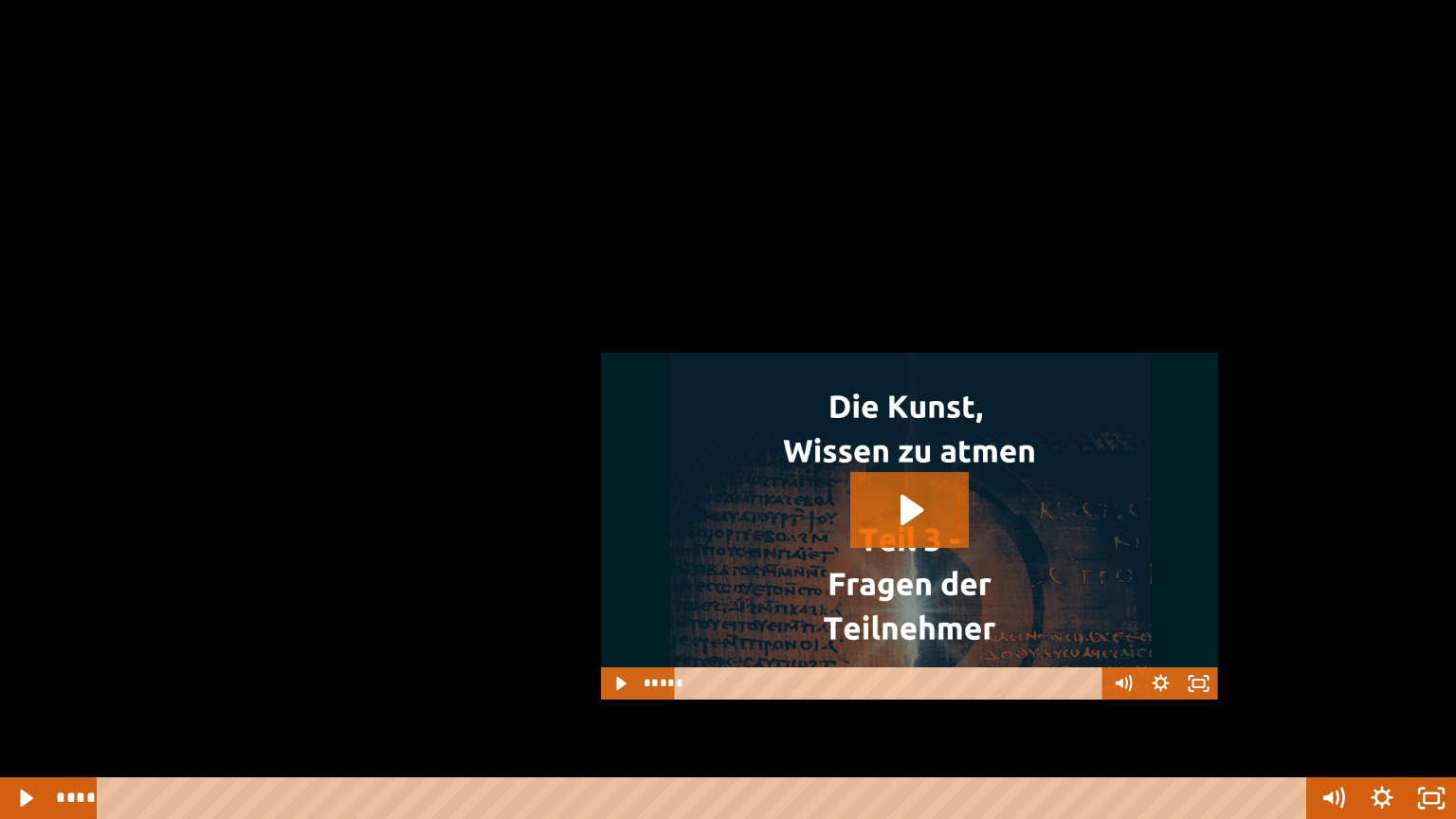 click at bounding box center [728, 410] 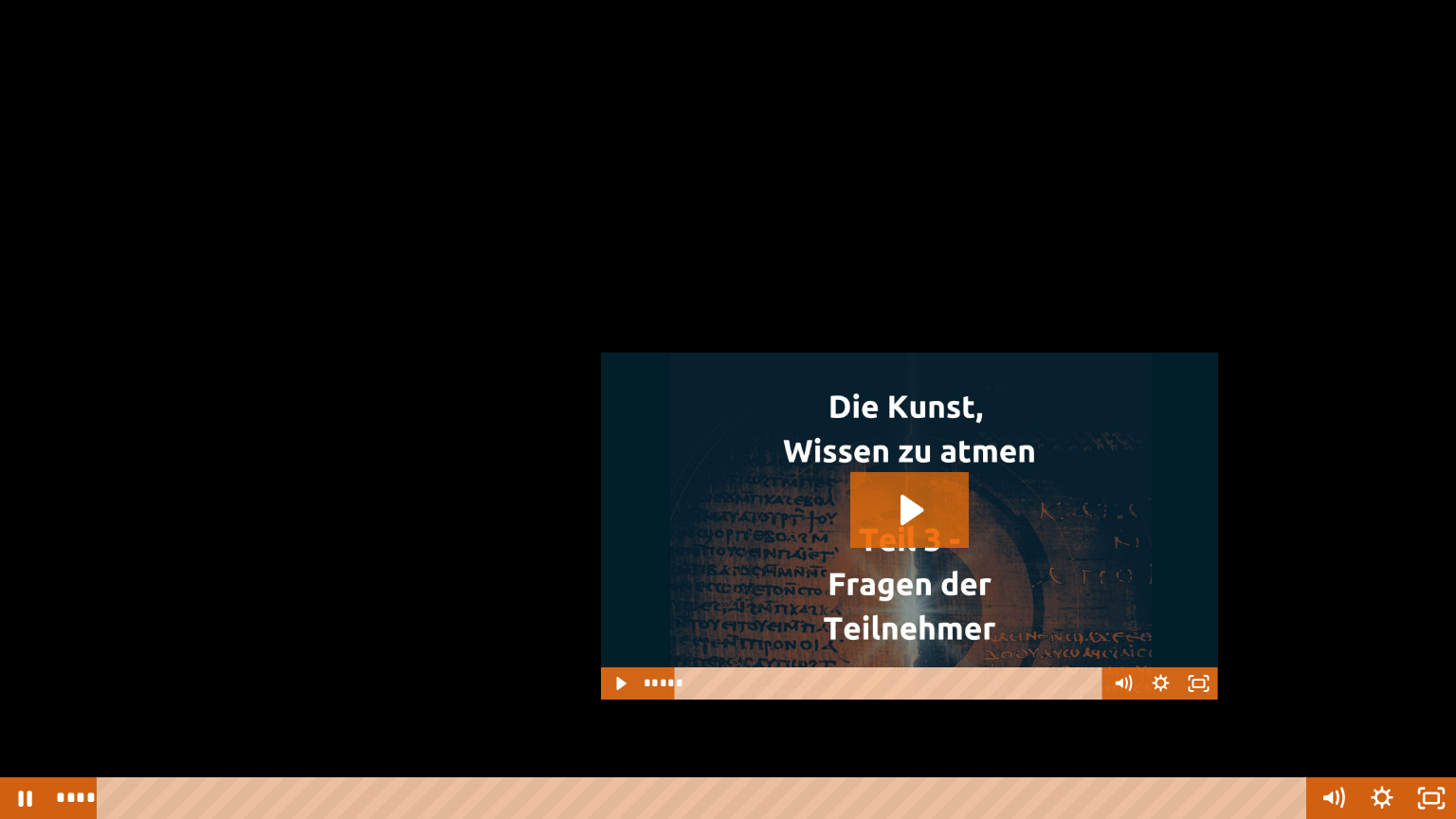 click at bounding box center (728, 410) 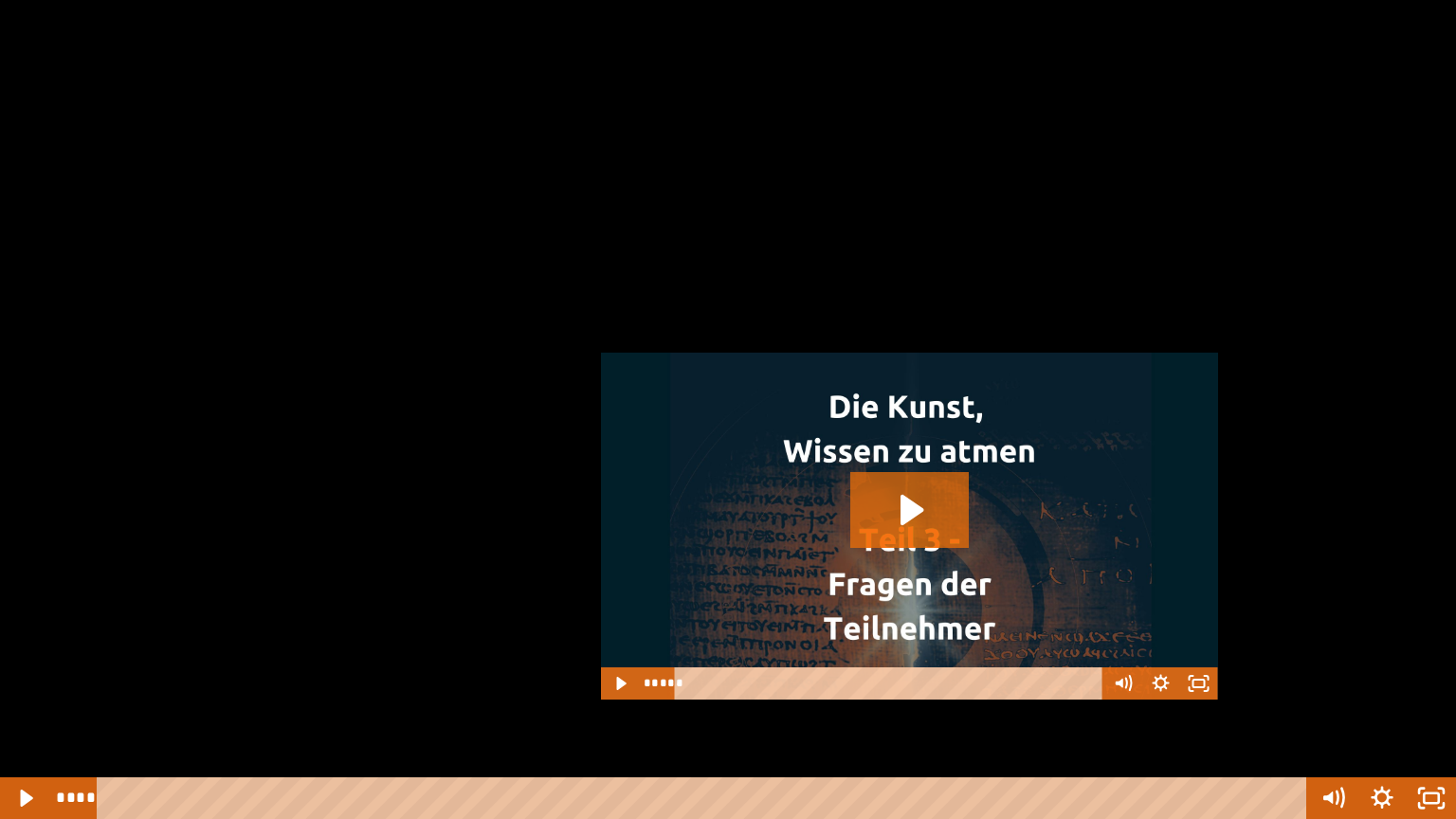 click at bounding box center [728, 410] 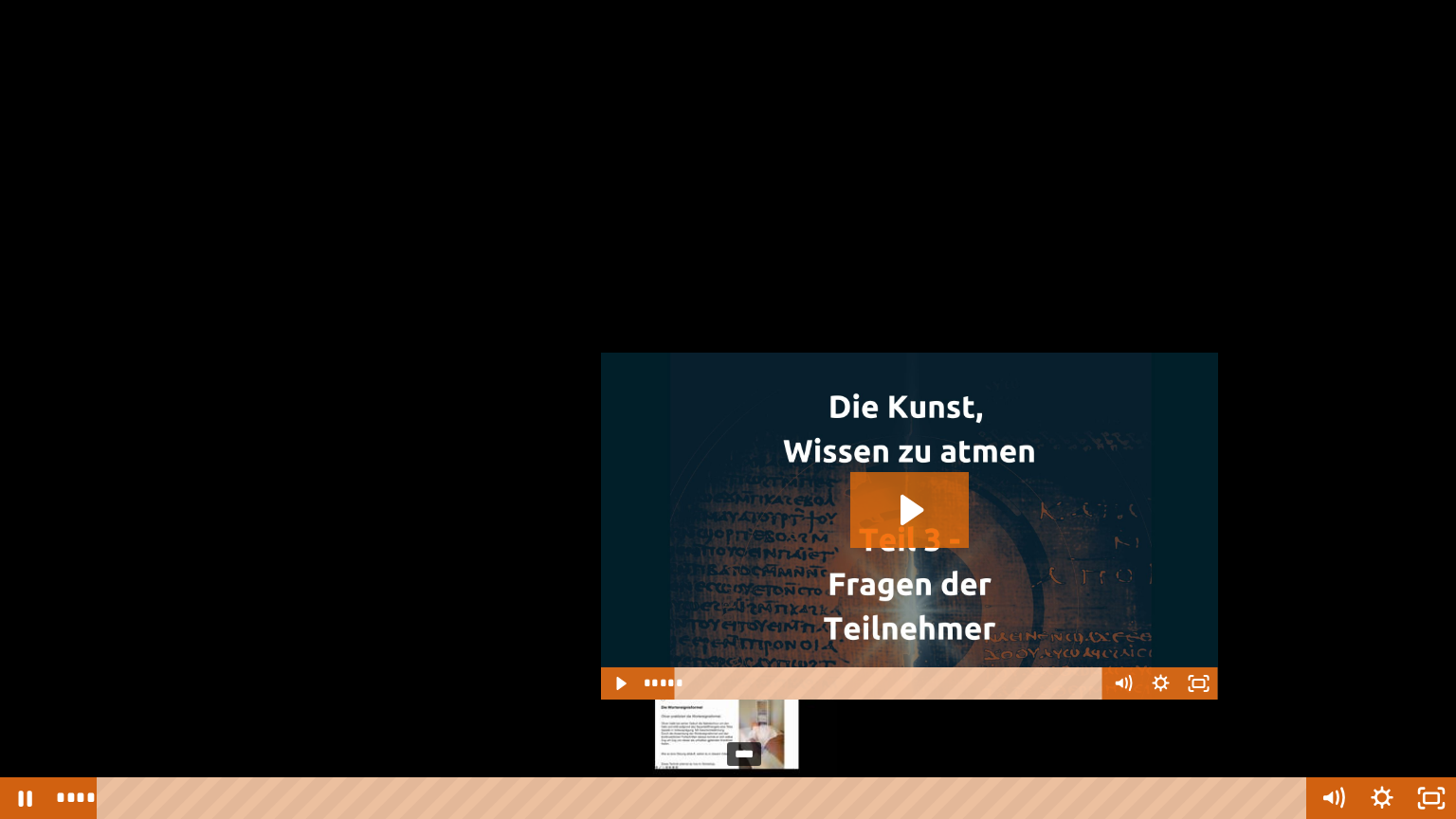 click on "****" at bounding box center [705, 798] 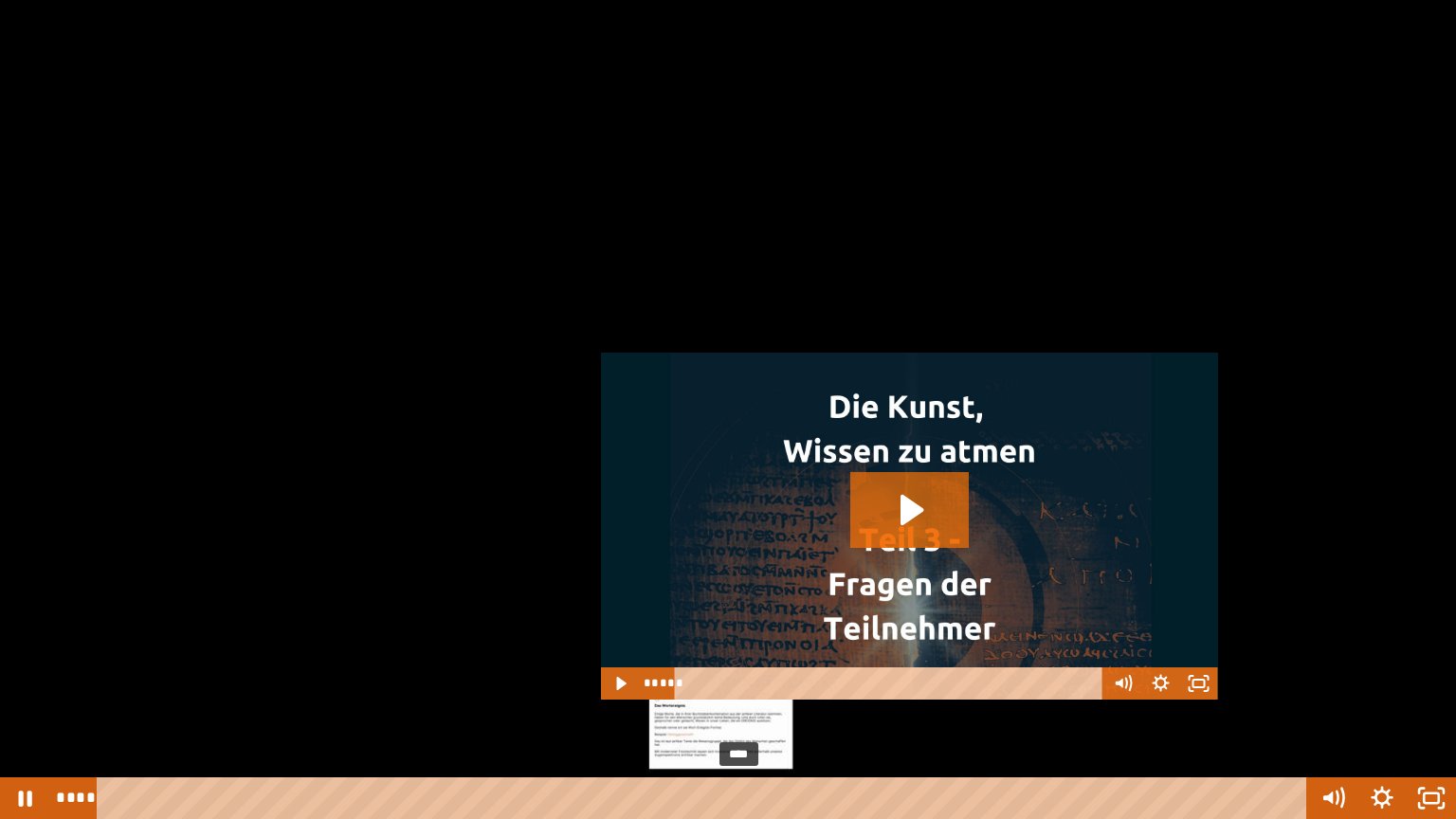 click at bounding box center (738, 798) 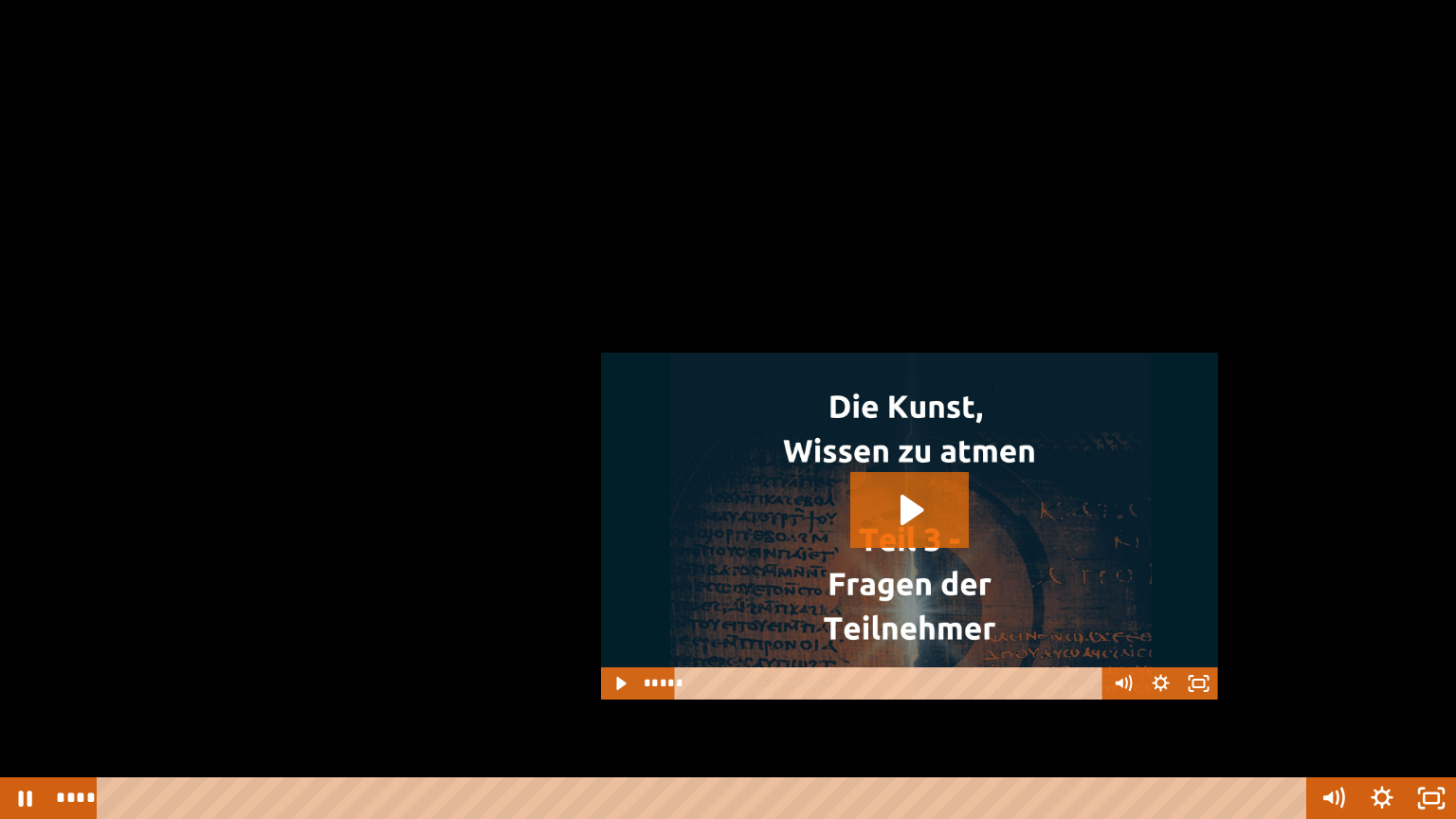 click at bounding box center (728, 410) 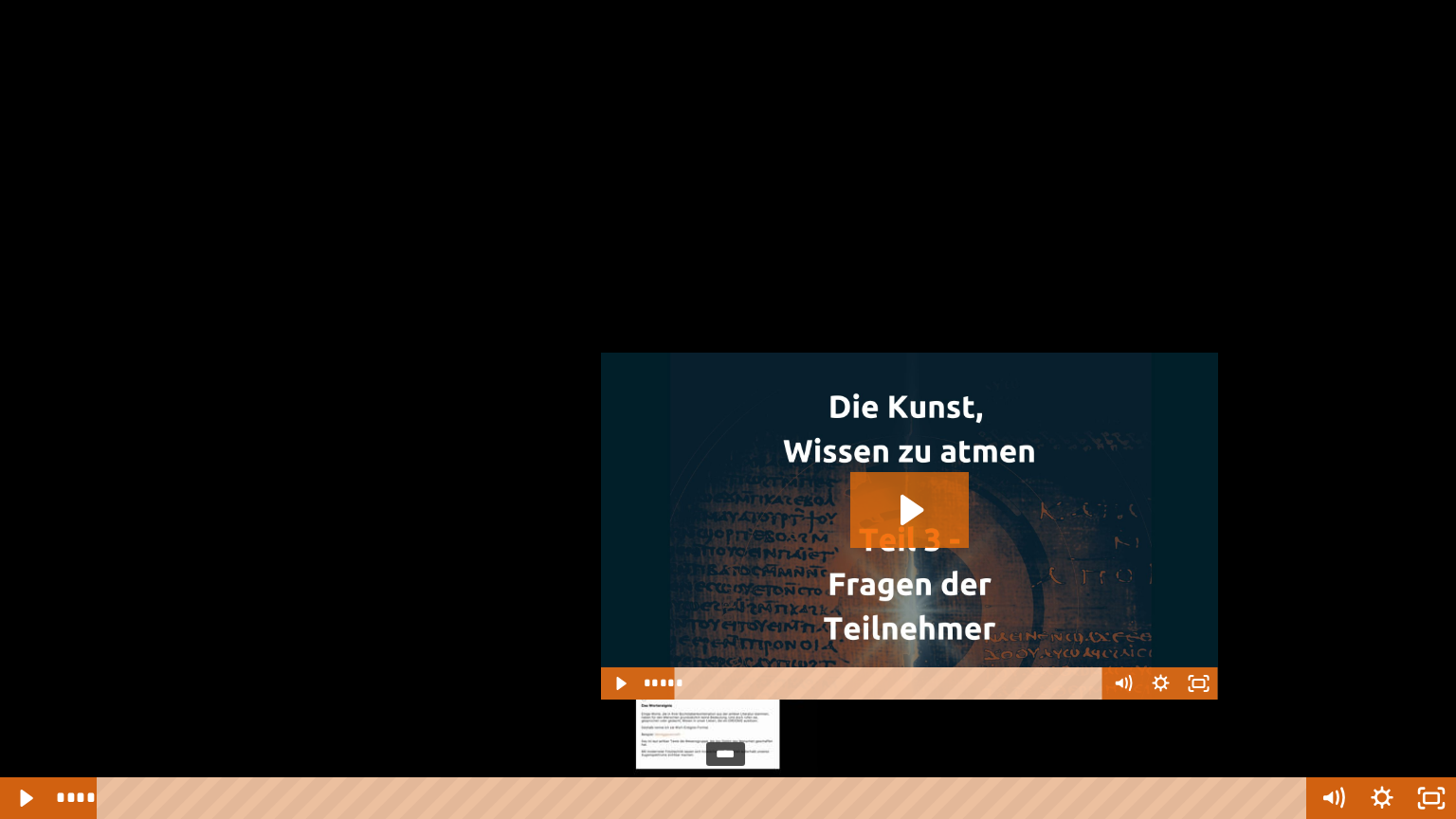 click on "****" at bounding box center (705, 798) 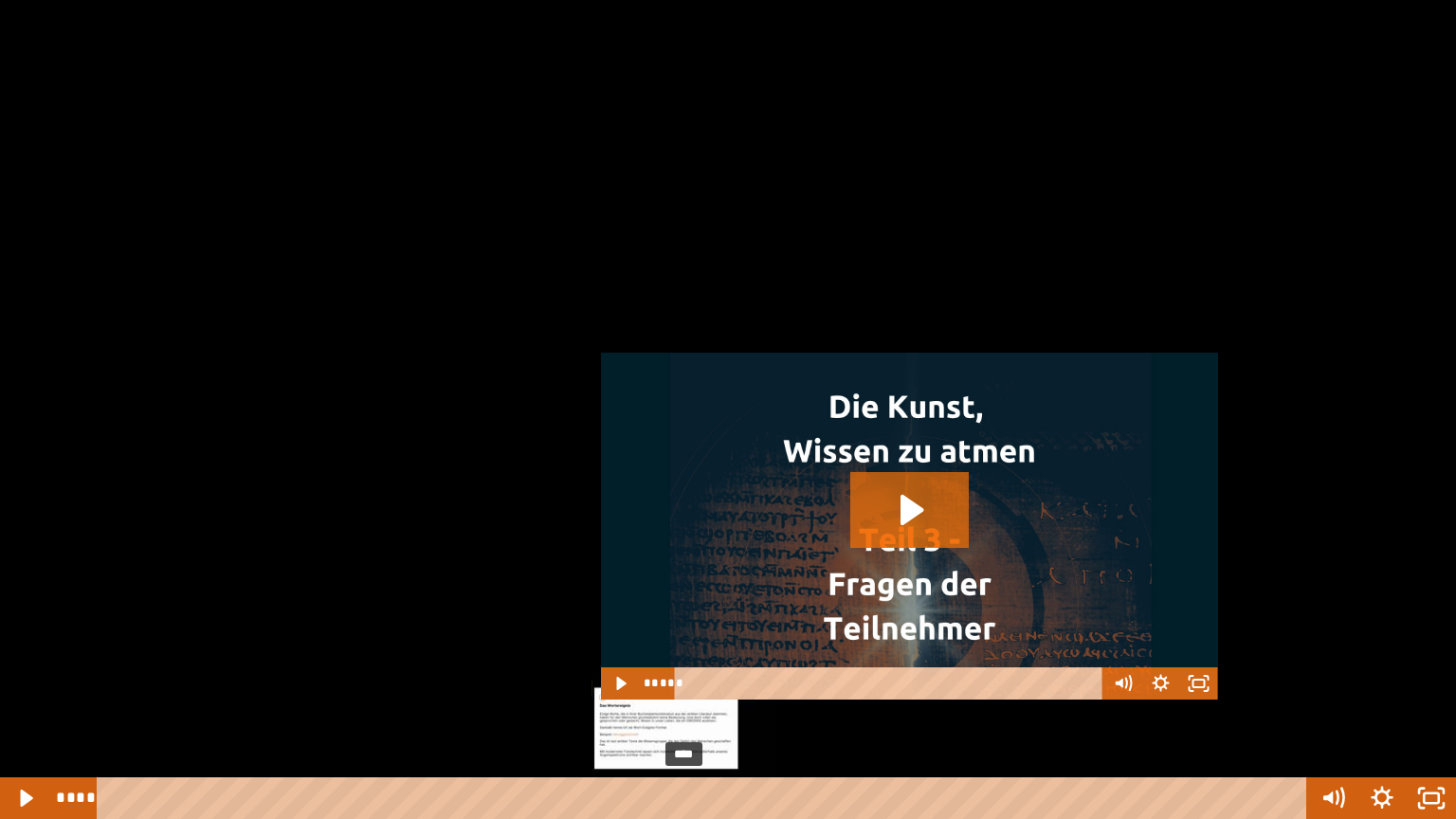 click on "****" at bounding box center [705, 798] 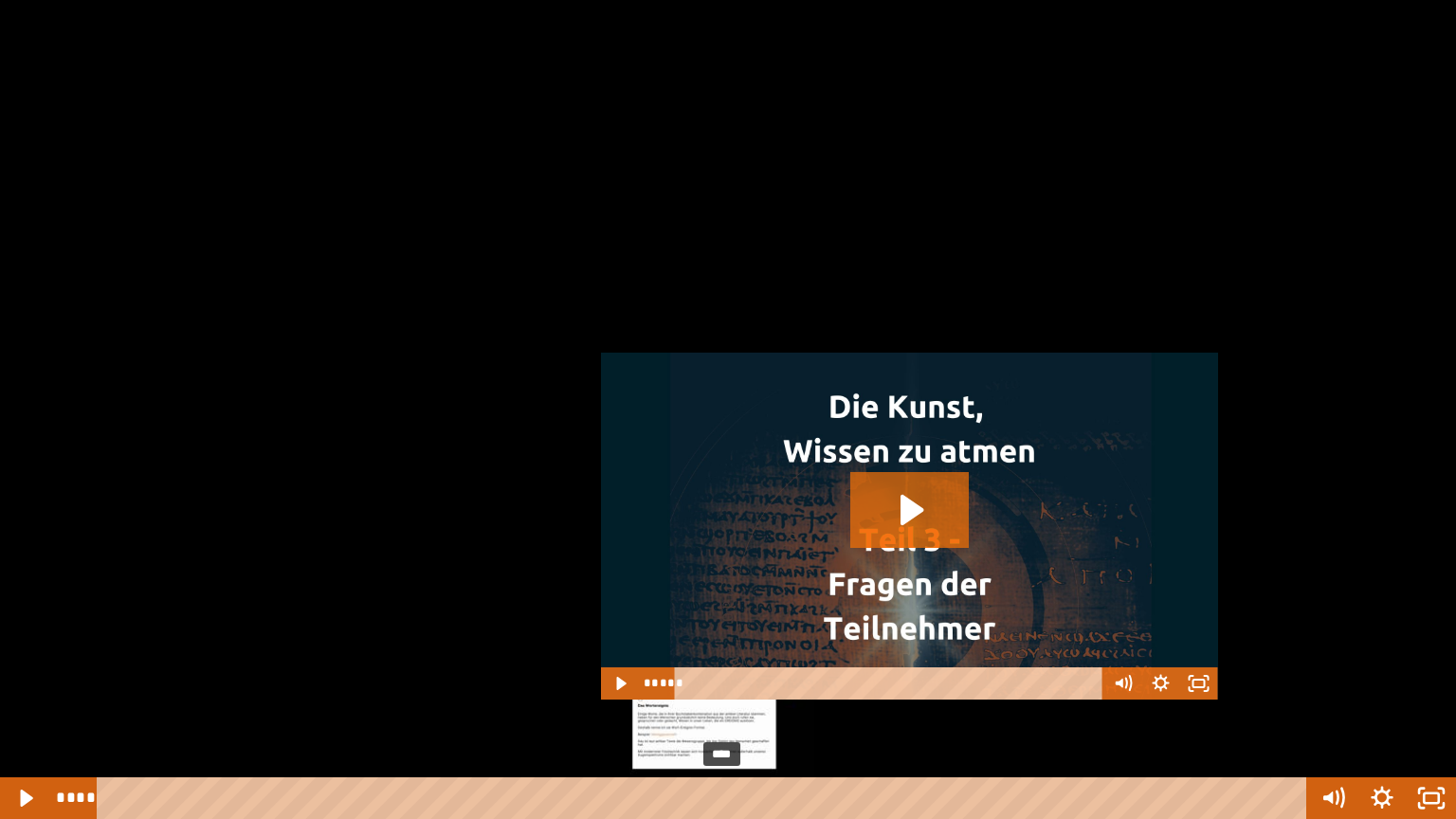 click on "****" at bounding box center (705, 798) 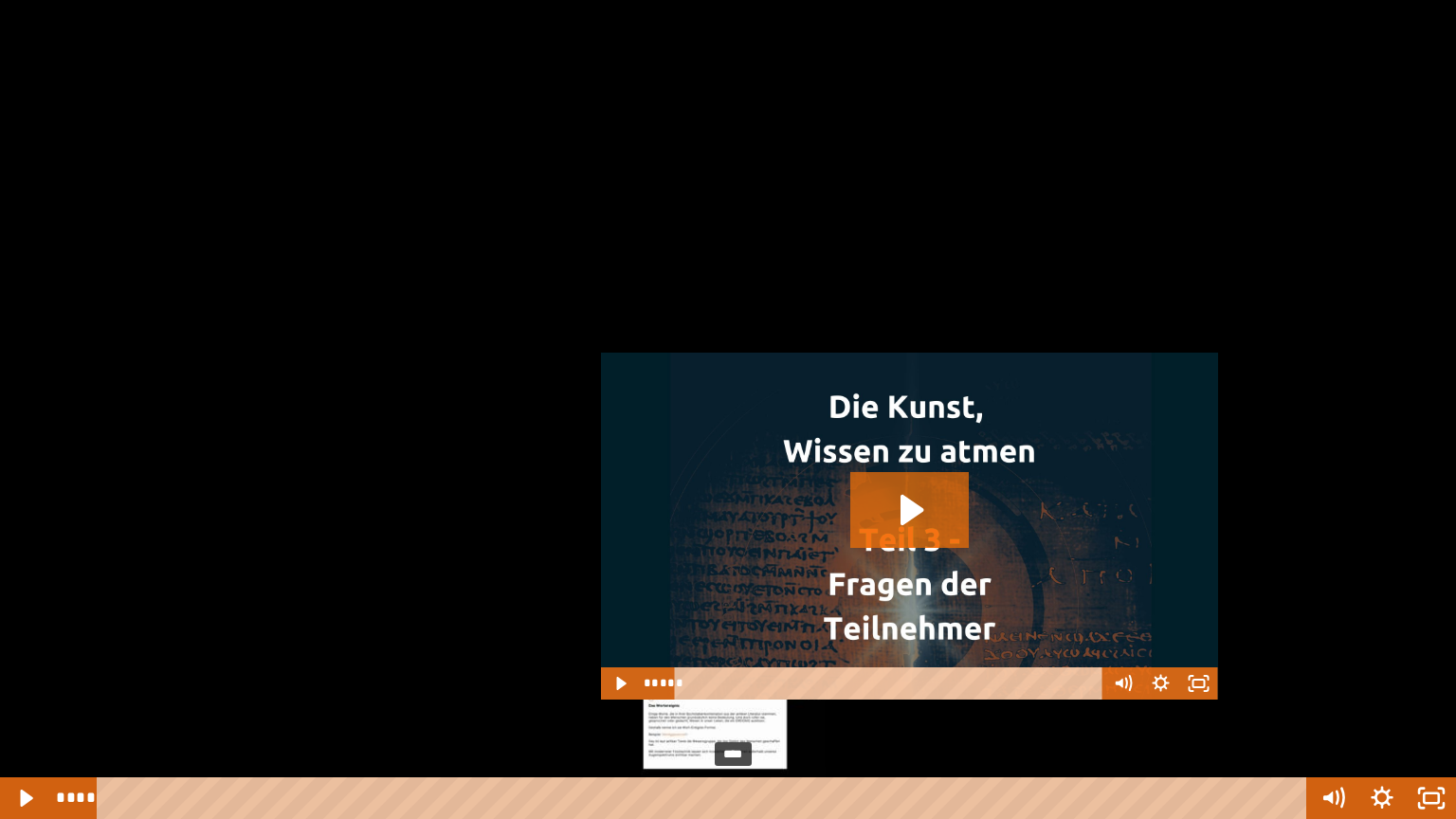 click on "****" at bounding box center (705, 798) 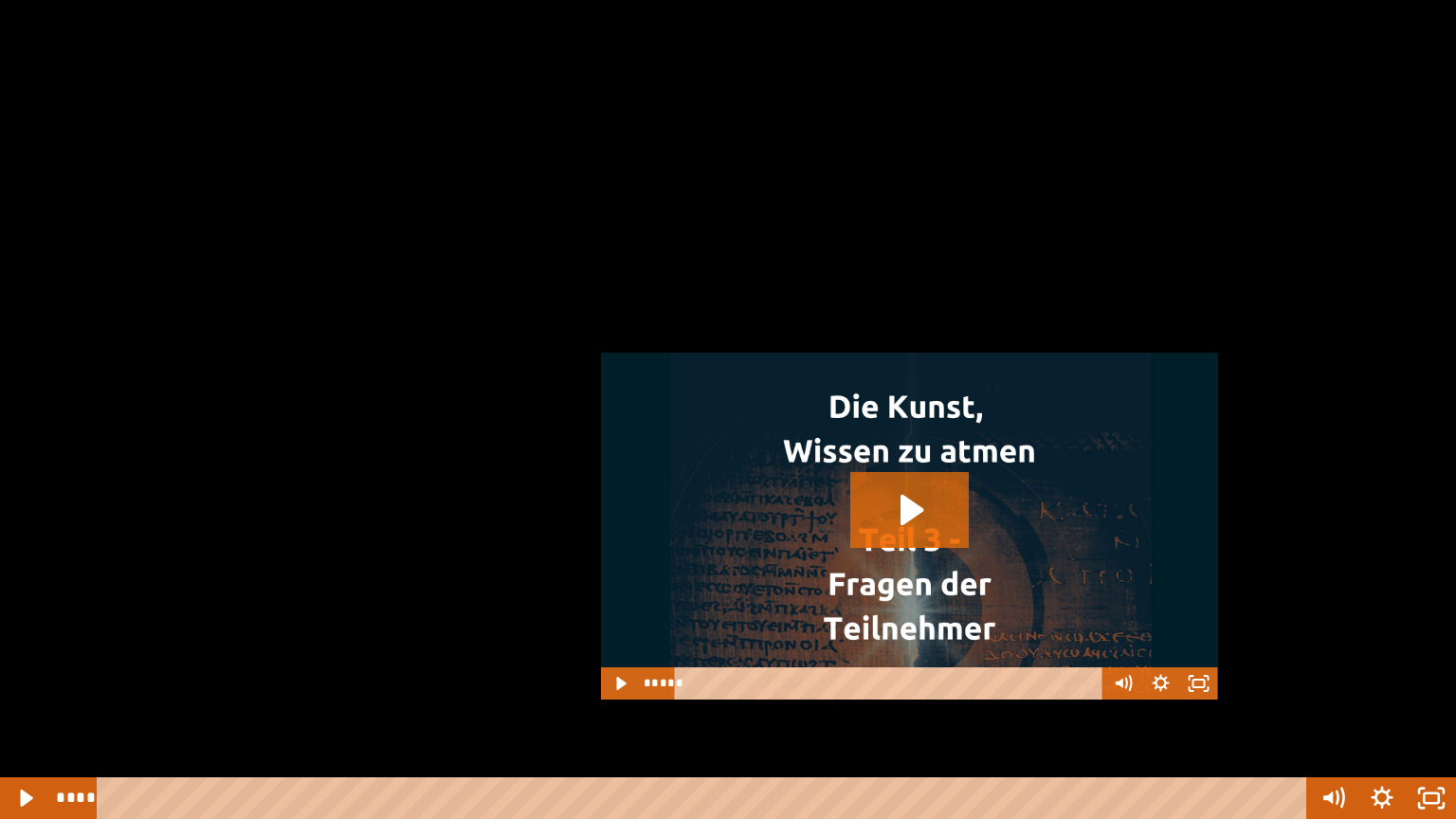 click at bounding box center (728, 410) 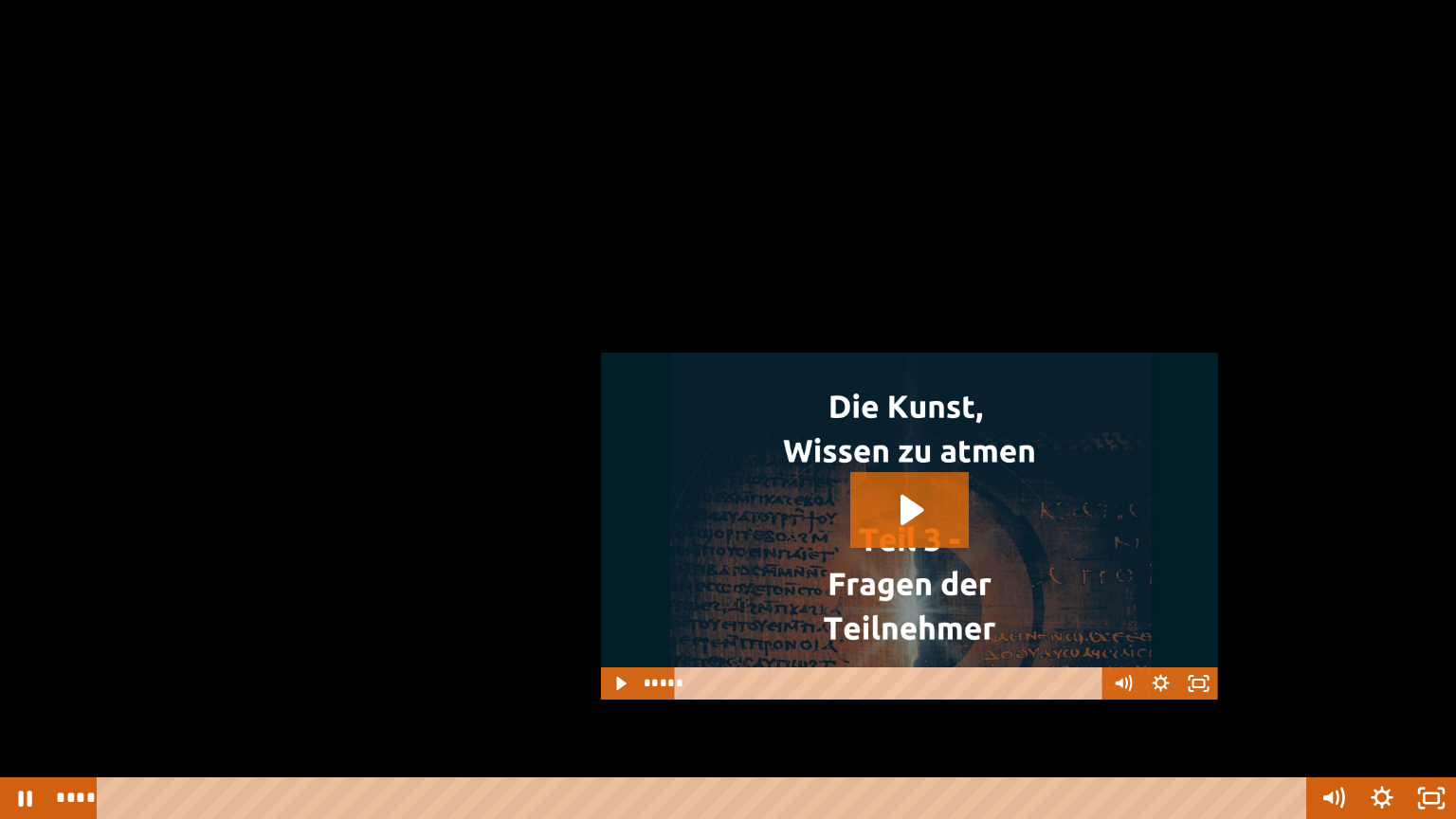 click at bounding box center (728, 410) 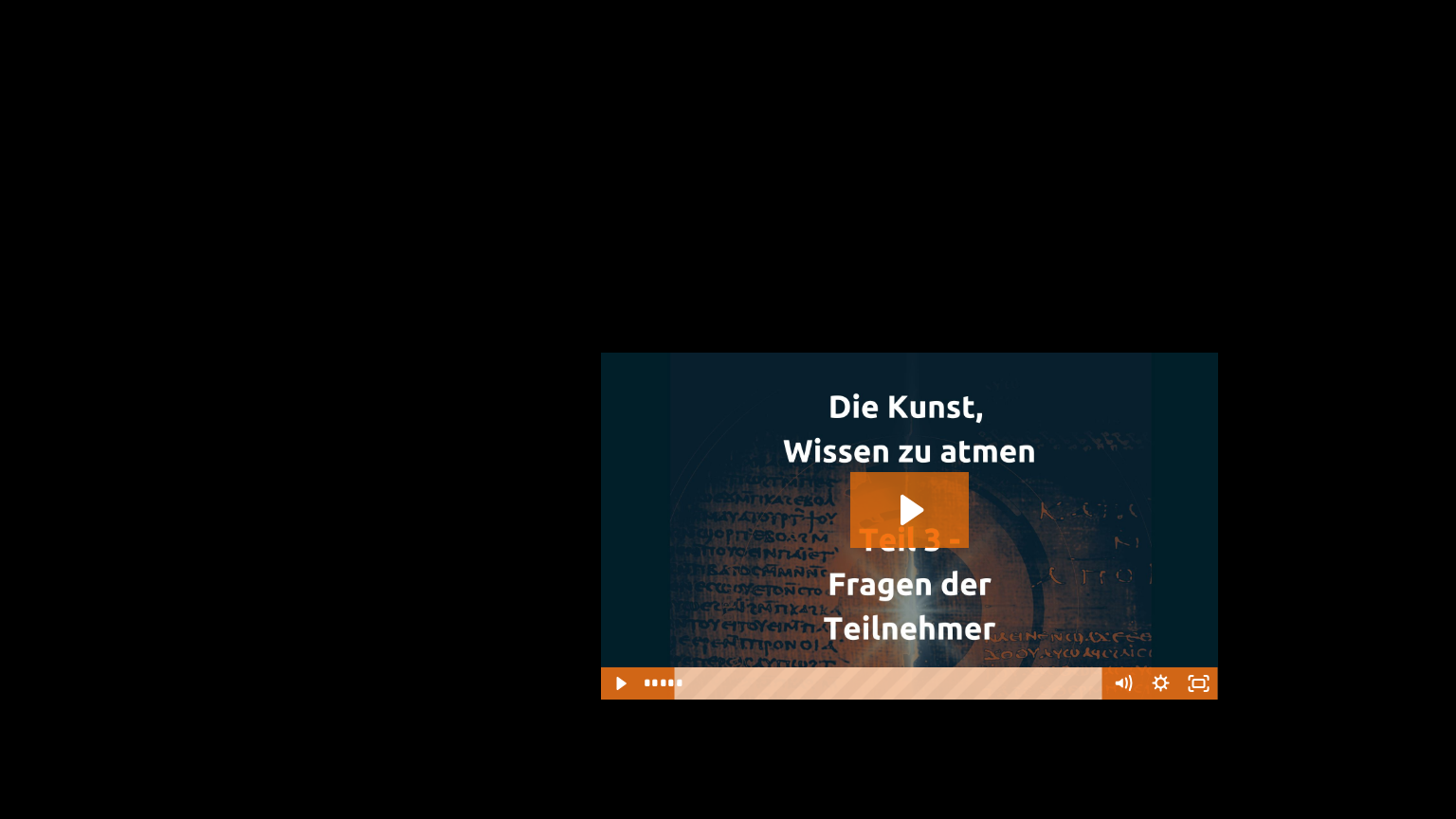 click at bounding box center [728, 410] 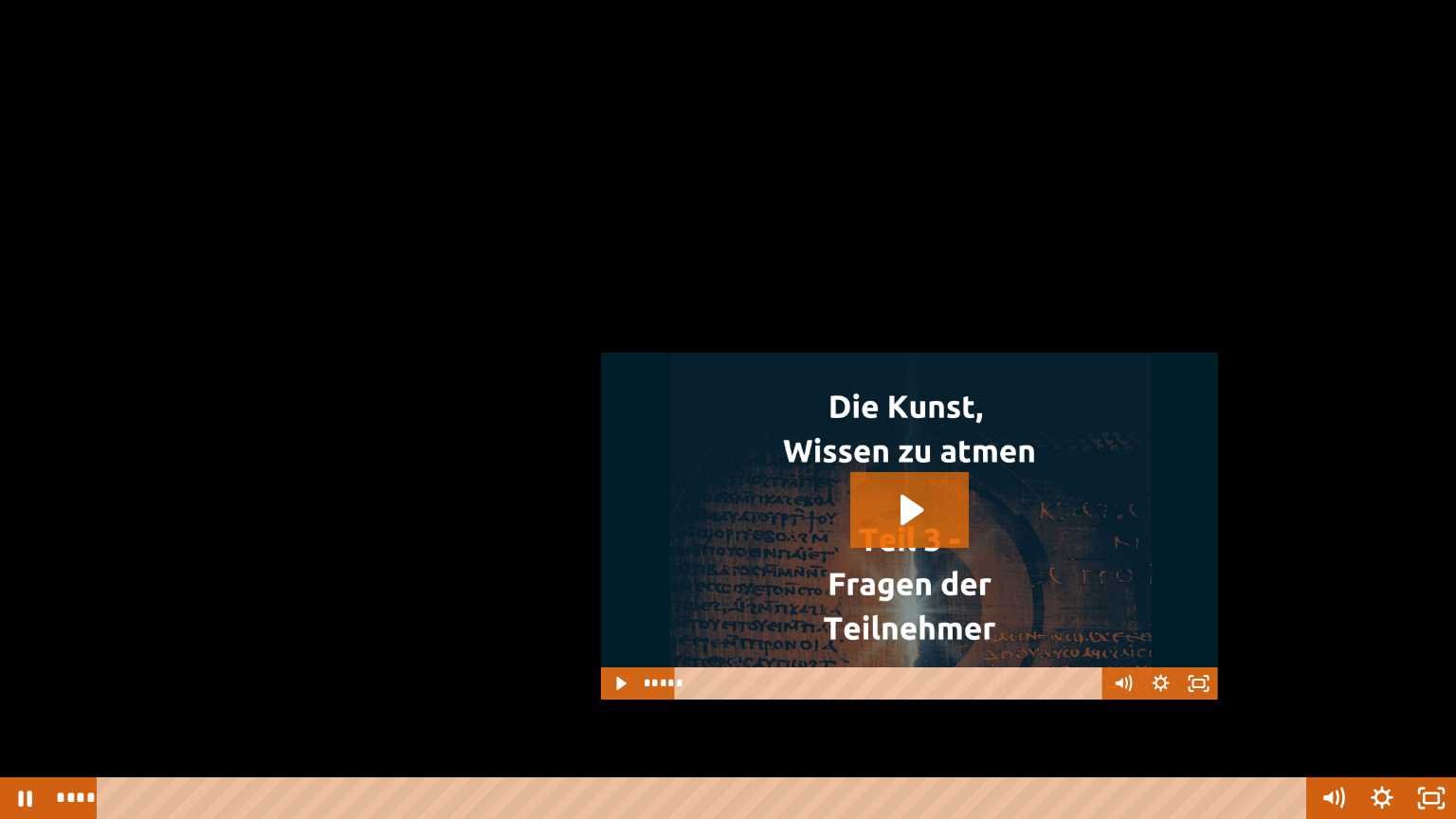 click at bounding box center [728, 410] 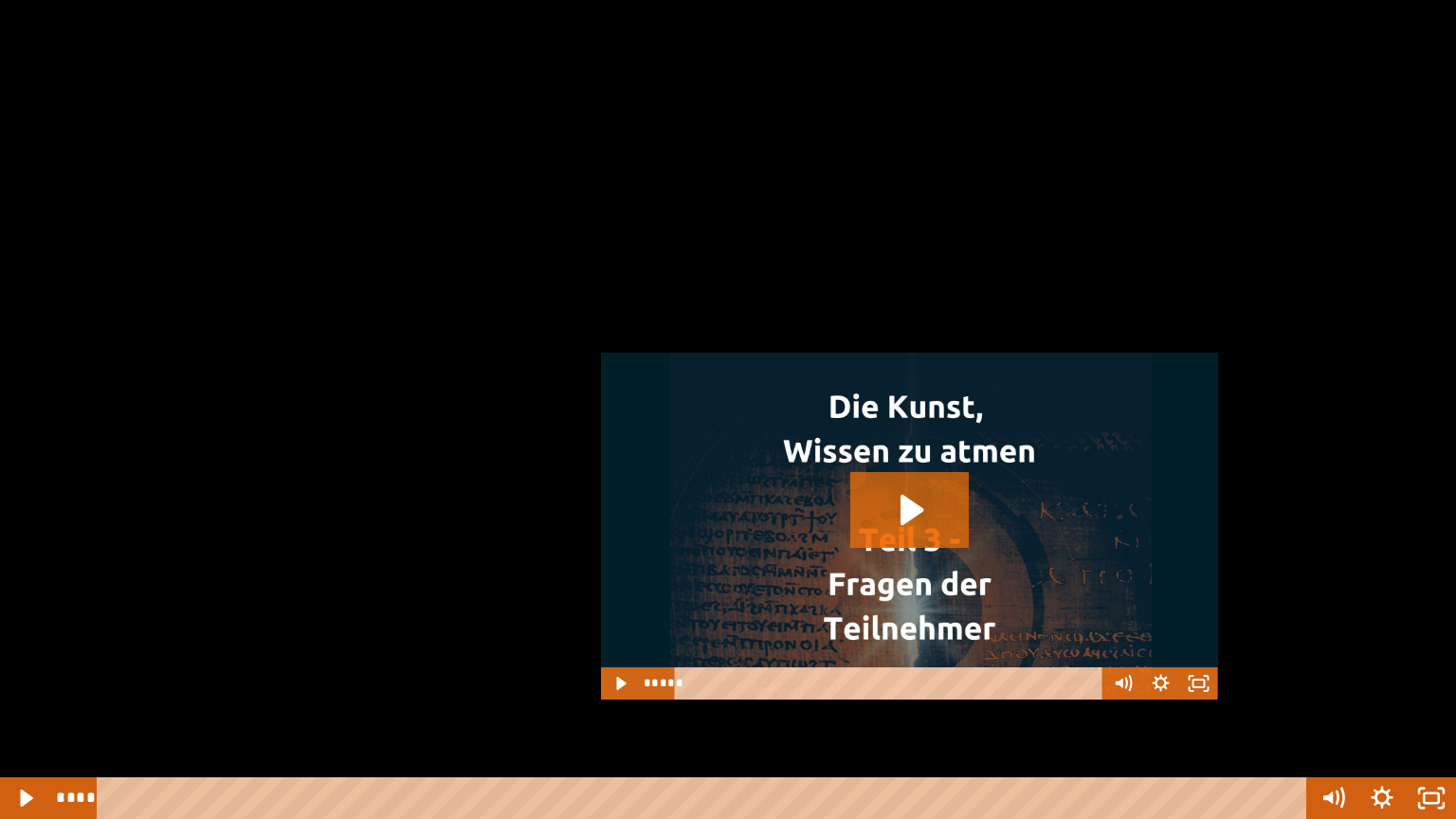 click at bounding box center [728, 410] 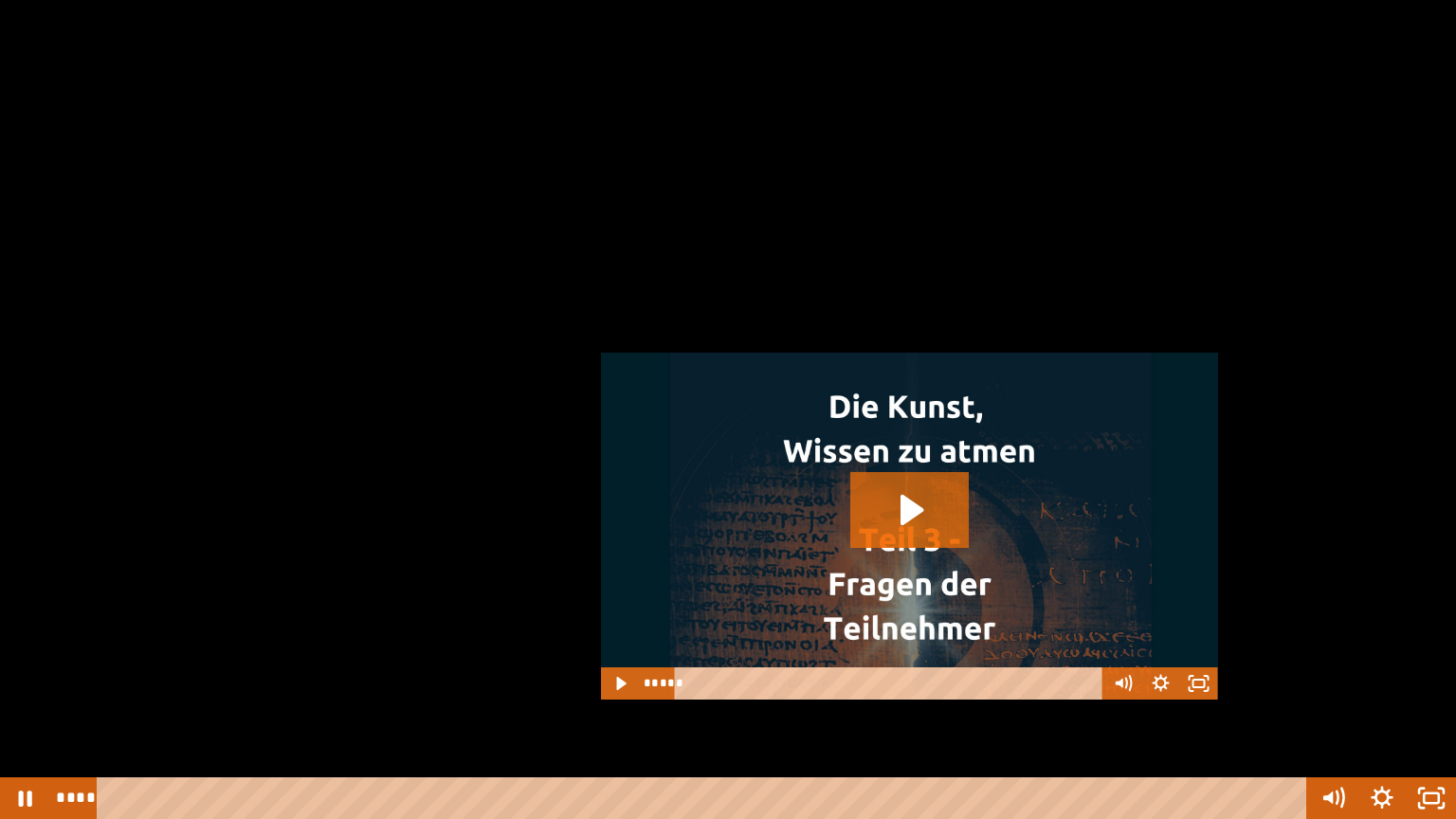 click at bounding box center [728, 410] 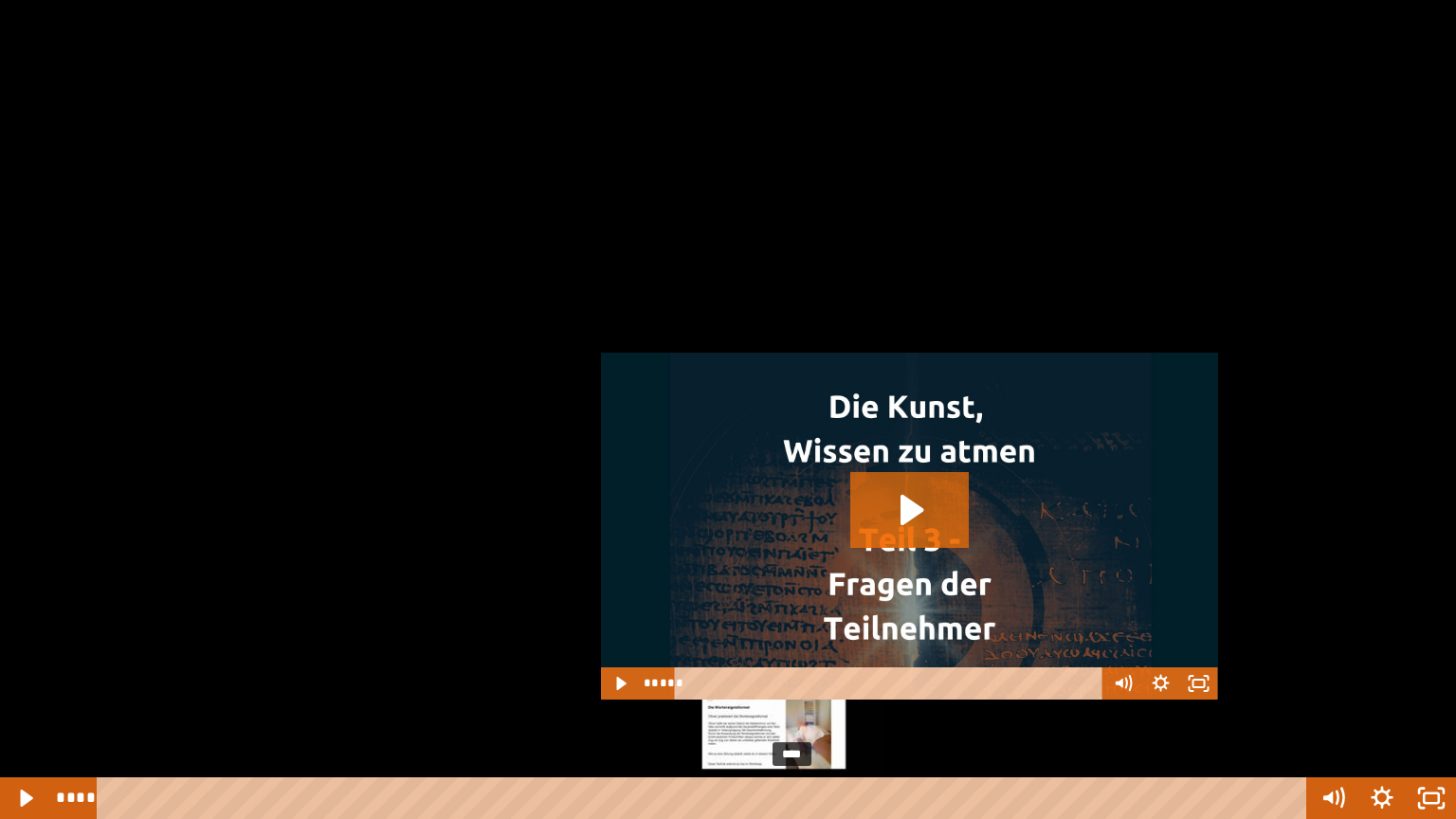 click at bounding box center (795, 798) 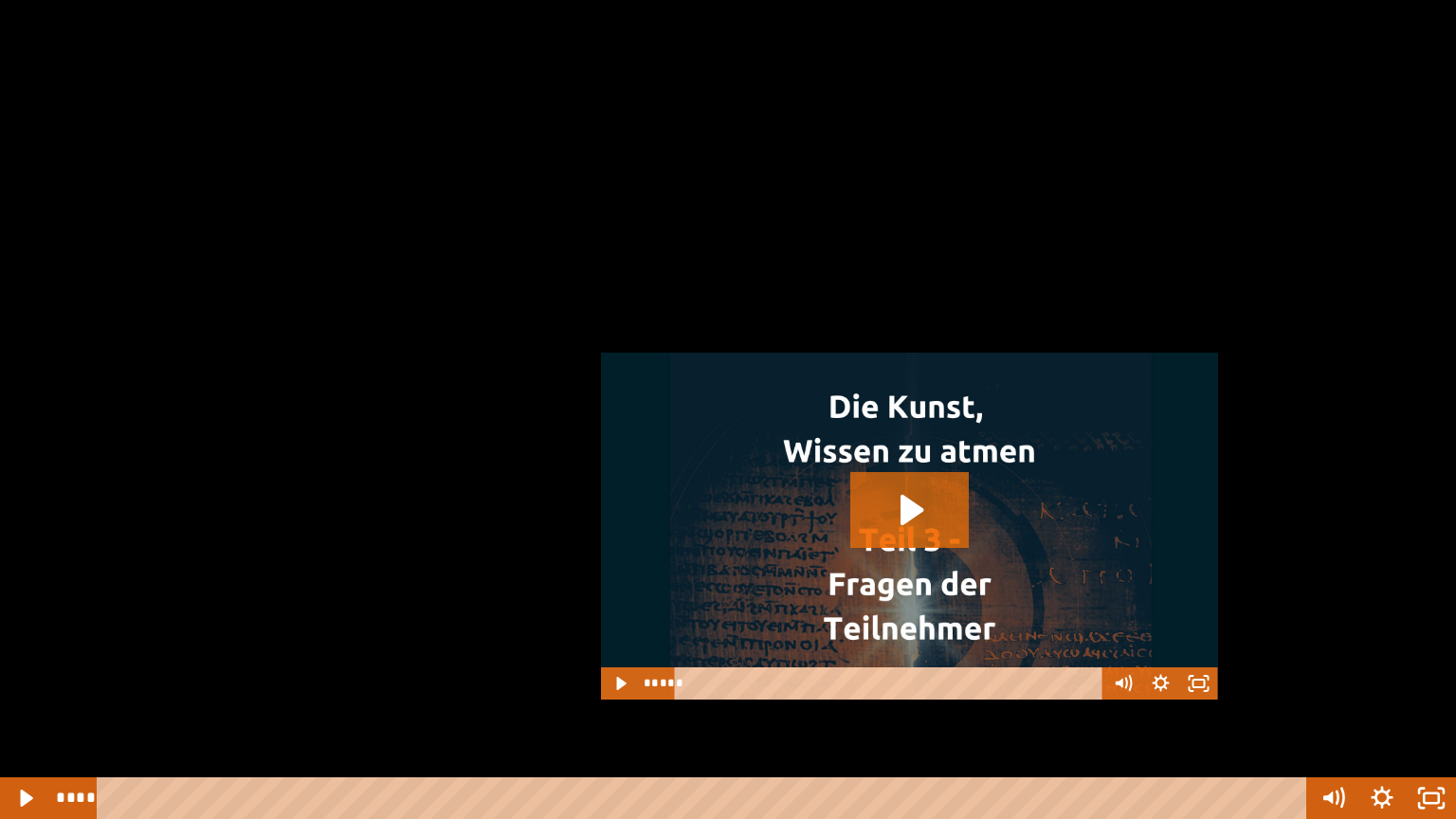click at bounding box center (728, 410) 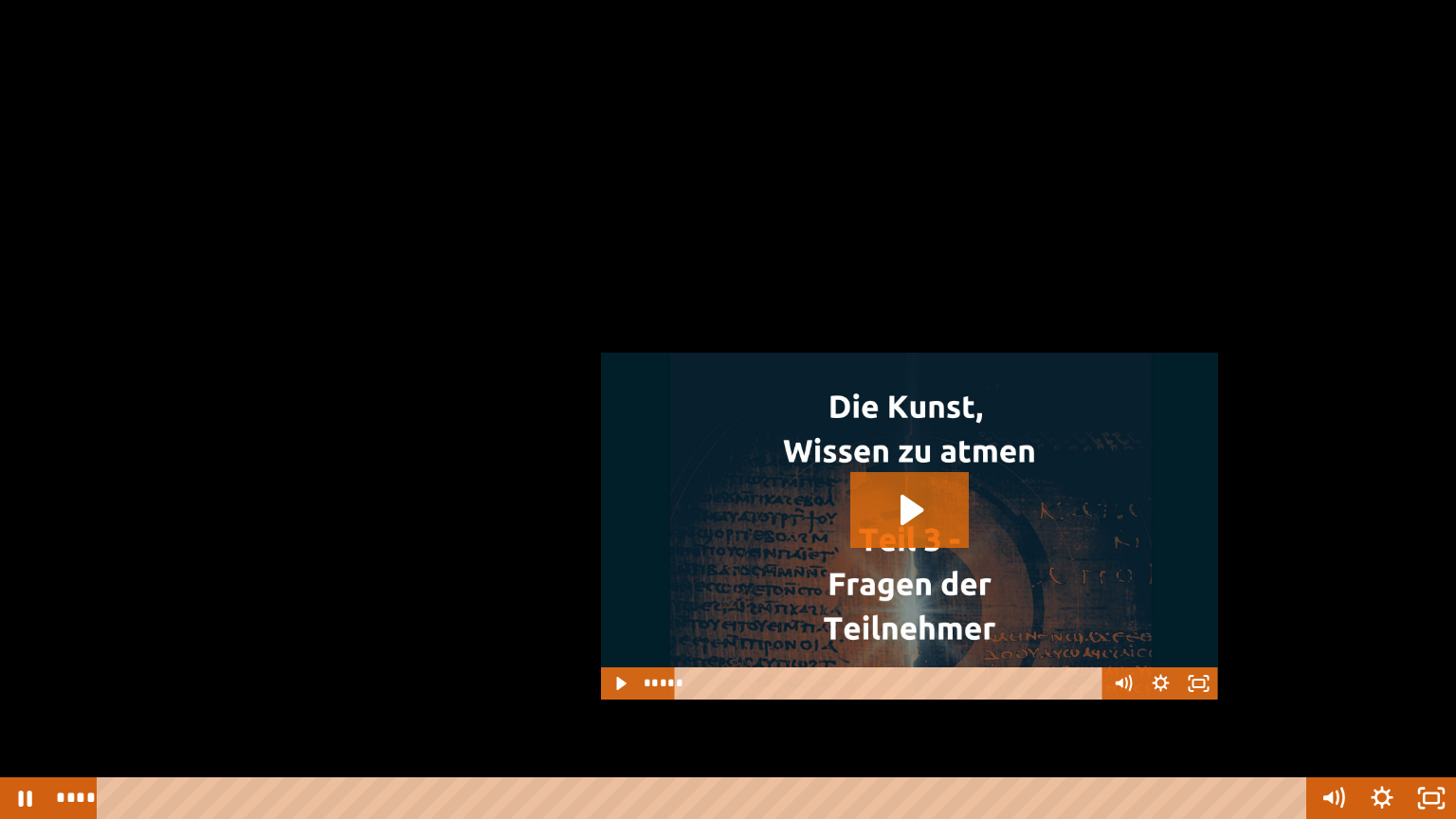 click at bounding box center [728, 410] 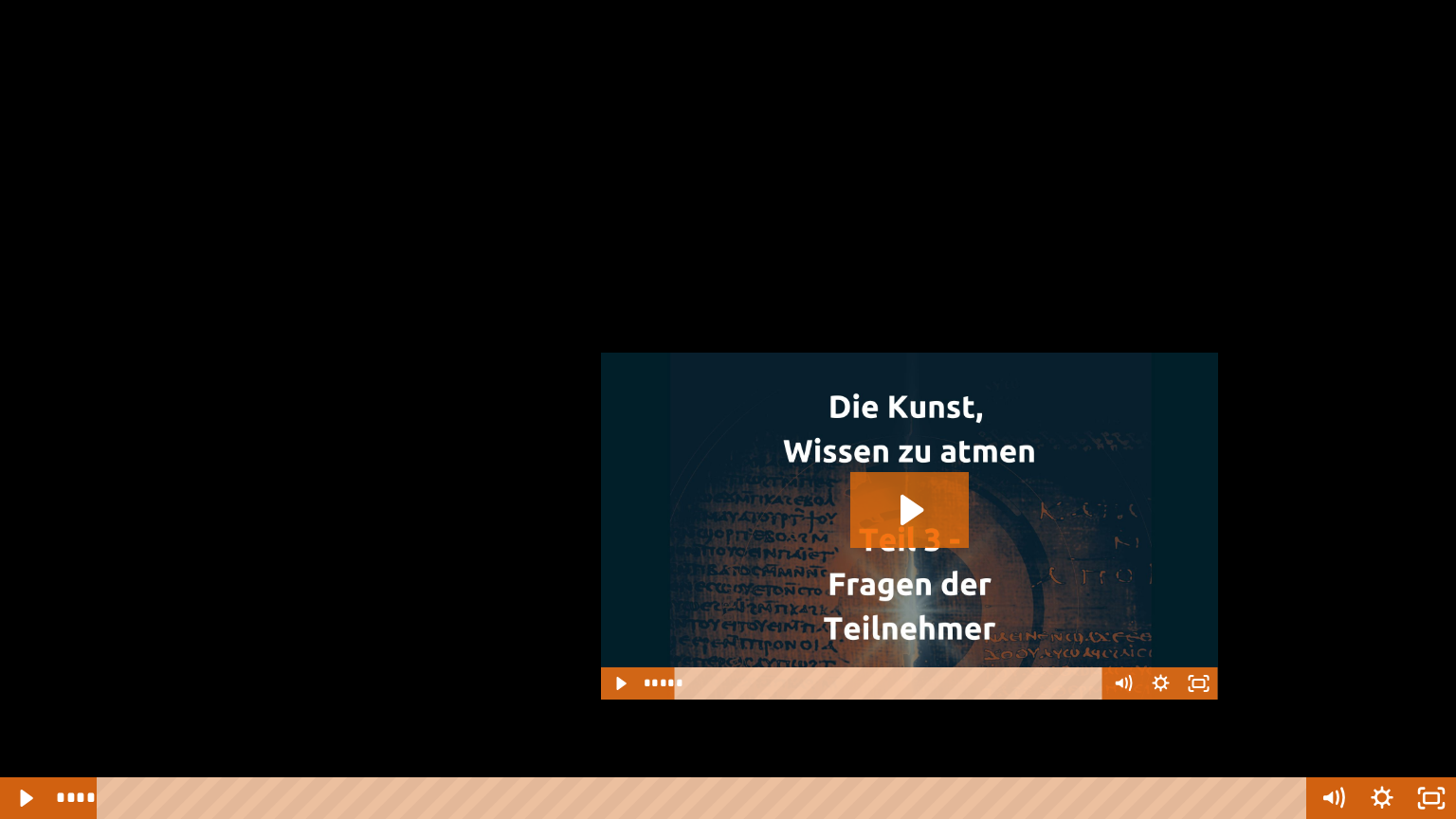 click at bounding box center (728, 410) 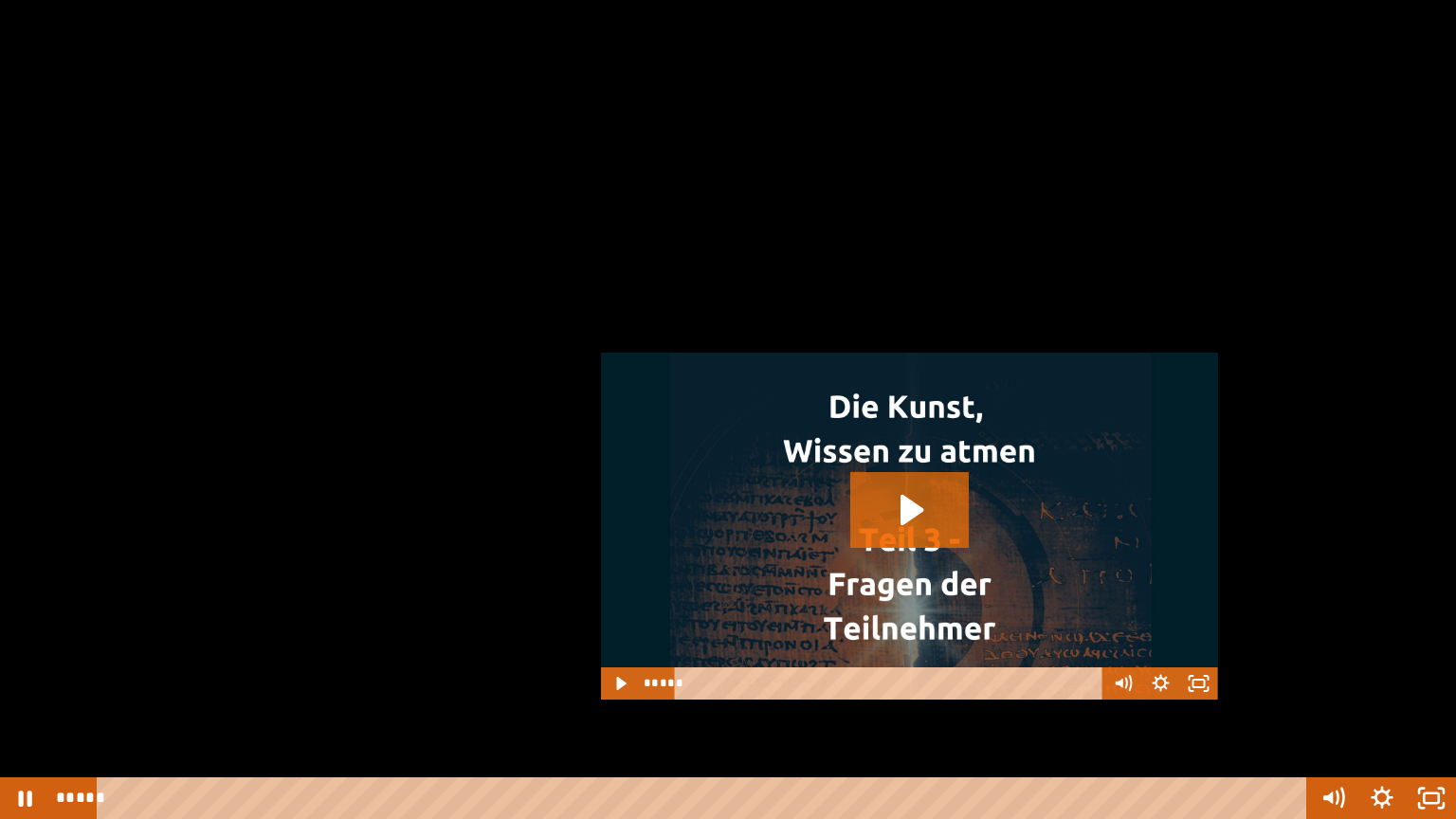 click at bounding box center (728, 410) 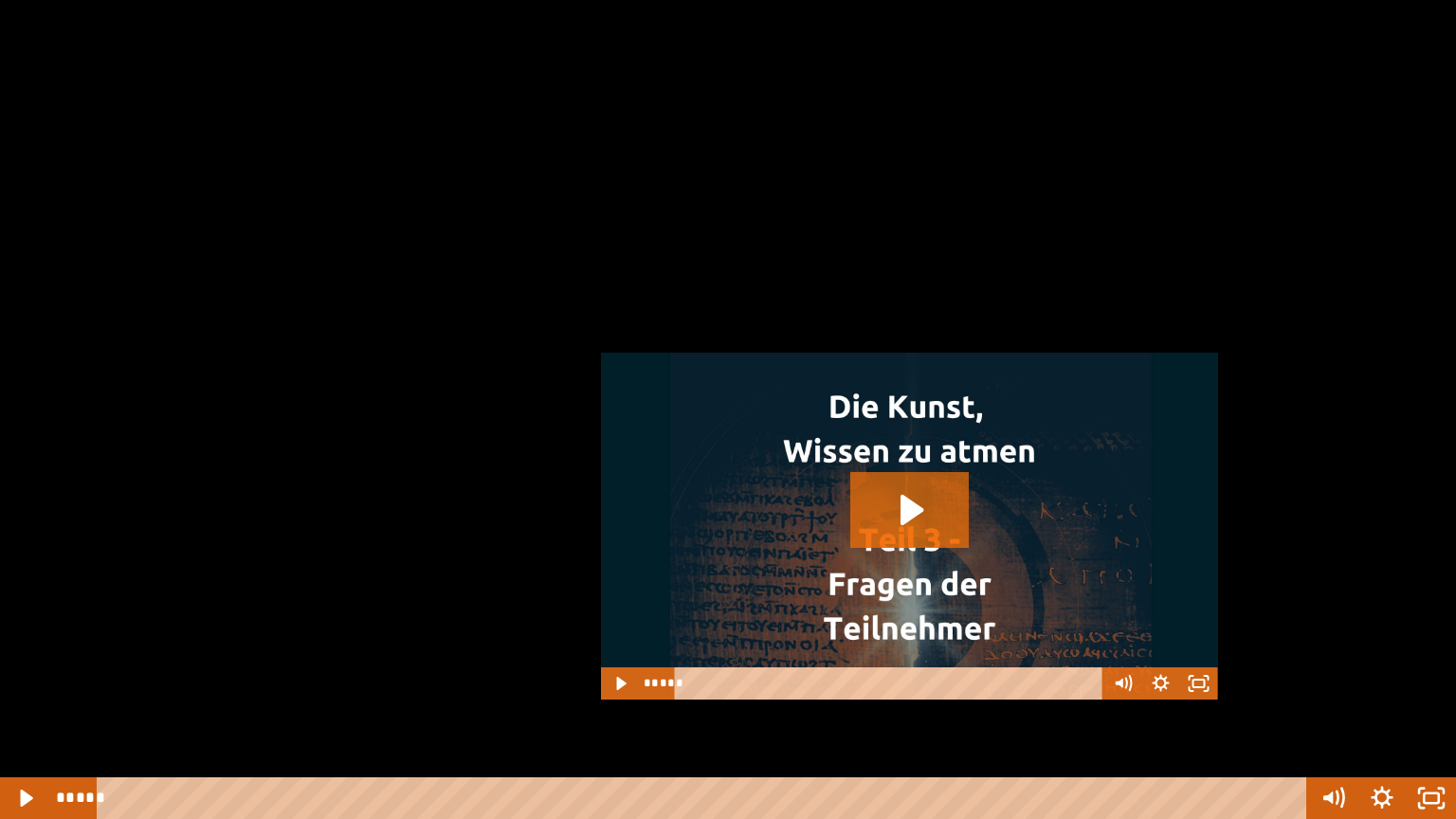 click at bounding box center (728, 410) 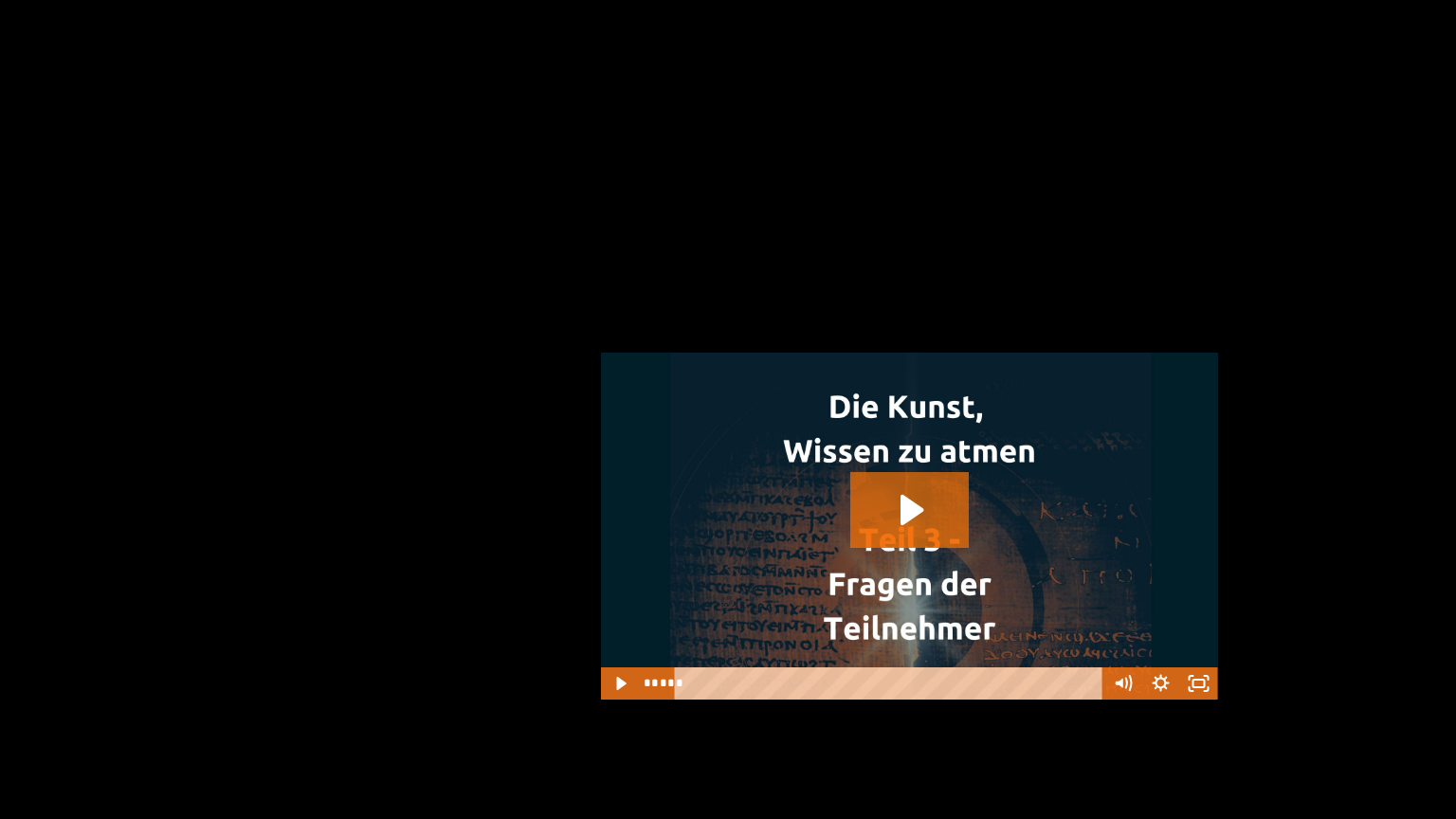 click at bounding box center [728, 410] 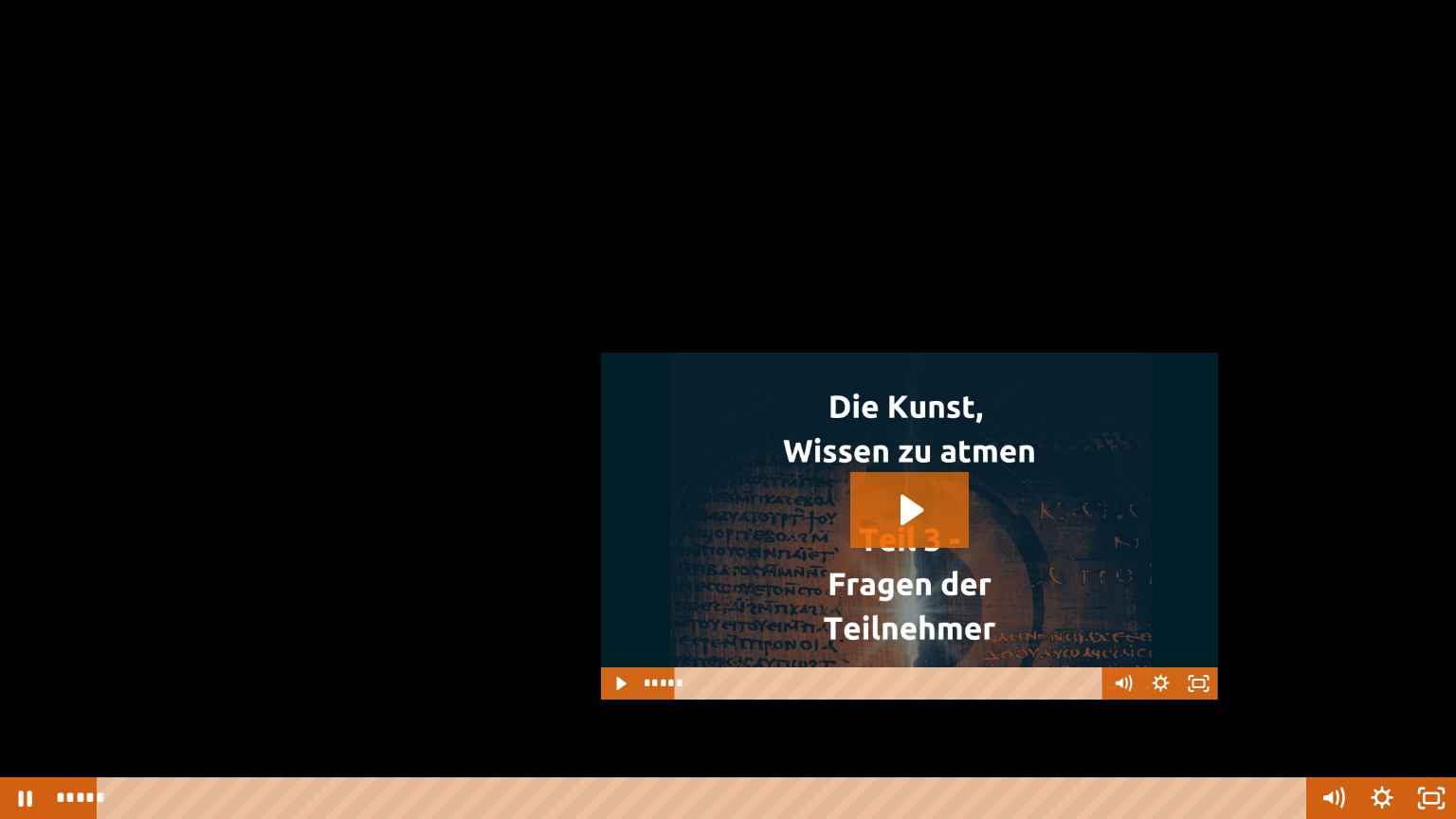 click at bounding box center (728, 410) 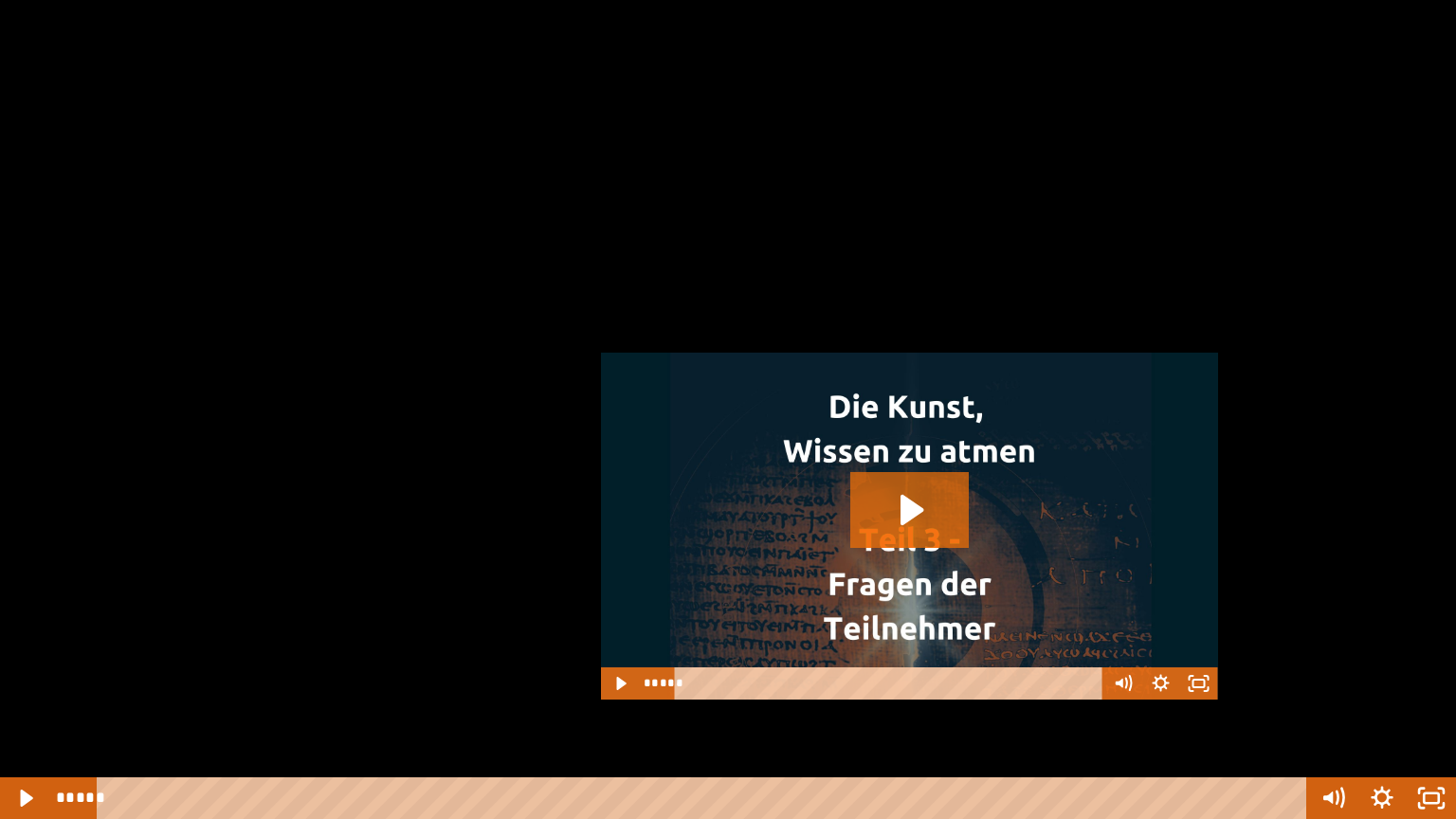click at bounding box center (728, 410) 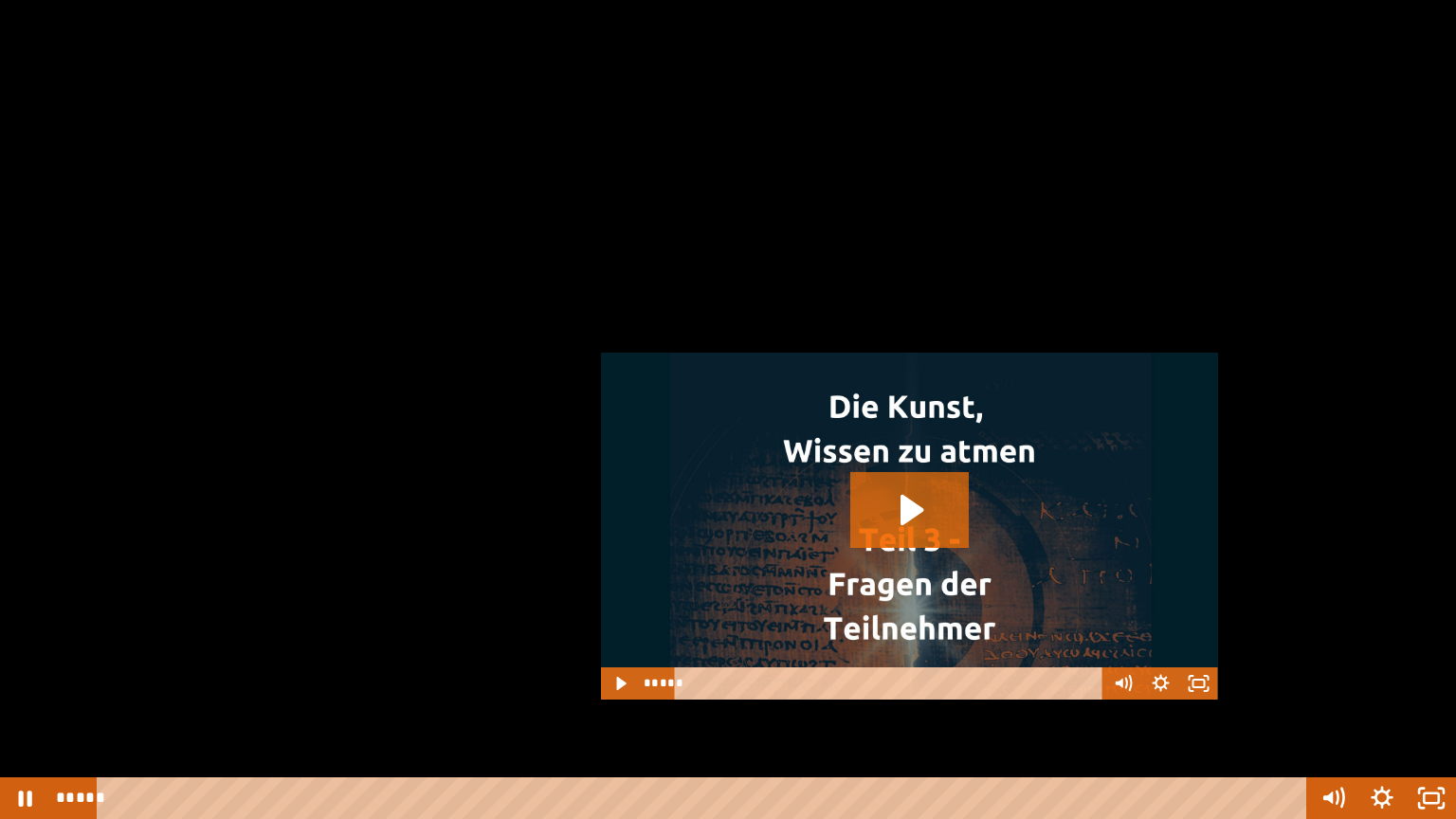 click at bounding box center [728, 410] 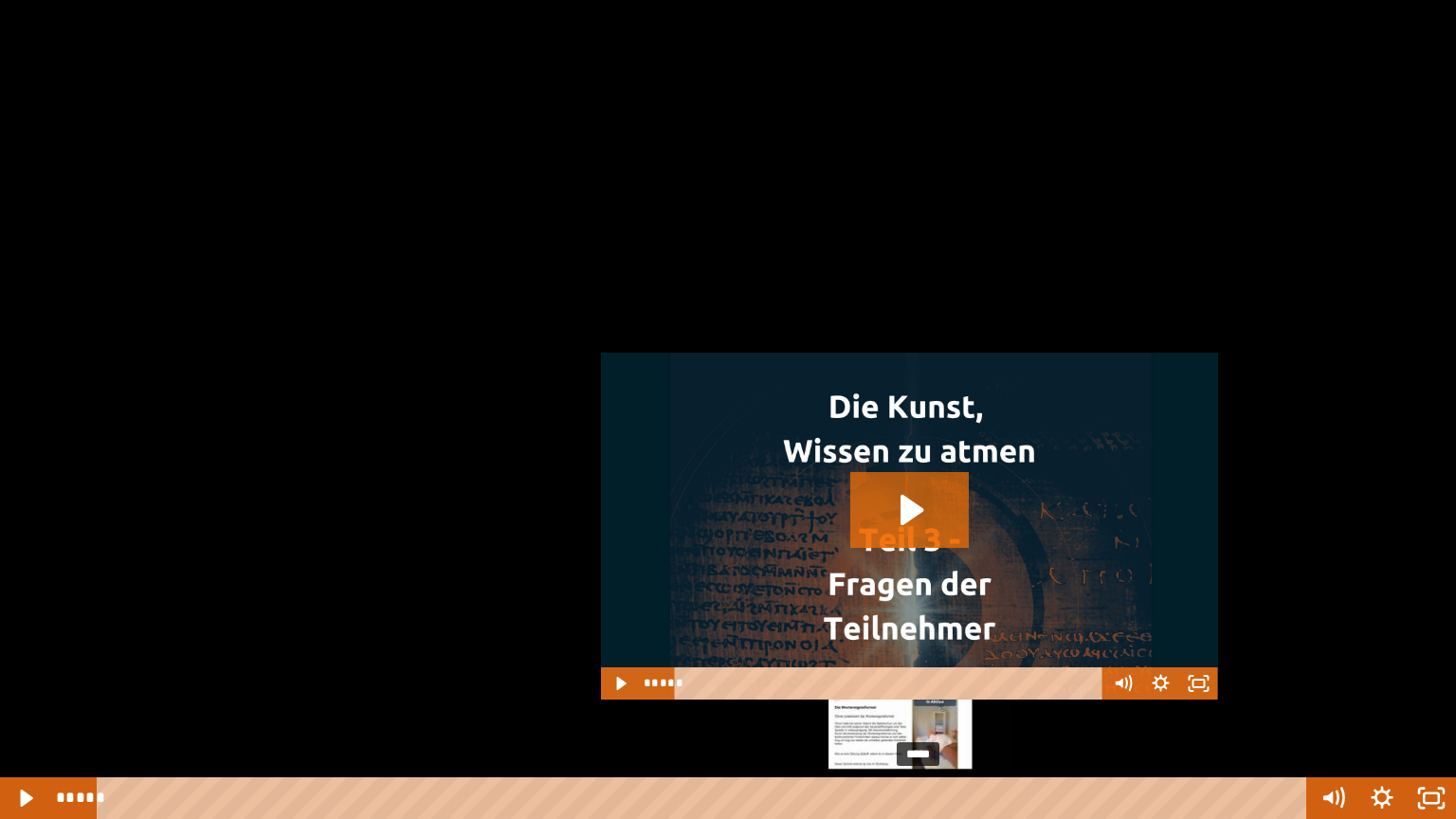 click at bounding box center [919, 798] 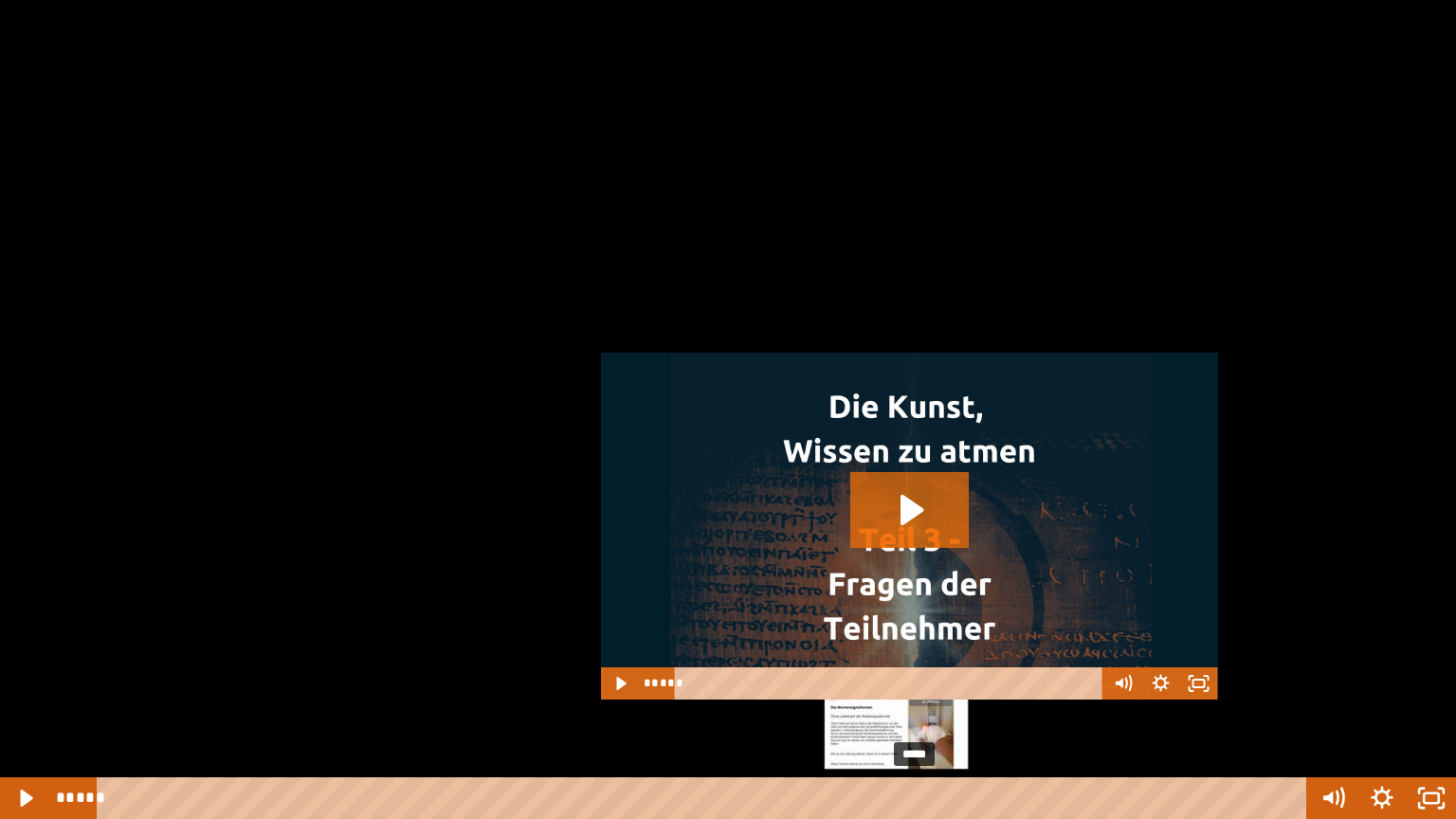 click at bounding box center [919, 798] 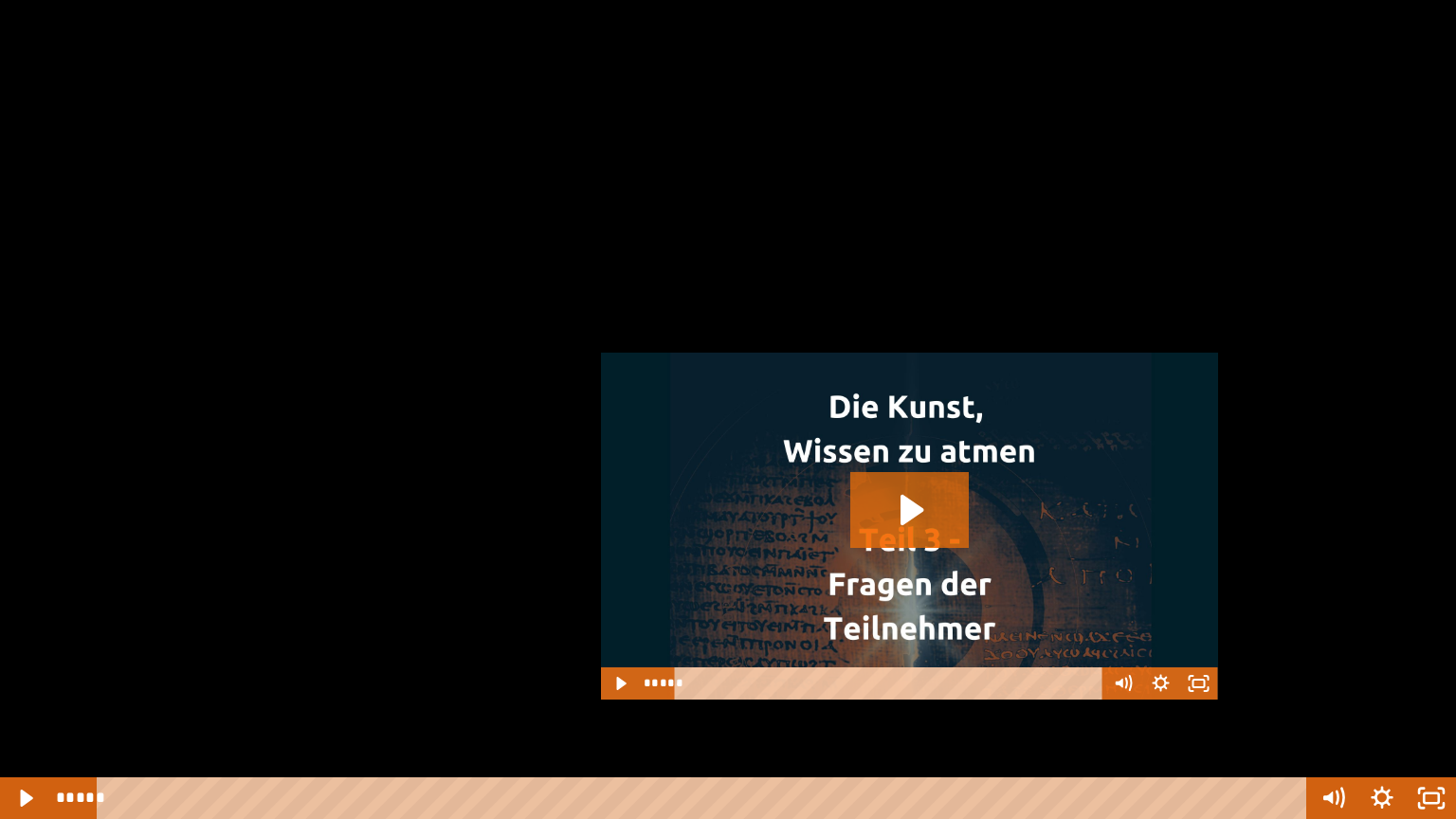 click at bounding box center [728, 410] 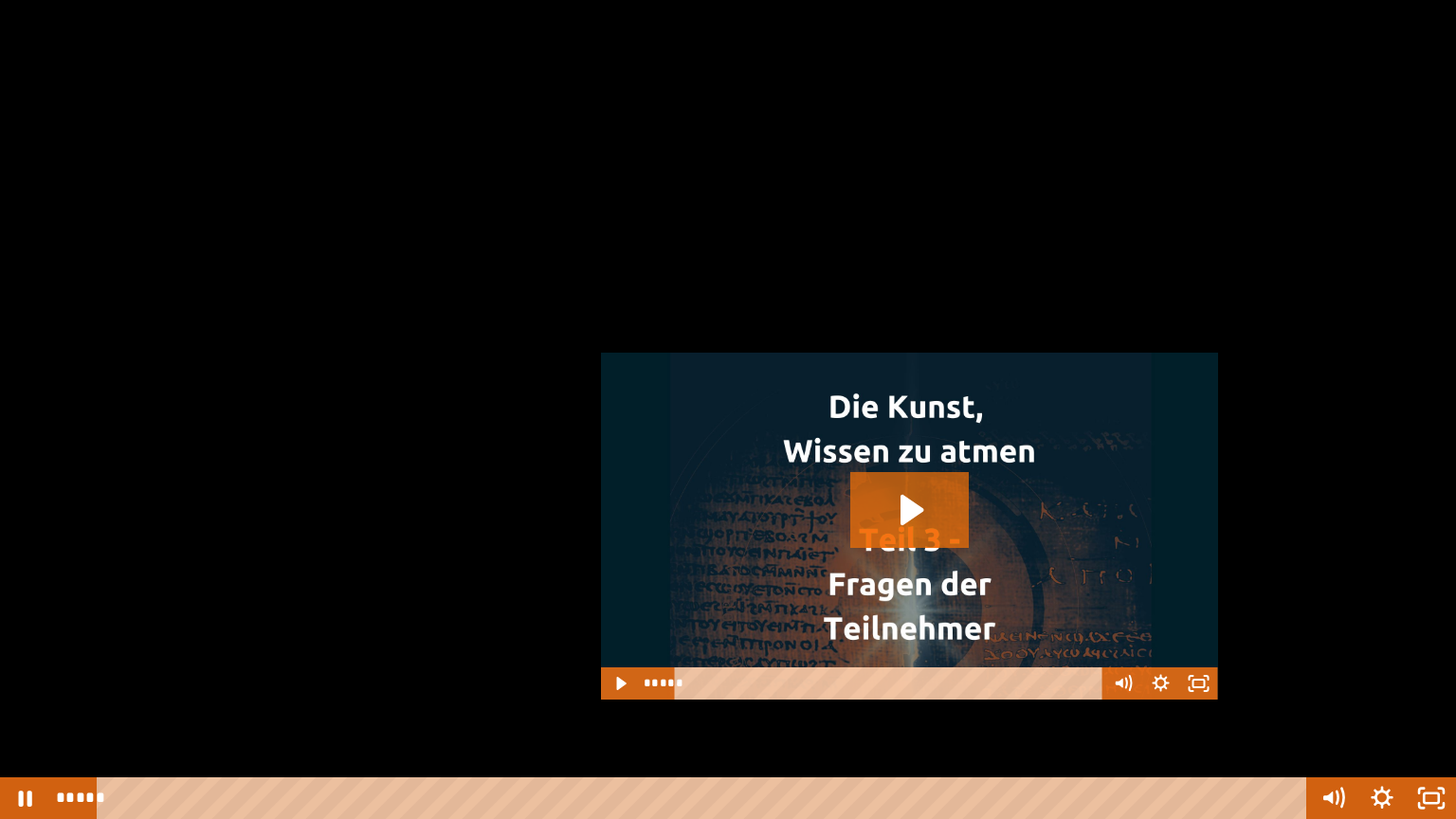 click at bounding box center [728, 410] 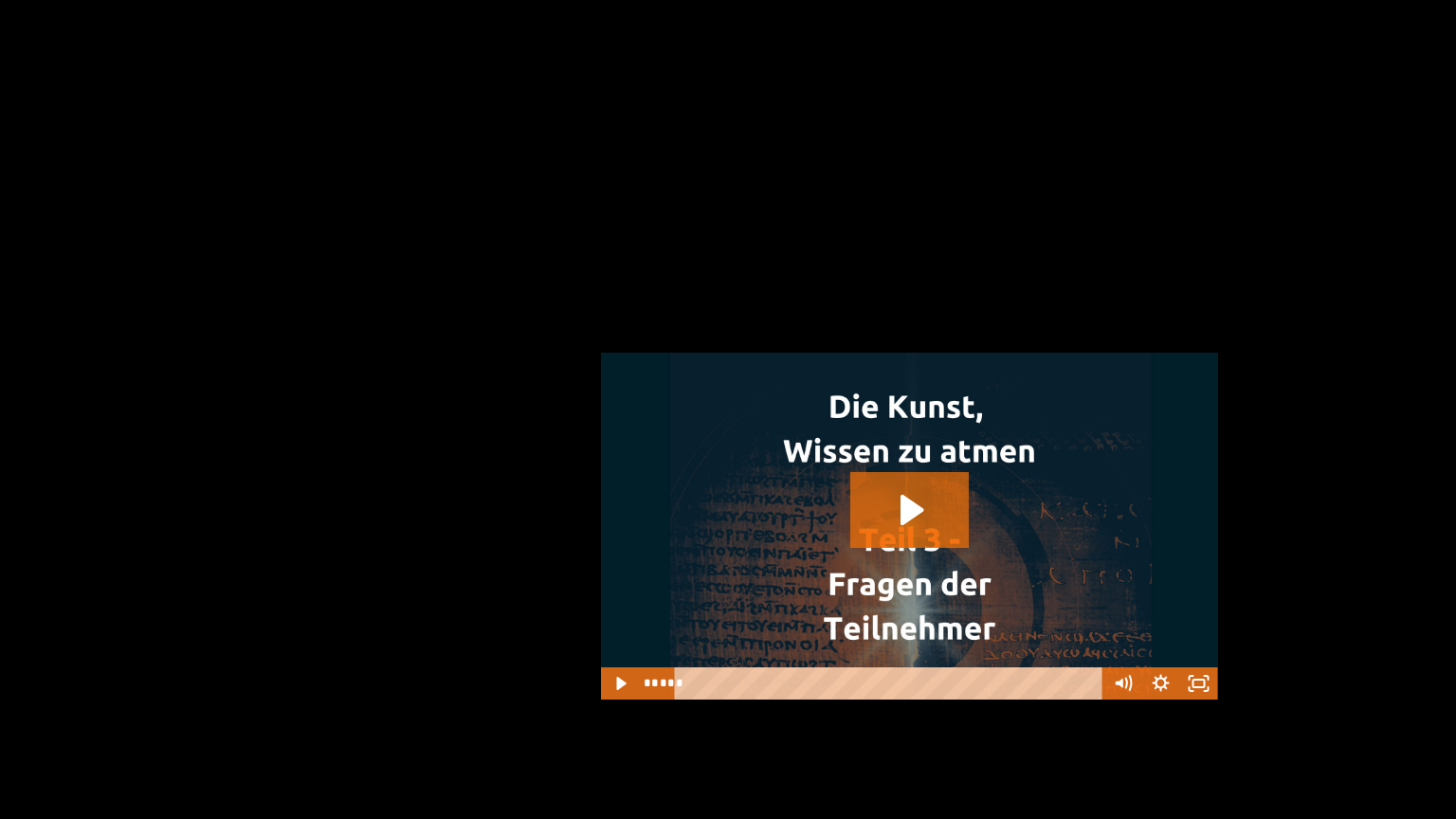 click at bounding box center (728, 410) 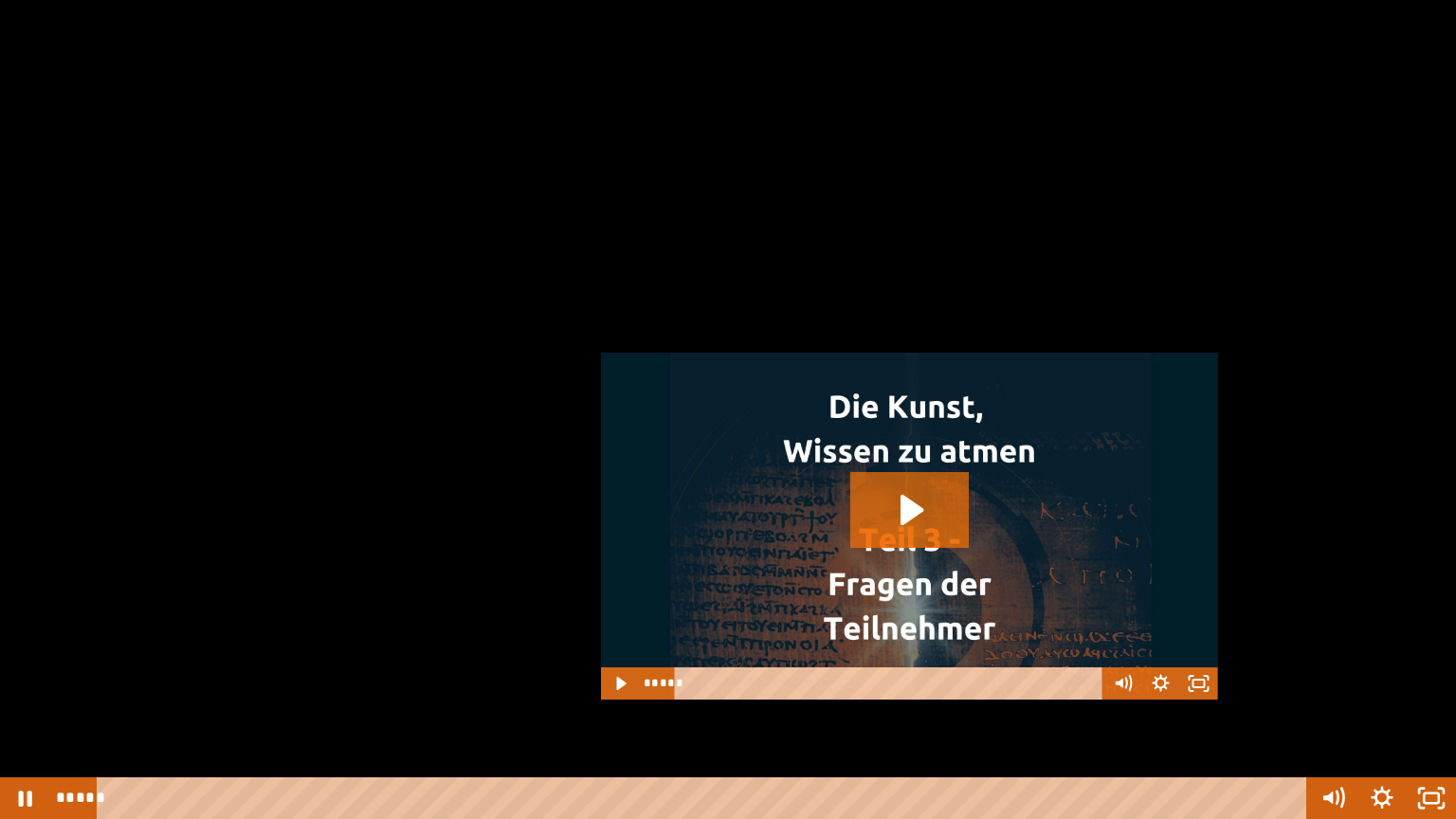 click at bounding box center [728, 410] 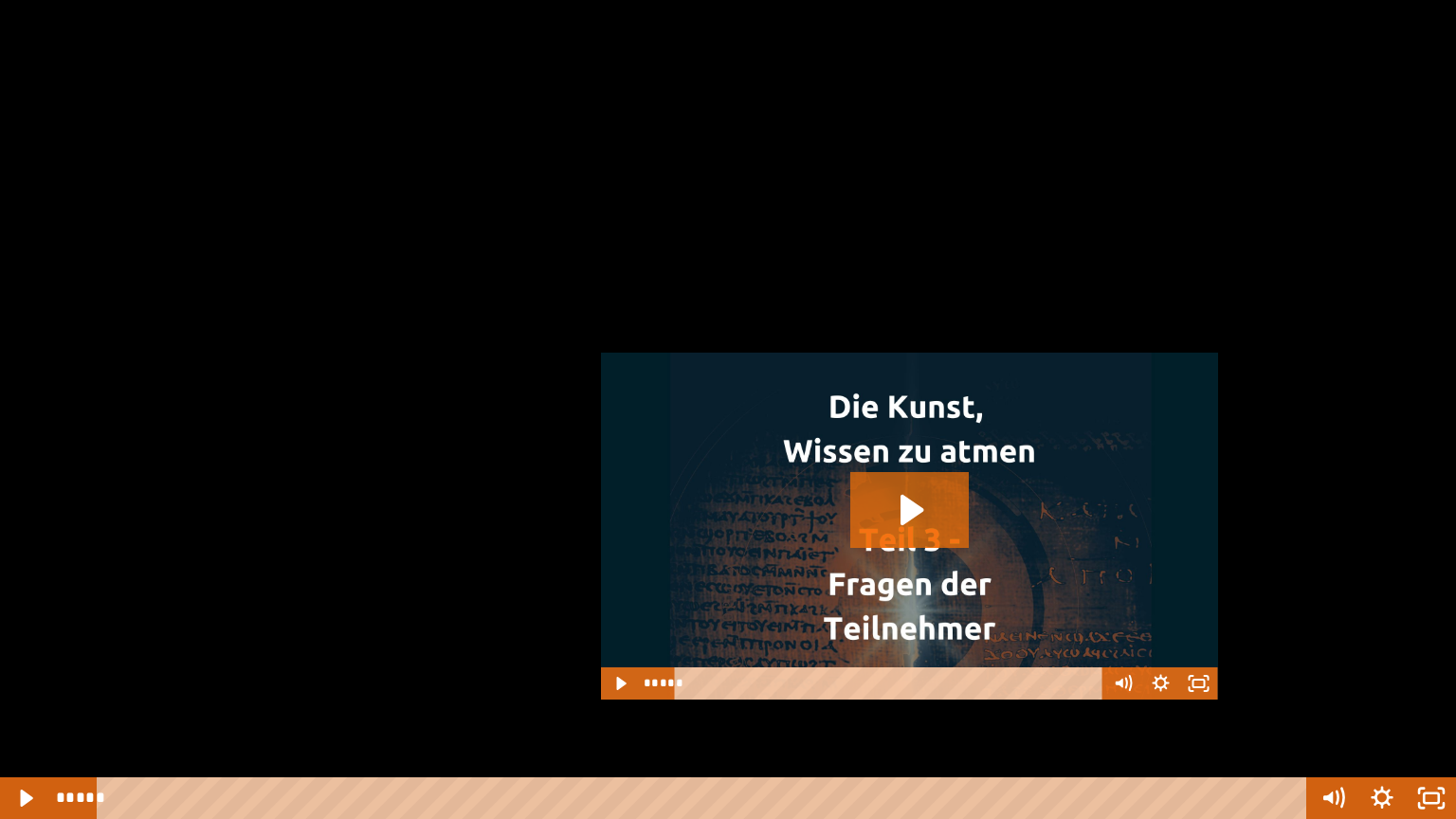 click at bounding box center [728, 410] 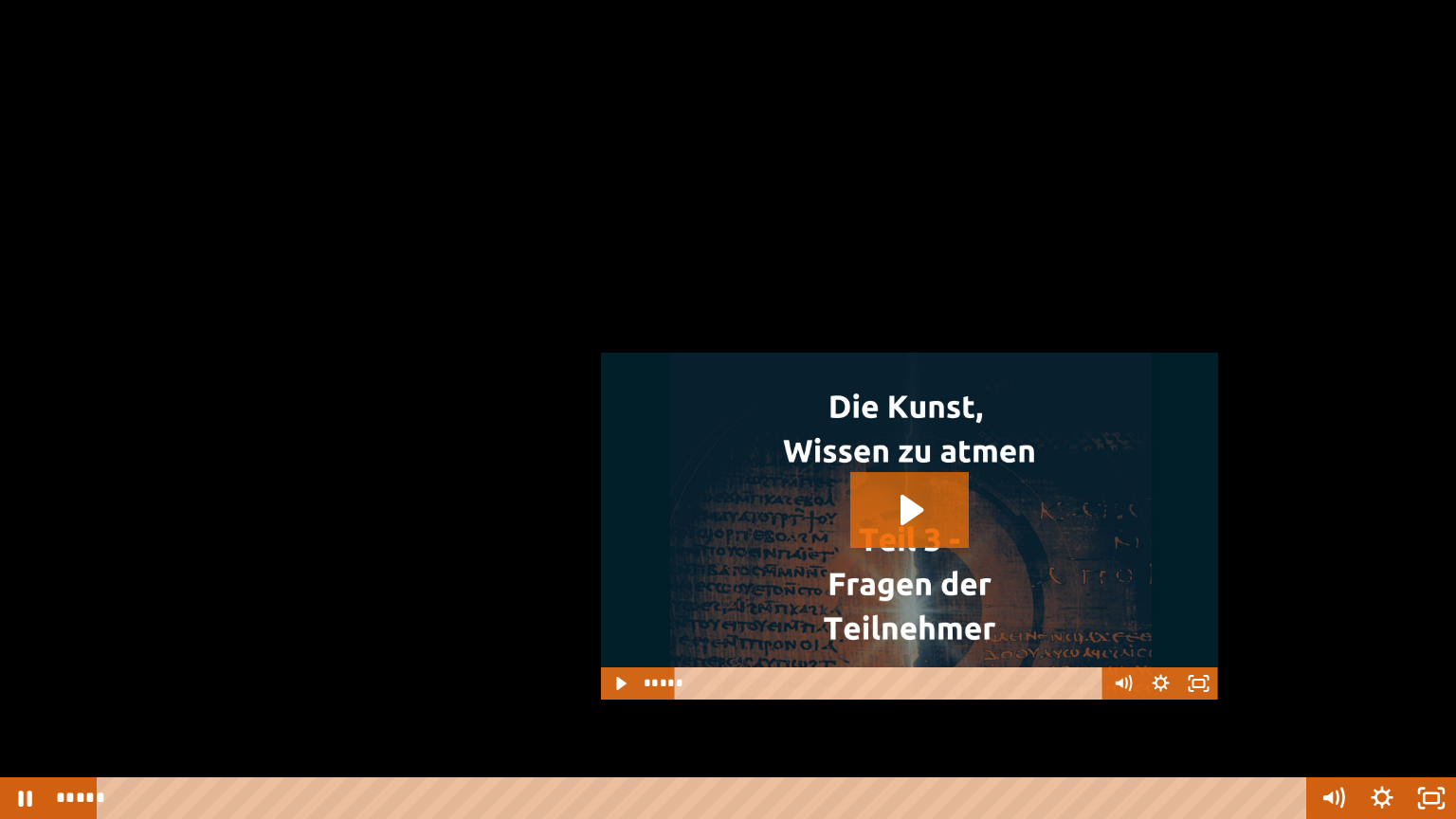 click at bounding box center (728, 410) 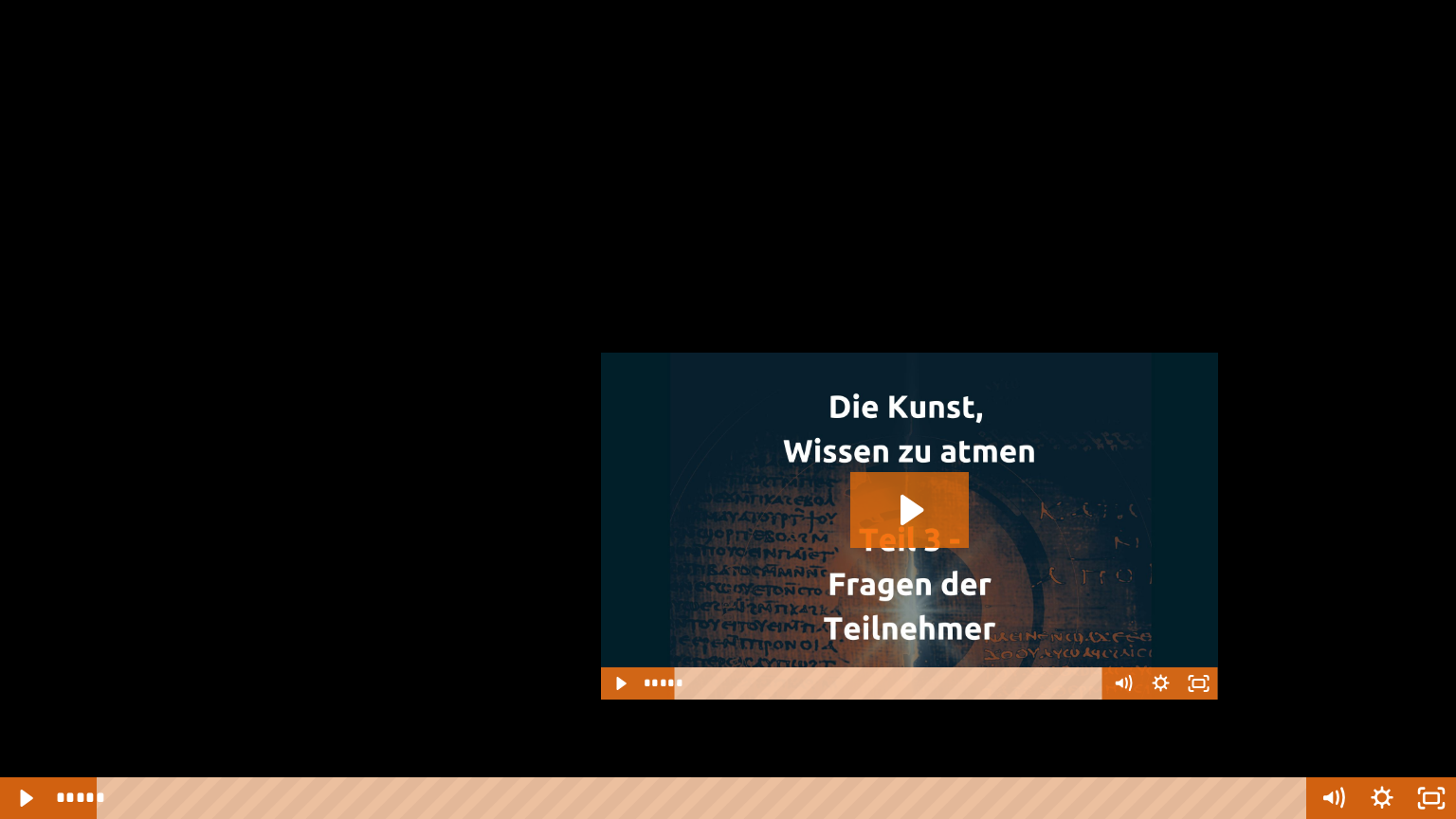 click at bounding box center [728, 410] 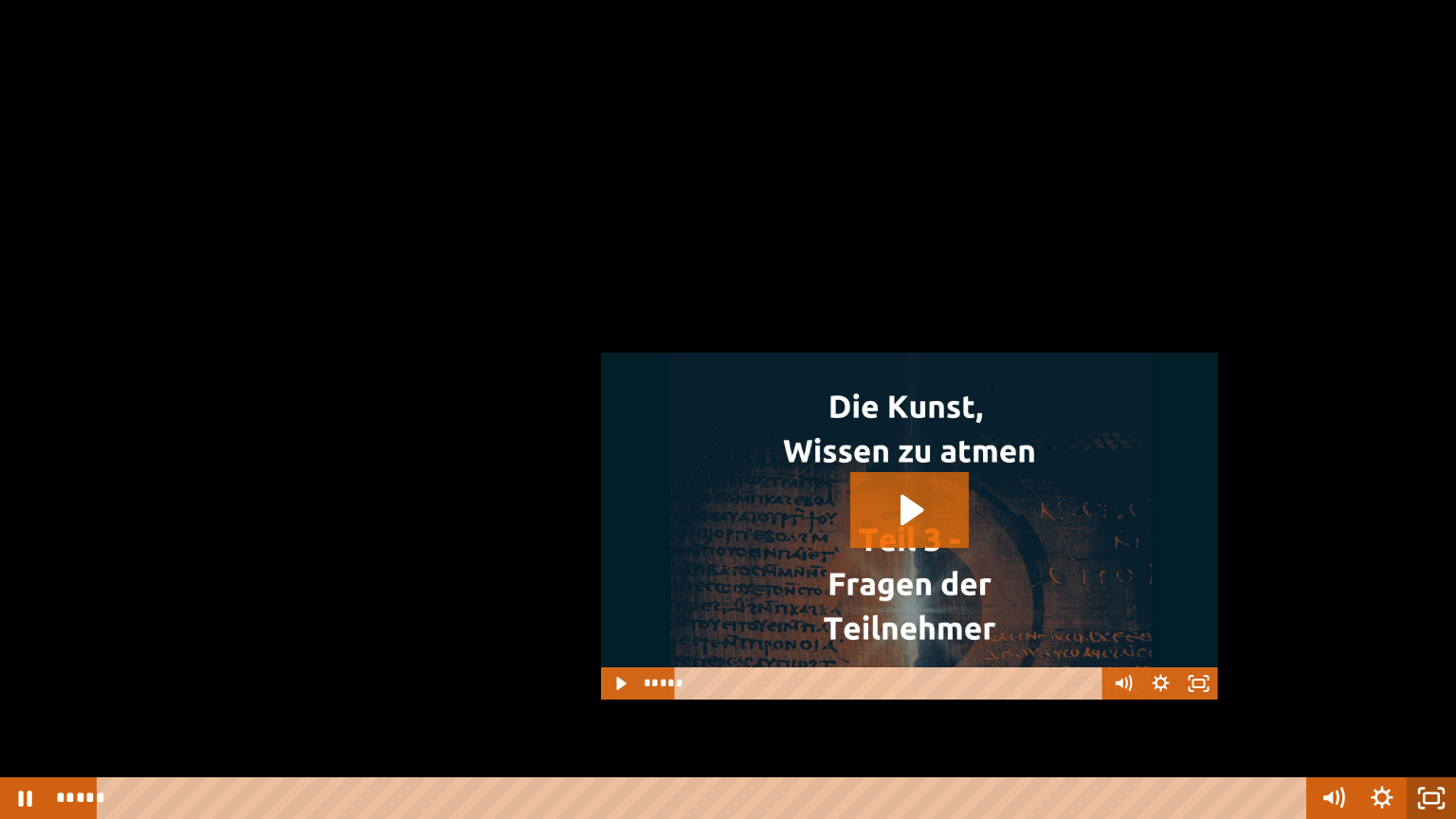 click 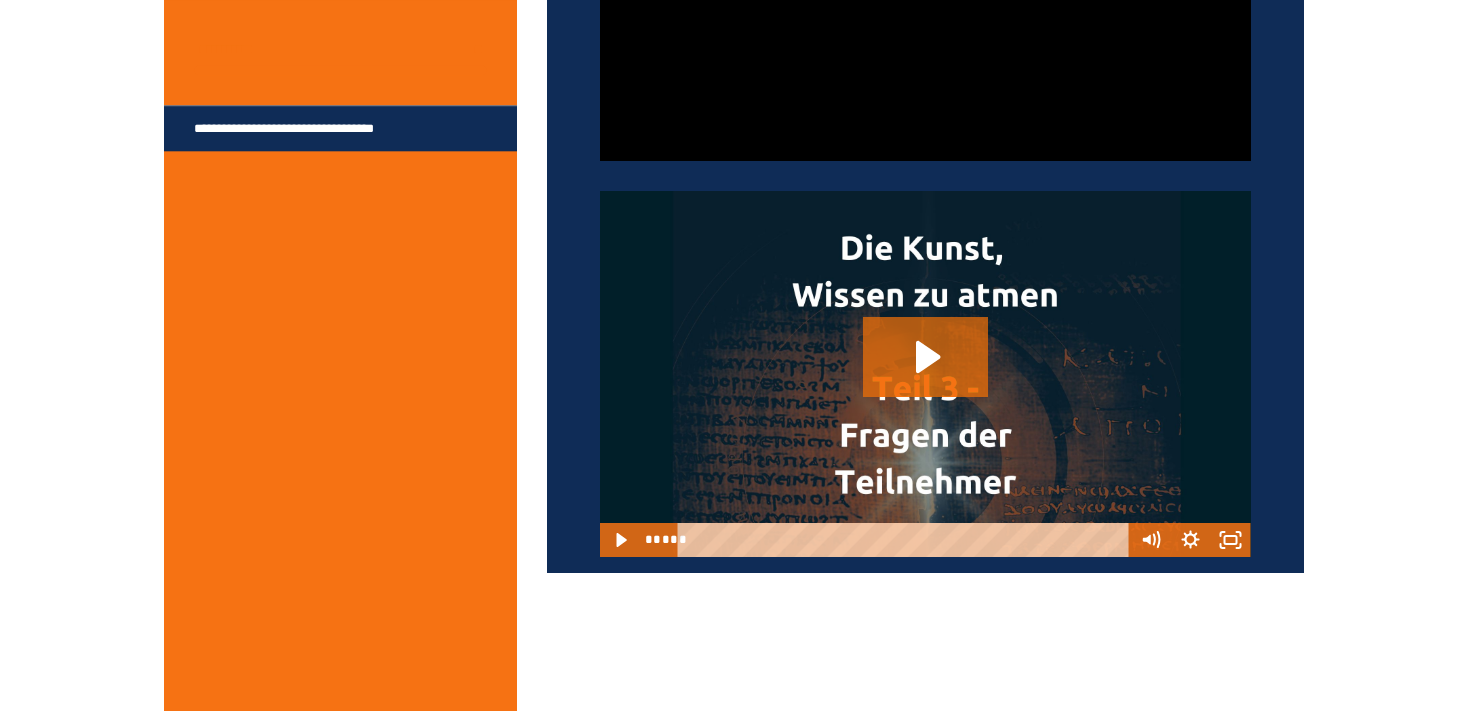 scroll, scrollTop: 3418, scrollLeft: 0, axis: vertical 